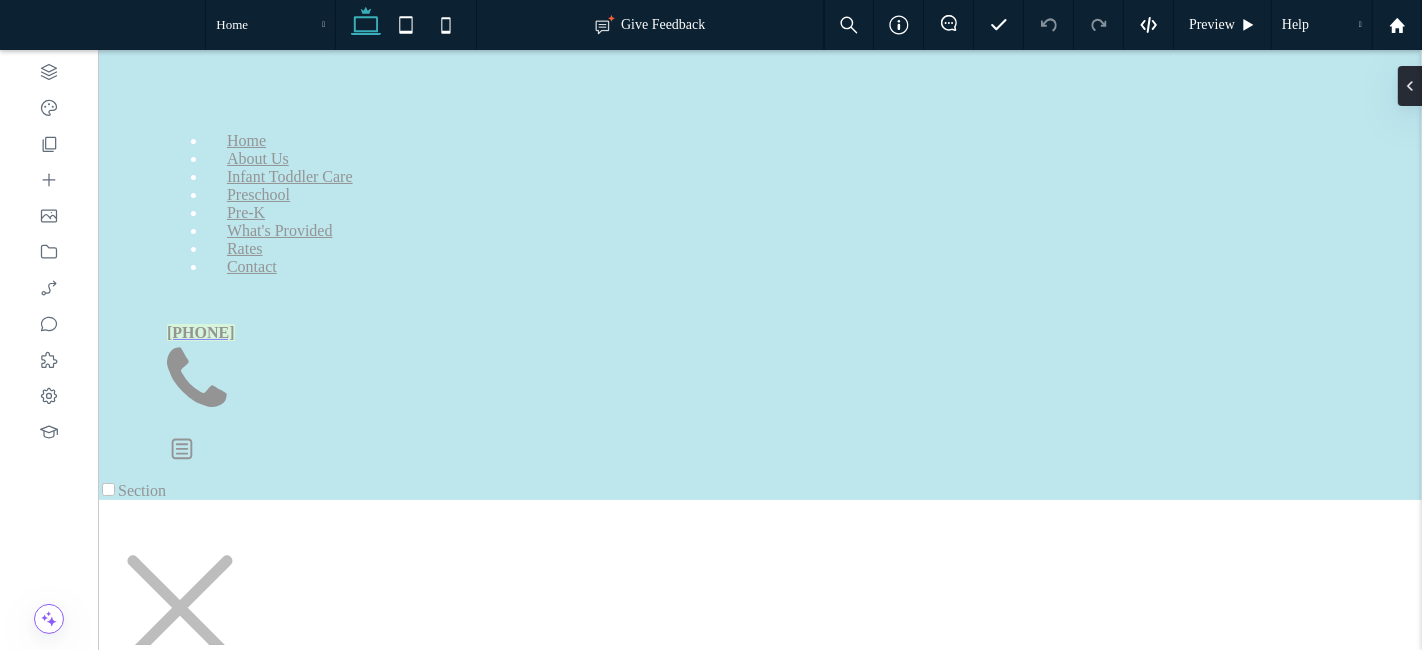 scroll, scrollTop: 1464, scrollLeft: 0, axis: vertical 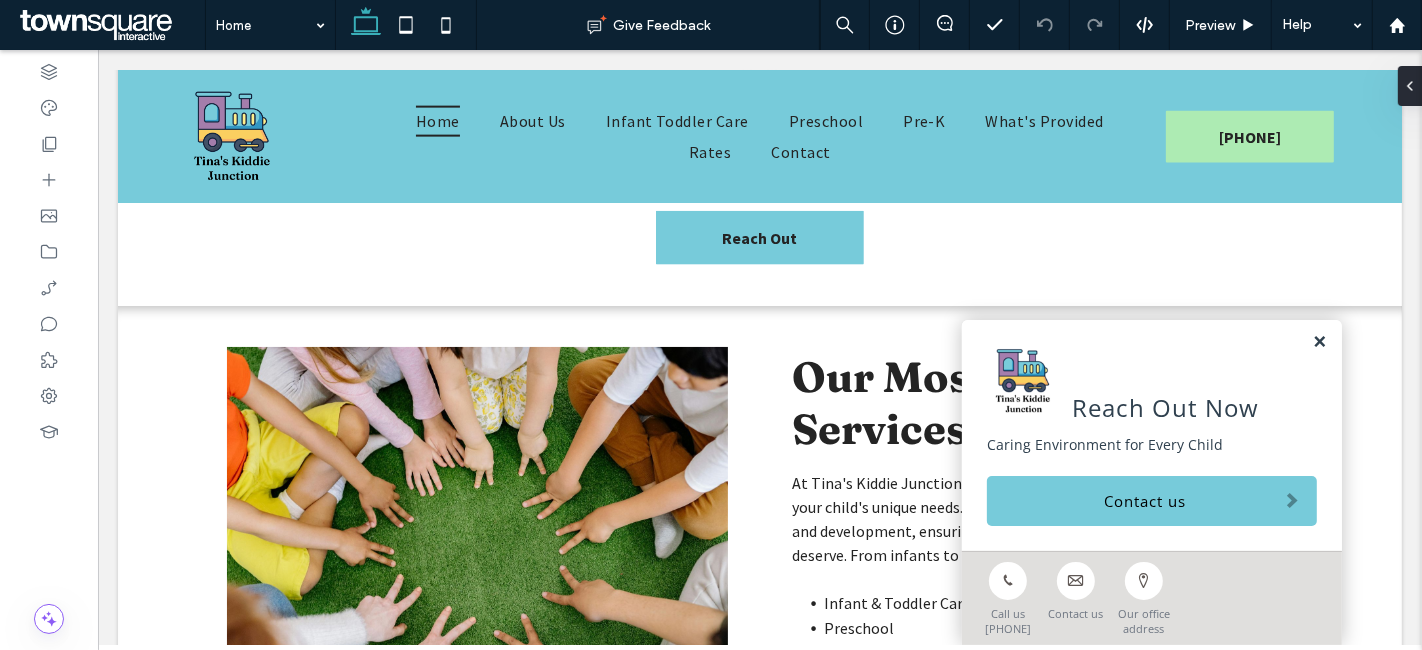 click at bounding box center [1318, 342] 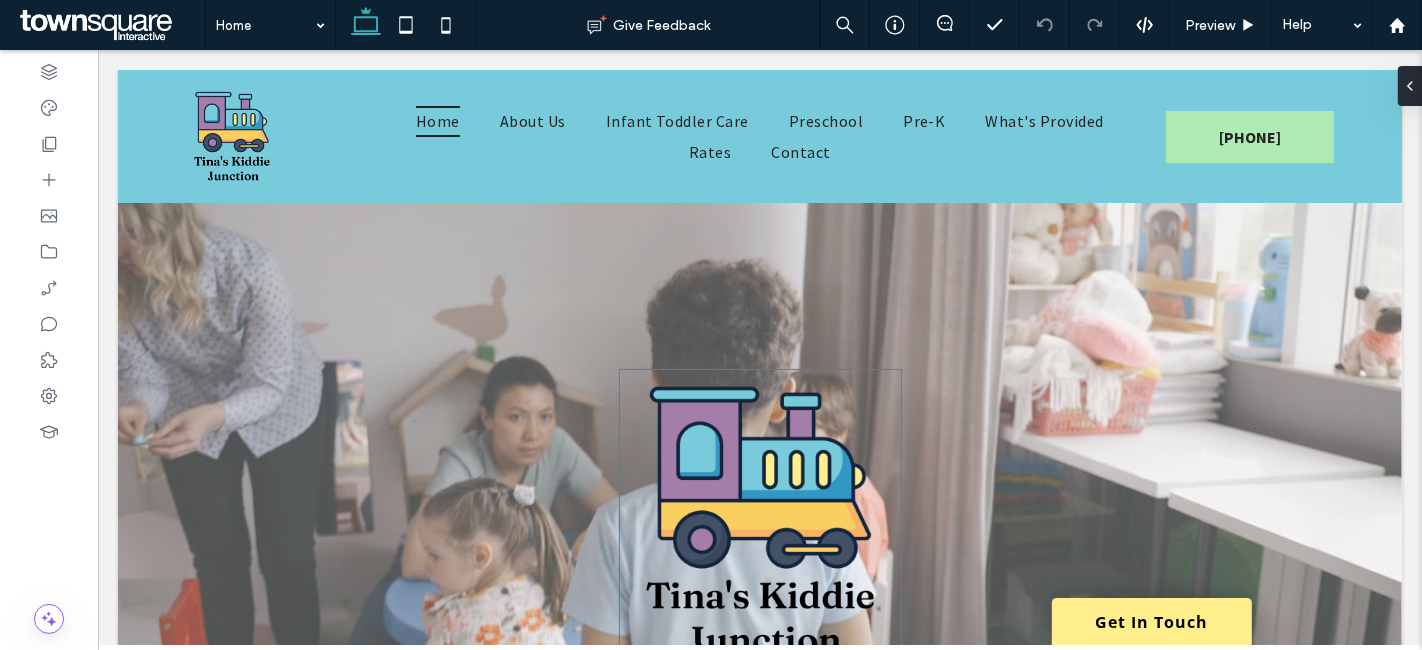 scroll, scrollTop: 0, scrollLeft: 0, axis: both 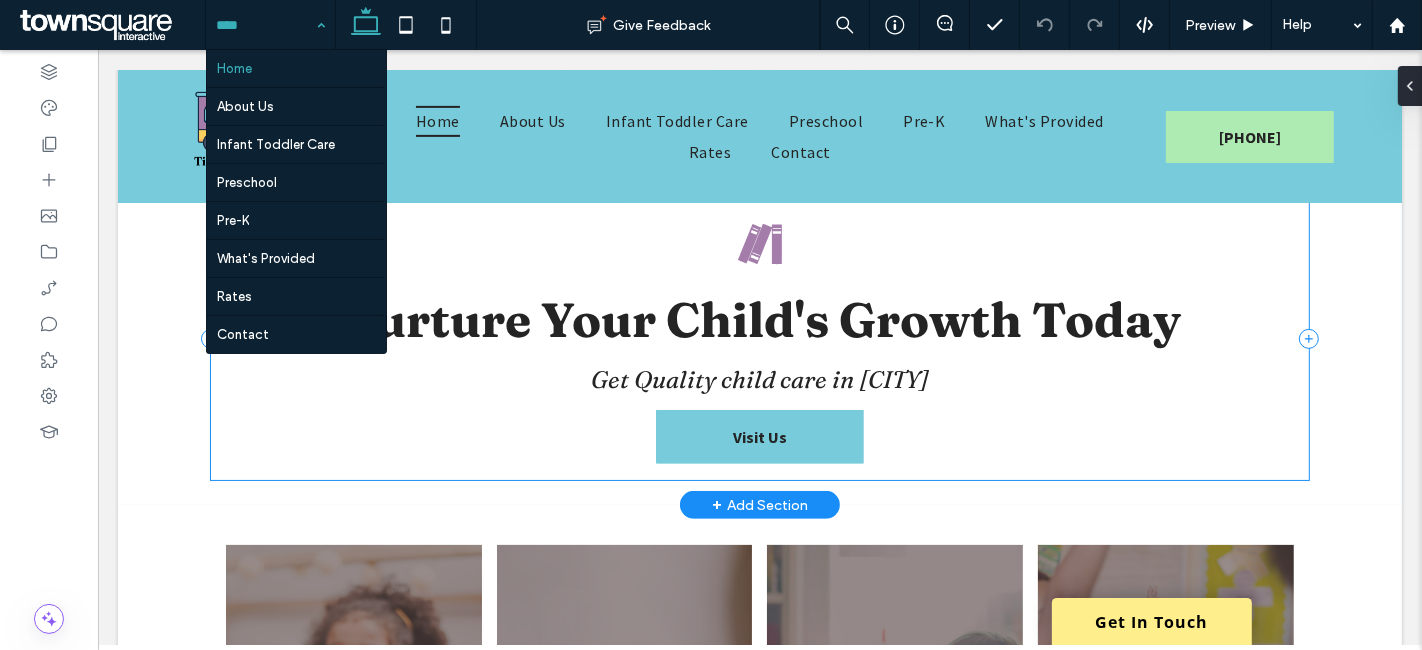 click on "Nurture Your Child's Growth Today
Get Quality child care in [CITY]
Visit Us" at bounding box center [758, 339] 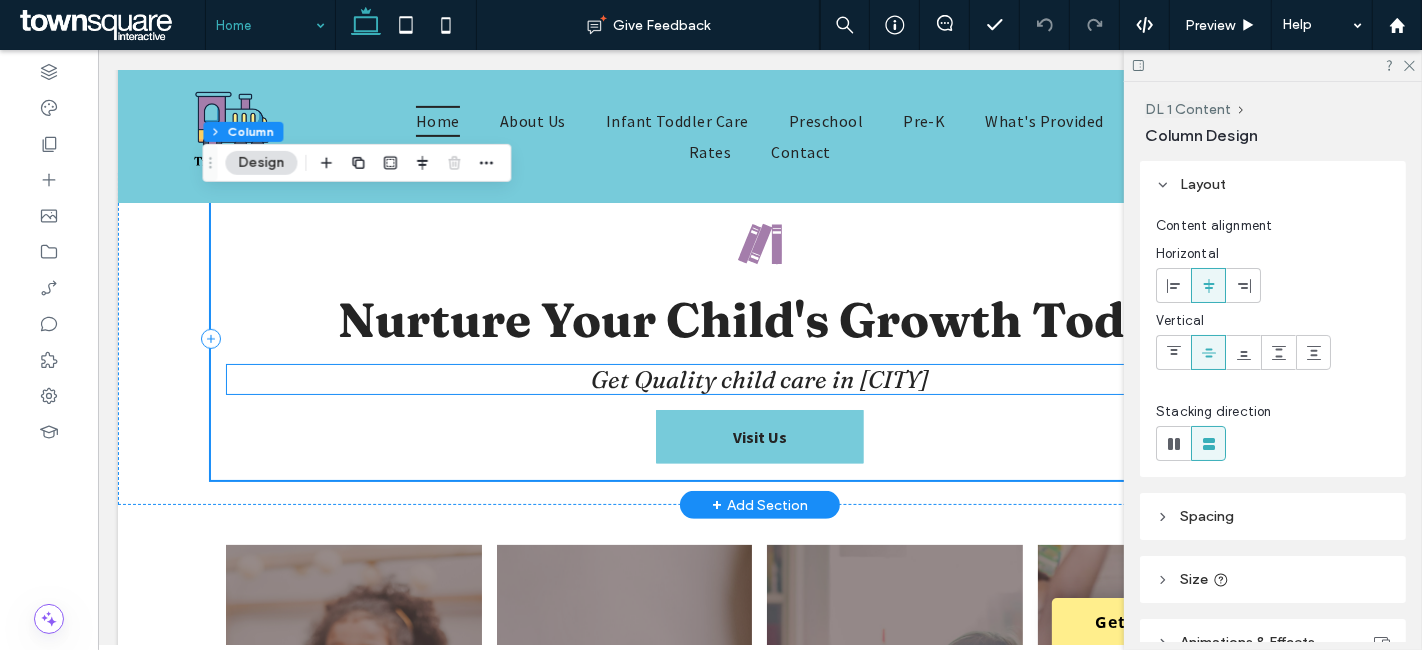 click on "Get Quality child care in [CITY]" at bounding box center (759, 379) 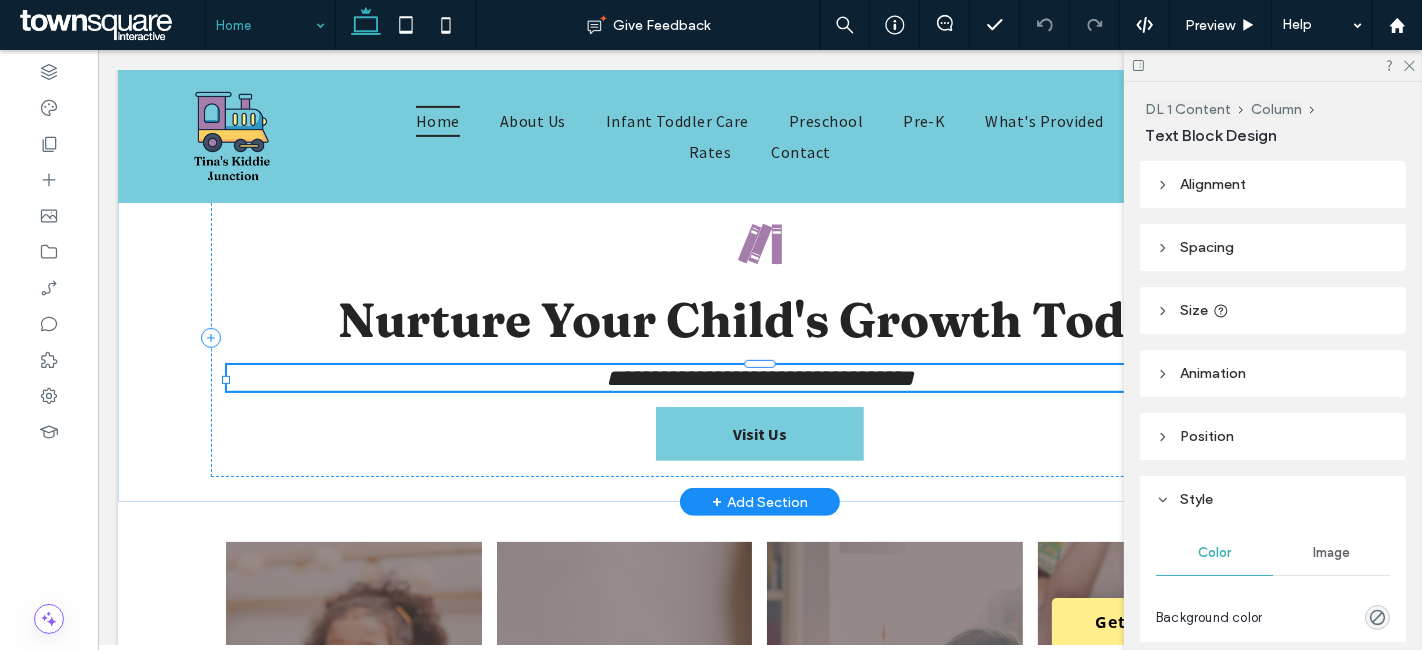 click on "**********" at bounding box center (759, 378) 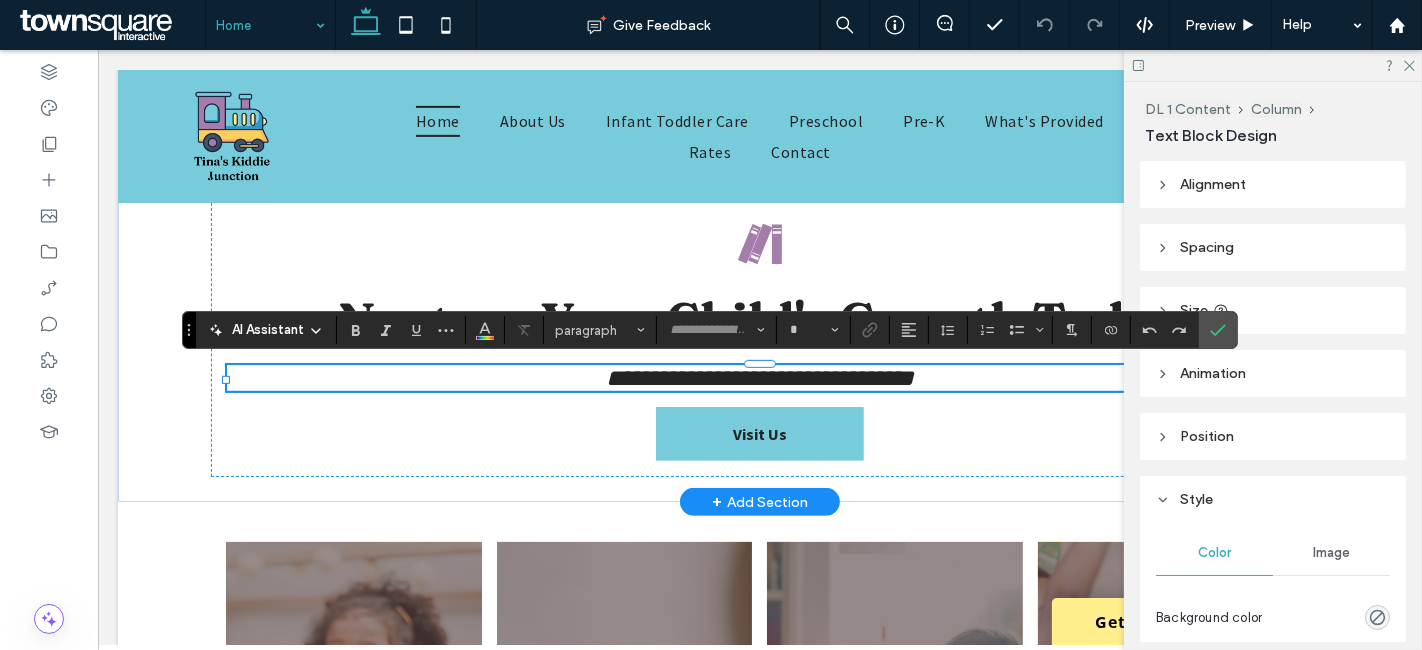 type on "********" 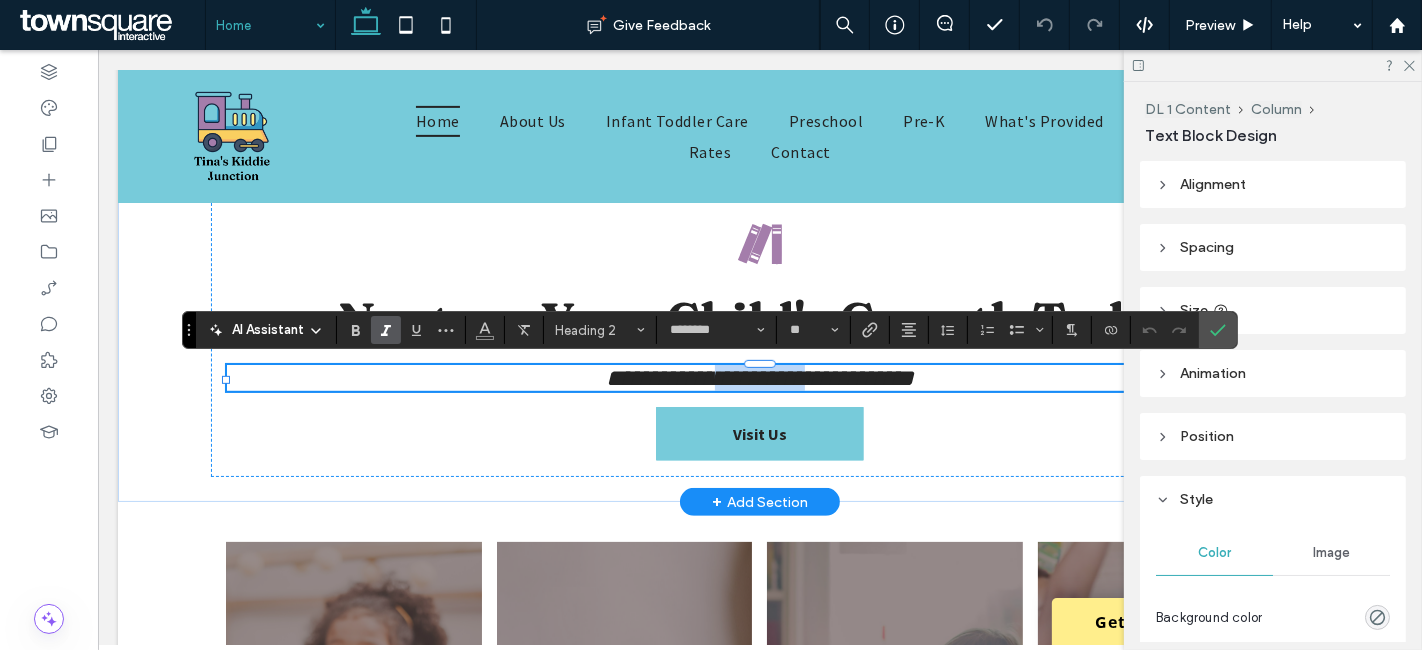 drag, startPoint x: 700, startPoint y: 378, endPoint x: 798, endPoint y: 378, distance: 98 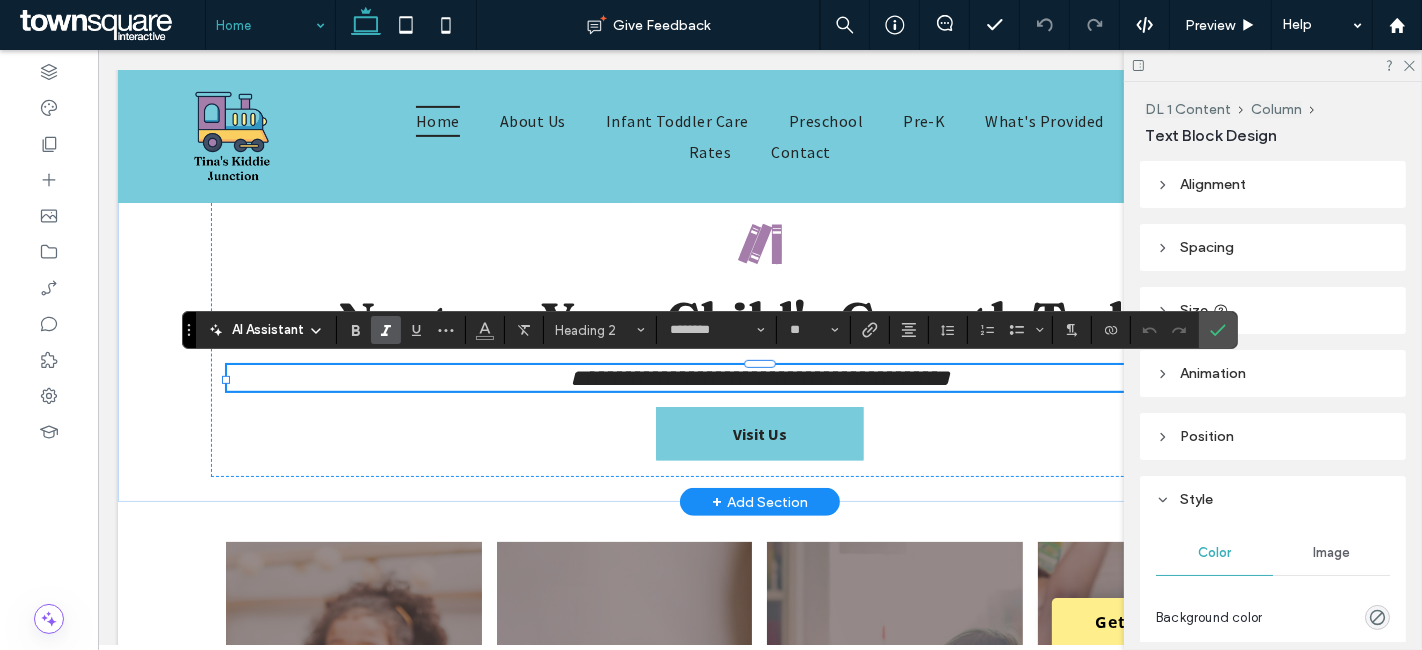 type on "**********" 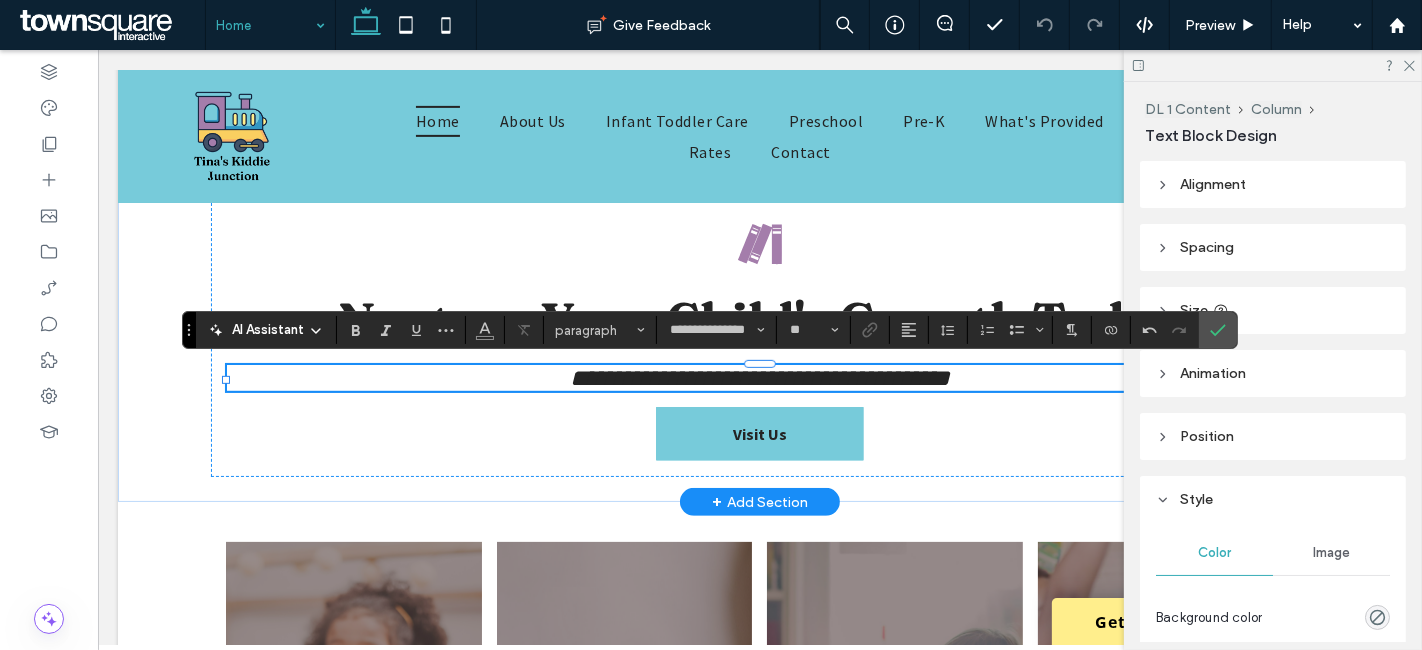 type on "********" 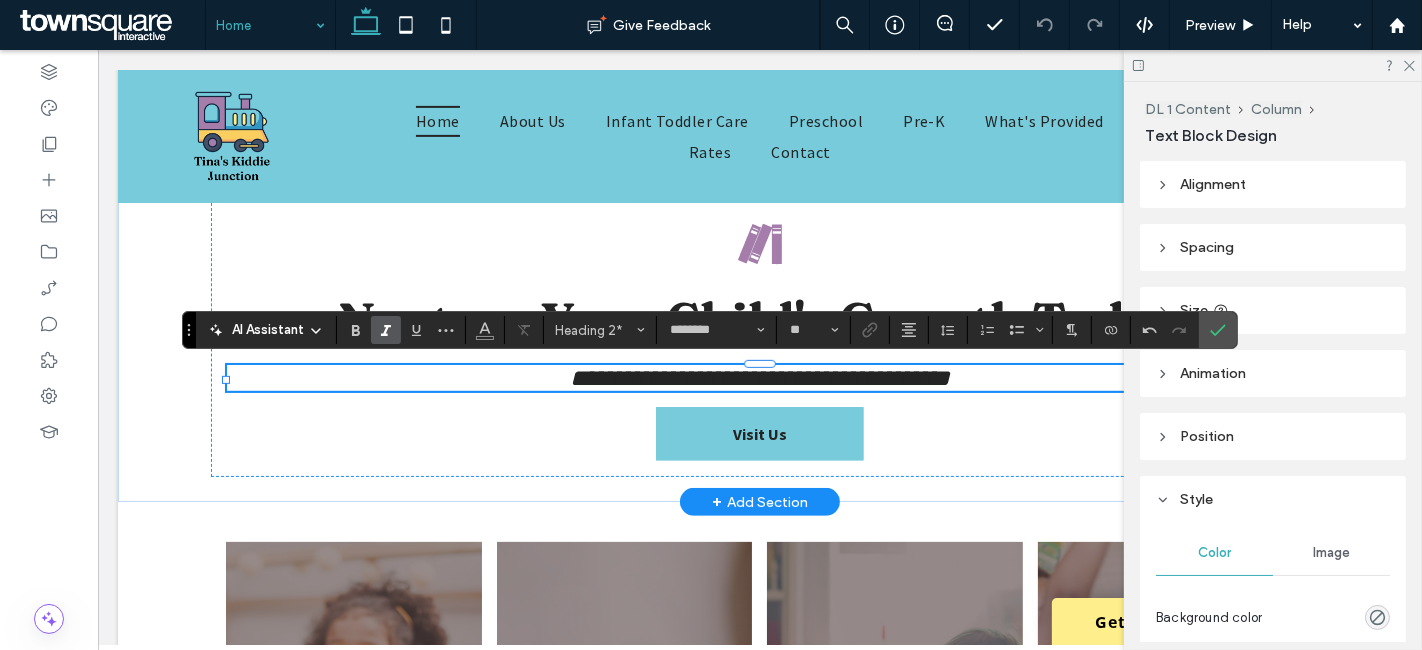 click on "**********" at bounding box center [759, 378] 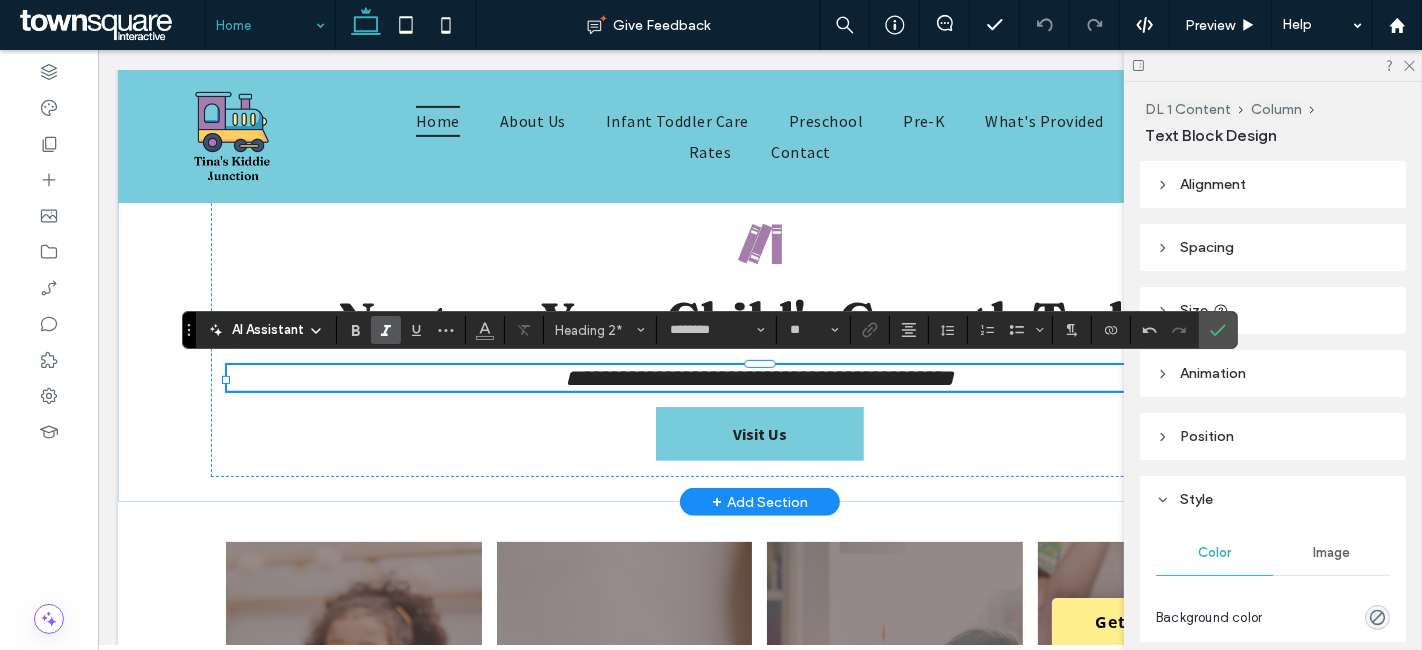 click on "**********" at bounding box center [759, 378] 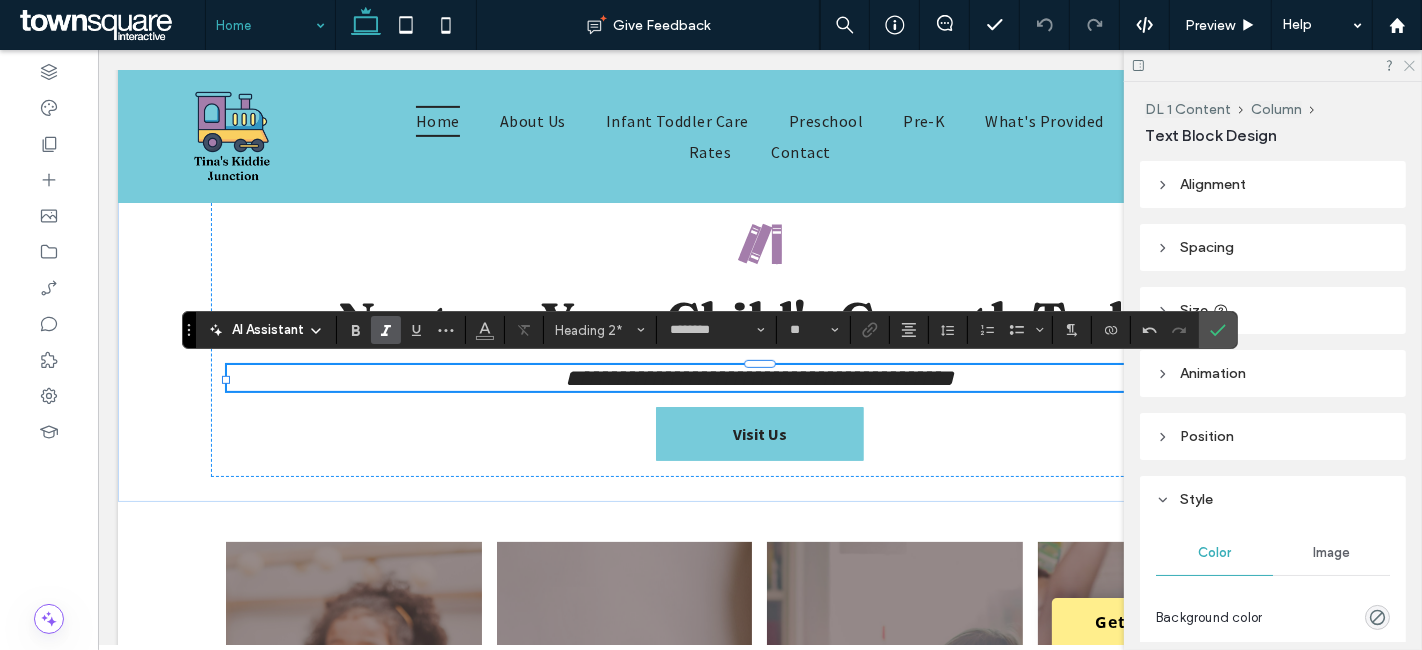 click 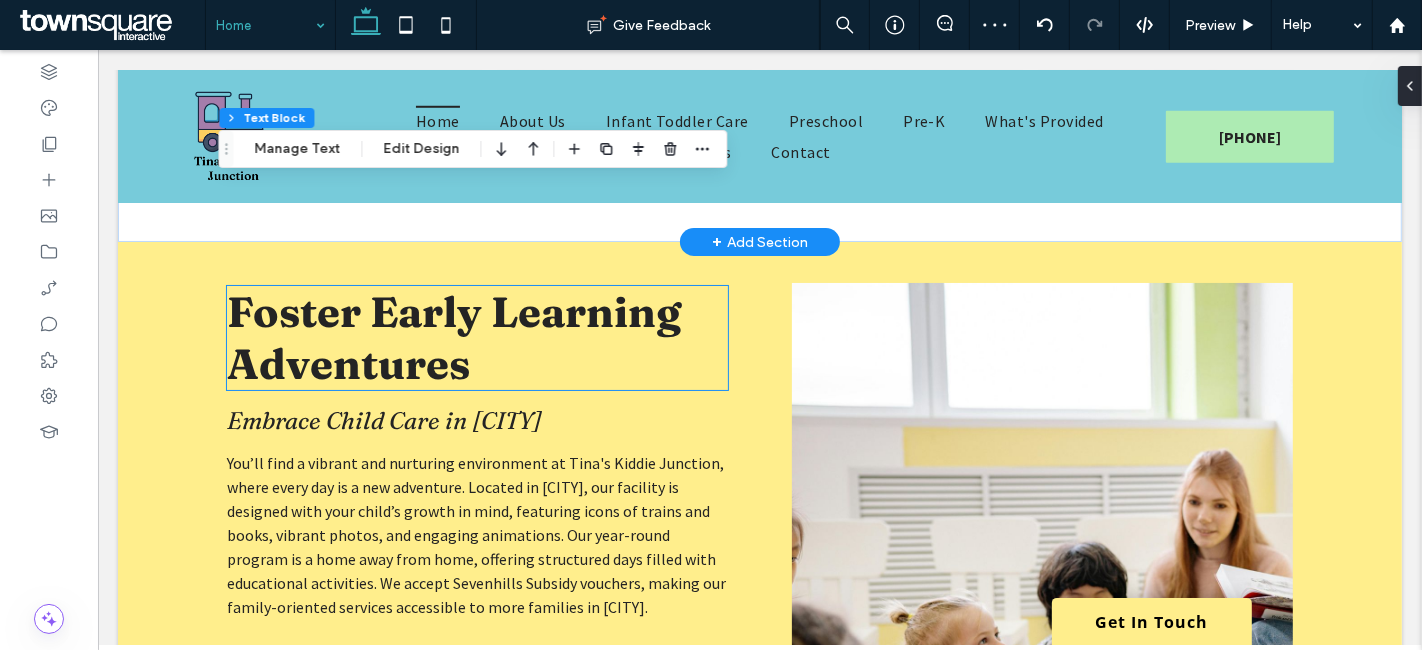 scroll, scrollTop: 1444, scrollLeft: 0, axis: vertical 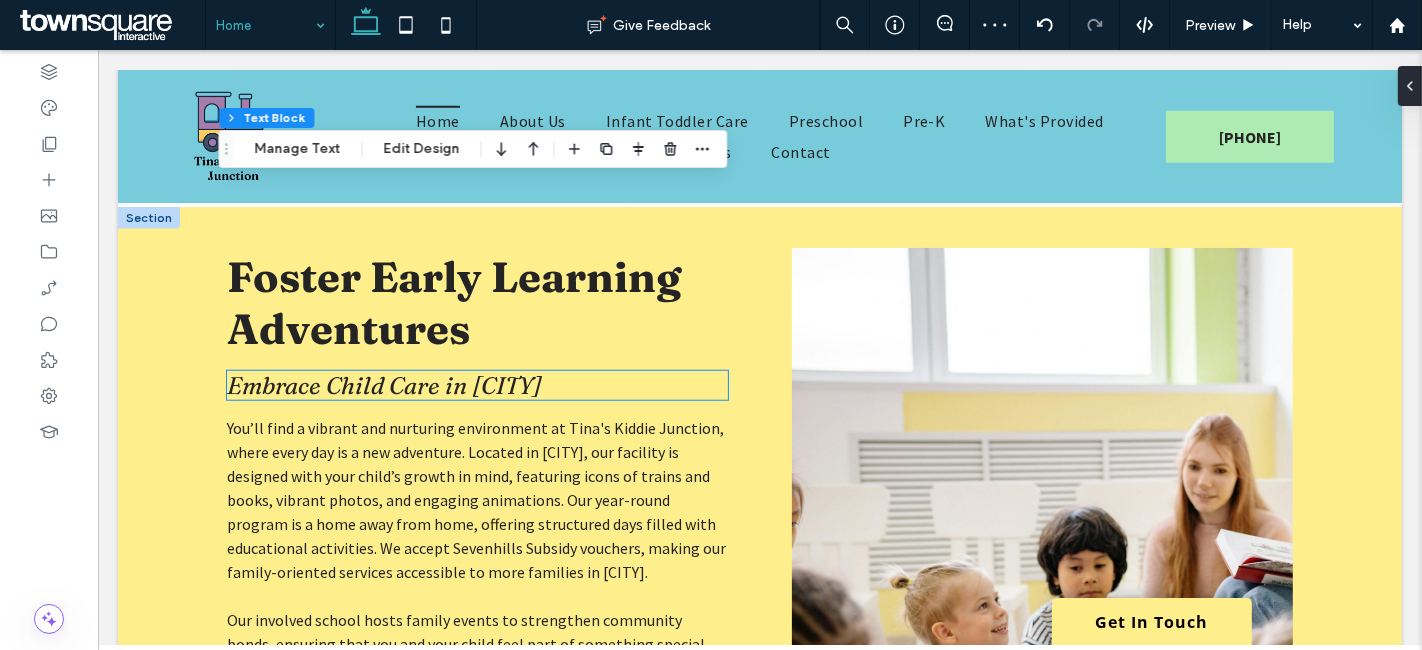click on "Embrace Child Care in [CITY]" at bounding box center (383, 385) 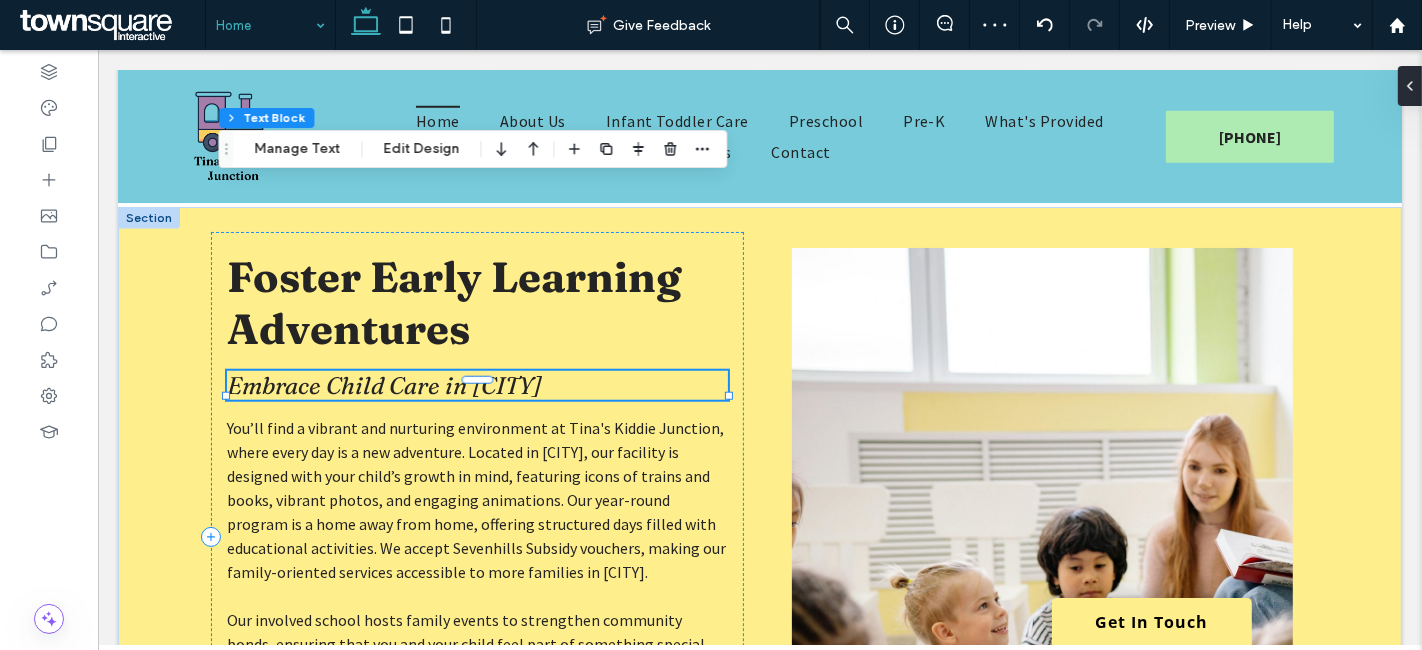 click on "Embrace Child Care in [CITY]" at bounding box center (476, 385) 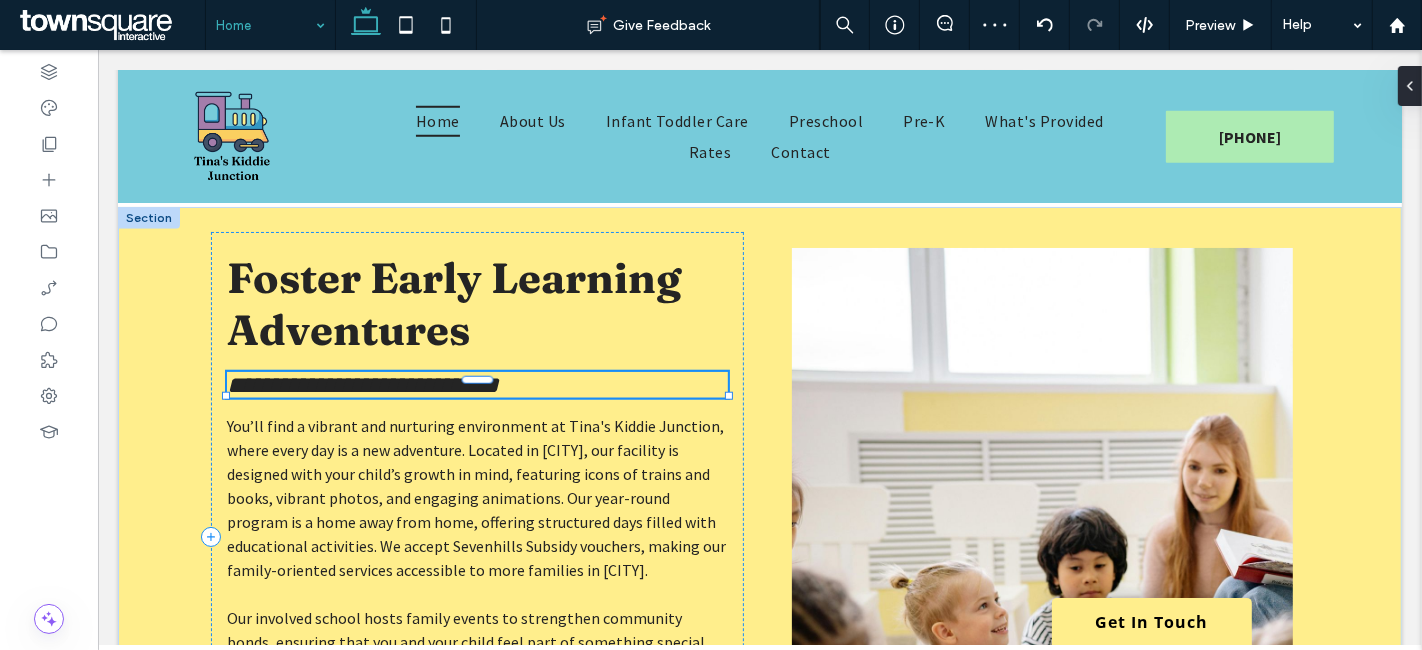 type on "********" 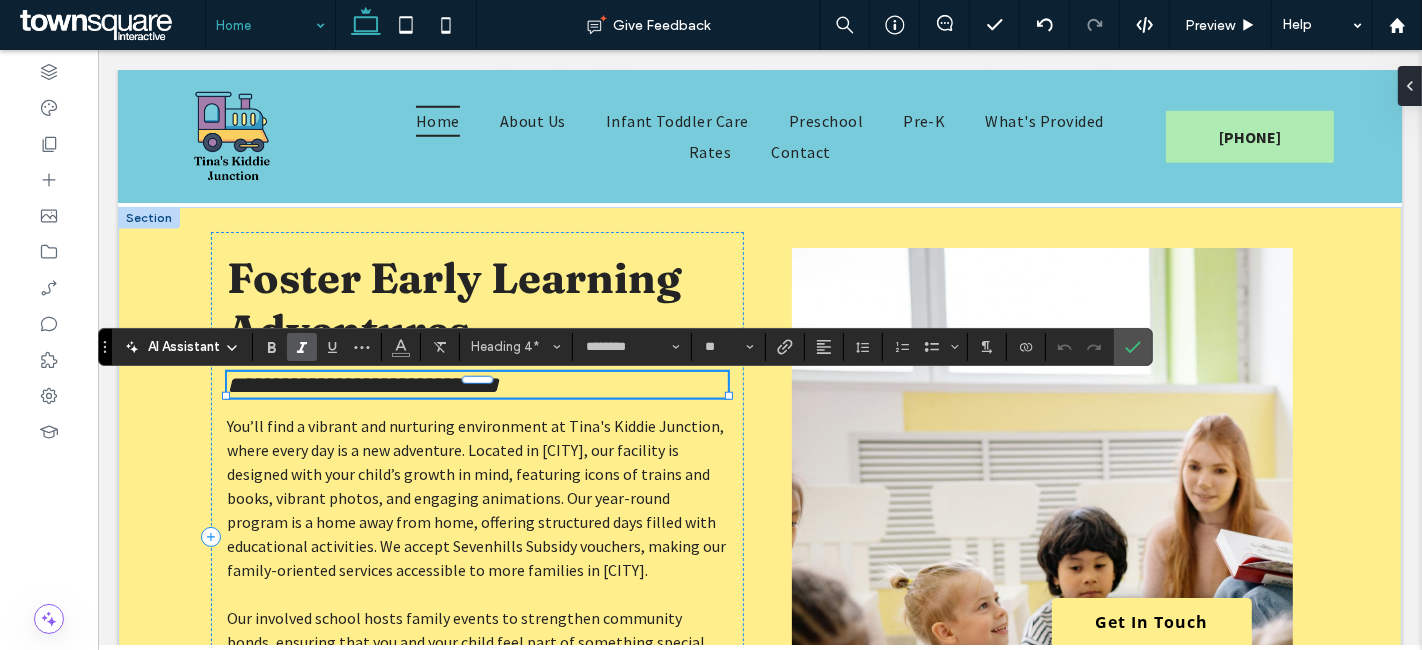 click on "**********" at bounding box center [362, 385] 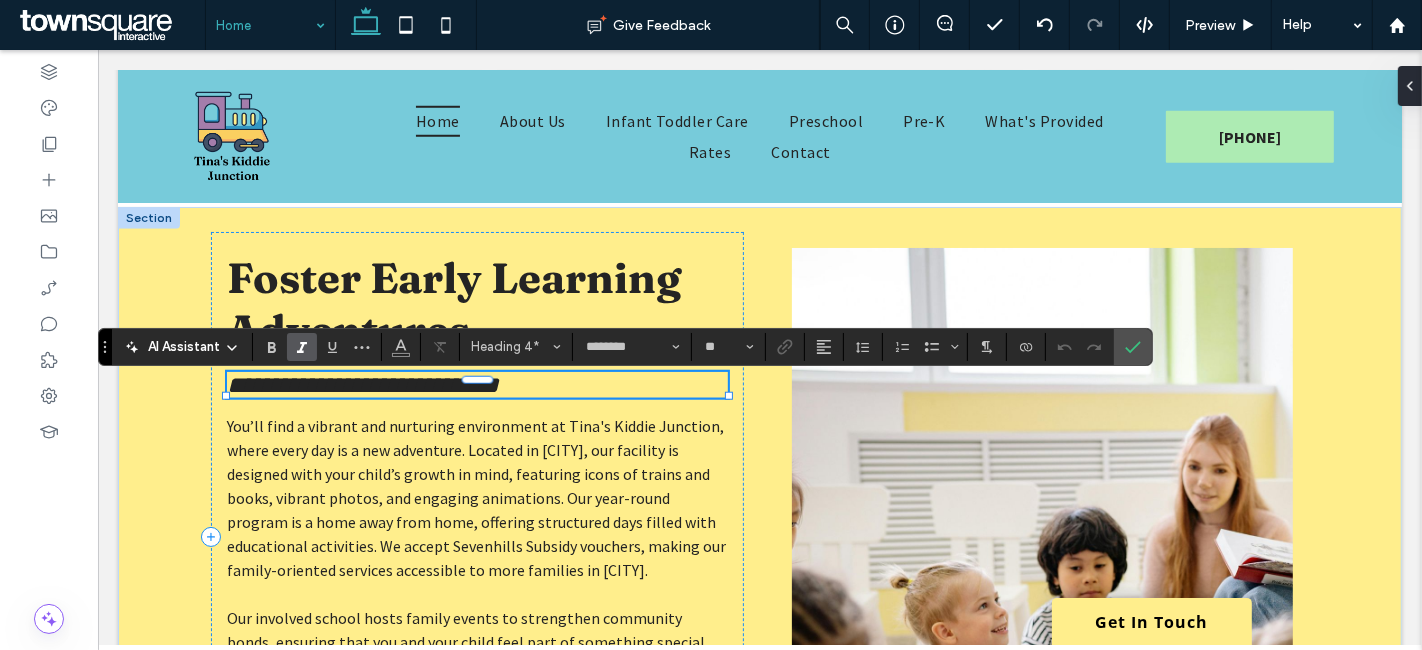 type 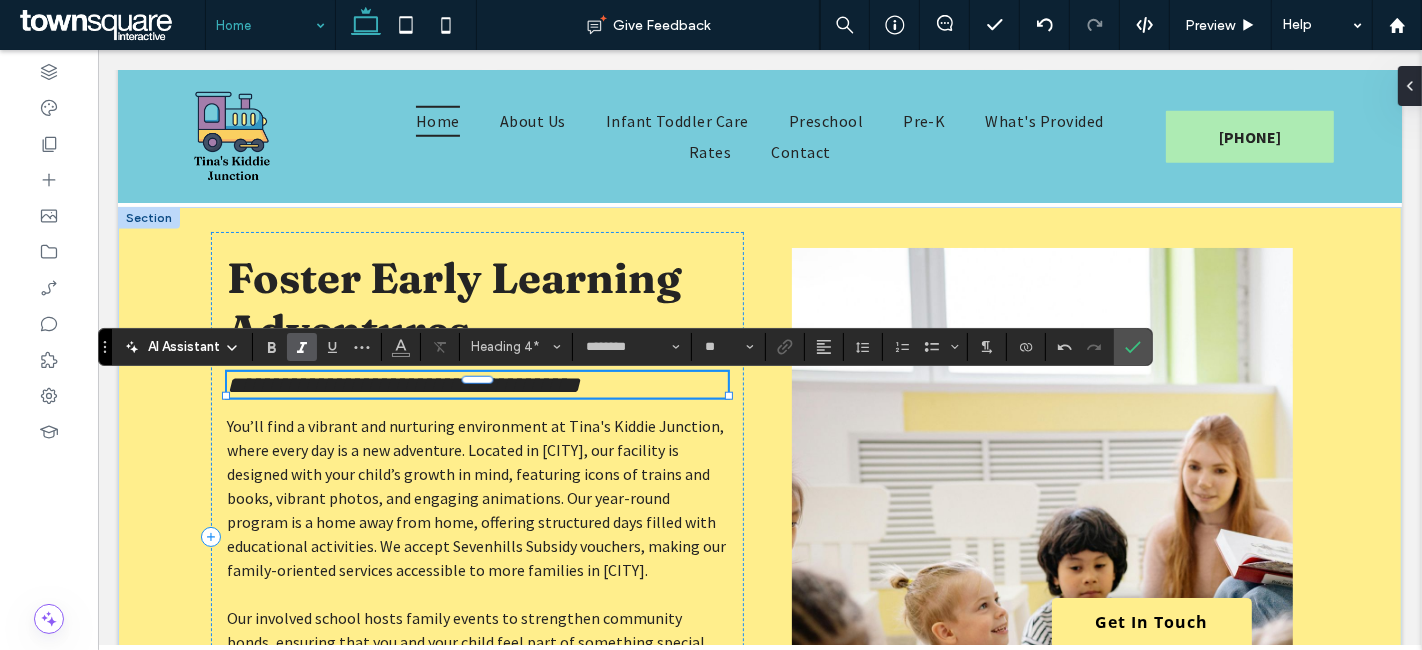 click on "**********" at bounding box center [402, 385] 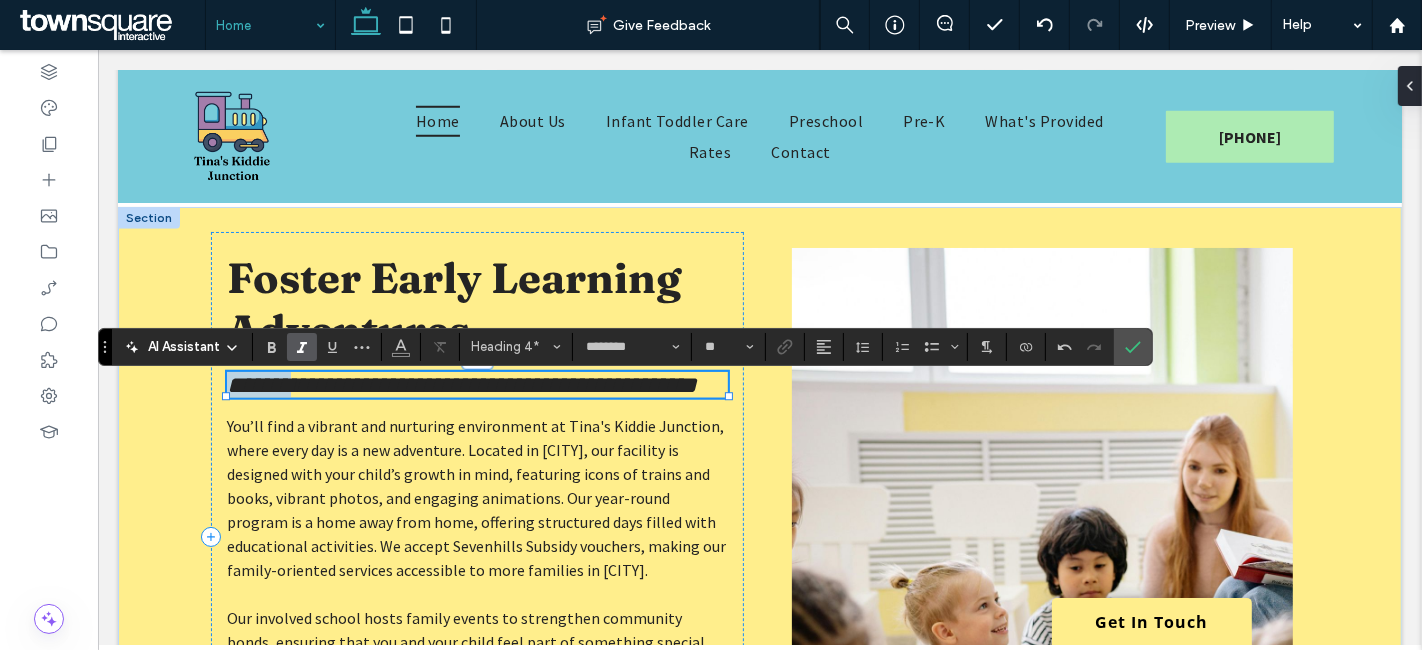 drag, startPoint x: 312, startPoint y: 387, endPoint x: 224, endPoint y: 380, distance: 88.27797 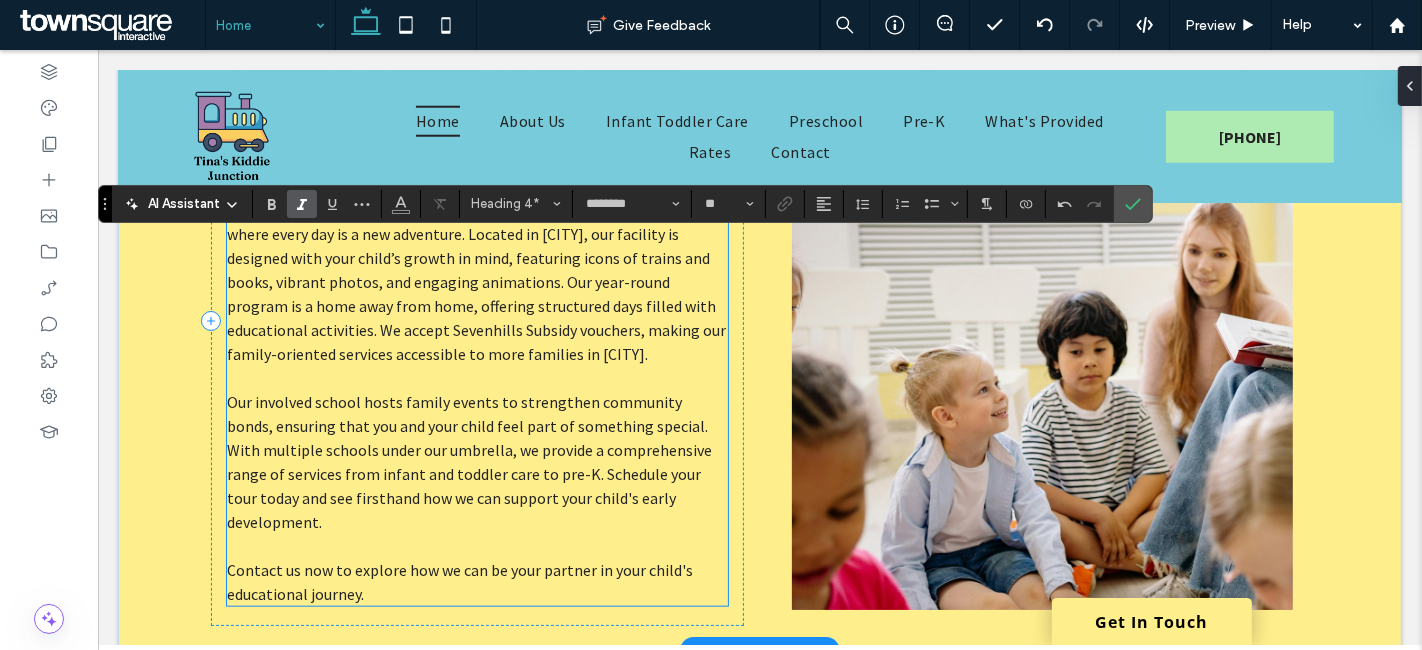 scroll, scrollTop: 1666, scrollLeft: 0, axis: vertical 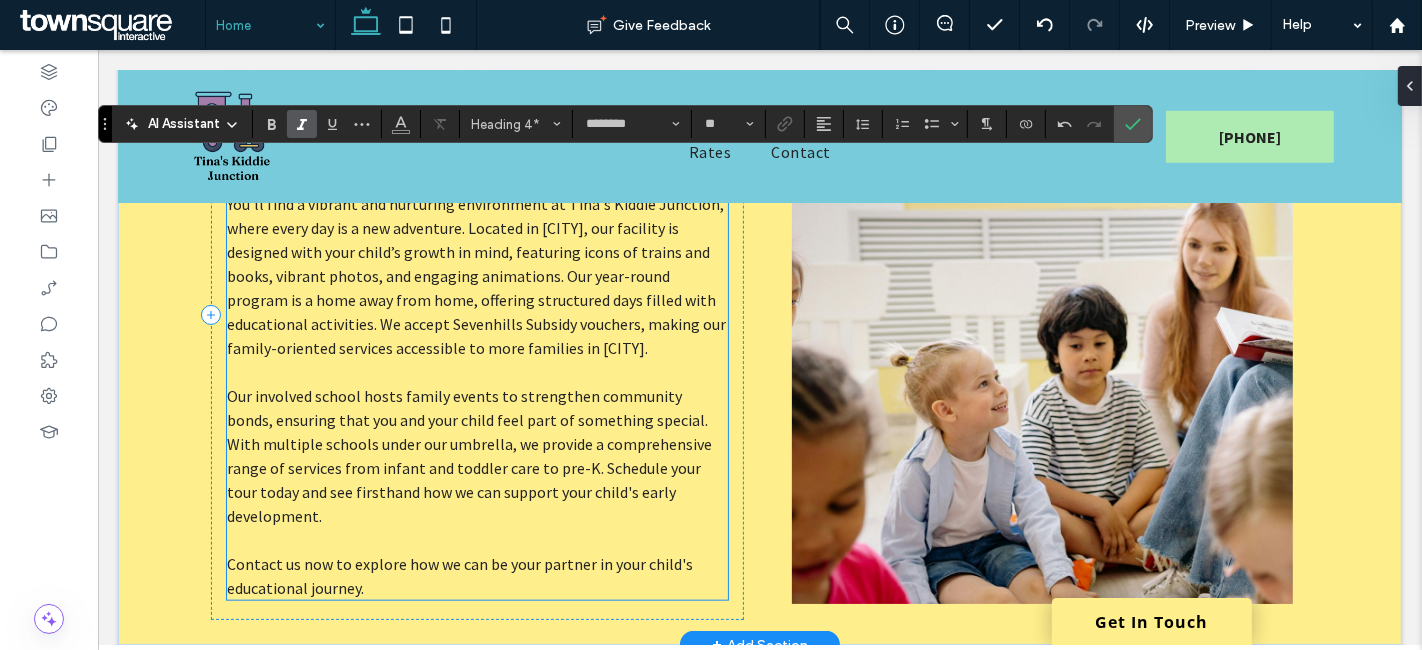 click on "You’ll find a vibrant and nurturing environment at Tina's Kiddie Junction, where every day is a new adventure. Located in [CITY], our facility is designed with your child’s growth in mind, featuring icons of trains and books, vibrant photos, and engaging animations. Our year-round program is a home away from home, offering structured days filled with educational activities. We accept Sevenhills Subsidy vouchers, making our family-oriented services accessible to more families in [CITY]." at bounding box center [475, 276] 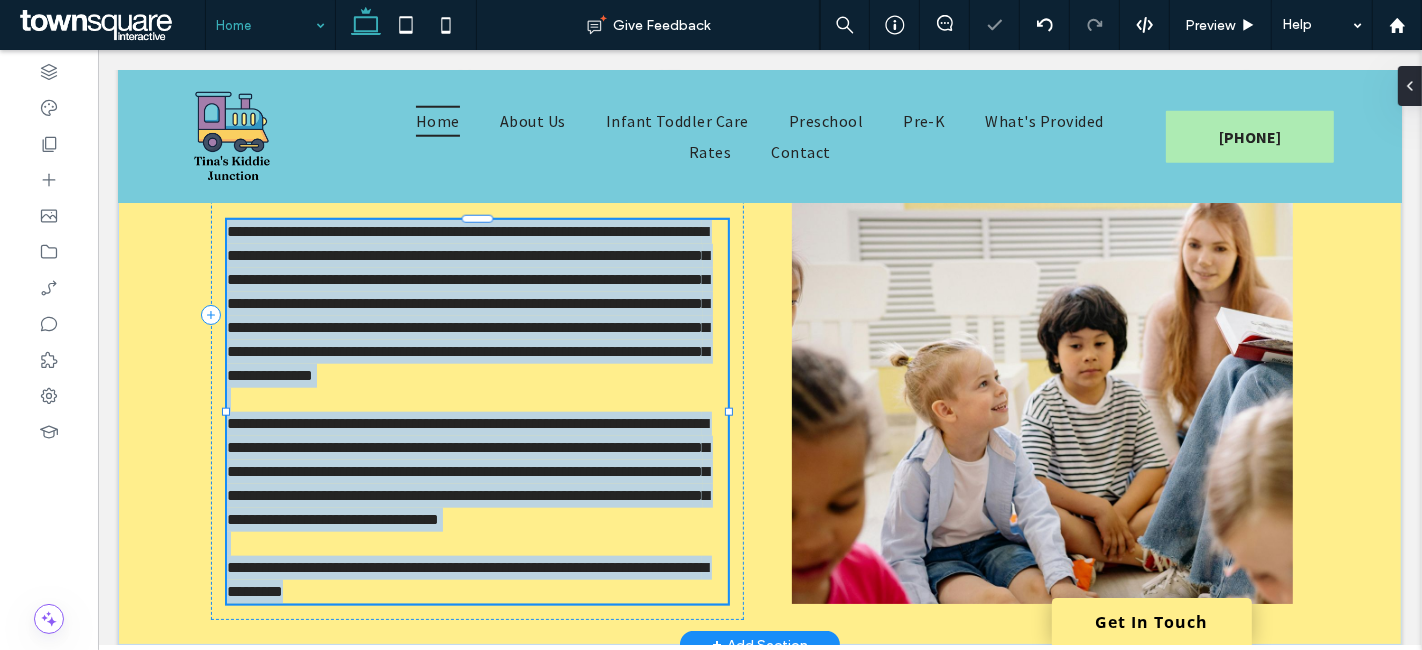 type on "**********" 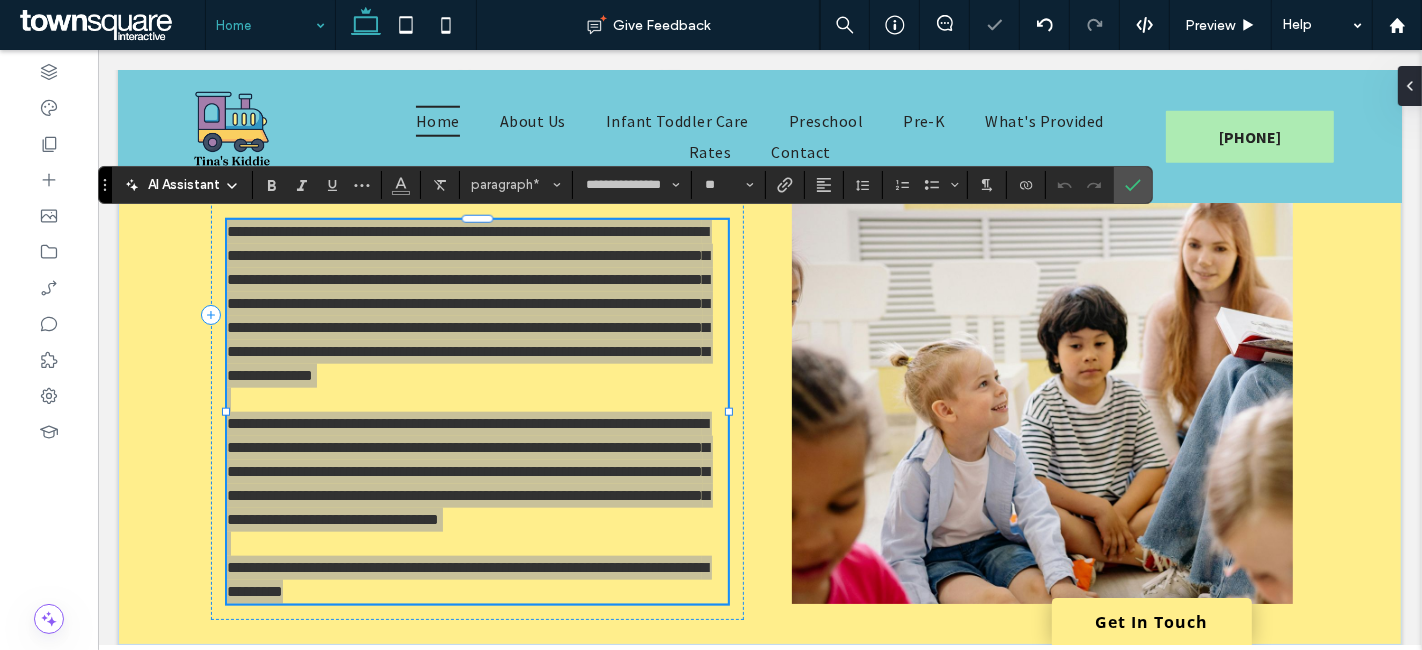 click 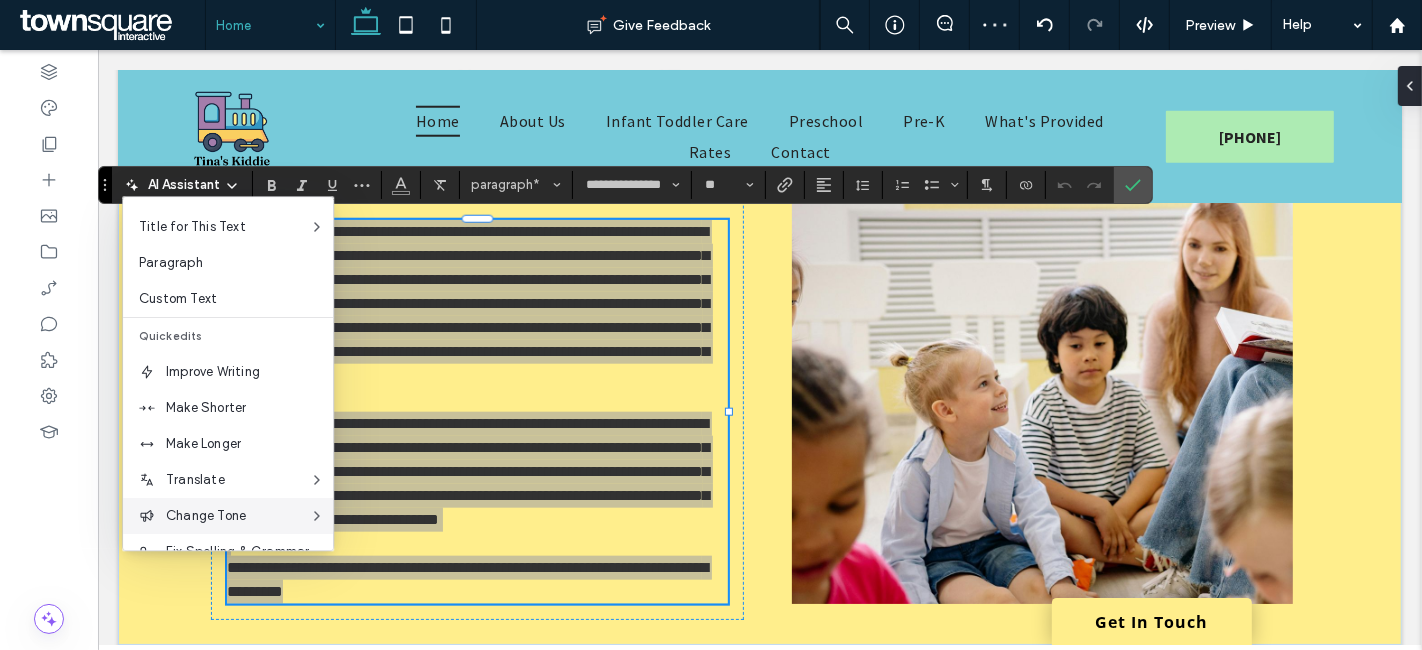 scroll, scrollTop: 131, scrollLeft: 0, axis: vertical 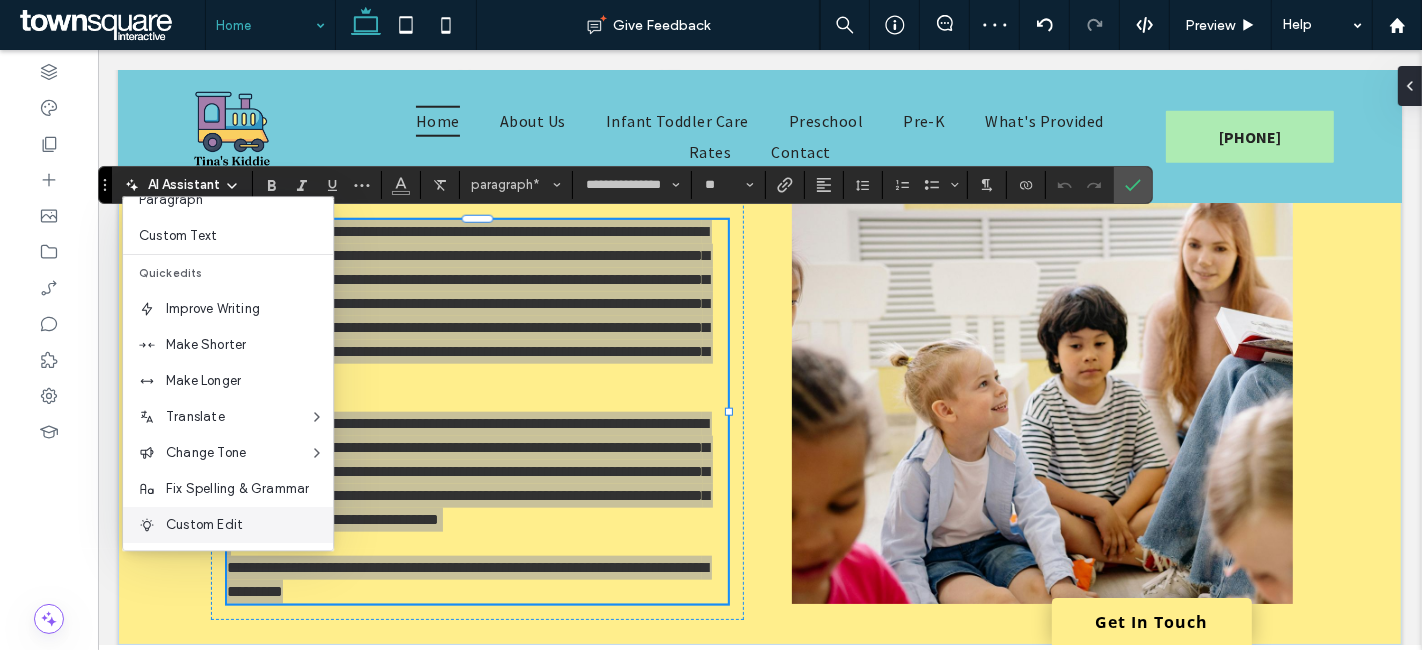click on "Custom Edit" at bounding box center (249, 525) 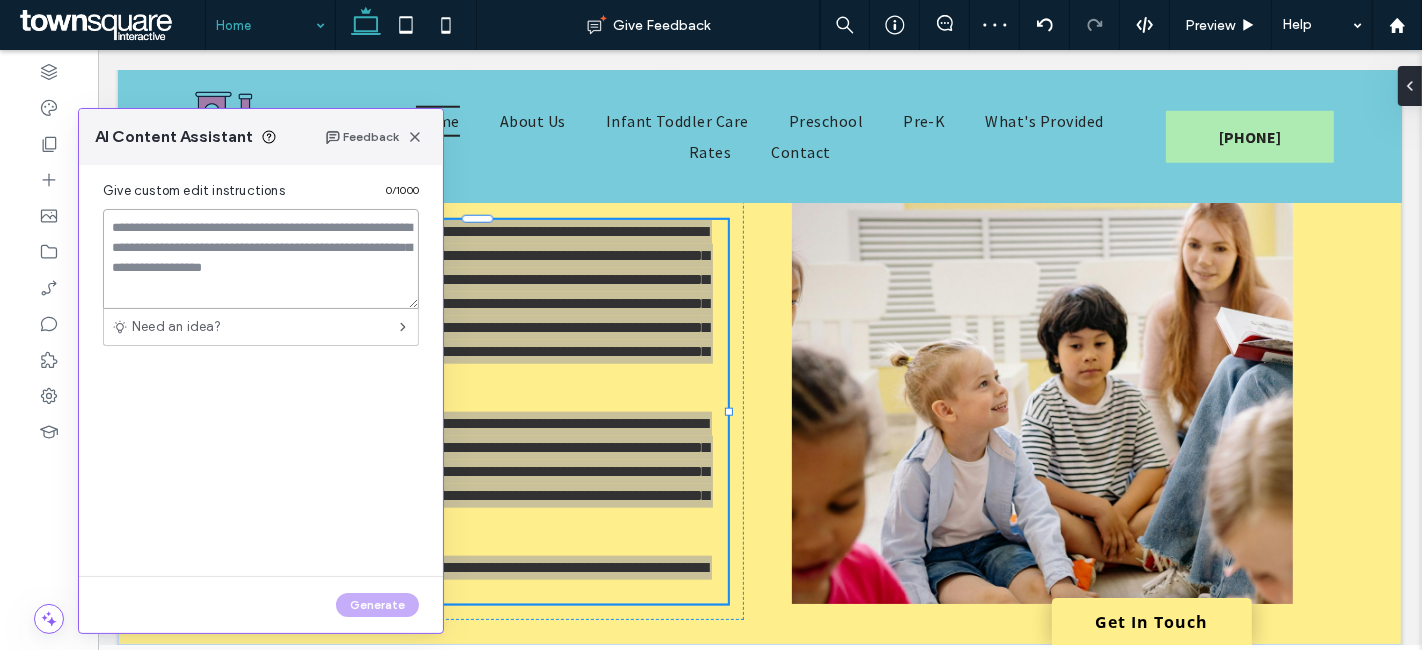 click at bounding box center (261, 259) 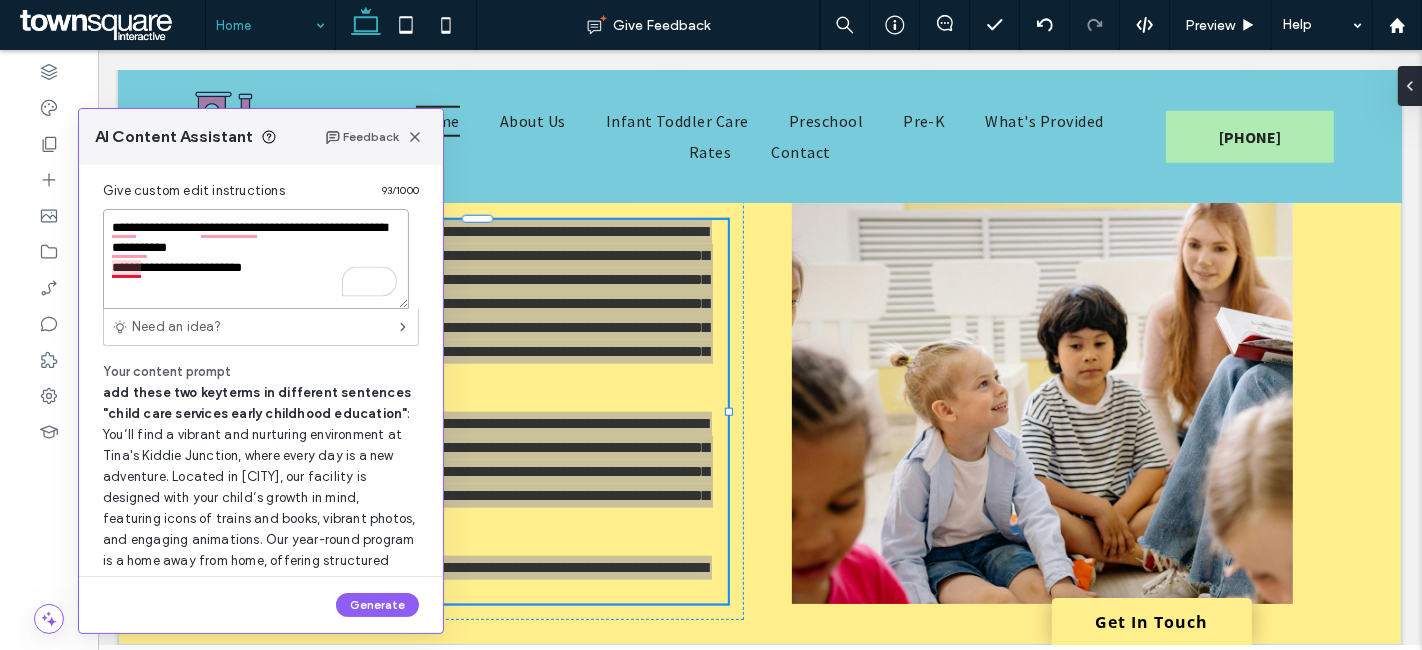 click on "**********" at bounding box center [256, 259] 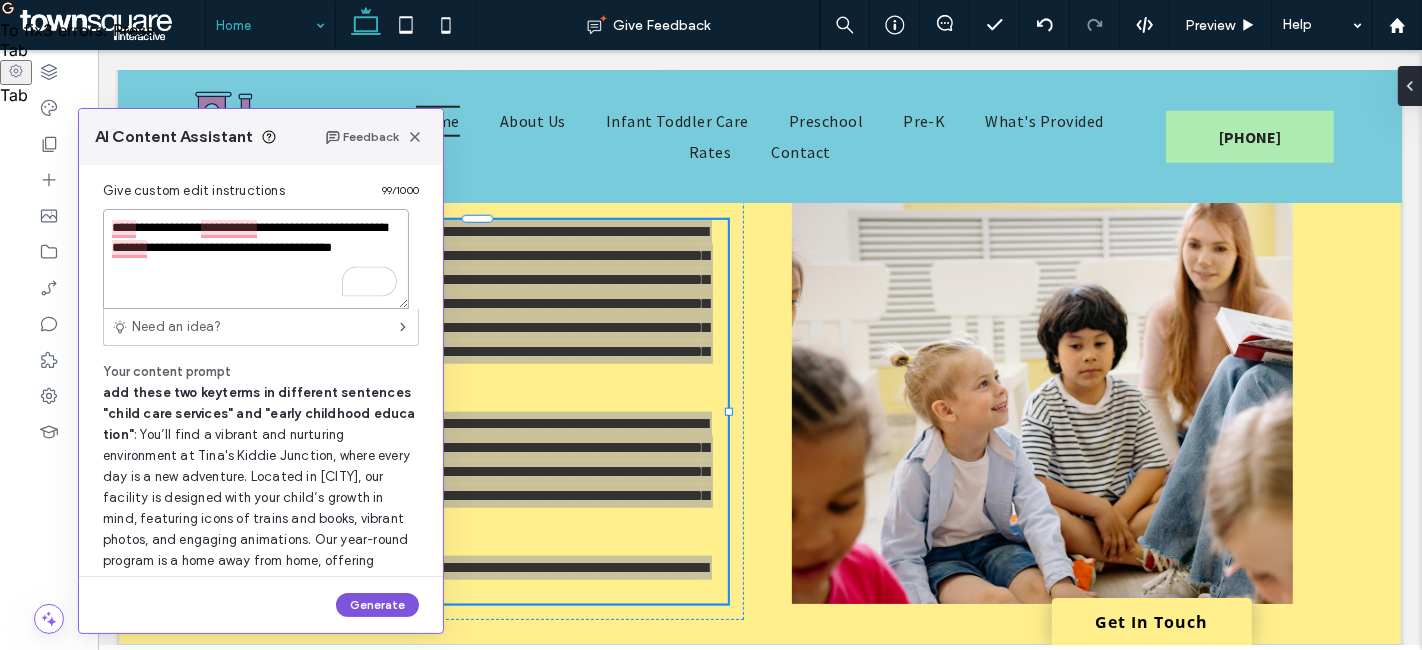 type on "**********" 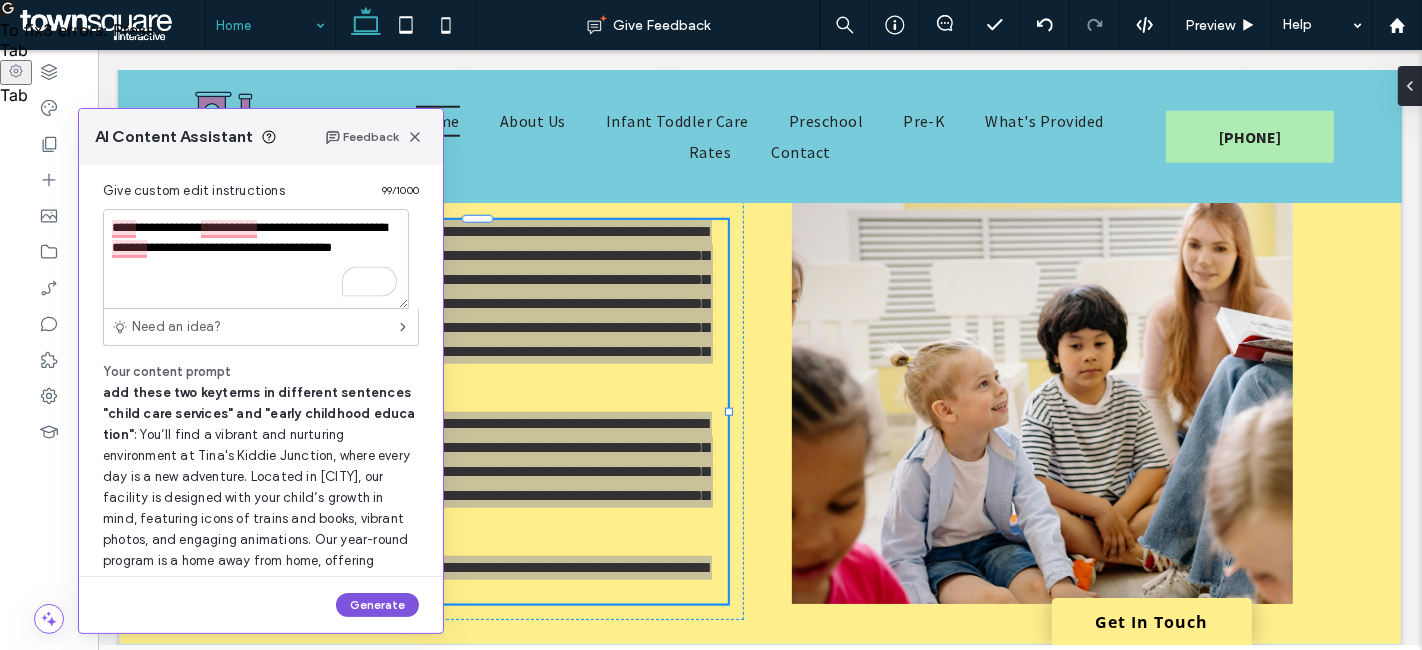 click on "Generate" at bounding box center [377, 605] 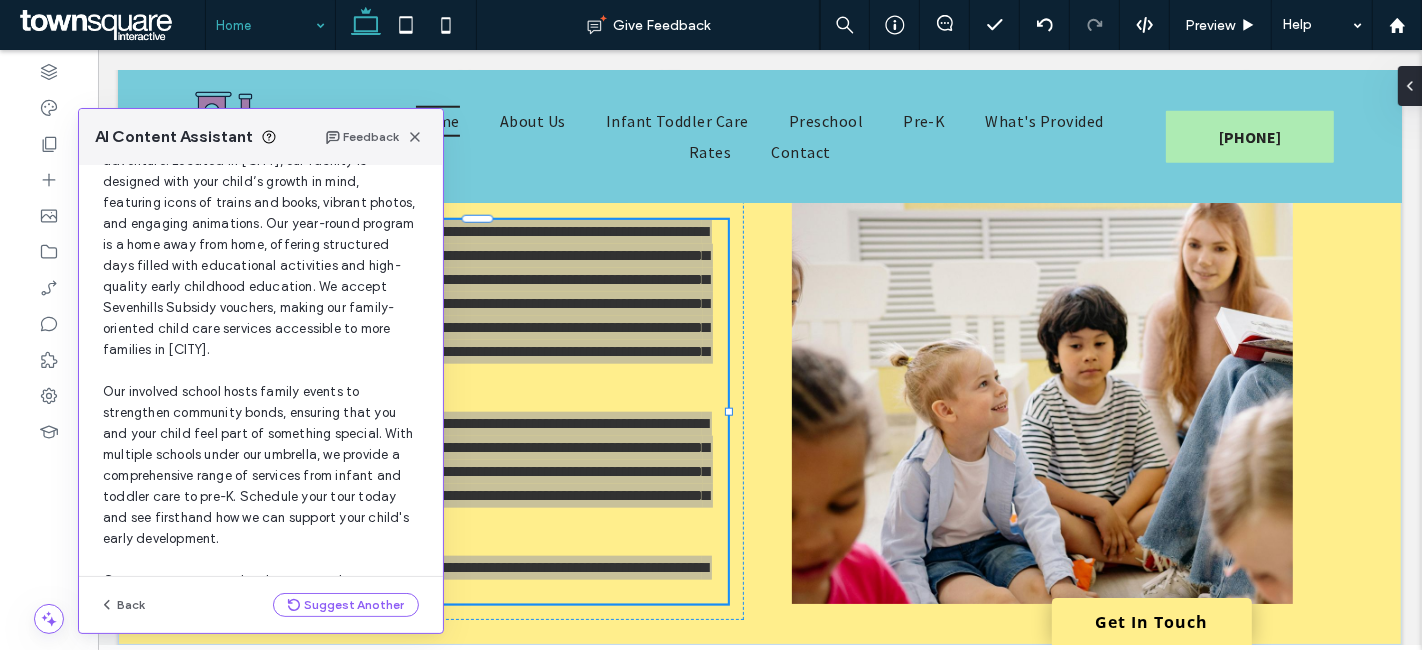 scroll, scrollTop: 247, scrollLeft: 0, axis: vertical 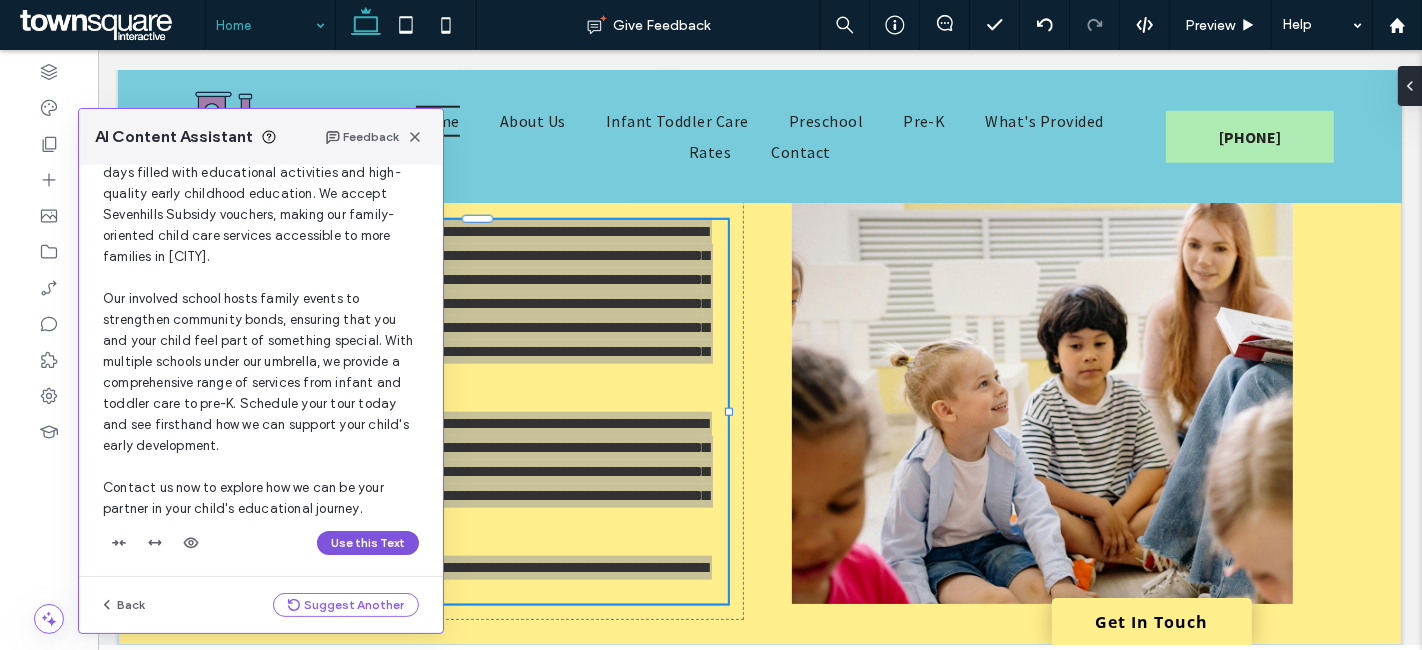click on "Use this Text" at bounding box center [368, 543] 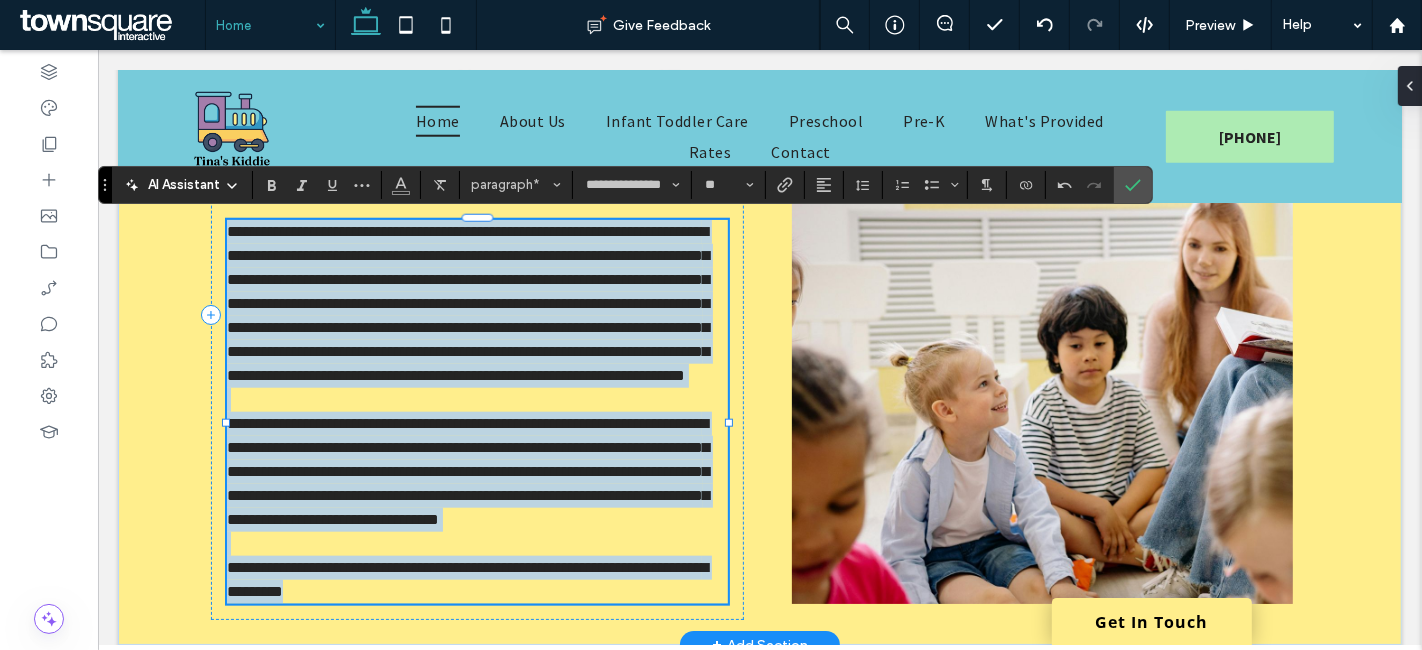 click at bounding box center (476, 400) 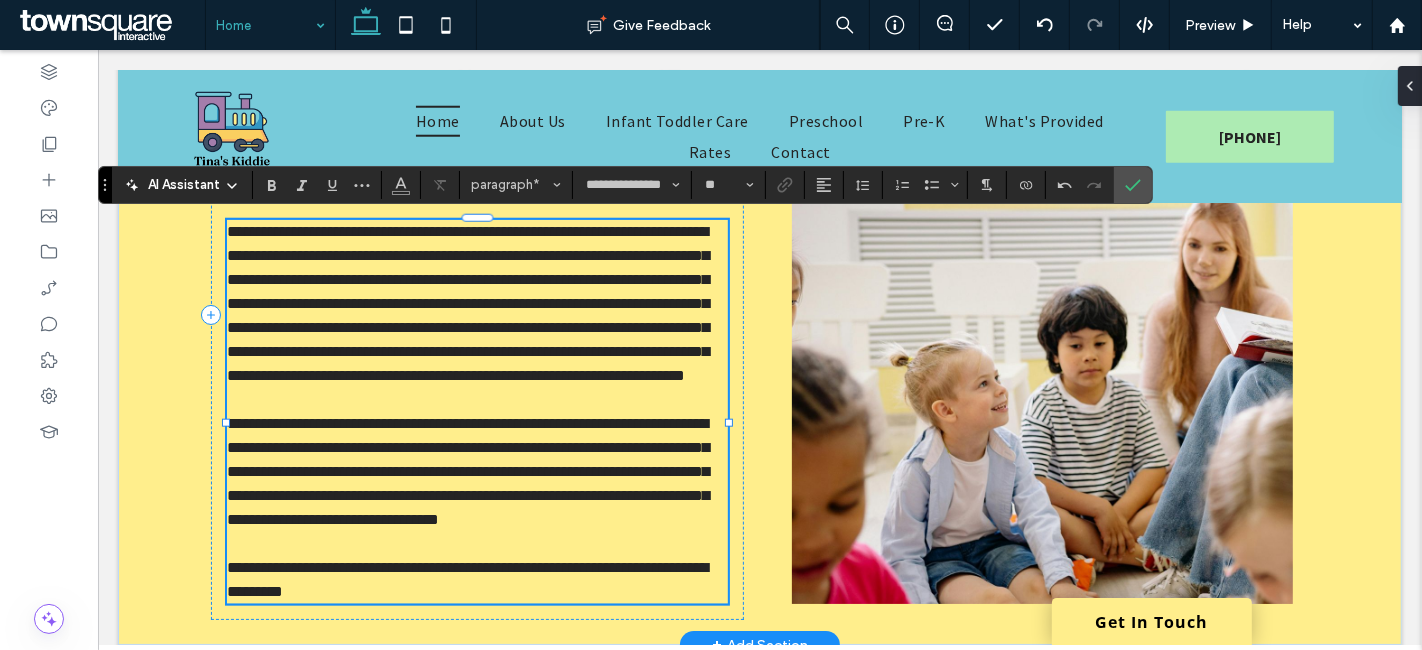 click on "**********" at bounding box center [467, 303] 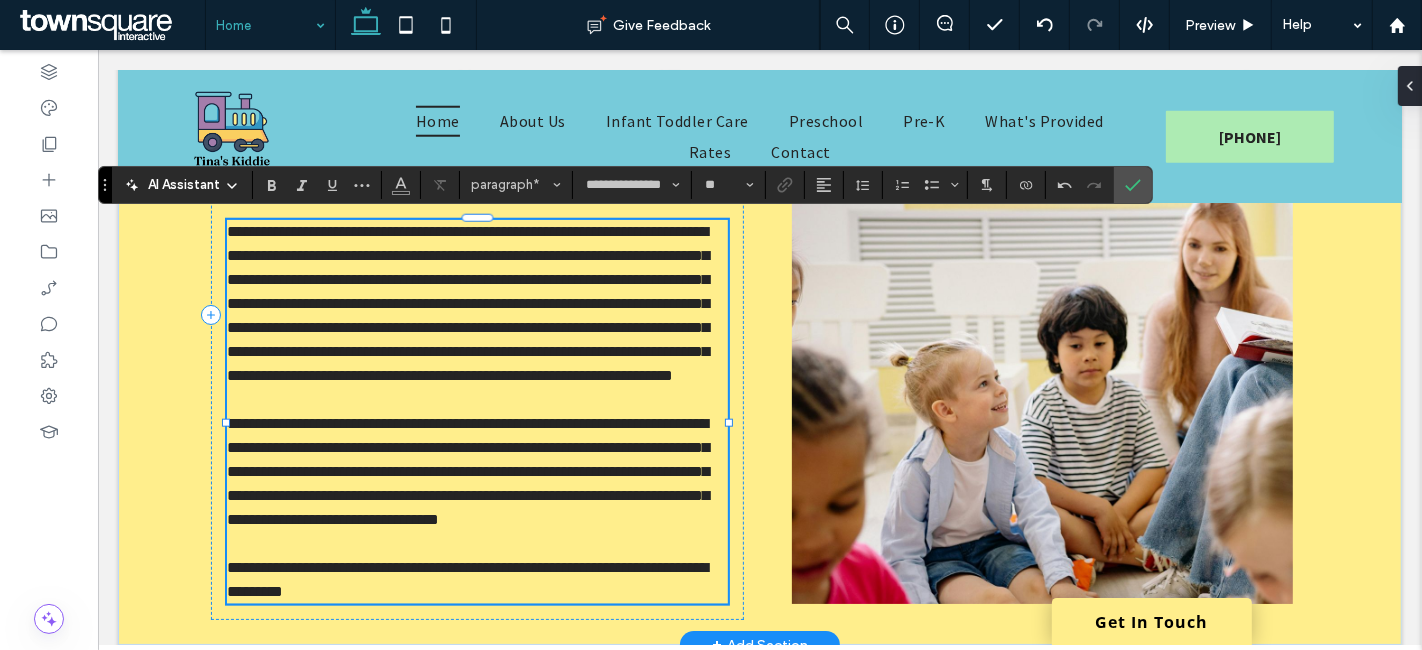 click on "**********" at bounding box center [467, 303] 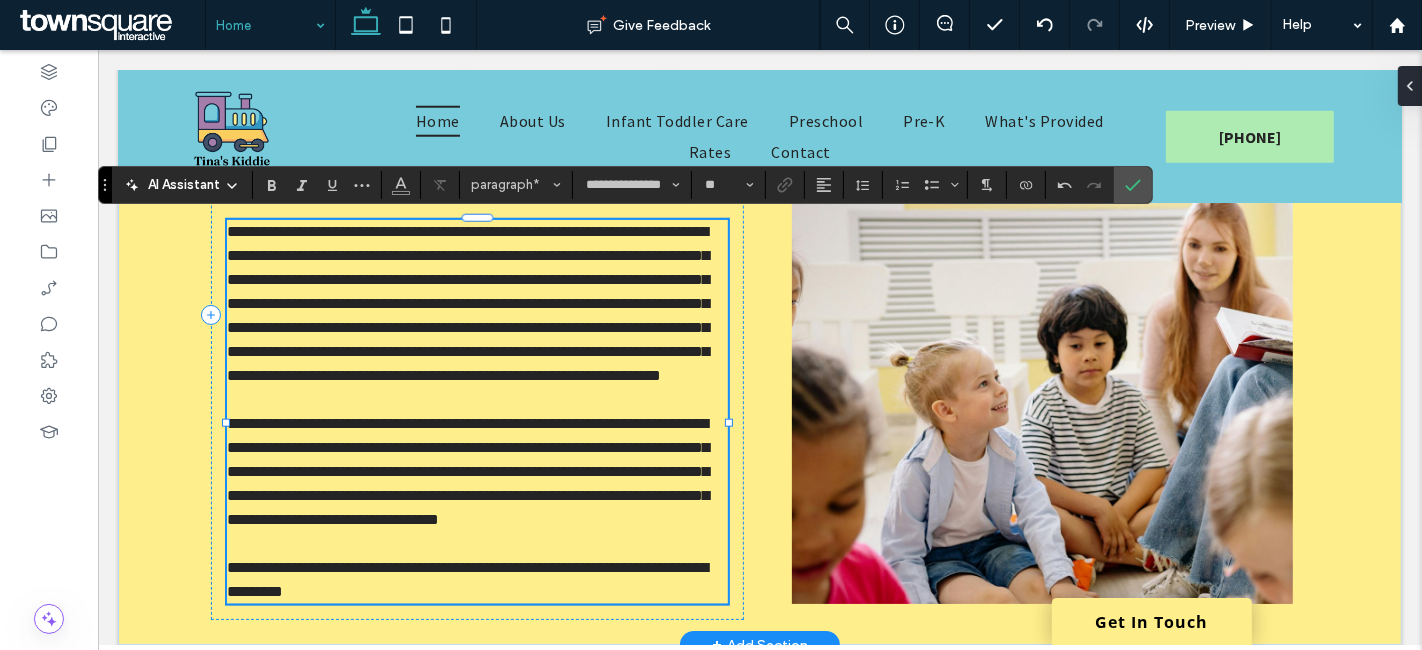 click on "**********" at bounding box center [467, 303] 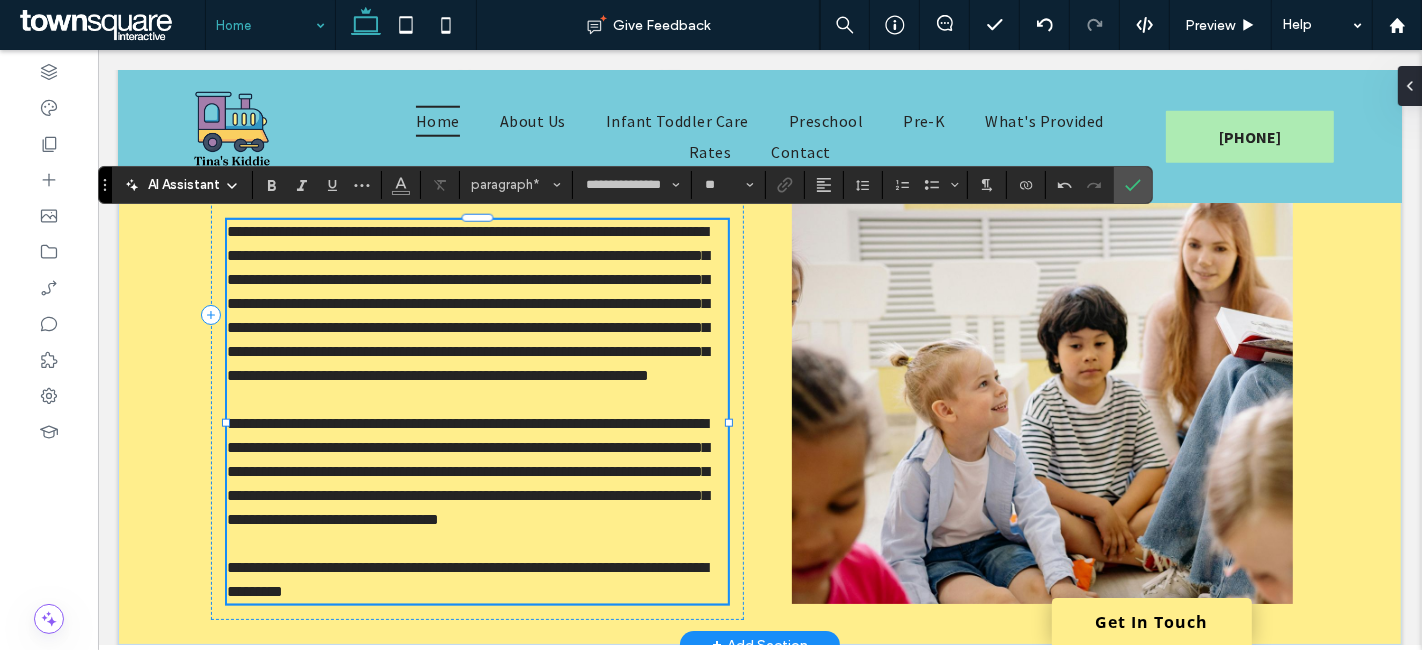 click on "**********" at bounding box center (476, 304) 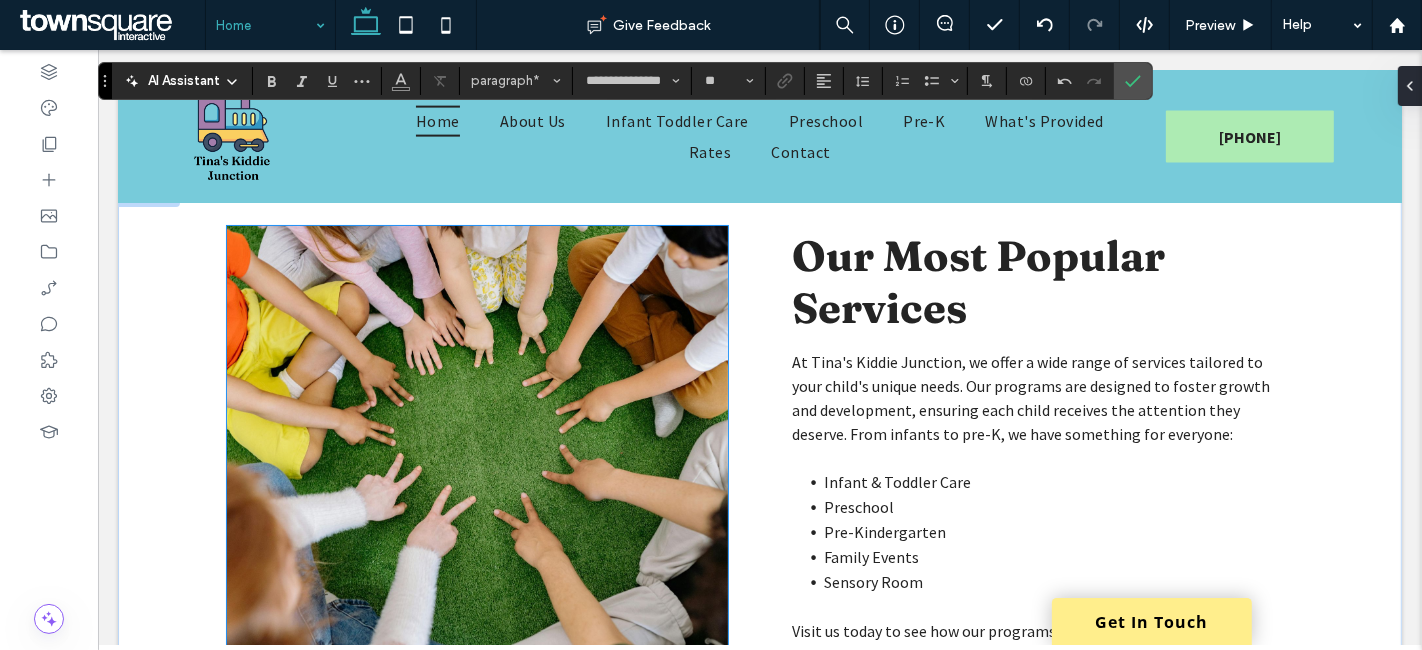 scroll, scrollTop: 2555, scrollLeft: 0, axis: vertical 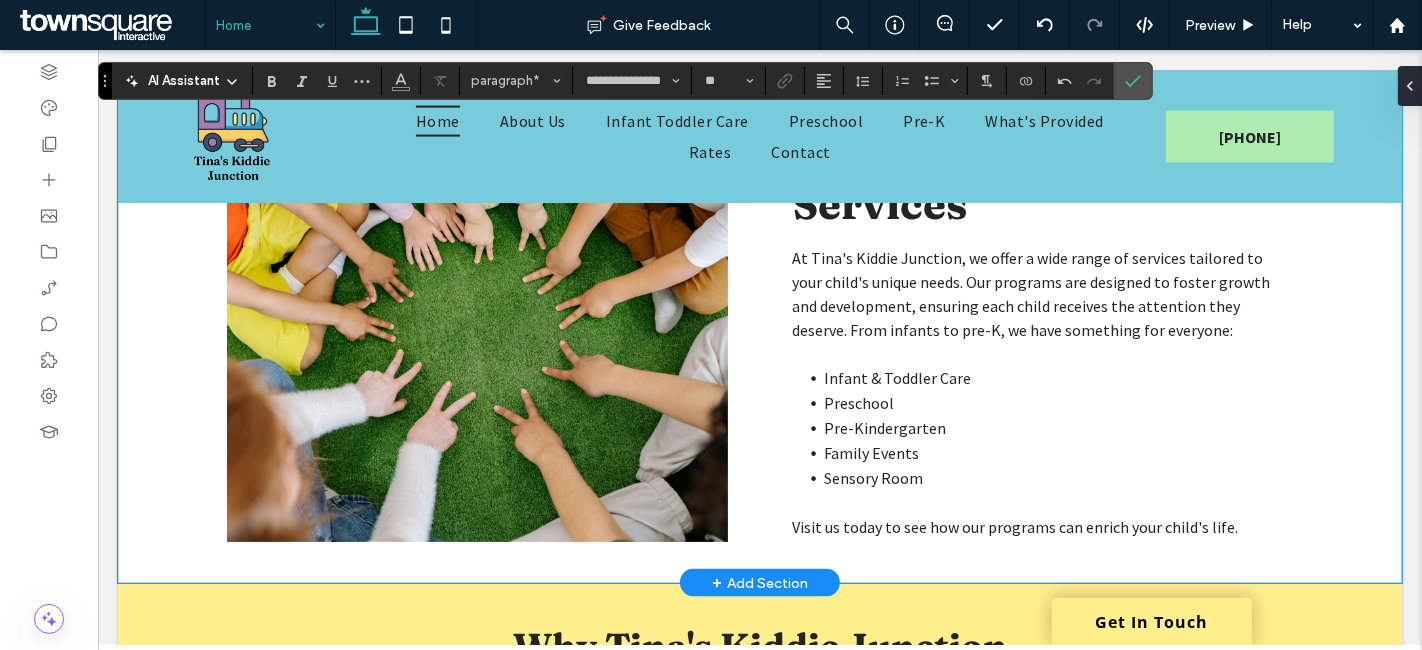 drag, startPoint x: 761, startPoint y: 301, endPoint x: 990, endPoint y: 325, distance: 230.25421 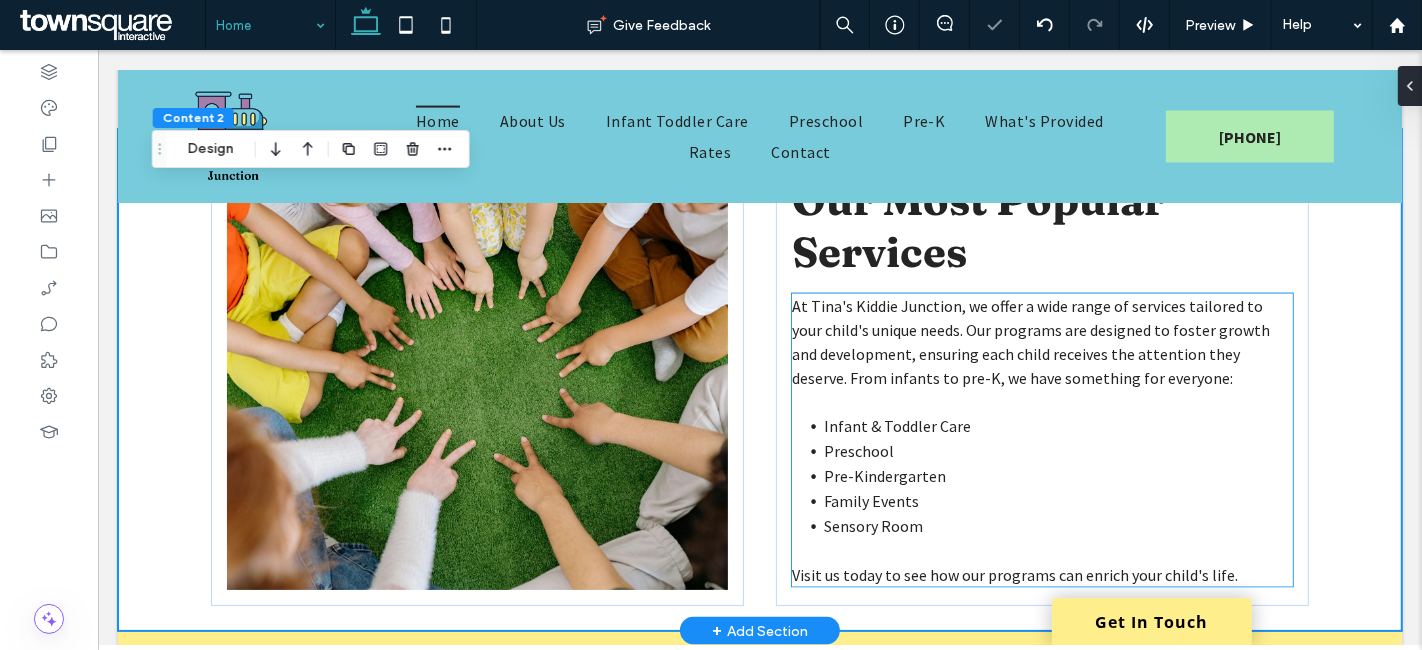 click on "At Tina's Kiddie Junction, we offer a wide range of services tailored to your child's unique needs. Our programs are designed to foster growth and development, ensuring each child receives the attention they deserve. From infants to pre-K, we have something for everyone:" at bounding box center [1030, 342] 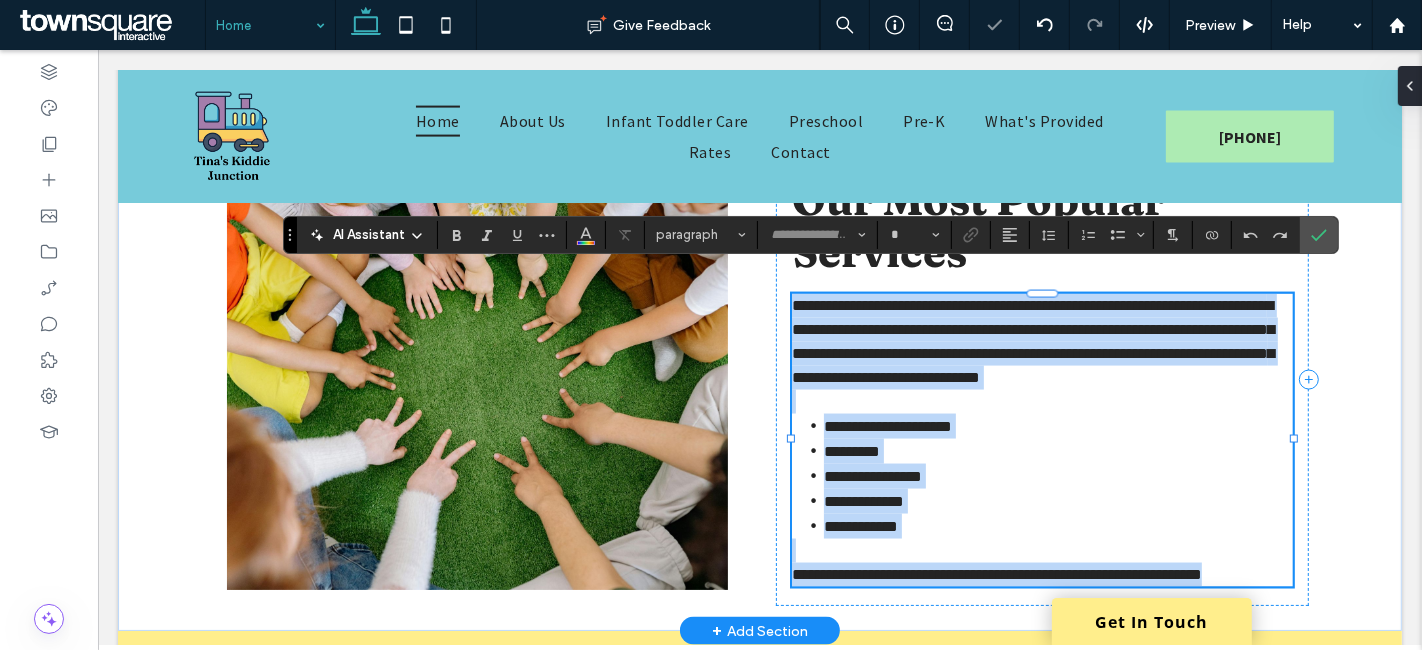 type on "**********" 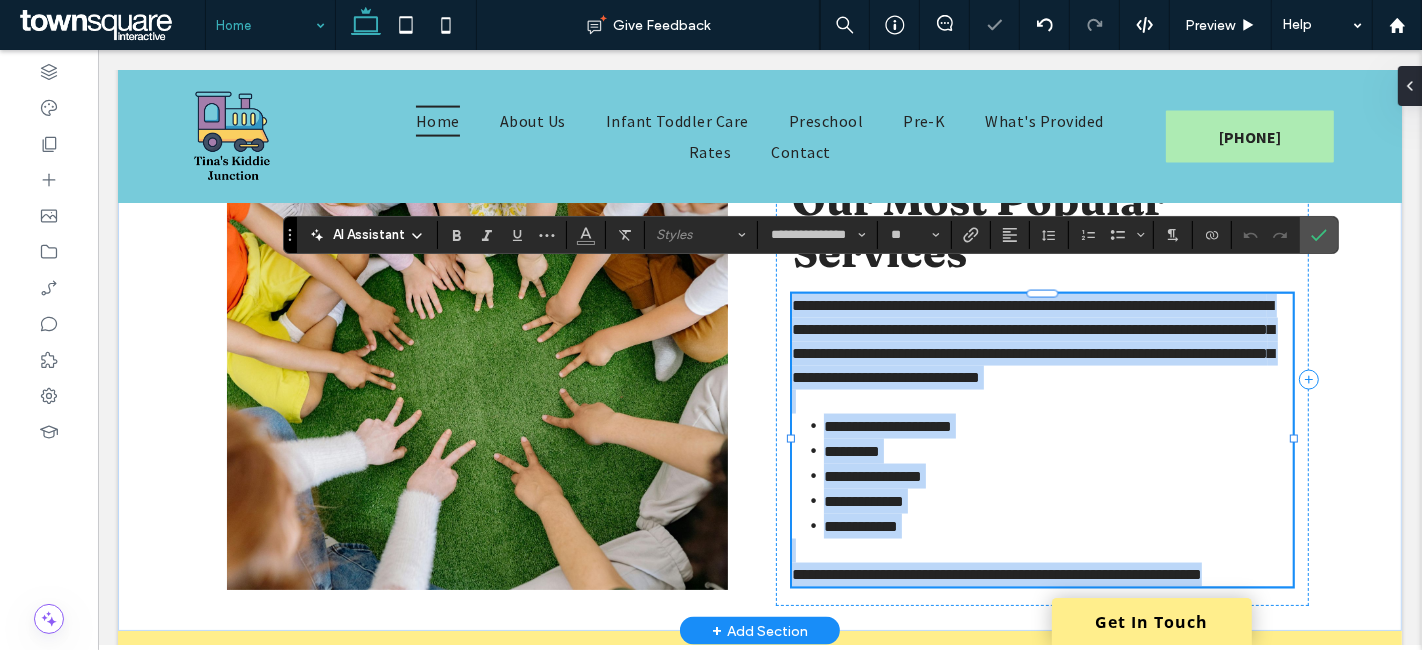 click on "**********" at bounding box center [1032, 341] 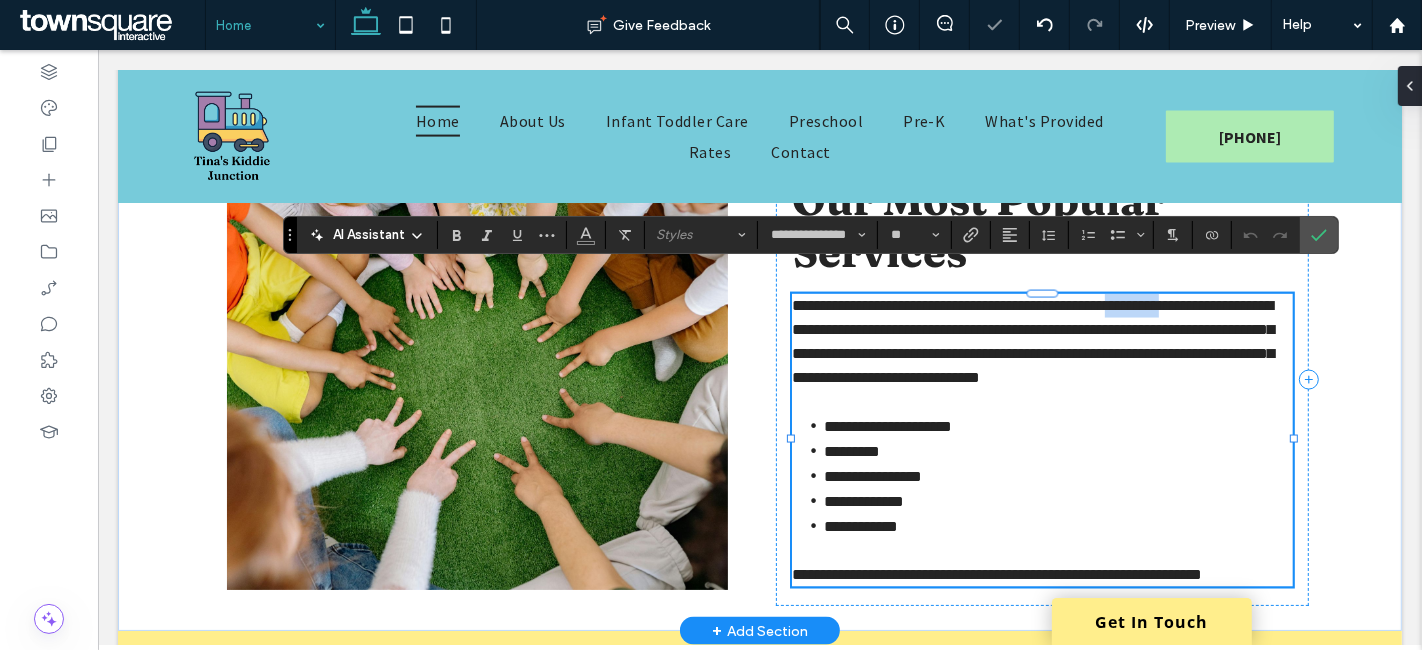click on "**********" at bounding box center [1032, 341] 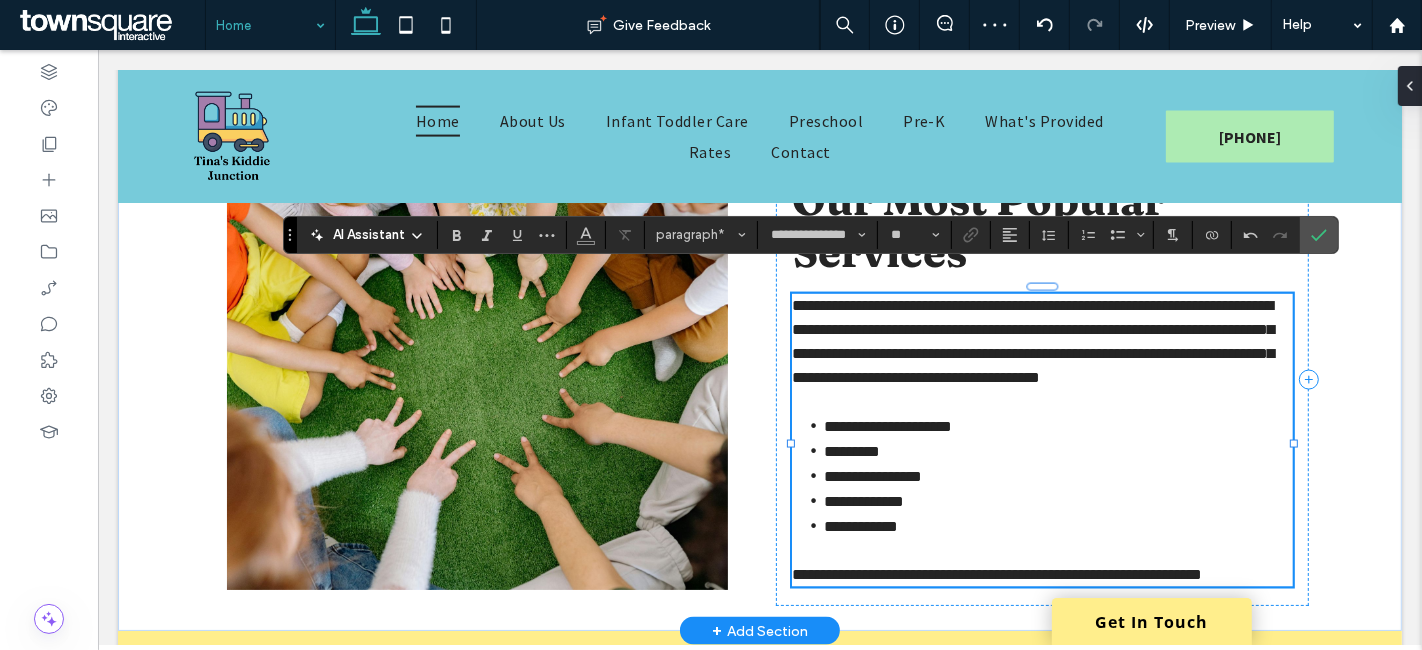 click on "**********" at bounding box center [1032, 341] 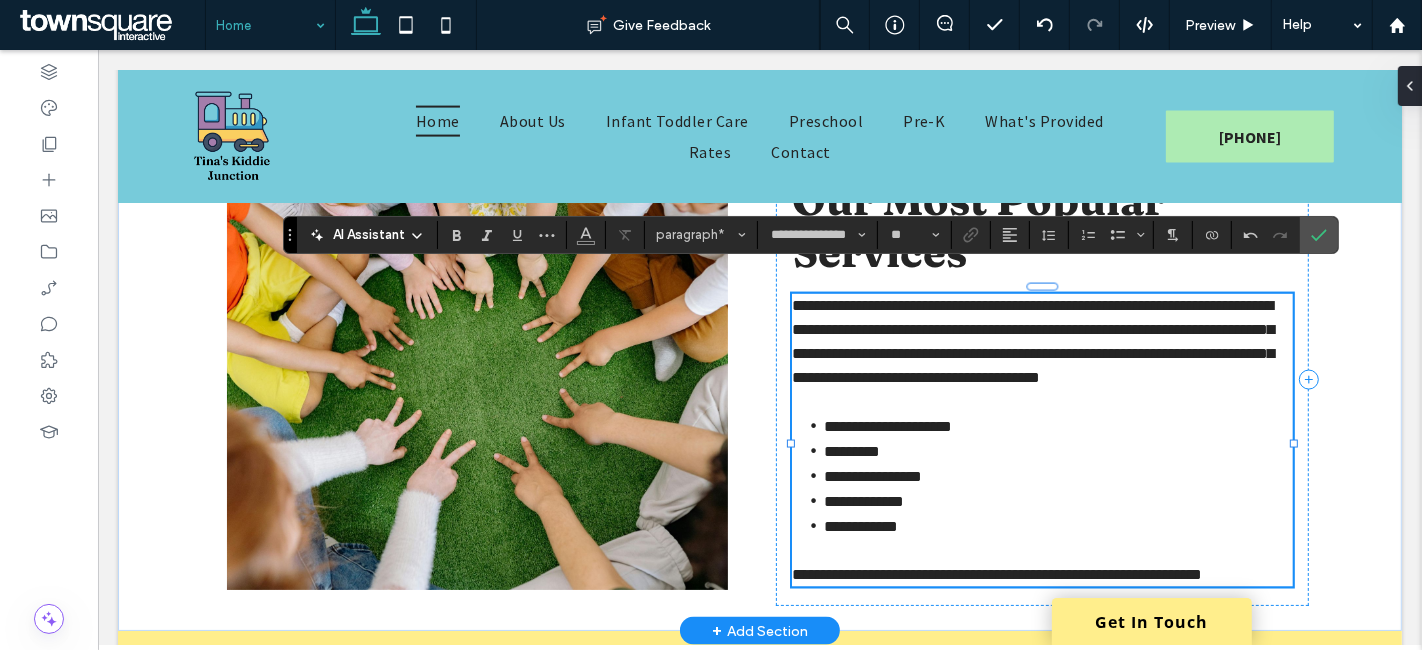 type 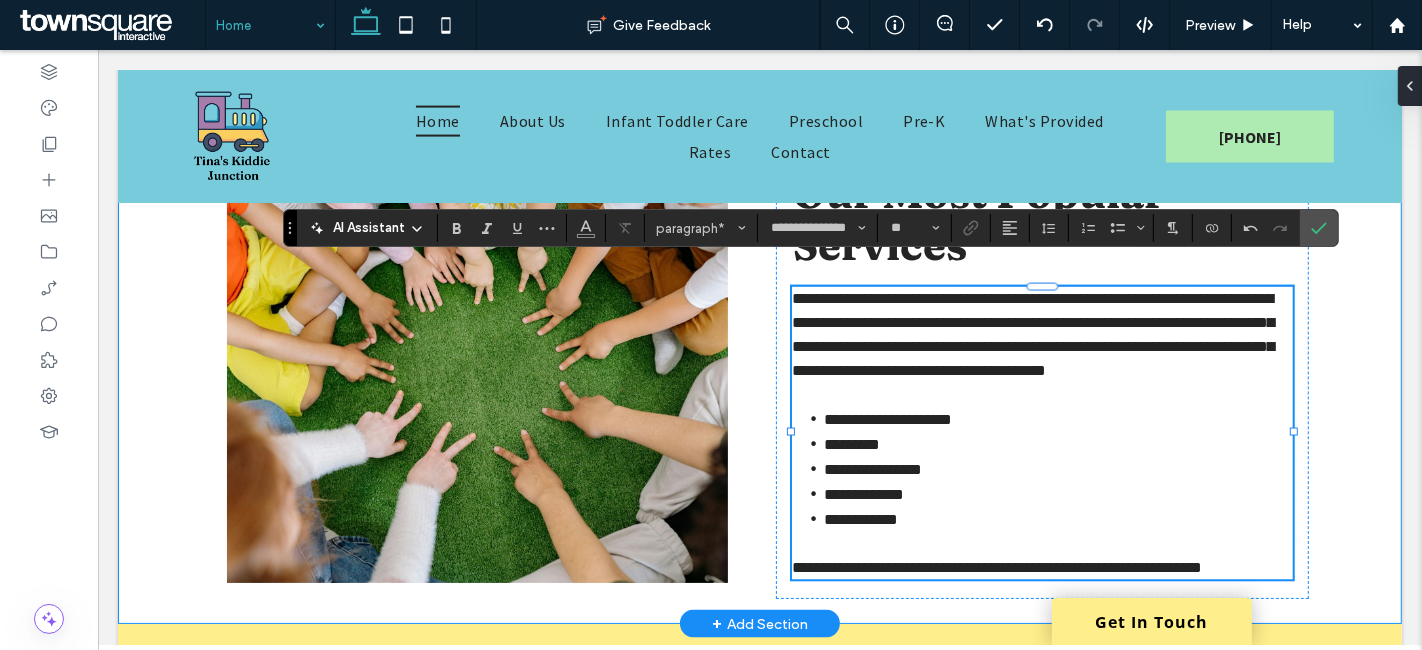 click on "**********" at bounding box center [759, 373] 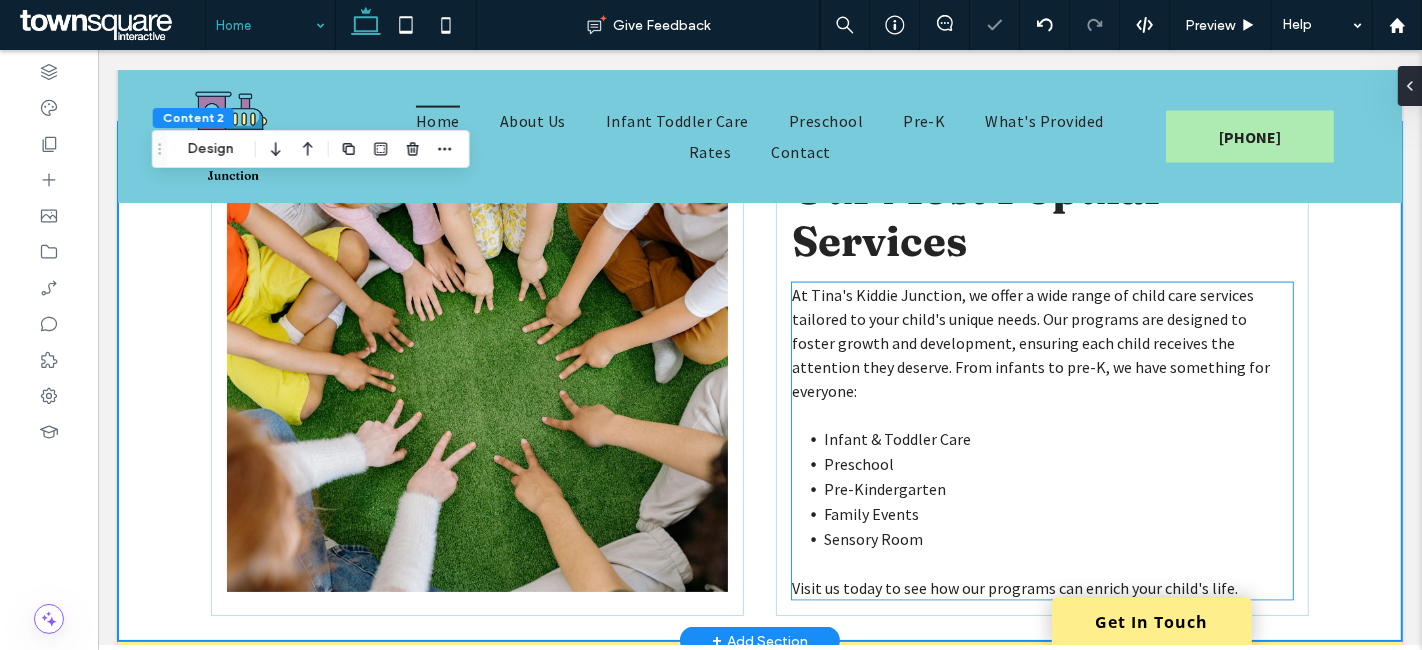 click on "Visit us today to see how our programs can enrich your child's life." at bounding box center [1041, 588] 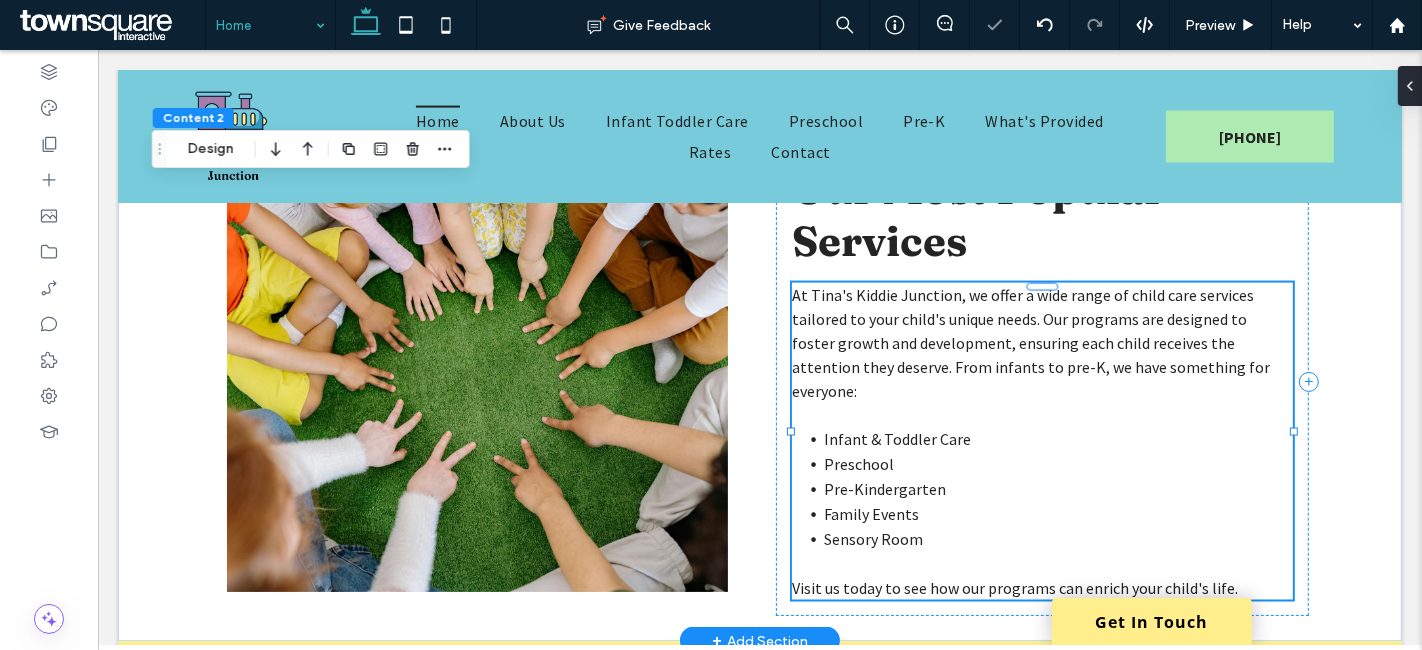 click on "At Tina's Kiddie Junction, we offer a wide range of child care services tailored to your child's unique needs. Our programs are designed to foster growth and development, ensuring each child receives the attention they deserve. From infants to pre-K, we have something for everyone: Infant & Toddler Care Preschool Pre-Kindergarten Family Events Sensory Room Visit us today to see how our programs can enrich your child's life." at bounding box center [1041, 441] 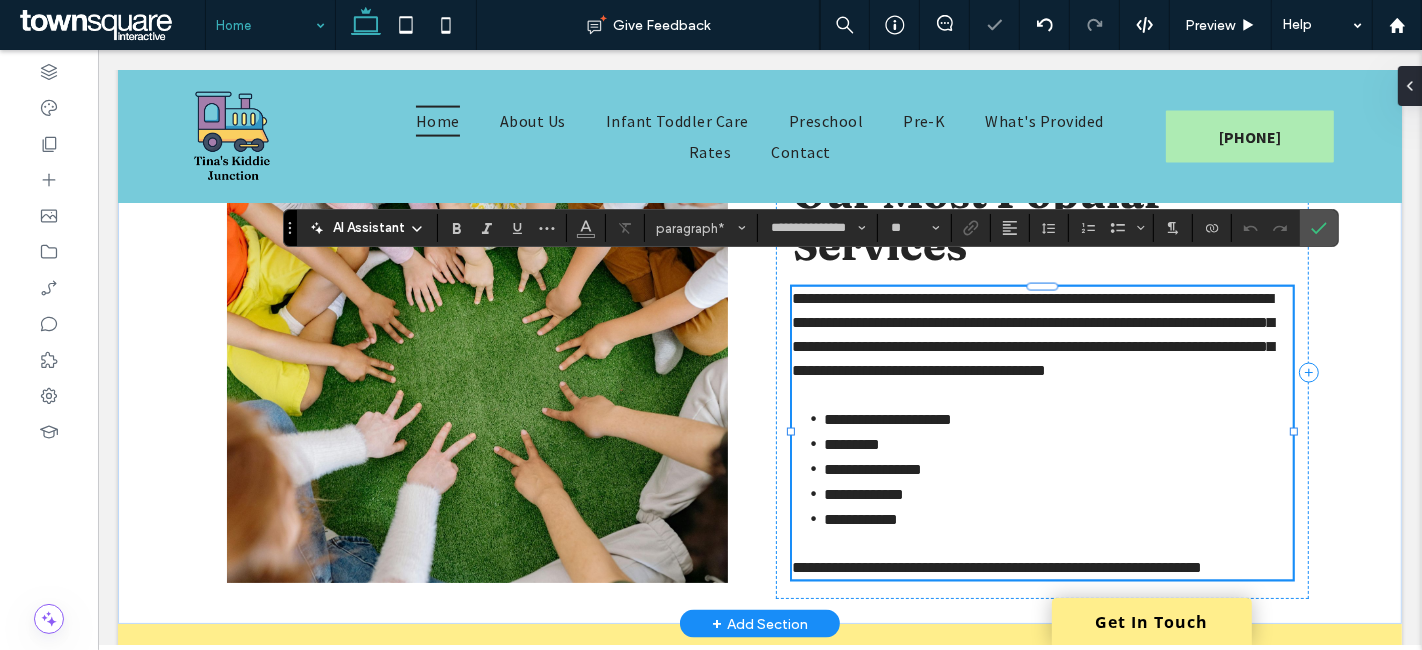 click on "**********" at bounding box center [996, 567] 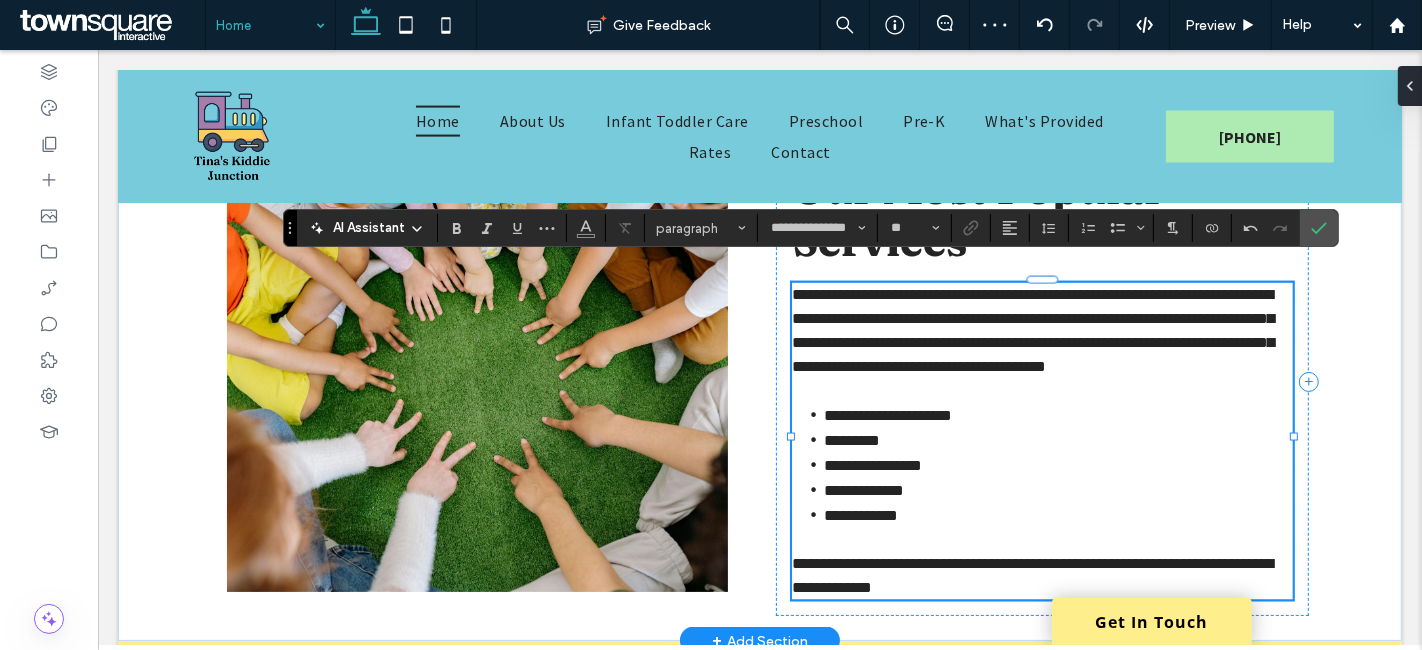 click on "**********" at bounding box center [1031, 575] 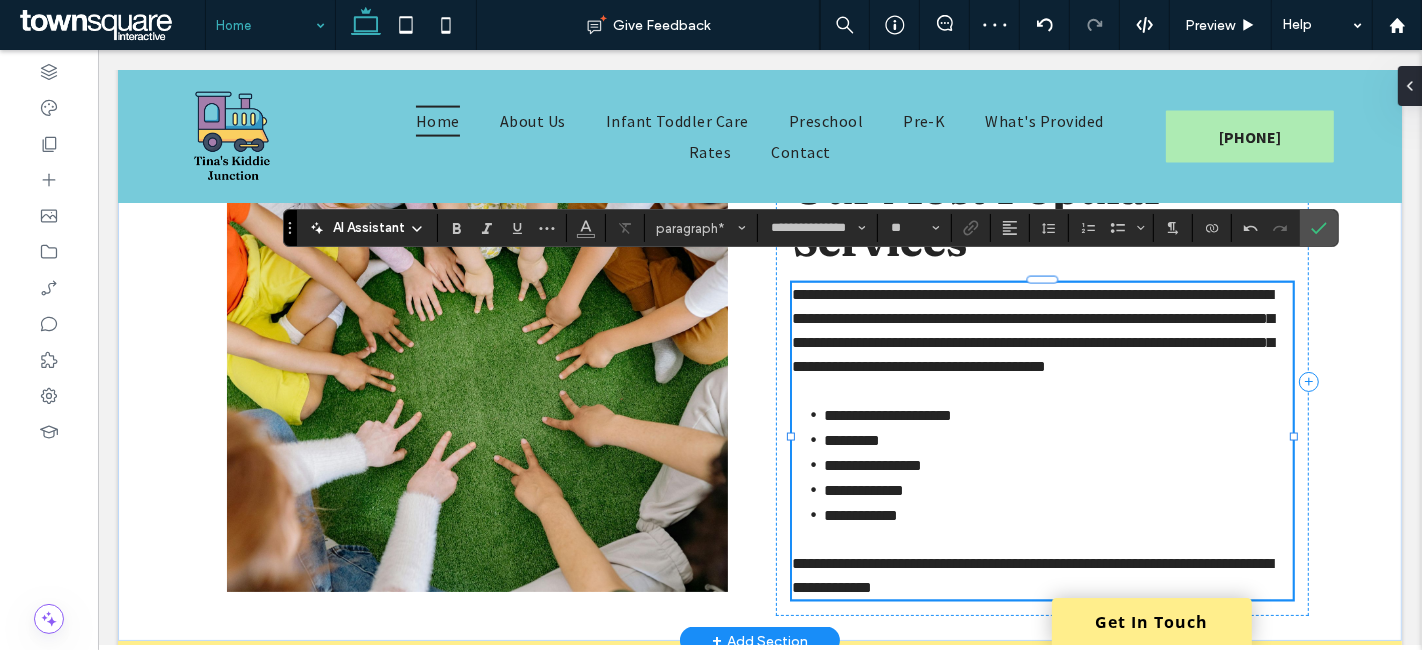 type 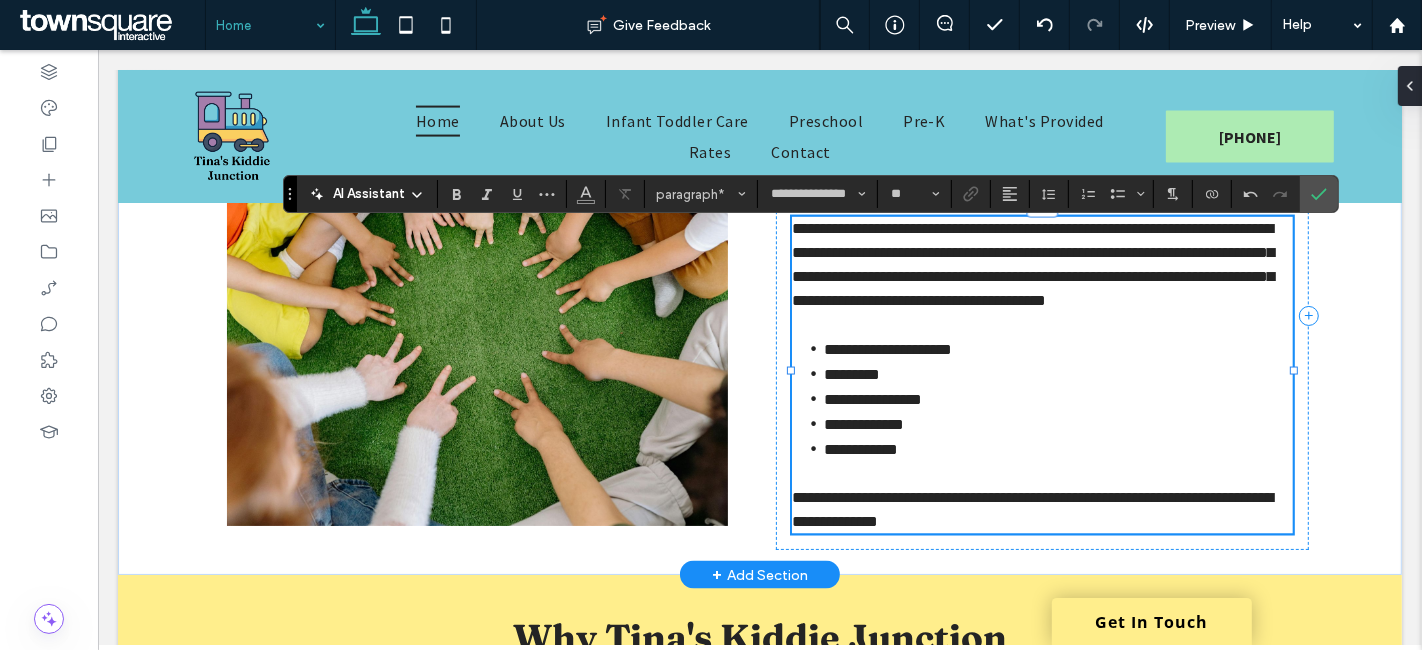 scroll, scrollTop: 2562, scrollLeft: 0, axis: vertical 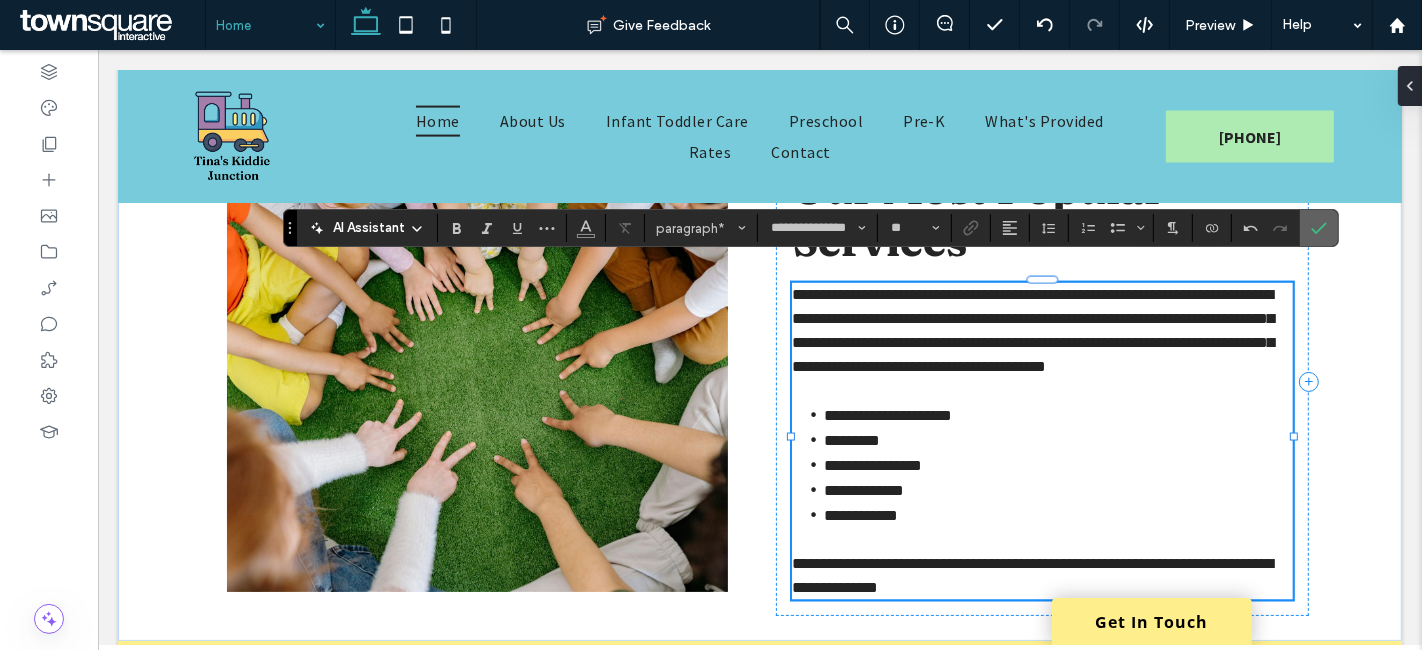drag, startPoint x: 1220, startPoint y: 157, endPoint x: 1320, endPoint y: 218, distance: 117.13667 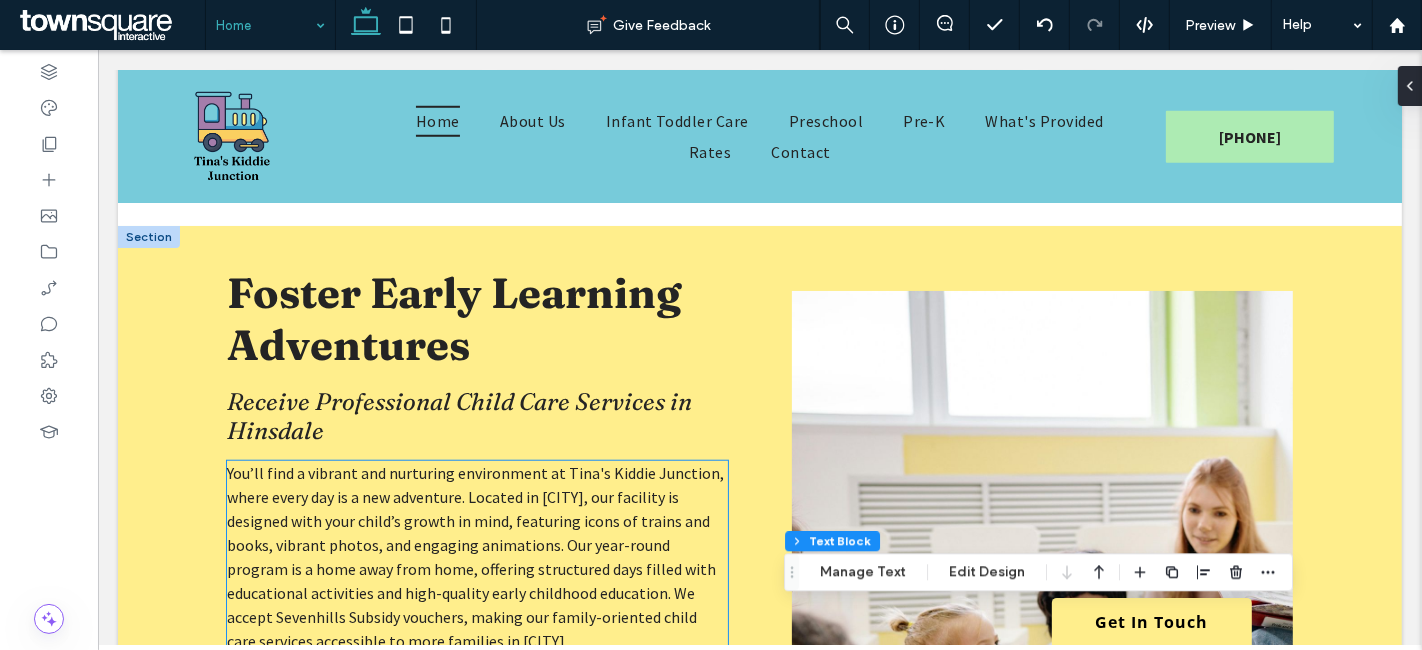 scroll, scrollTop: 1340, scrollLeft: 0, axis: vertical 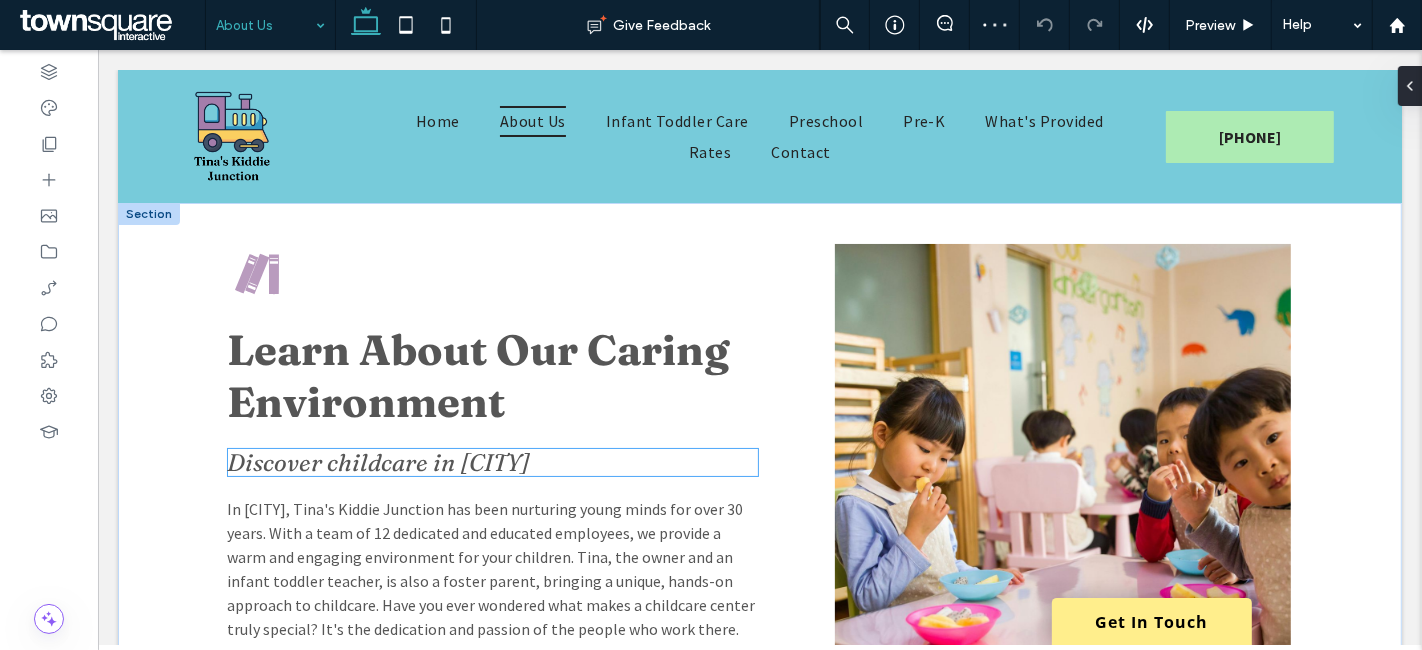 click on "Discover childcare in [CITY]" at bounding box center (377, 462) 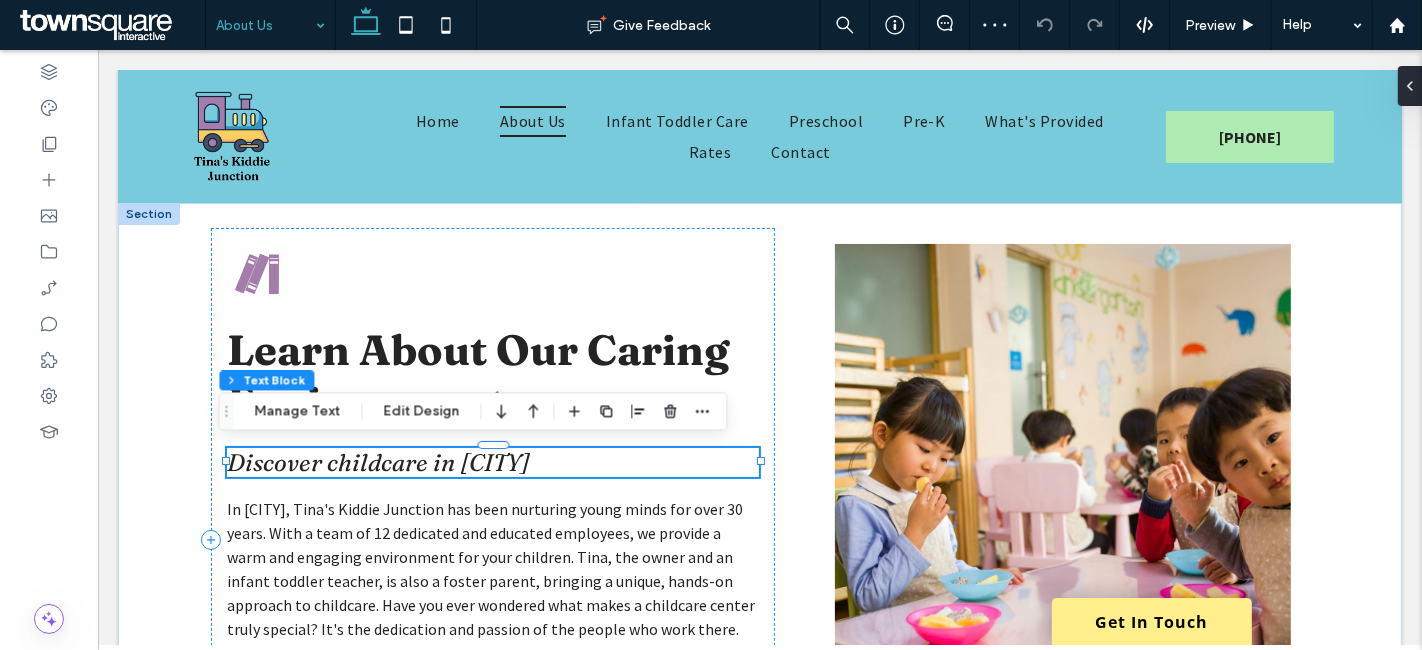 click on "Discover childcare in [CITY]" at bounding box center (377, 462) 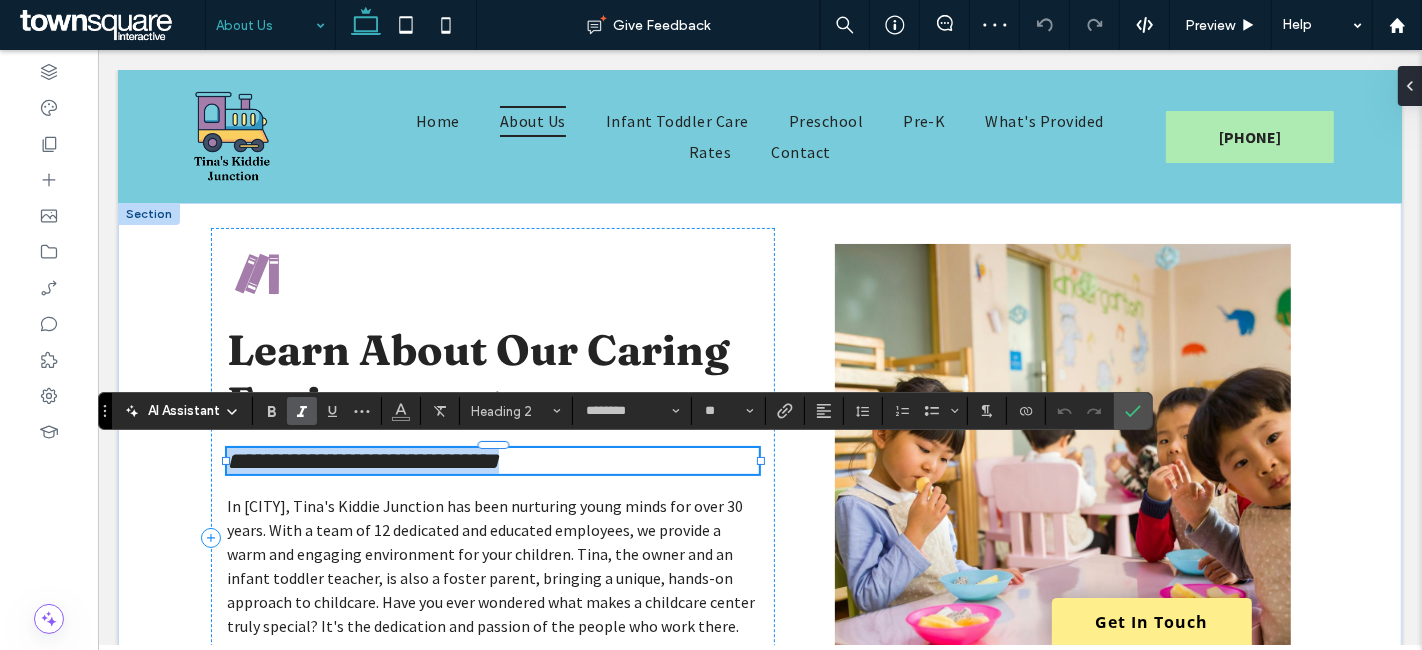 type on "********" 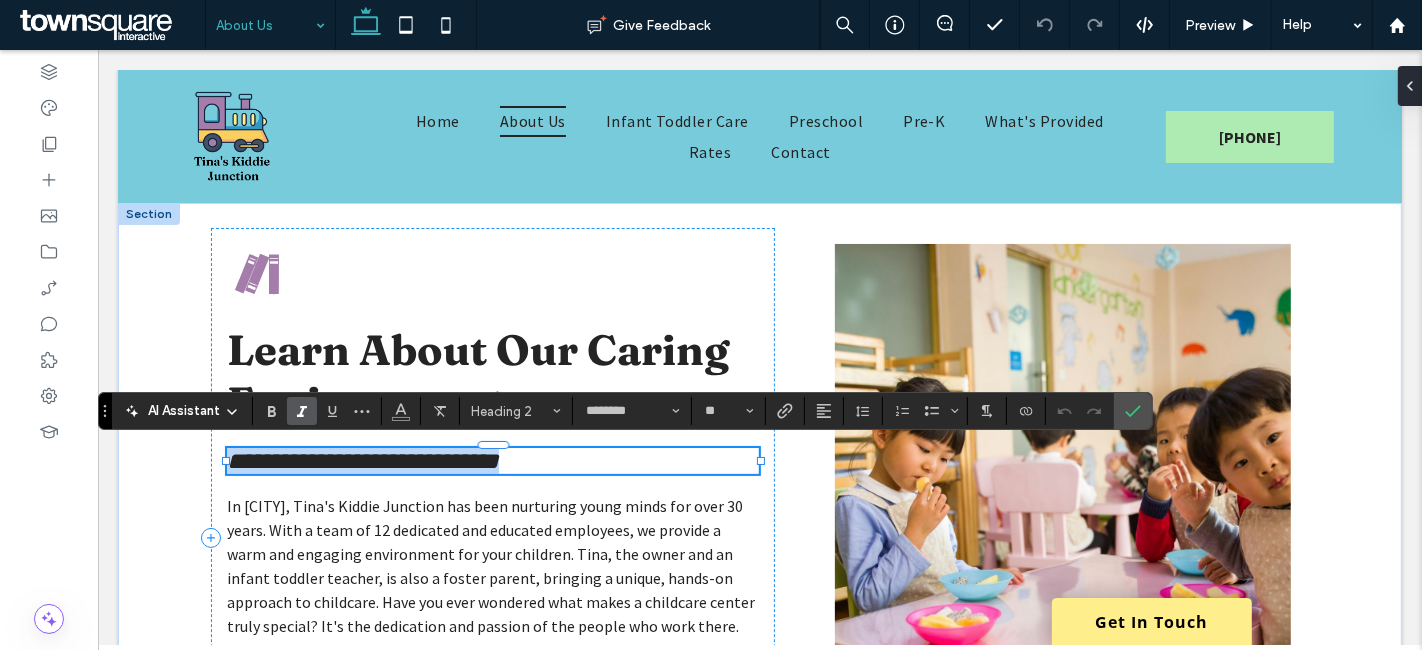 click on "**********" at bounding box center [362, 461] 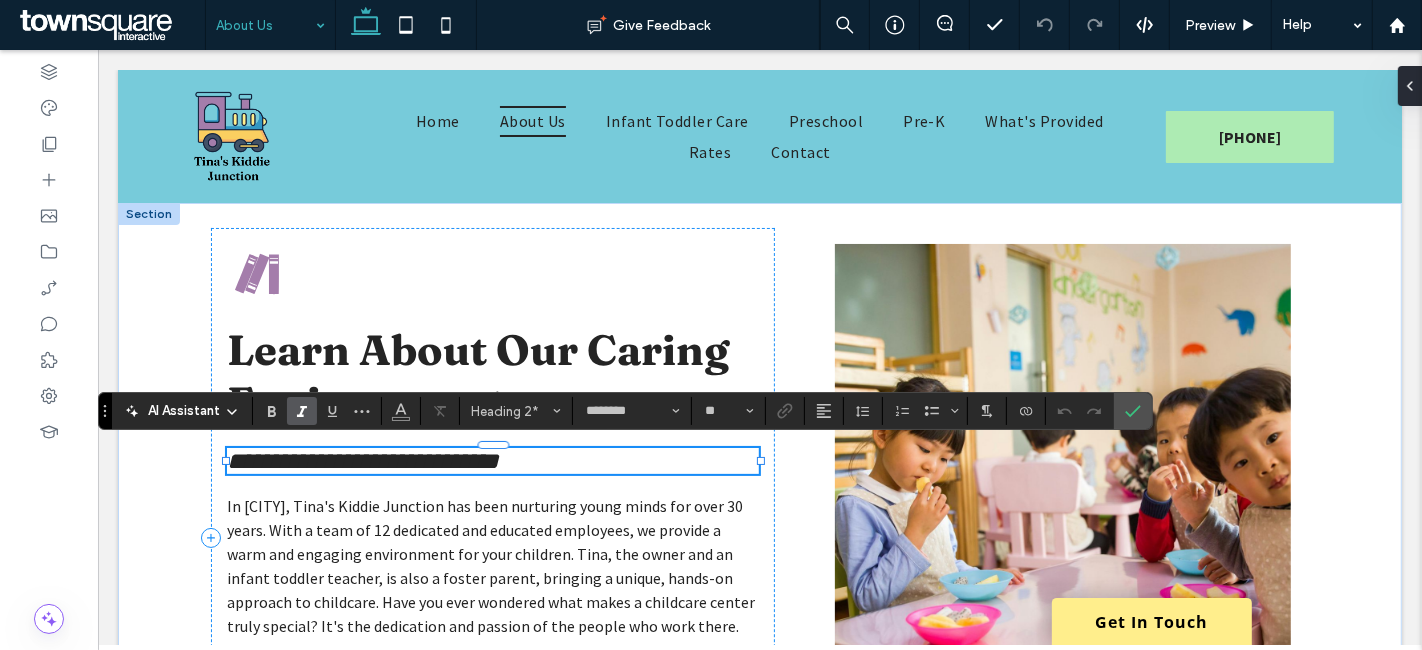 type 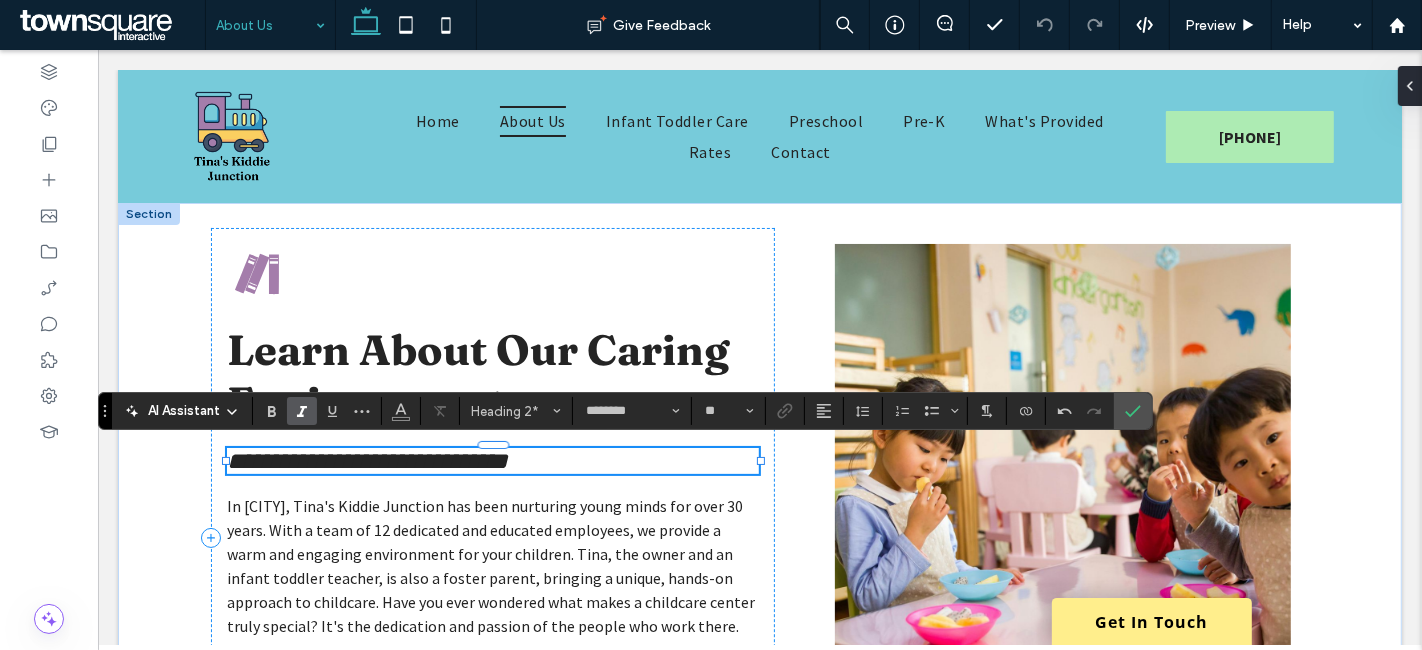 click on "**********" at bounding box center [366, 461] 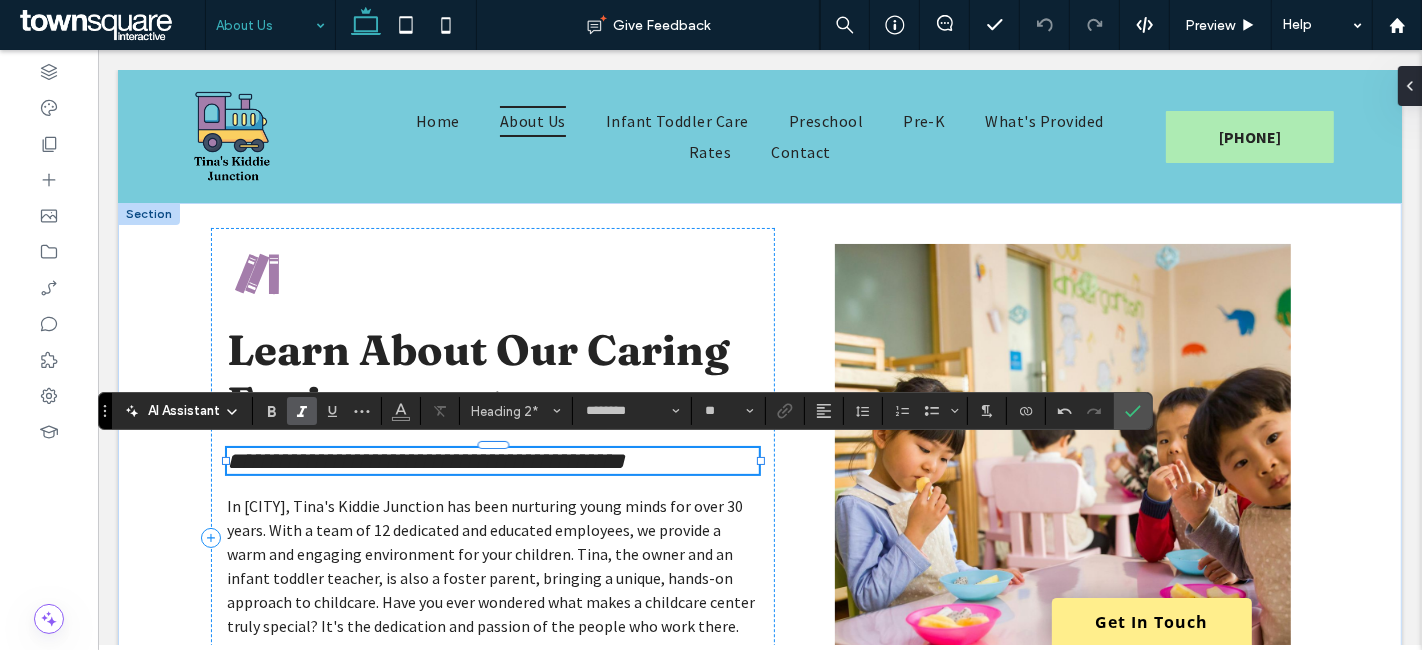 click on "**********" at bounding box center (425, 461) 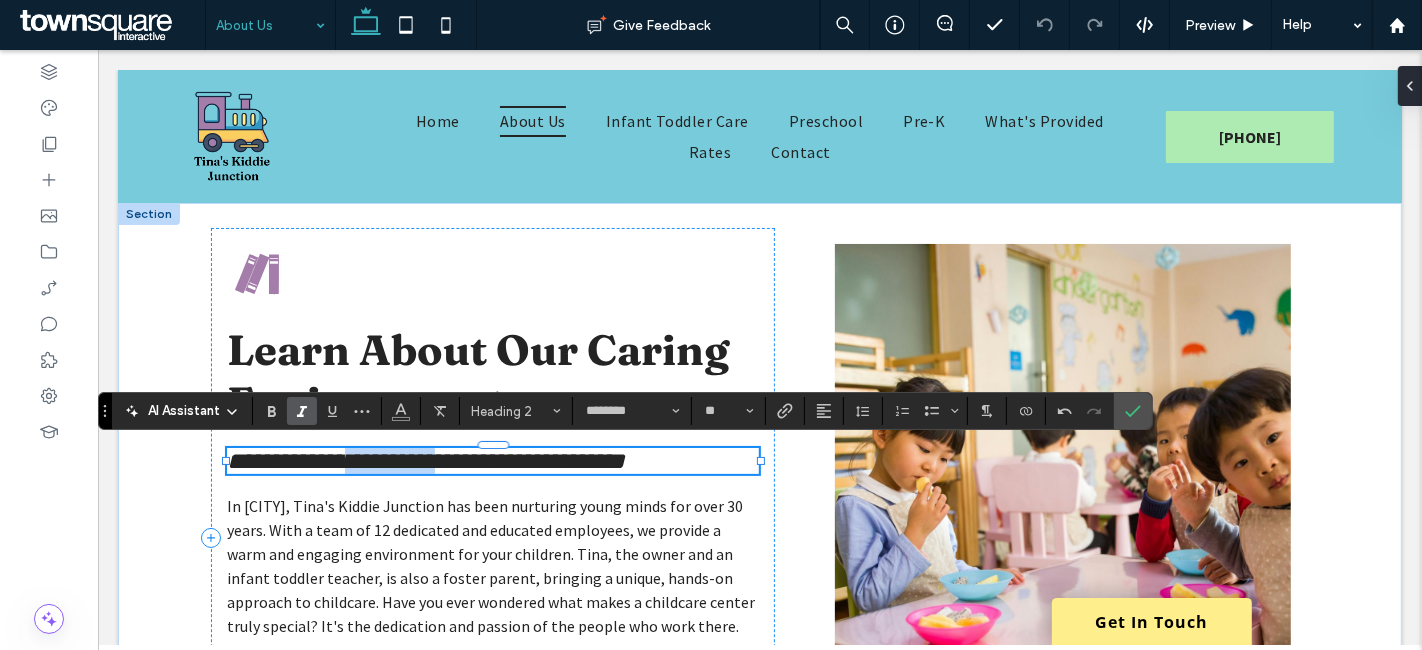drag, startPoint x: 478, startPoint y: 459, endPoint x: 367, endPoint y: 457, distance: 111.01801 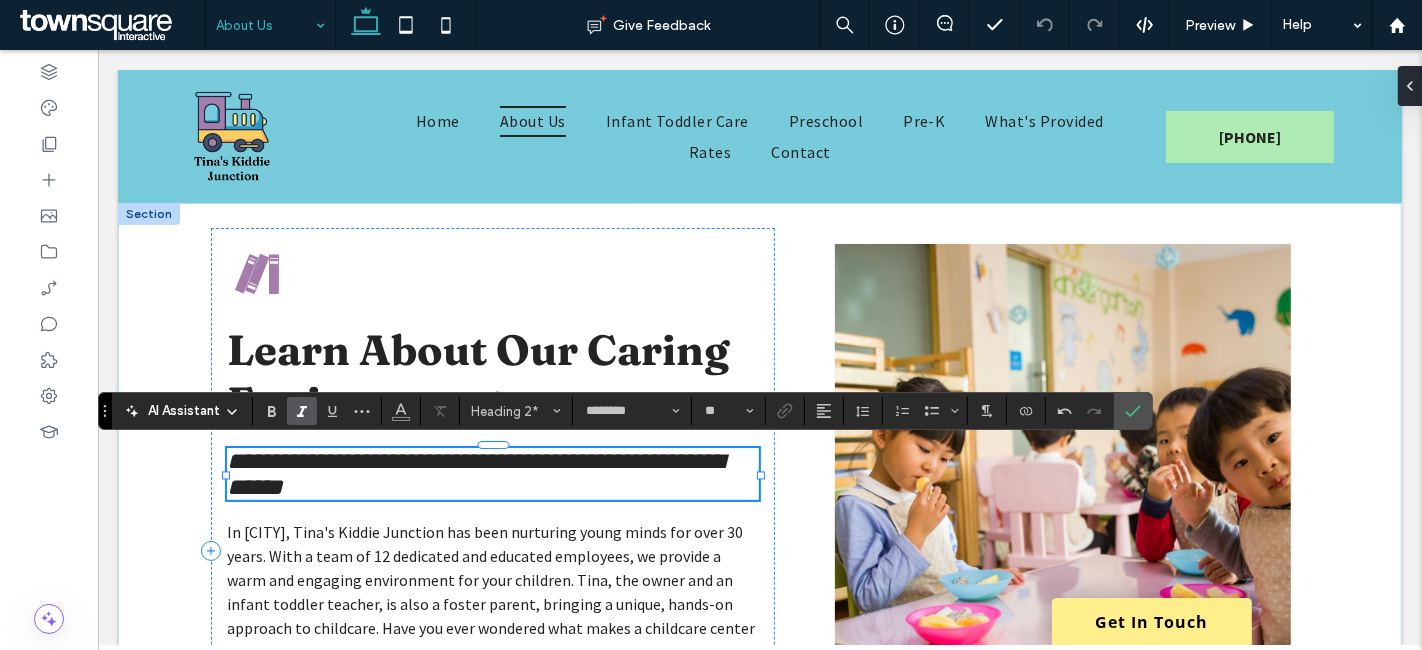 type on "**********" 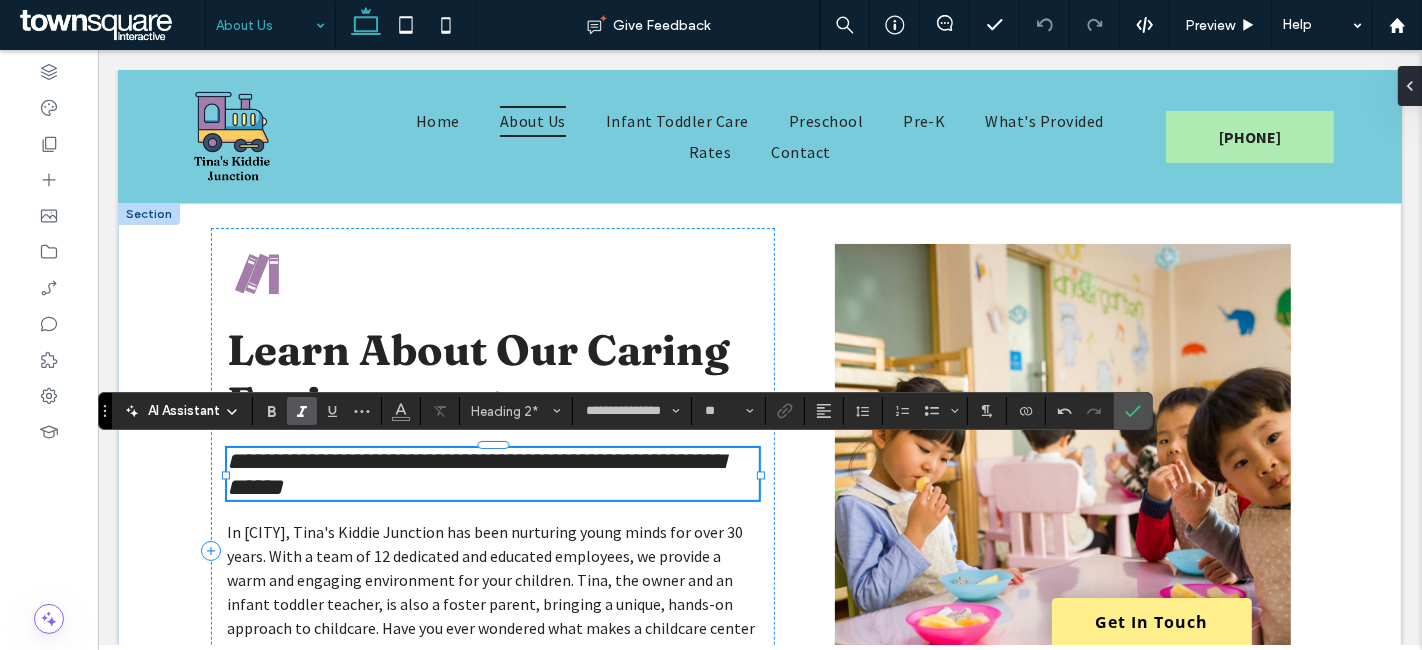 type on "********" 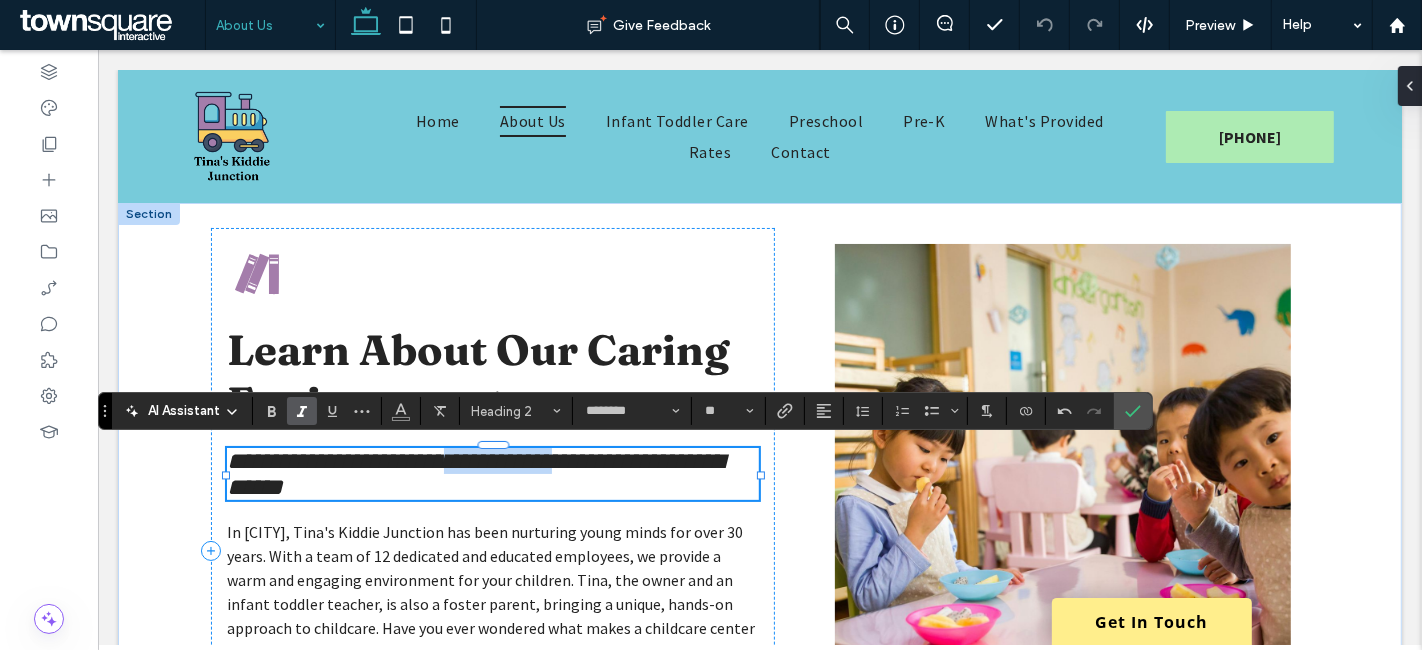 drag, startPoint x: 598, startPoint y: 460, endPoint x: 486, endPoint y: 469, distance: 112.36102 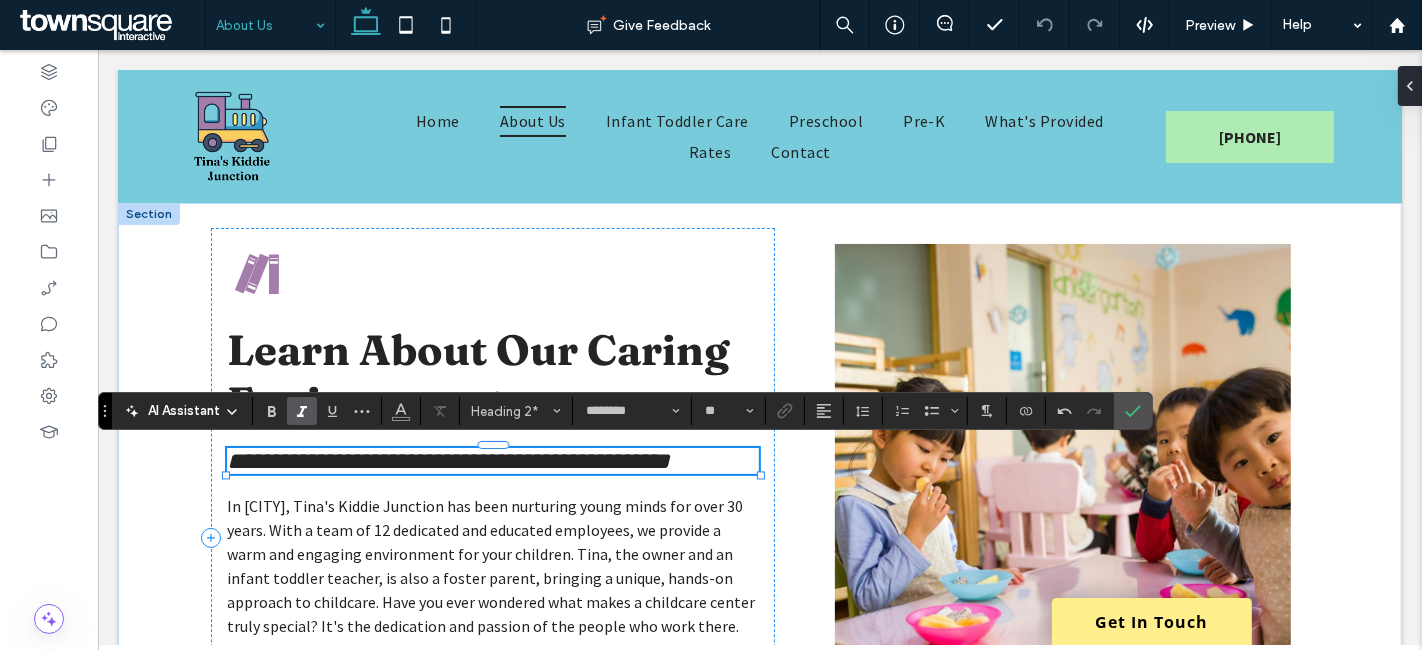 click on "**********" at bounding box center (447, 461) 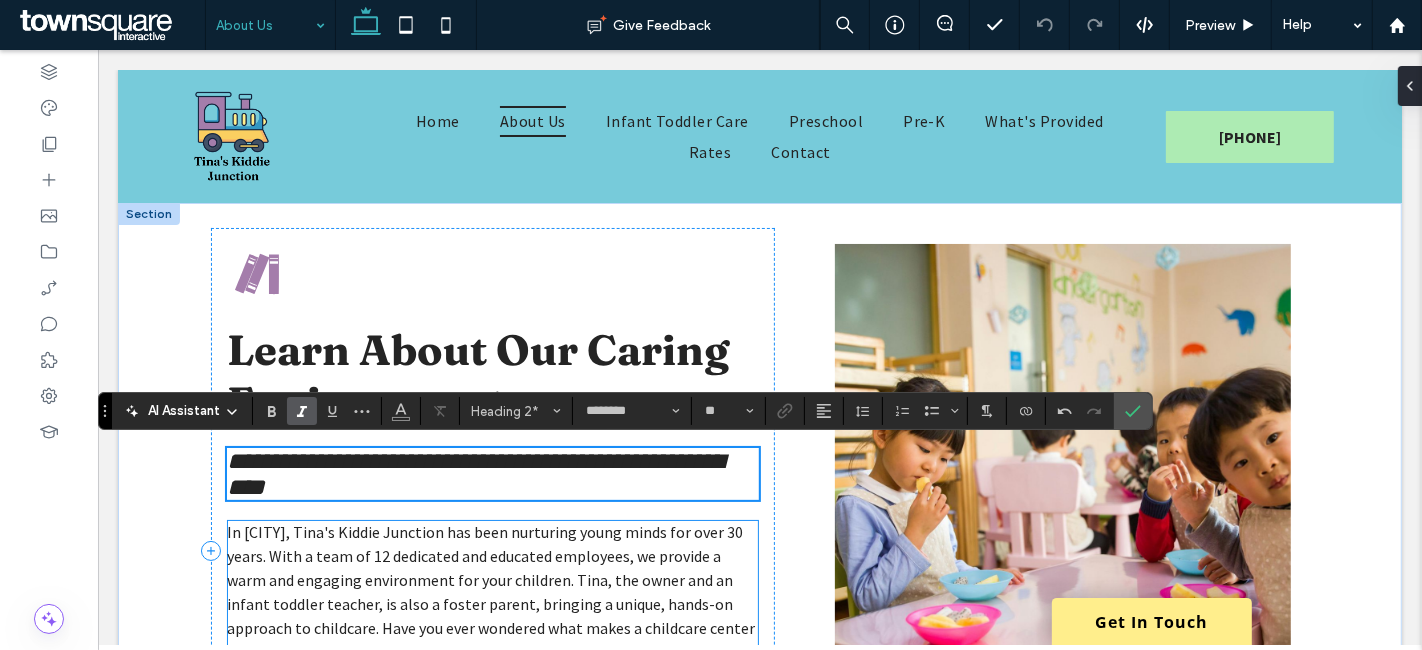 scroll, scrollTop: 111, scrollLeft: 0, axis: vertical 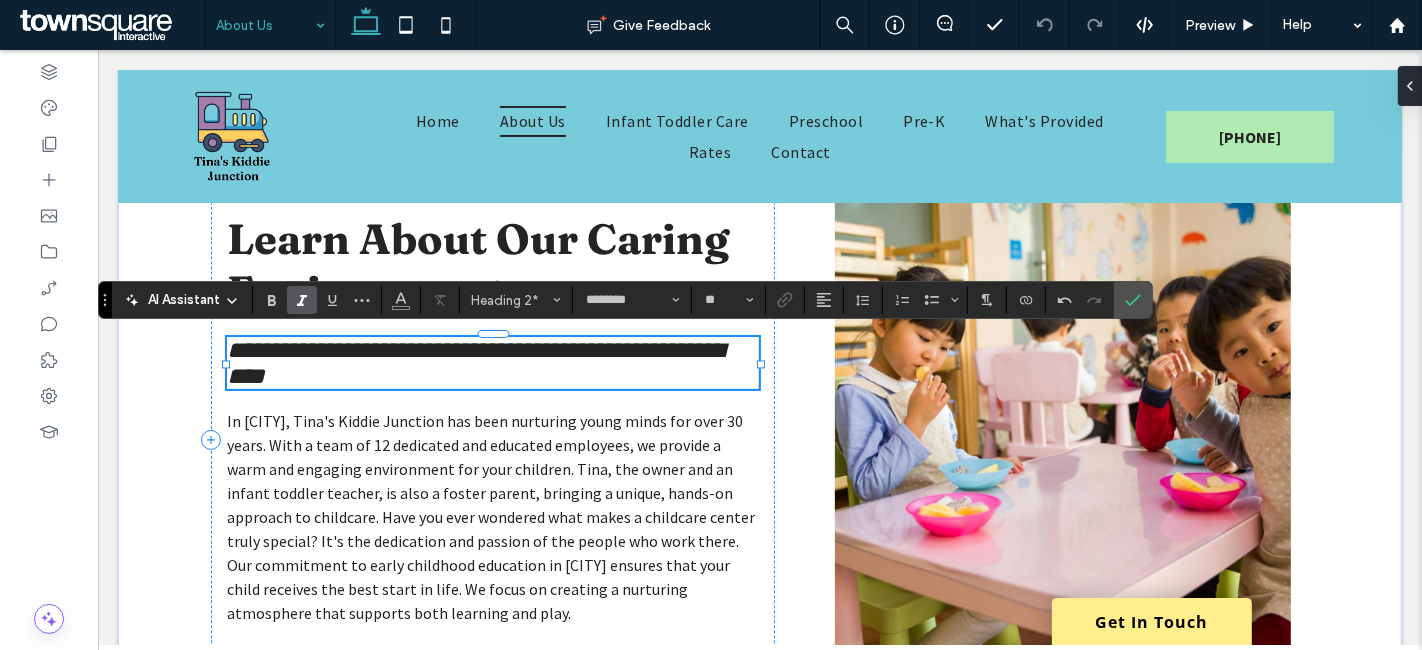click on "**********" at bounding box center [492, 363] 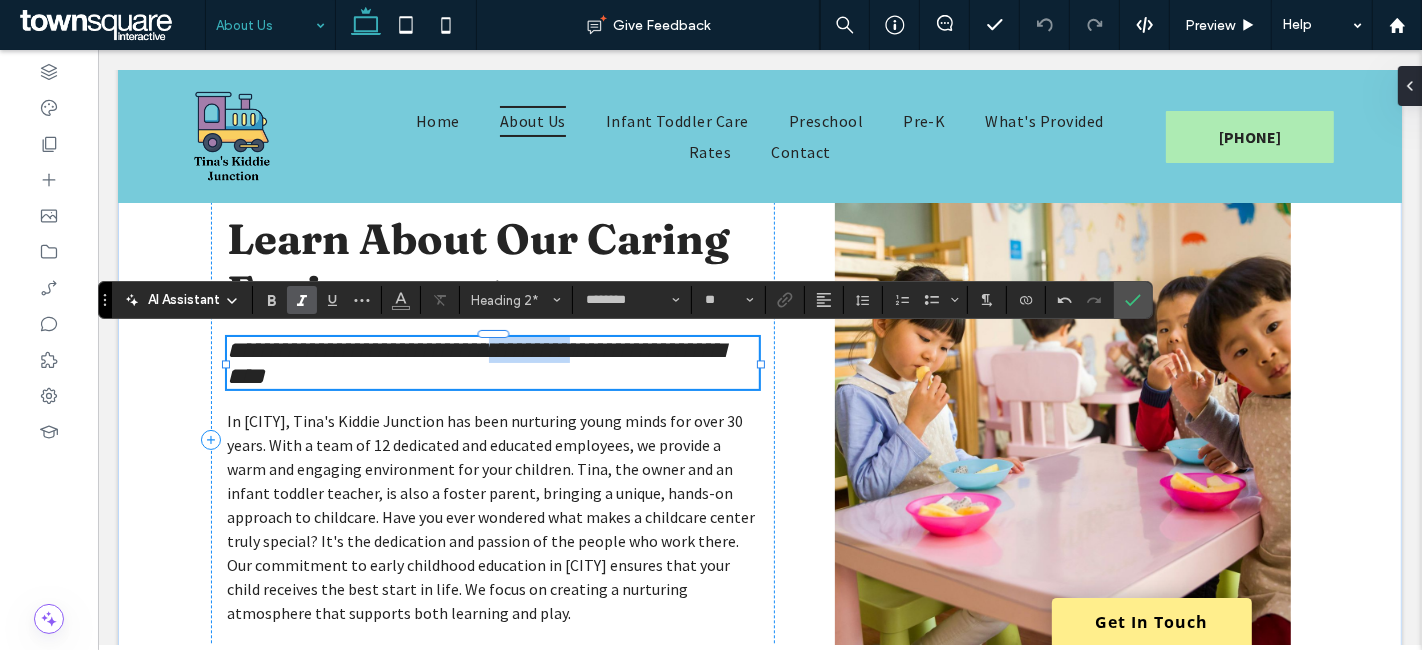 click on "**********" at bounding box center [474, 363] 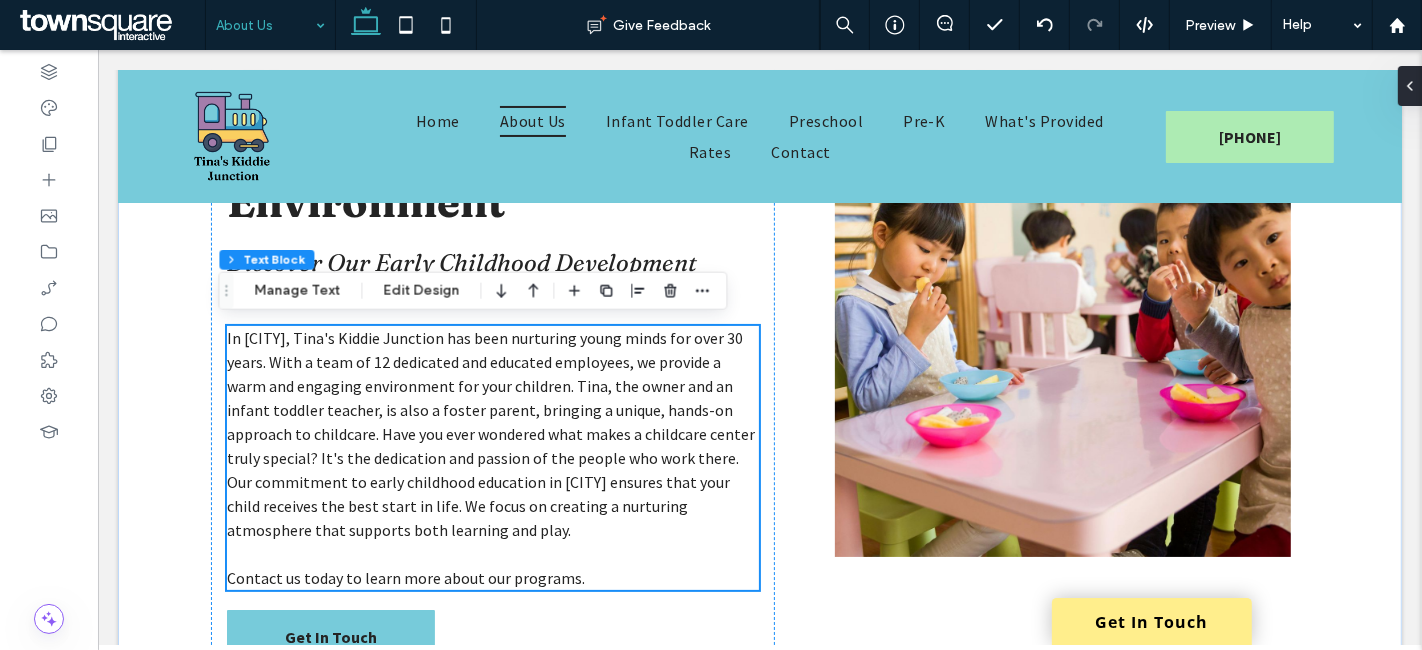 scroll, scrollTop: 200, scrollLeft: 0, axis: vertical 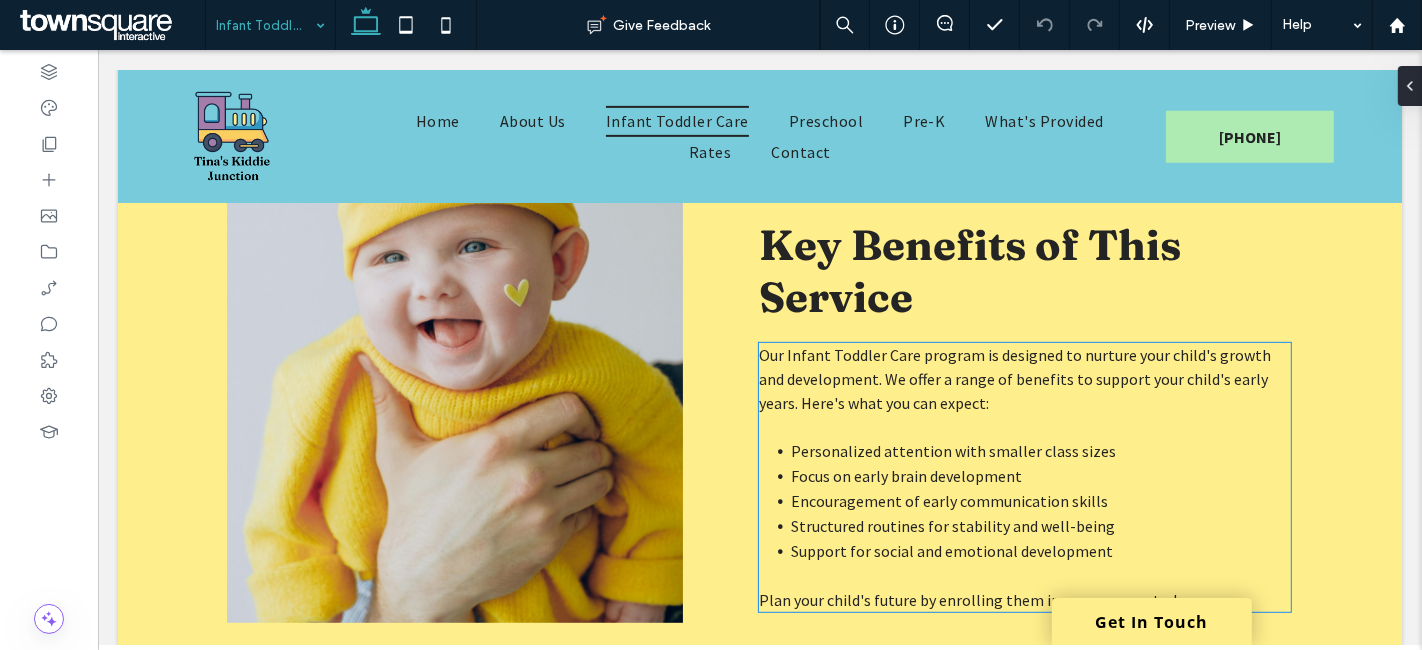 click on "Our Infant Toddler Care program is designed to nurture your child's growth and development. We offer a range of benefits to support your child's early years. Here's what you can expect:" at bounding box center (1014, 379) 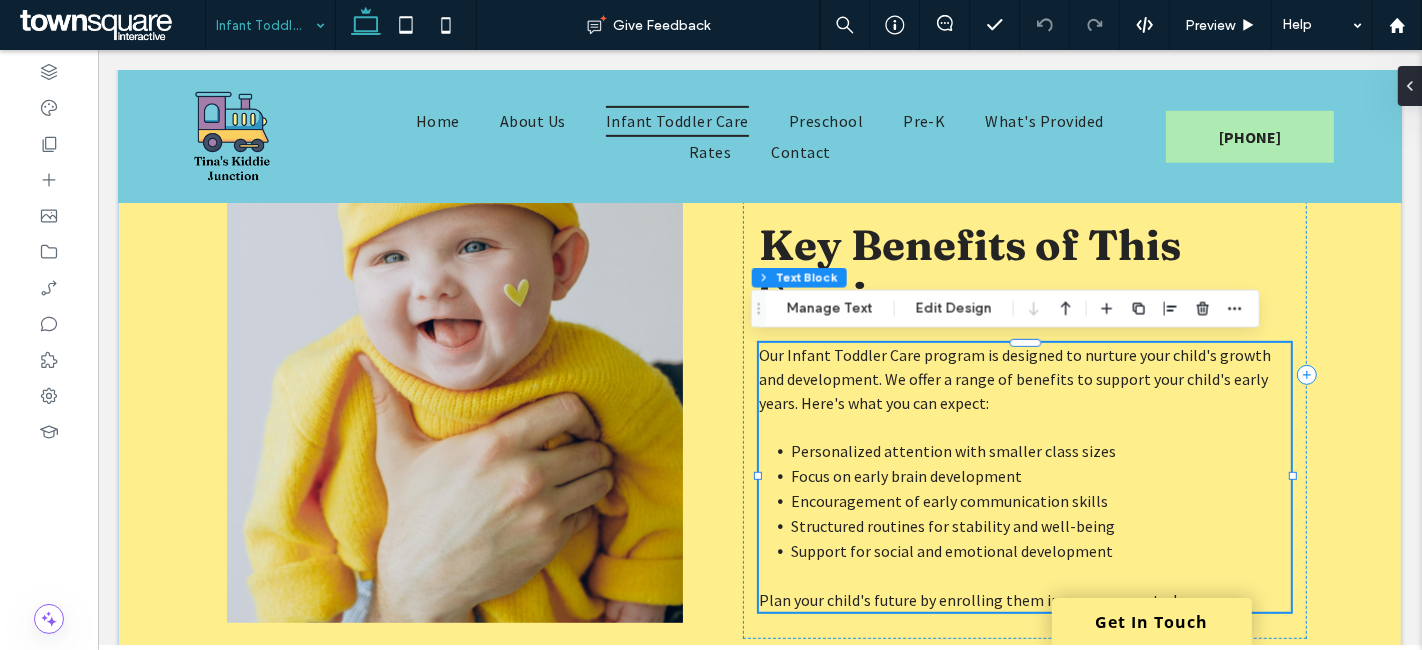 click on "Our Infant Toddler Care program is designed to nurture your child's growth and development. We offer a range of benefits to support your child's early years. Here's what you can expect:   Personalized attention with smaller class sizes Focus on early brain development Encouragement of early communication skills Structured routines for stability and well-being Support for social and emotional development
Plan your child's future by enrolling them in our program today." at bounding box center [1024, 477] 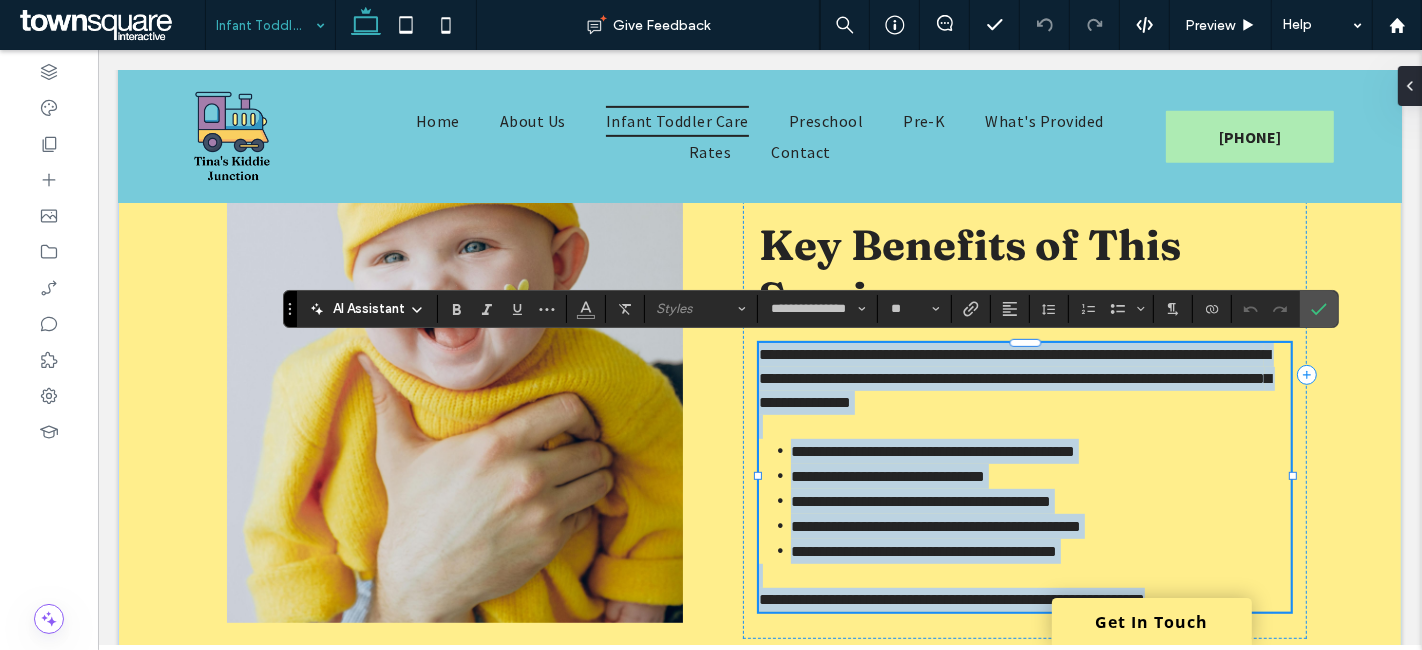 type on "**********" 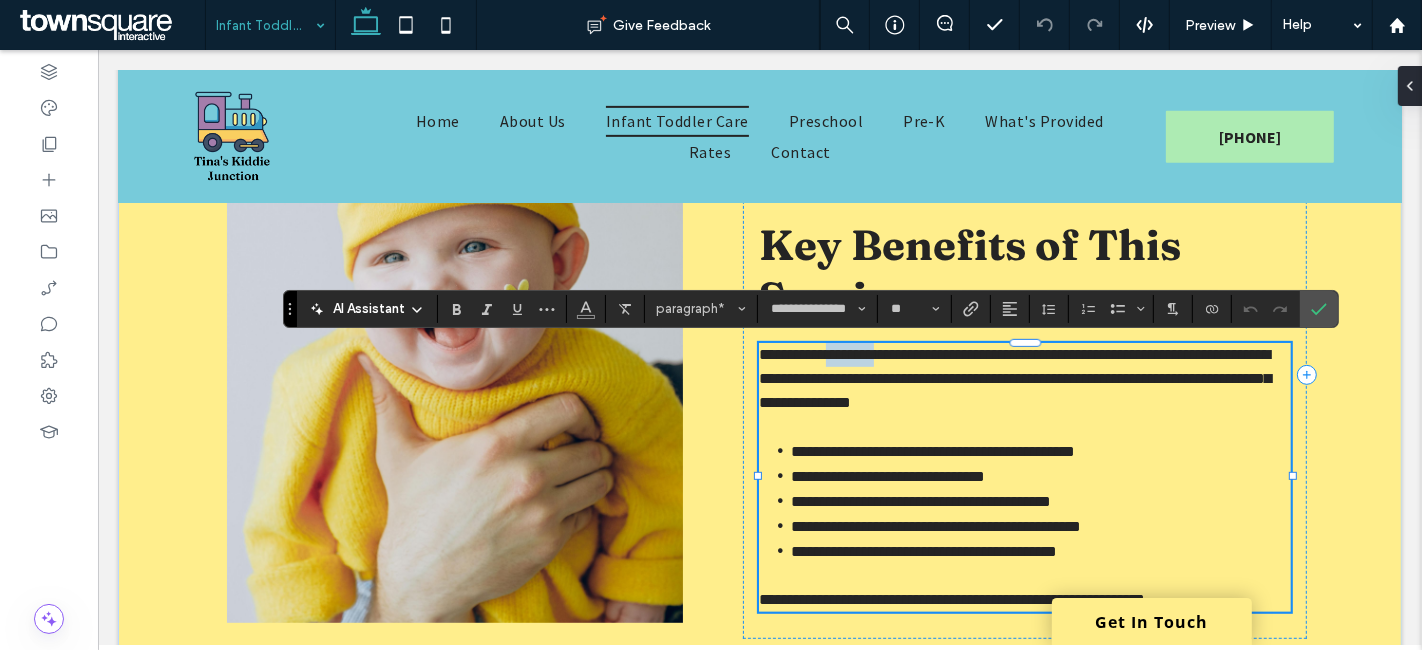 click on "**********" at bounding box center (1014, 378) 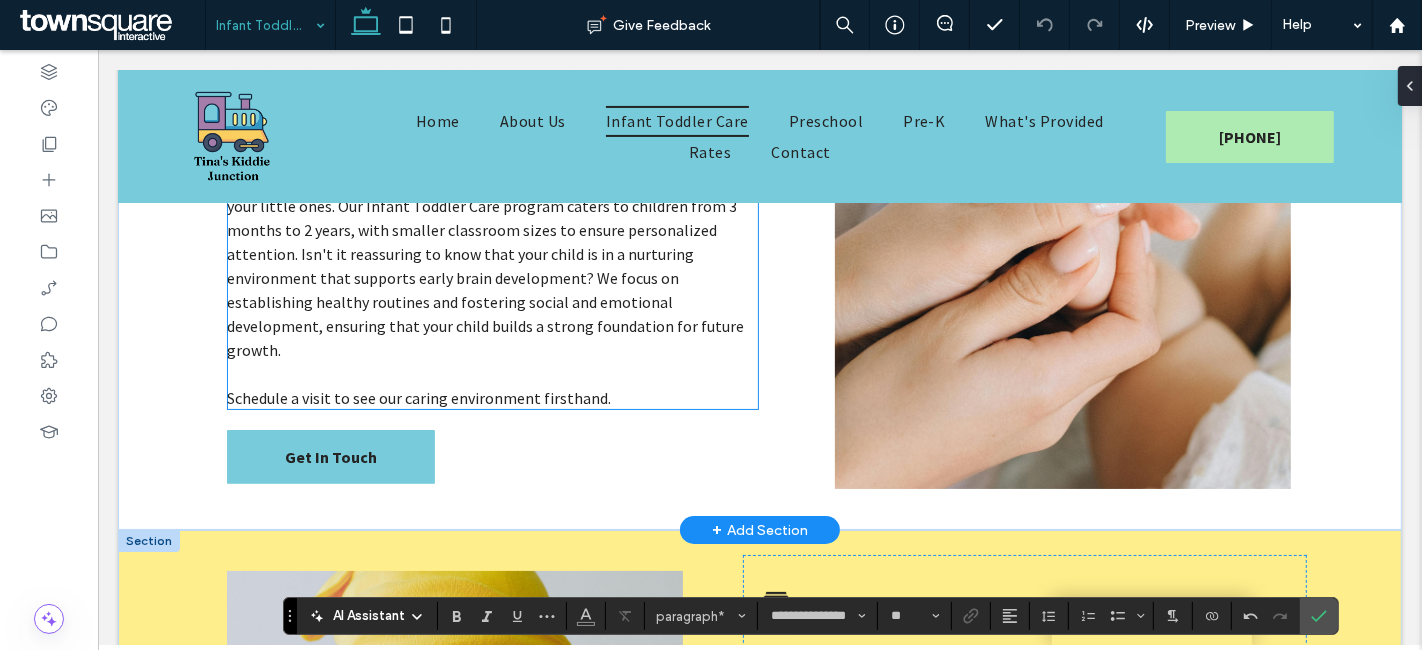 scroll, scrollTop: 111, scrollLeft: 0, axis: vertical 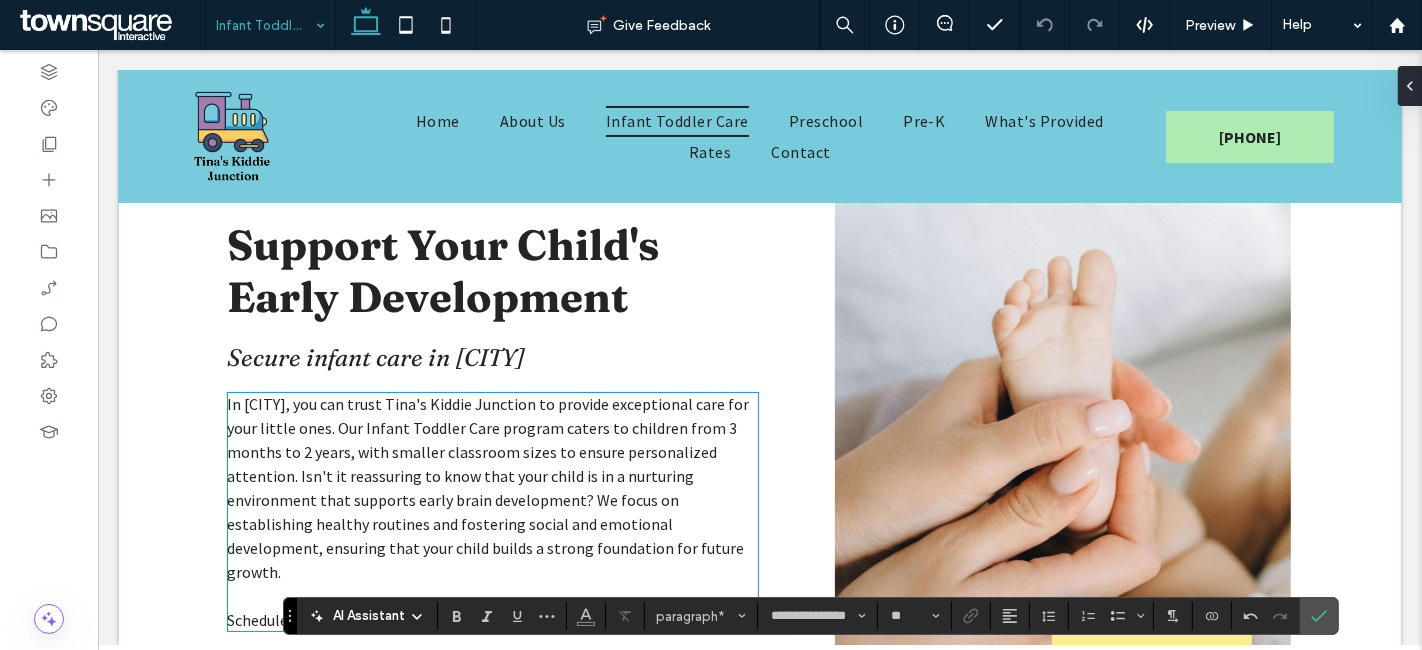 click on "In [CITY], you can trust Tina's Kiddie Junction to provide exceptional care for your little ones. Our Infant Toddler Care program caters to children from 3 months to 2 years, with smaller classroom sizes to ensure personalized attention. Isn't it reassuring to know that your child is in a nurturing environment that supports early brain development? We focus on establishing healthy routines and fostering social and emotional development, ensuring that your child builds a strong foundation for future growth." at bounding box center (487, 488) 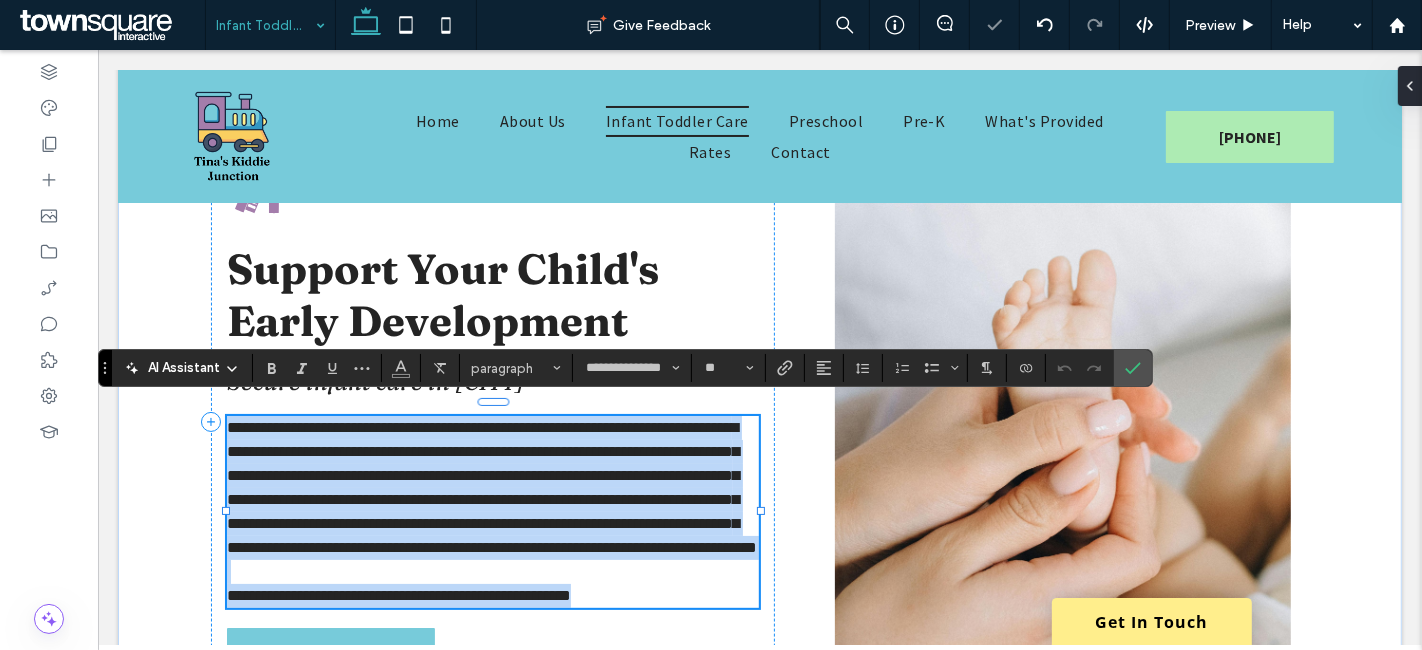 click on "**********" at bounding box center [491, 487] 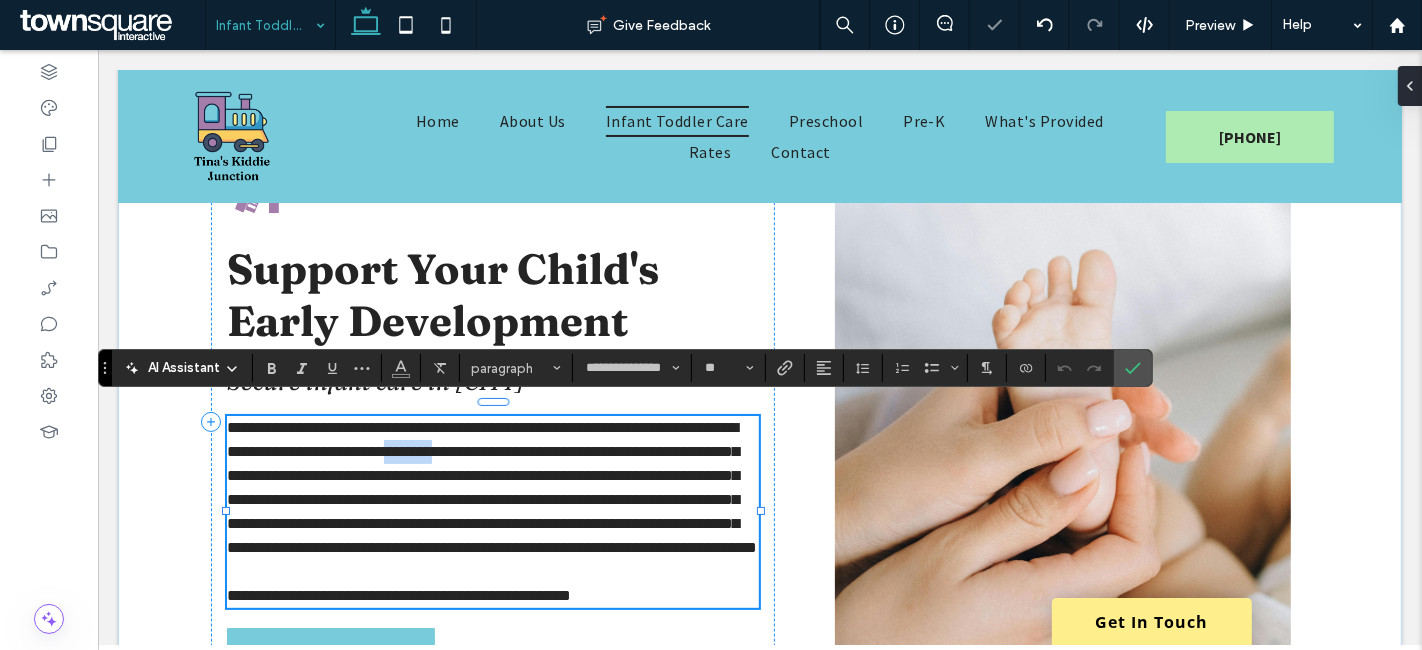 click on "**********" at bounding box center (491, 487) 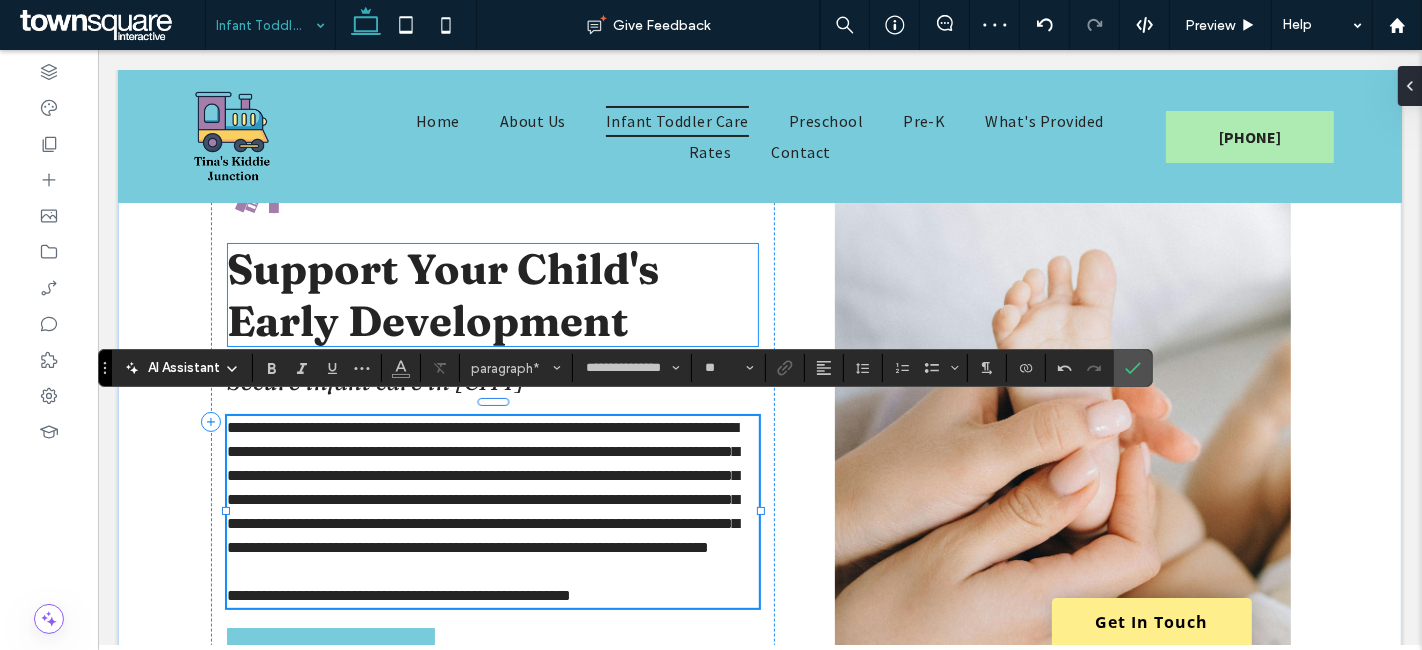 click on "Support Your Child's Early Development" at bounding box center (442, 295) 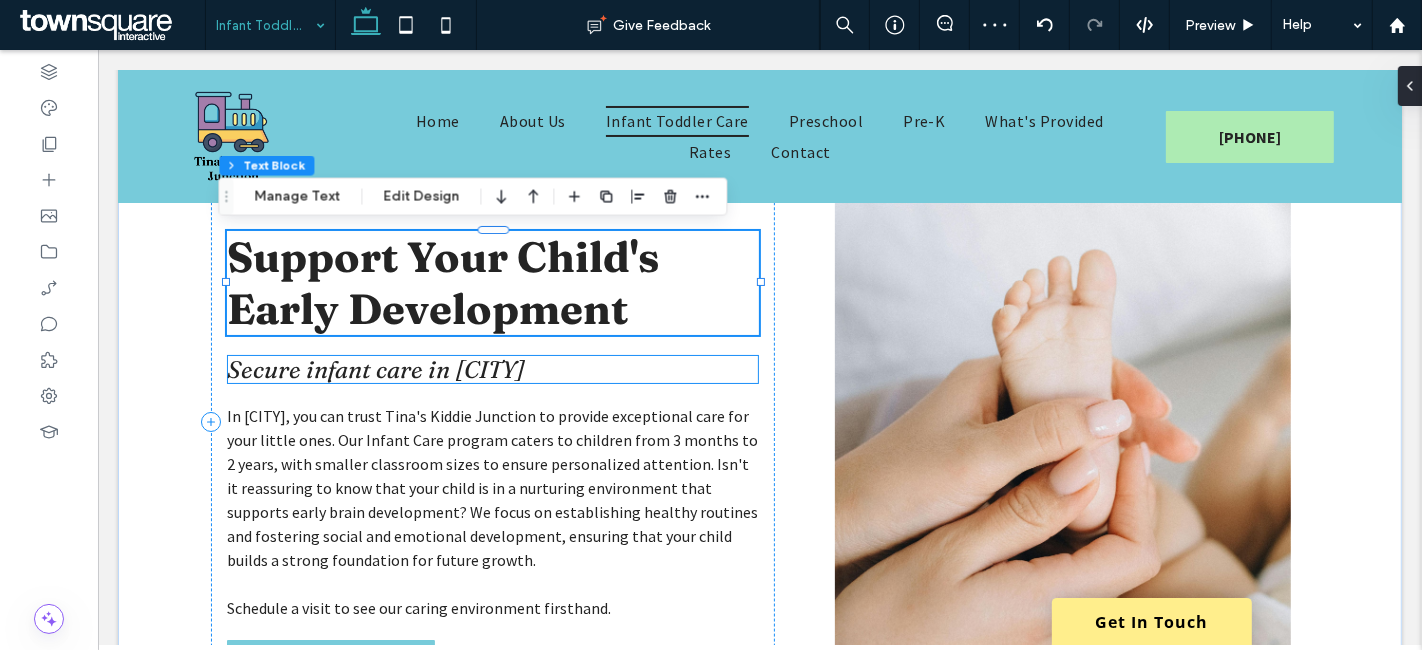 click on "Secure infant care in [CITY]" at bounding box center (375, 369) 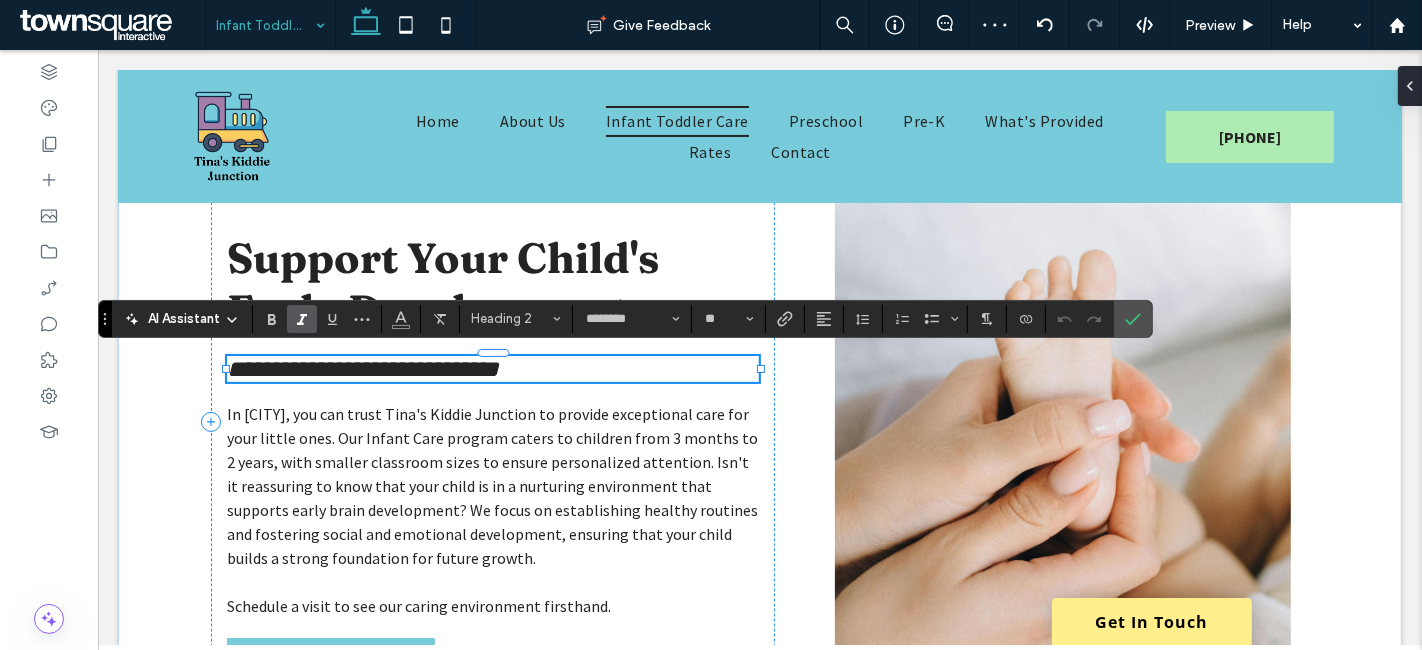 click on "**********" at bounding box center [362, 369] 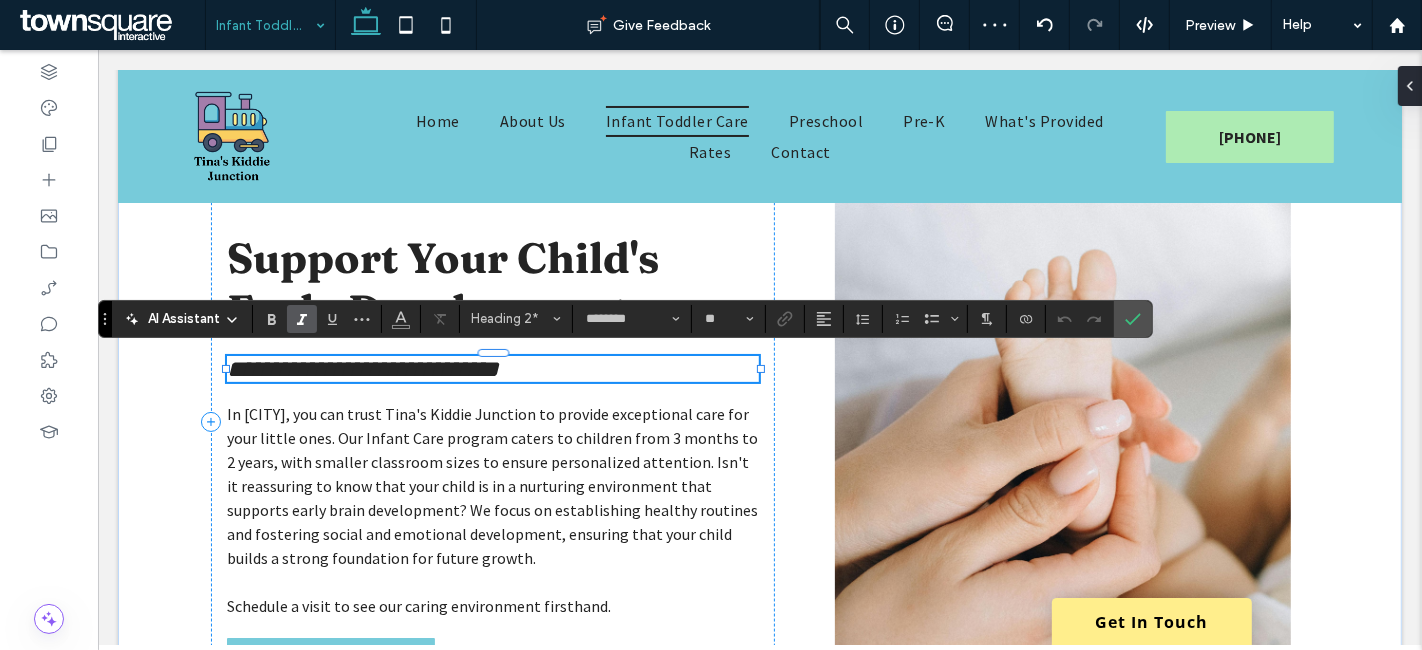 type 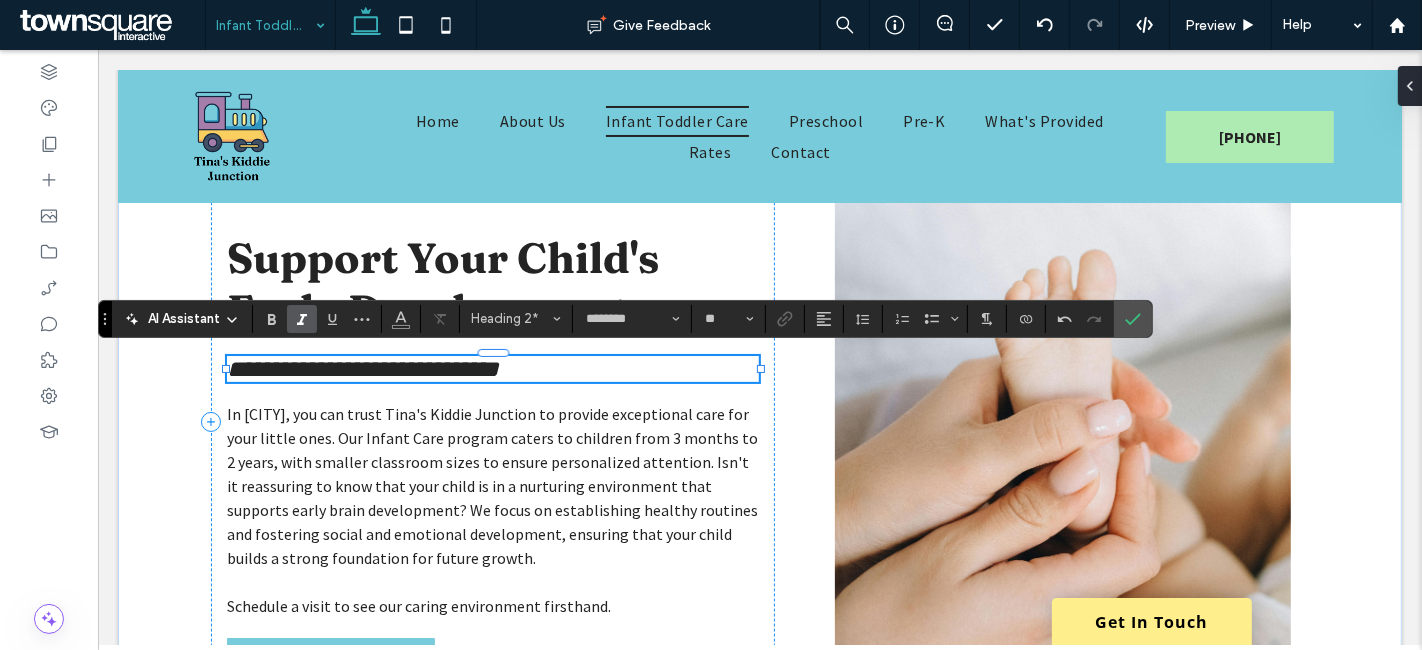 click on "**********" at bounding box center (362, 369) 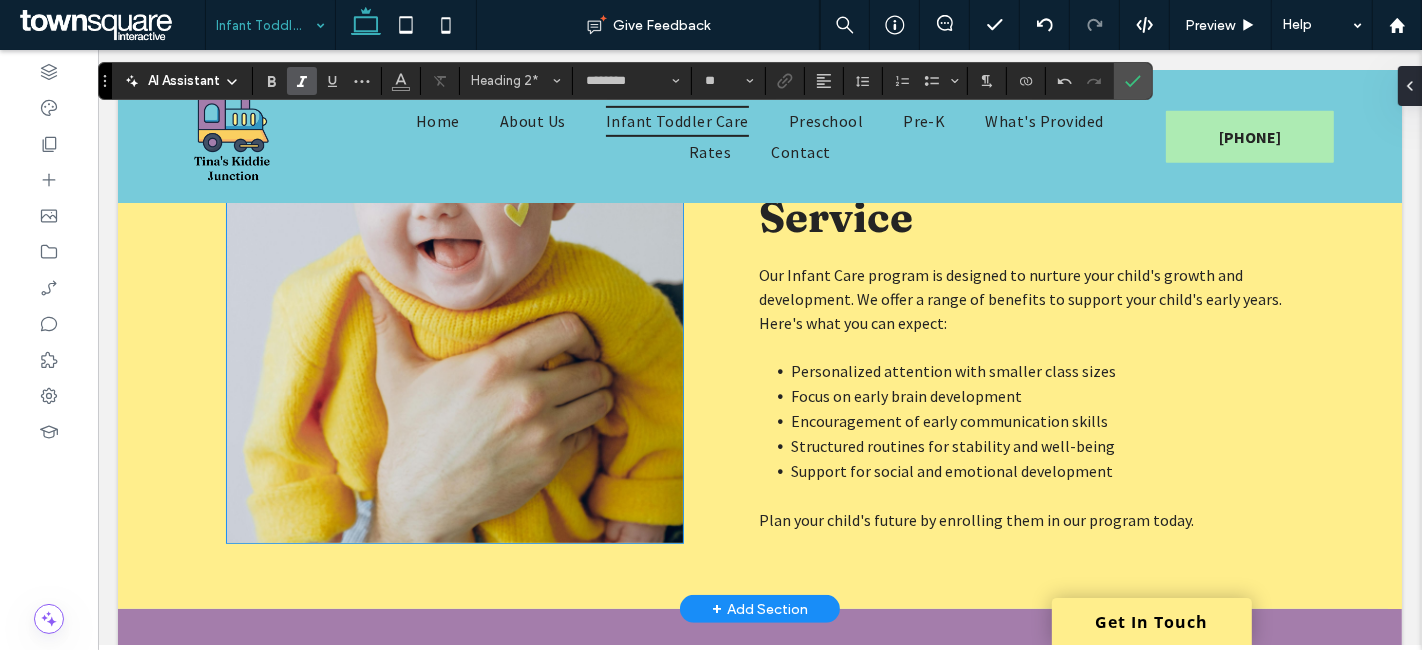 scroll, scrollTop: 888, scrollLeft: 0, axis: vertical 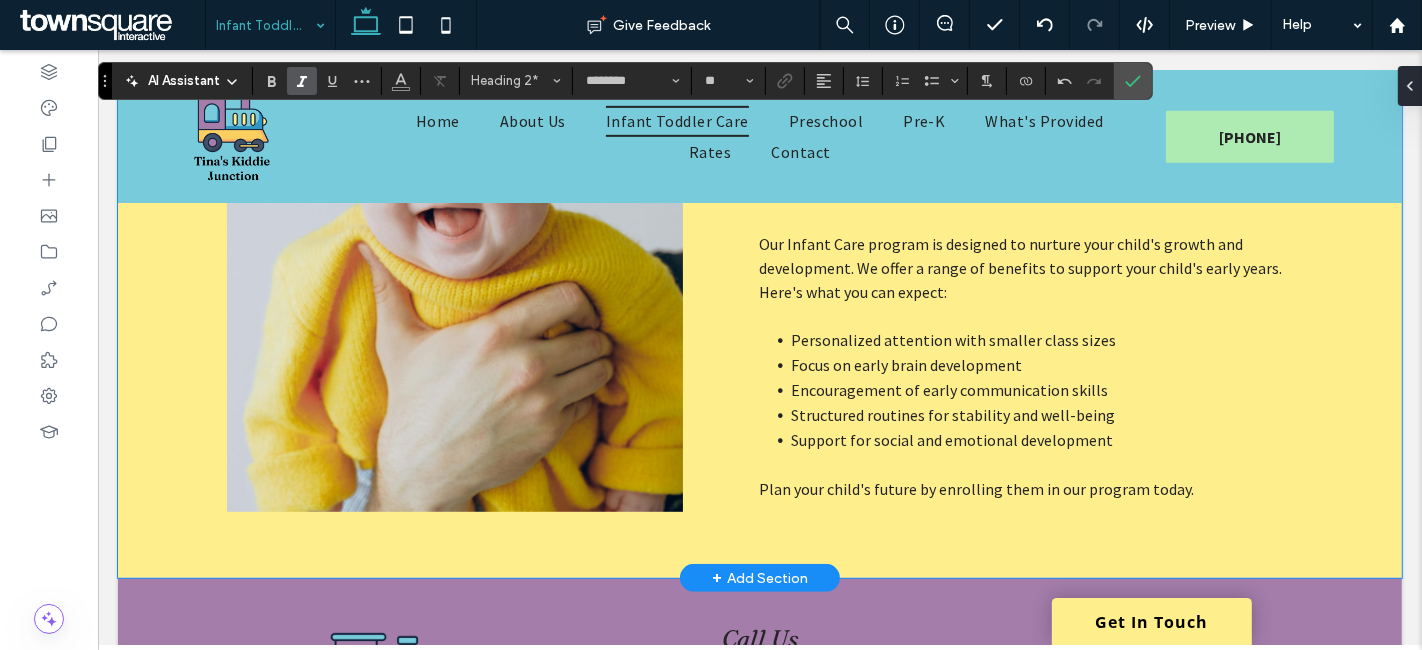 click on "Key Benefits of This Service
Our Infant Care program is designed to nurture your child's growth and development. We offer a range of benefits to support your child's early years. Here's what you can expect: Personalized attention with smaller class sizes Focus on early brain development Encouragement of early communication skills Structured routines for stability and well-being Support for social and emotional development Plan your child's future by enrolling them in our program today." at bounding box center [759, 276] 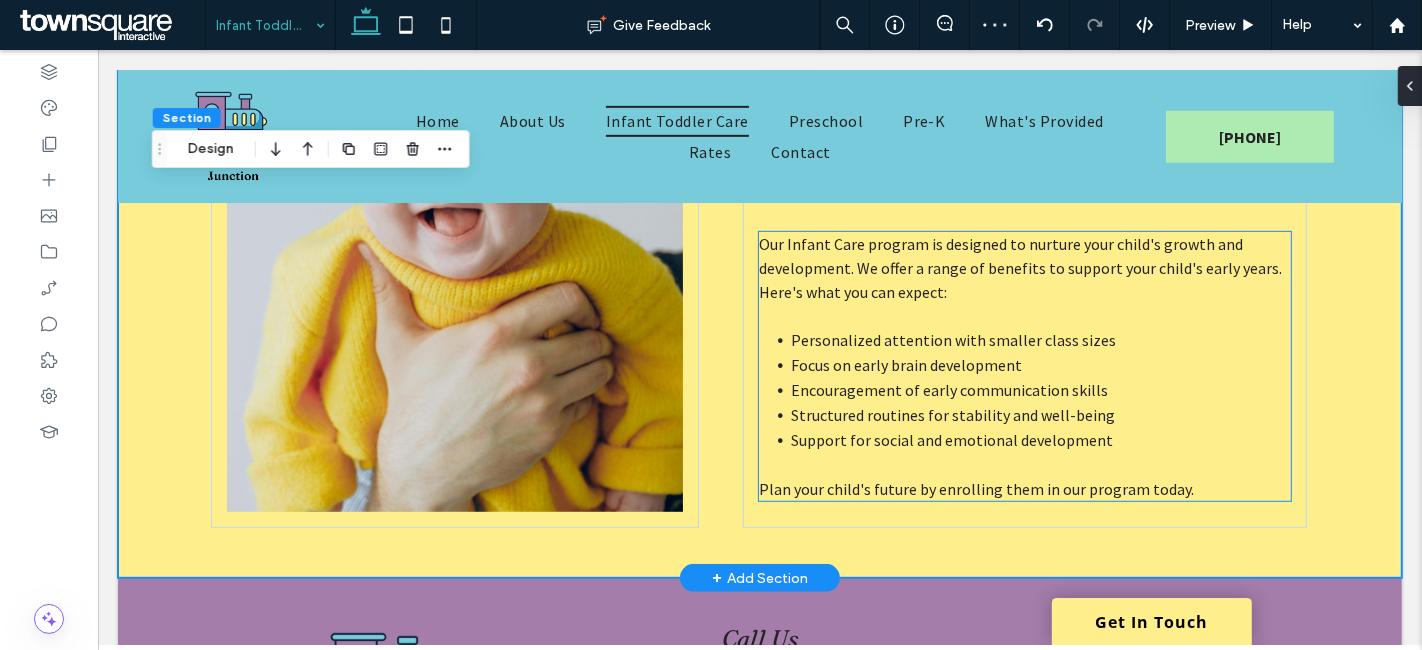click on "Plan your child's future by enrolling them in our program today." at bounding box center [975, 489] 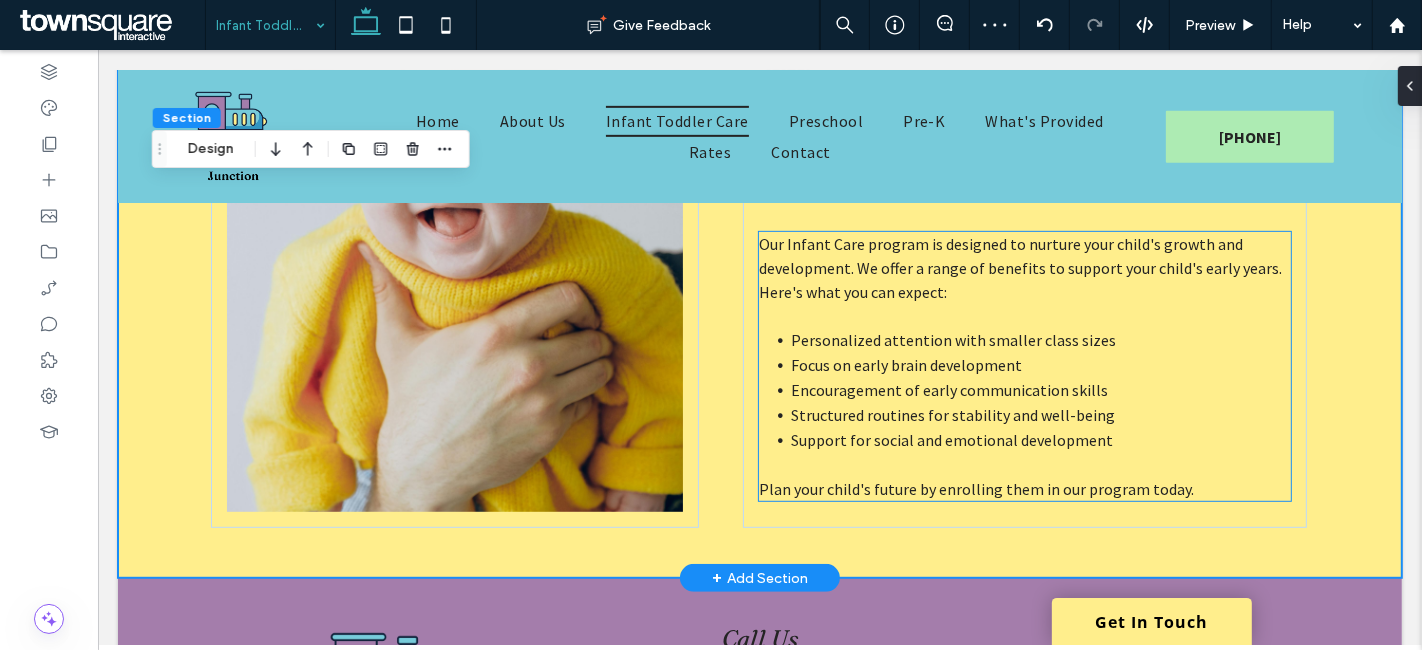 click on "Our Infant Care program is designed to nurture your child's growth and development. We offer a range of benefits to support your child's early years. Here's what you can expect: Personalized attention with smaller class sizes Focus on early brain development Encouragement of early communication skills Structured routines for stability and well-being Support for social and emotional development Plan your child's future by enrolling them in our program today." at bounding box center (1024, 366) 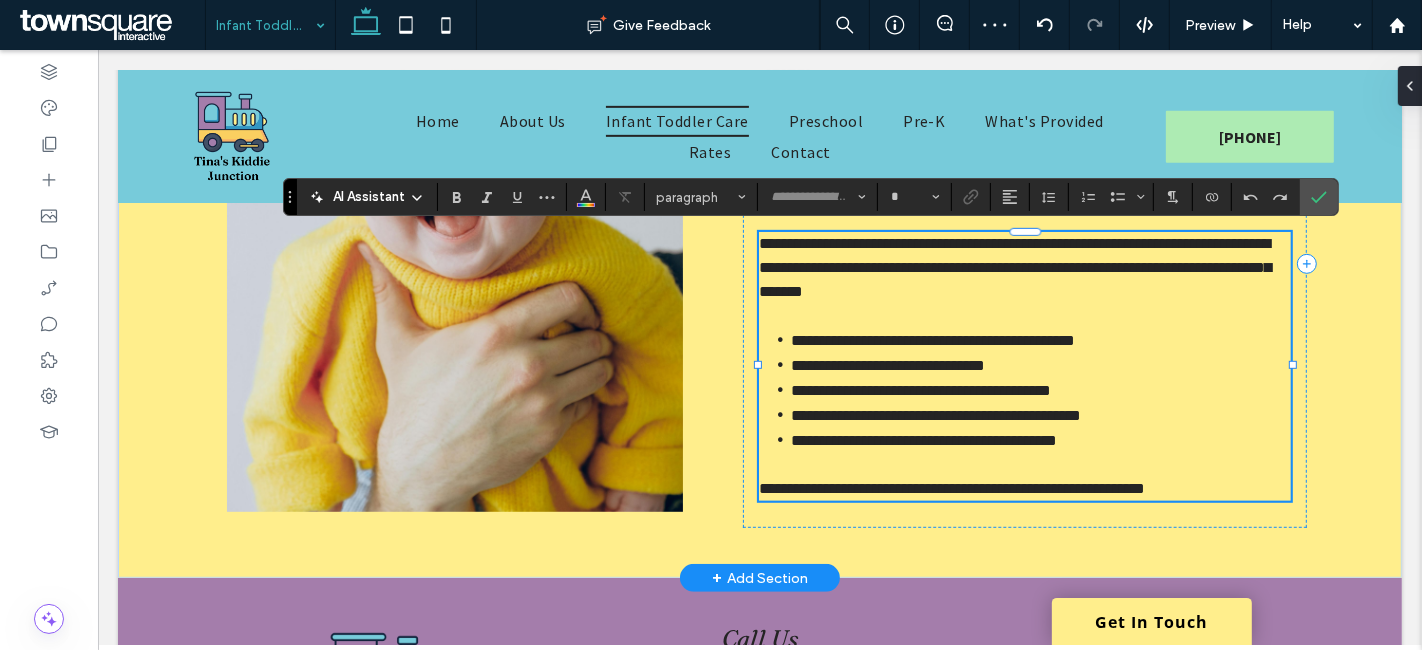 type on "**********" 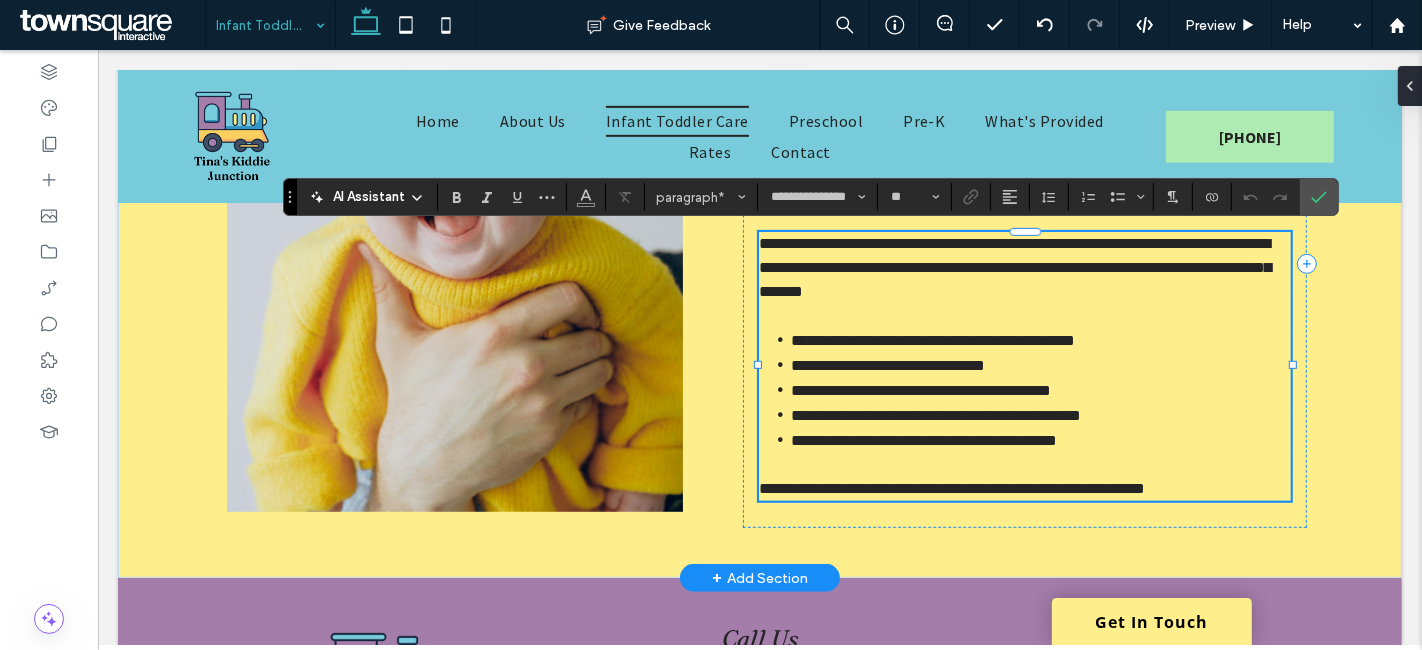 click on "**********" at bounding box center [951, 488] 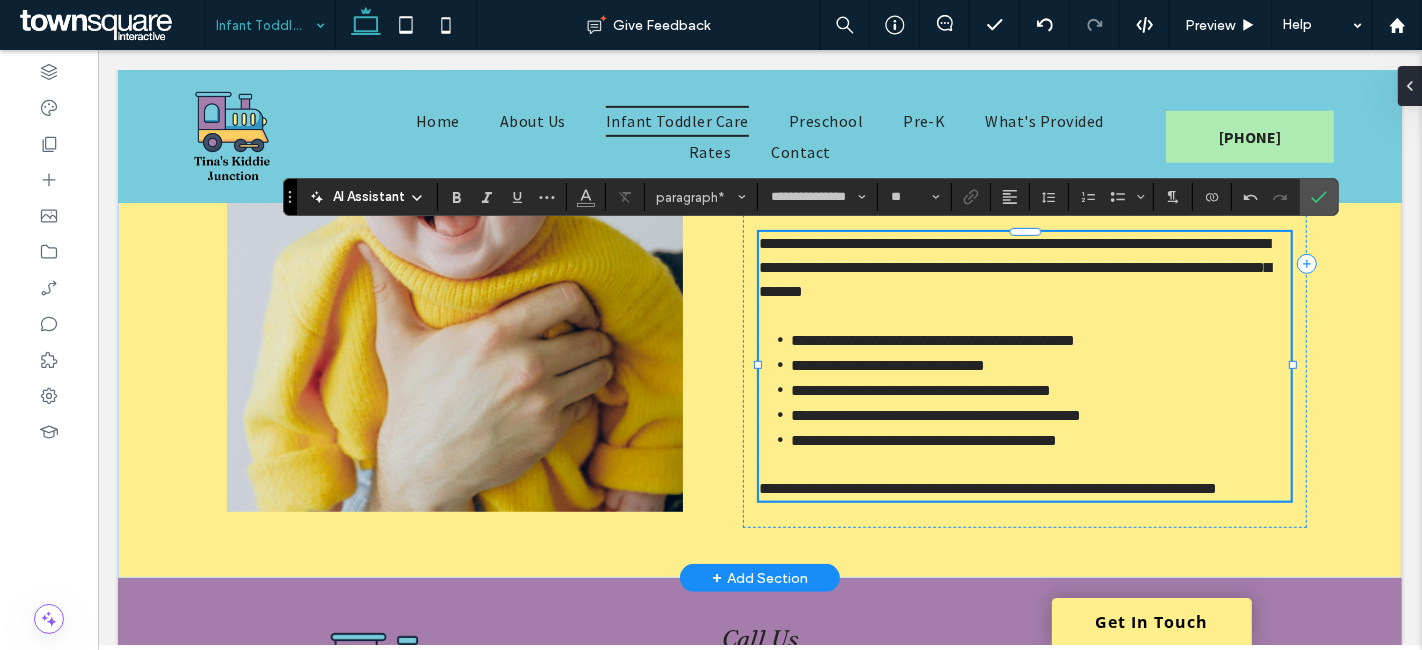 click on "**********" at bounding box center [987, 488] 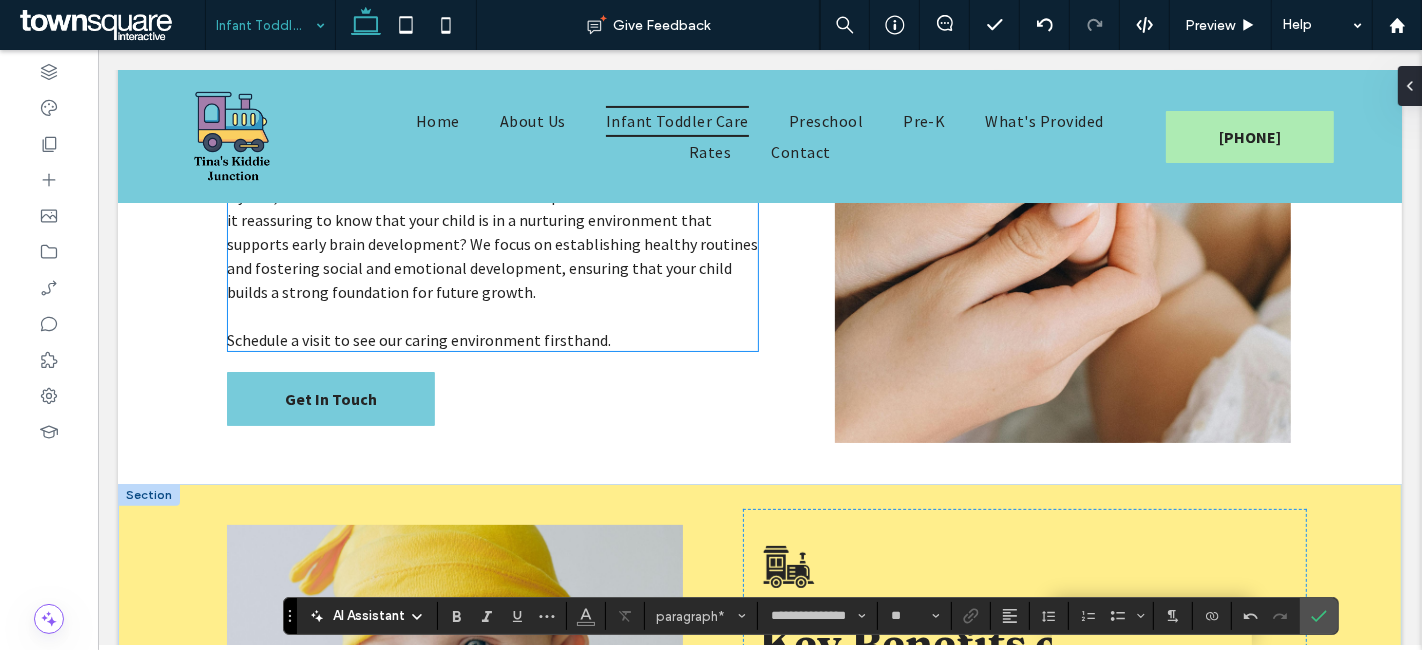 scroll, scrollTop: 333, scrollLeft: 0, axis: vertical 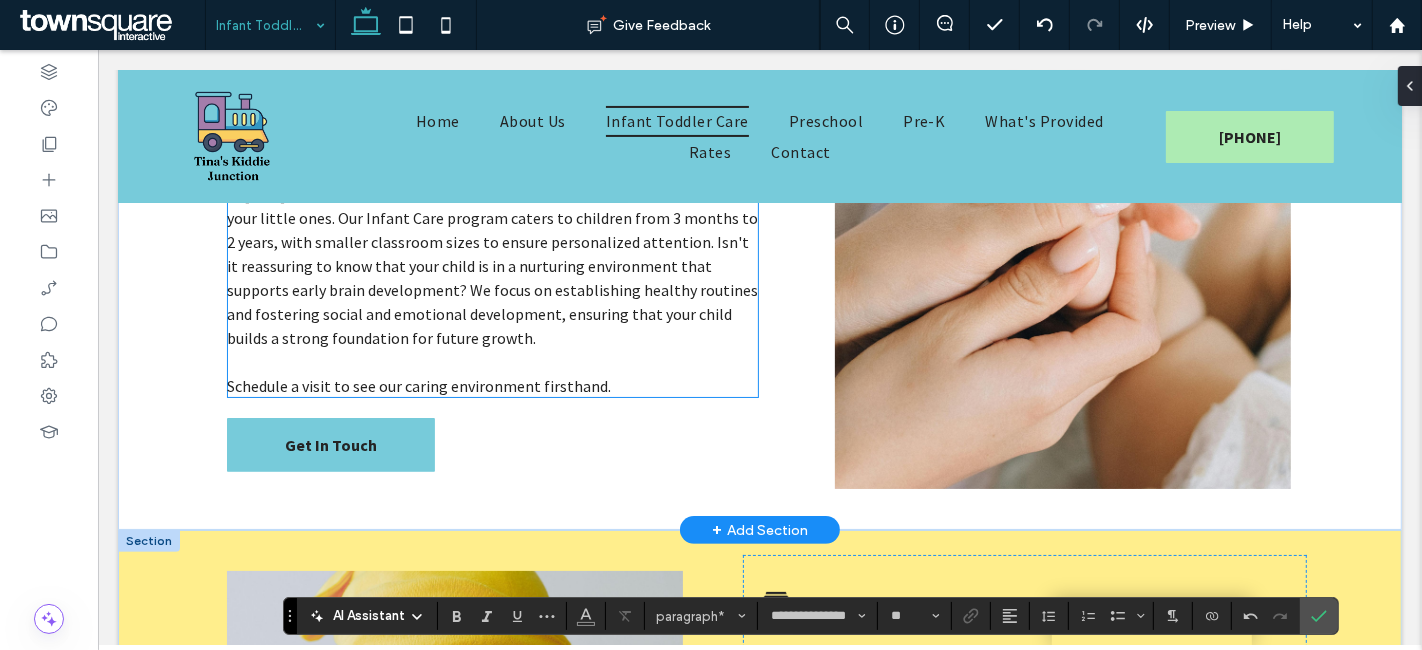 click on "Schedule a visit to see our caring environment firsthand." at bounding box center [418, 386] 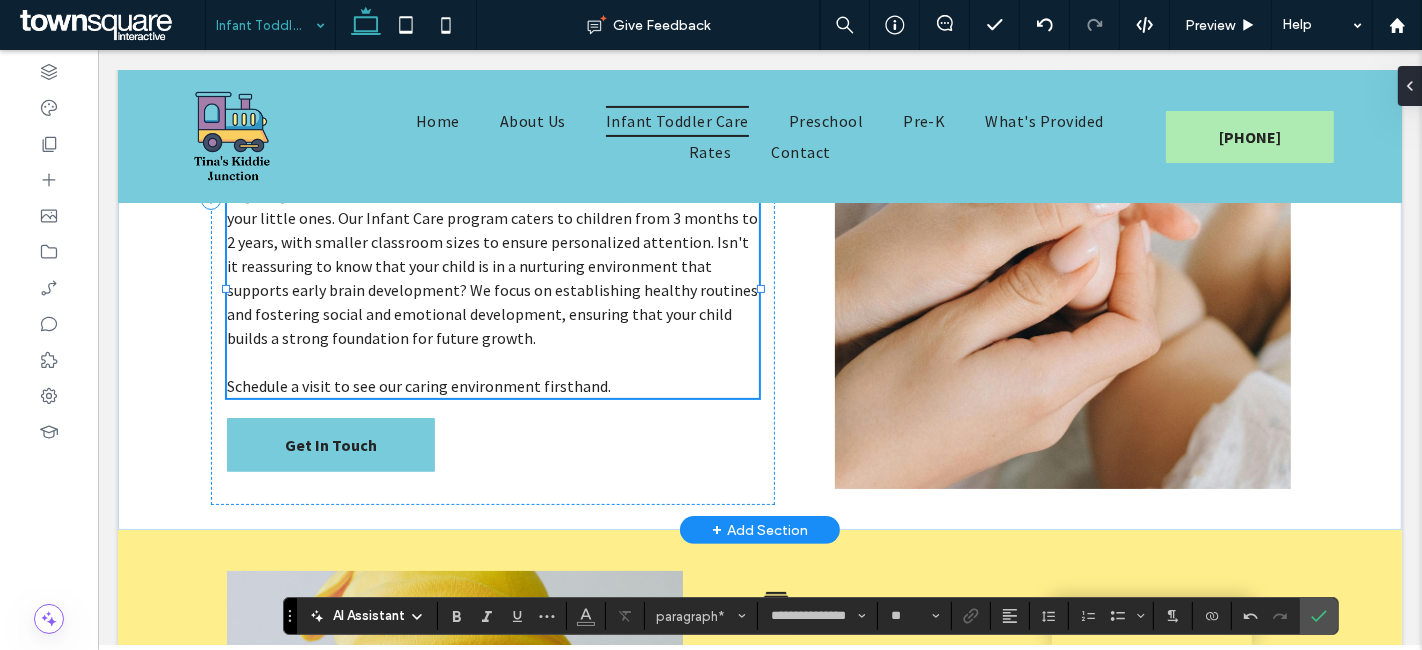 click on "Schedule a visit to see our caring environment firsthand." at bounding box center (418, 386) 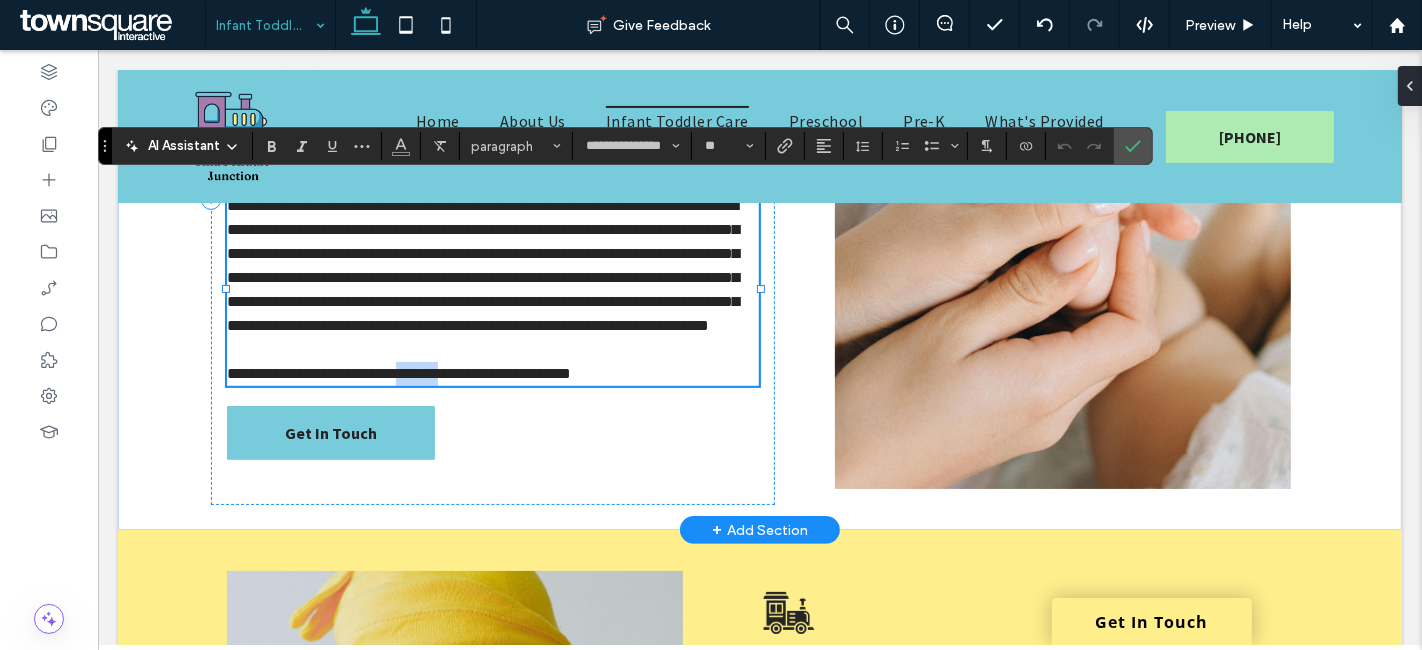 drag, startPoint x: 395, startPoint y: 382, endPoint x: 440, endPoint y: 384, distance: 45.044422 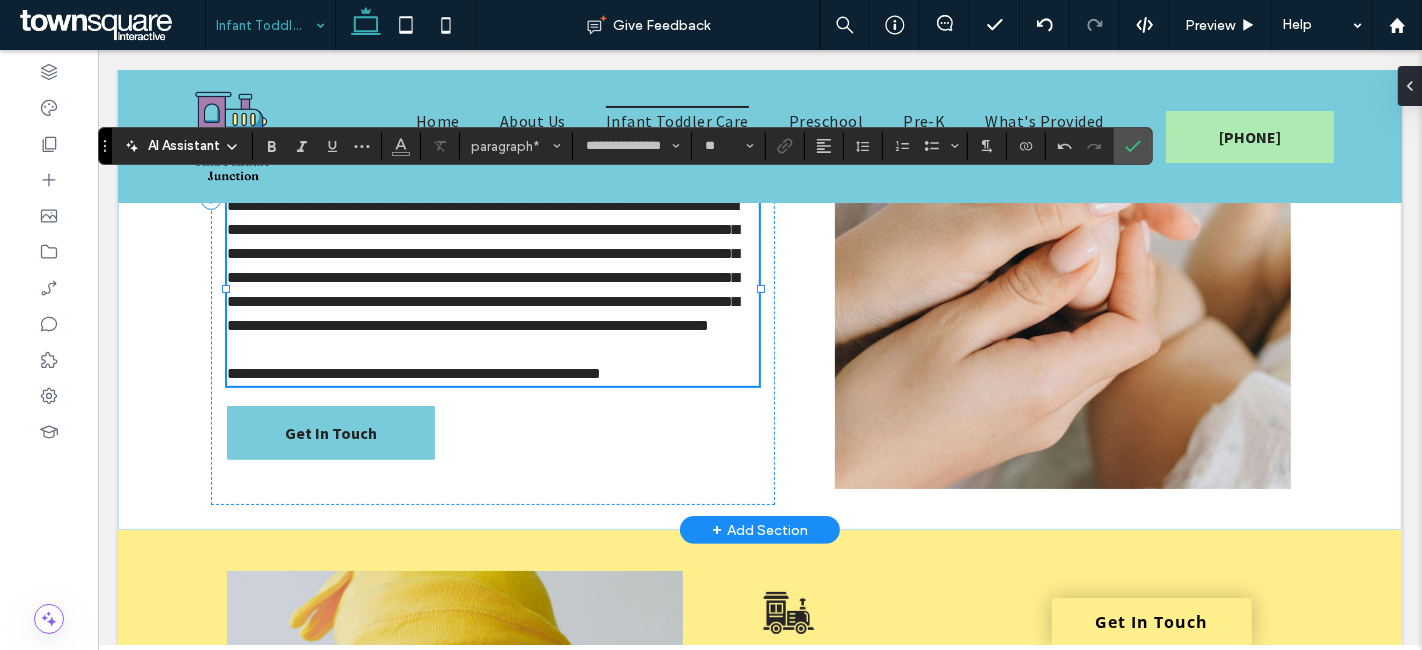 click on "**********" at bounding box center [413, 373] 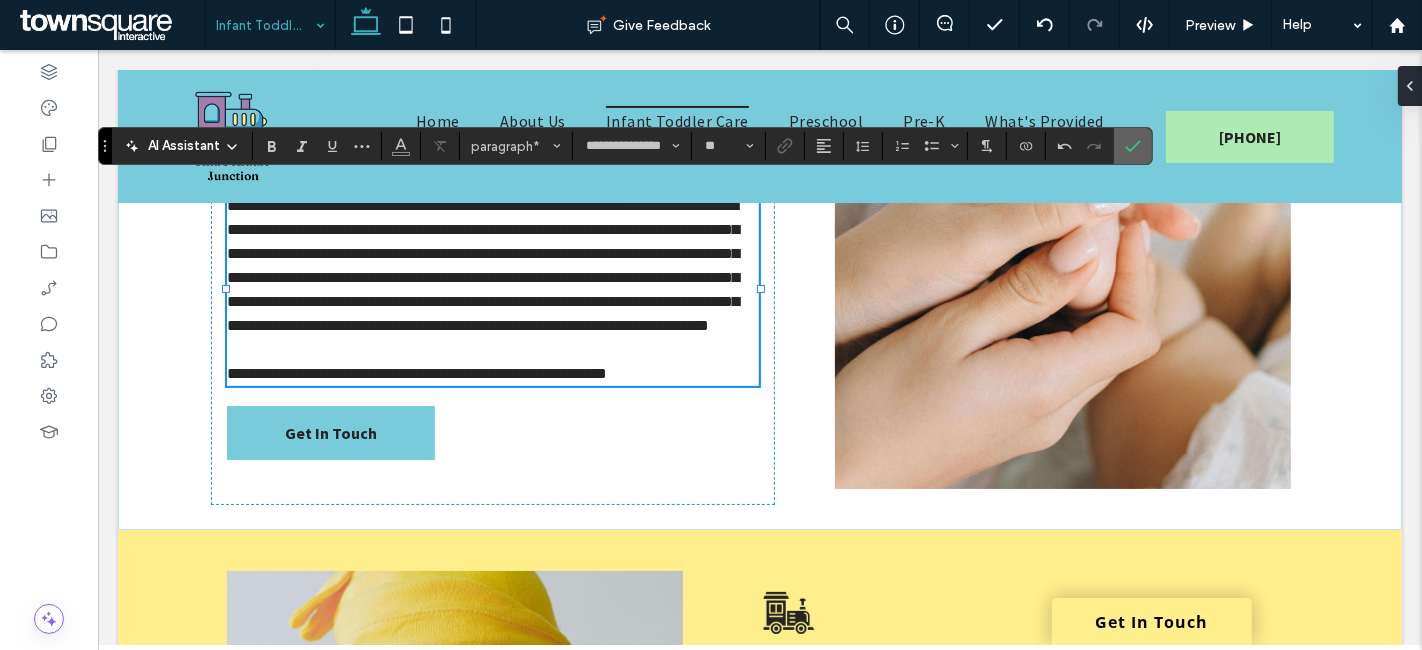 drag, startPoint x: 1129, startPoint y: 148, endPoint x: 694, endPoint y: 117, distance: 436.1032 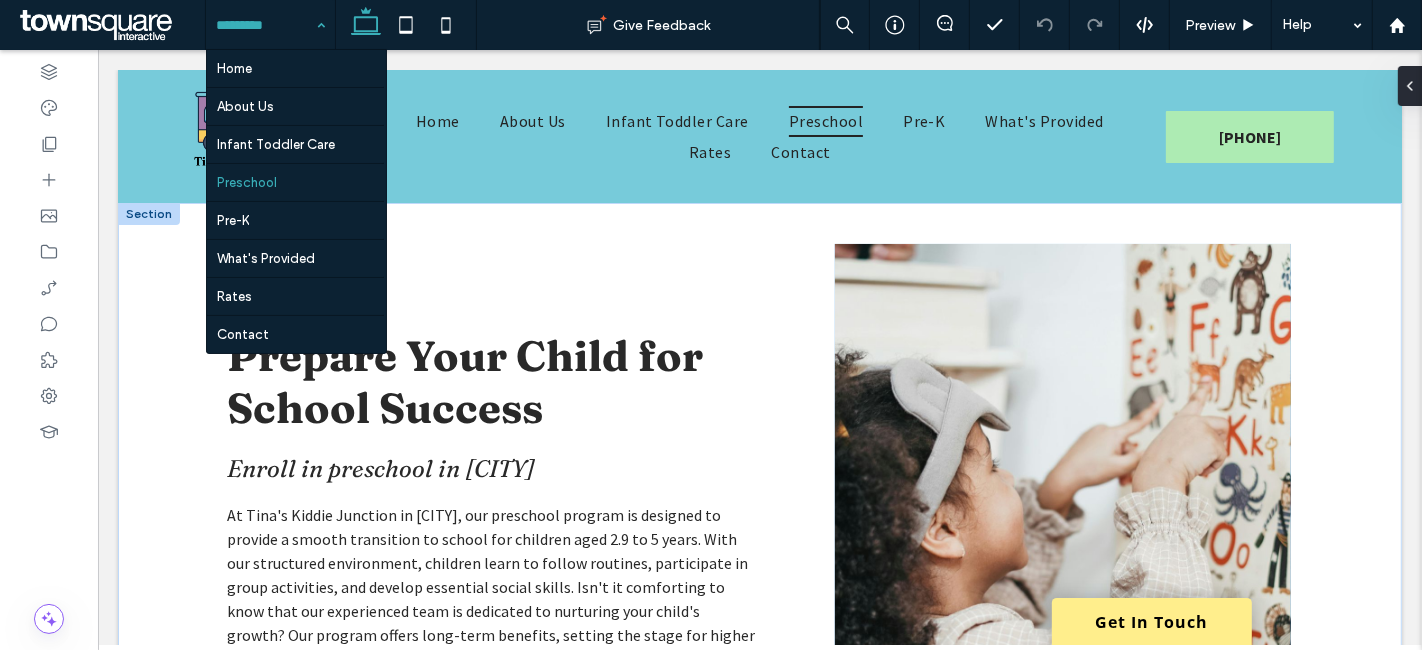 scroll, scrollTop: 0, scrollLeft: 0, axis: both 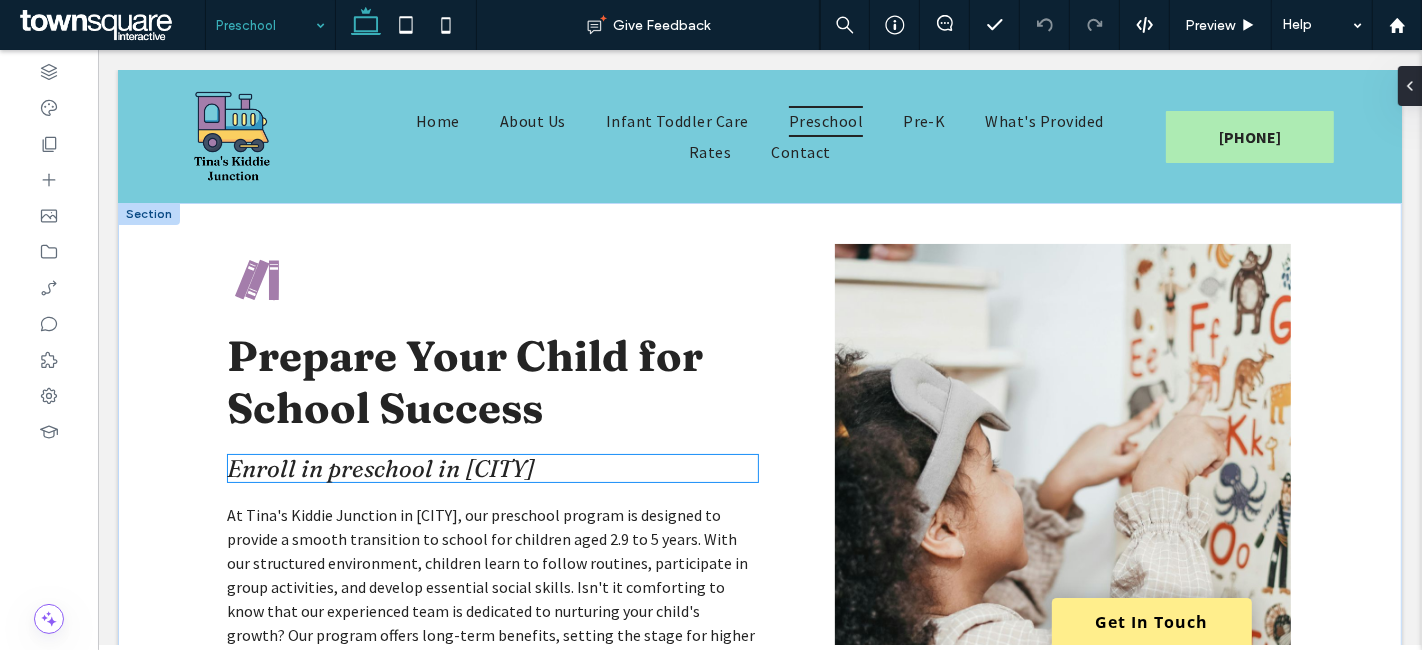 click on "Enroll in preschool in [CITY]" at bounding box center [380, 468] 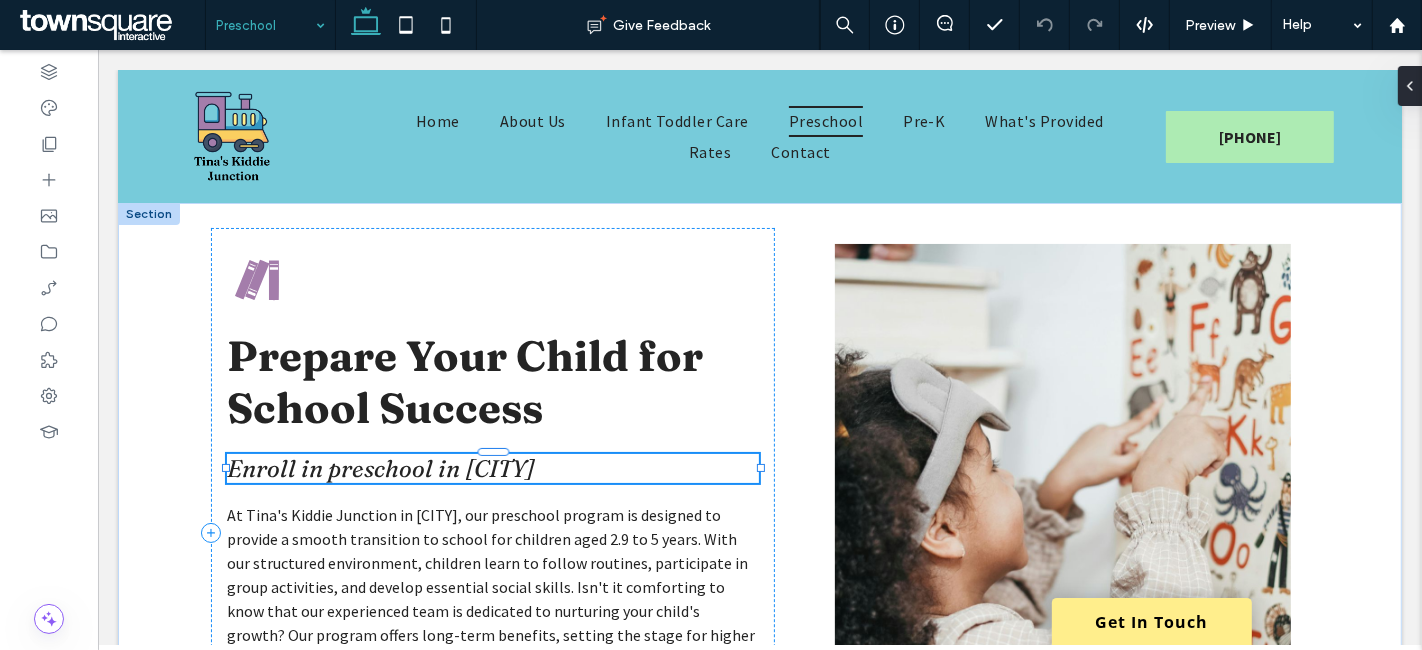 click on "Enroll in preschool in [CITY]" at bounding box center [492, 468] 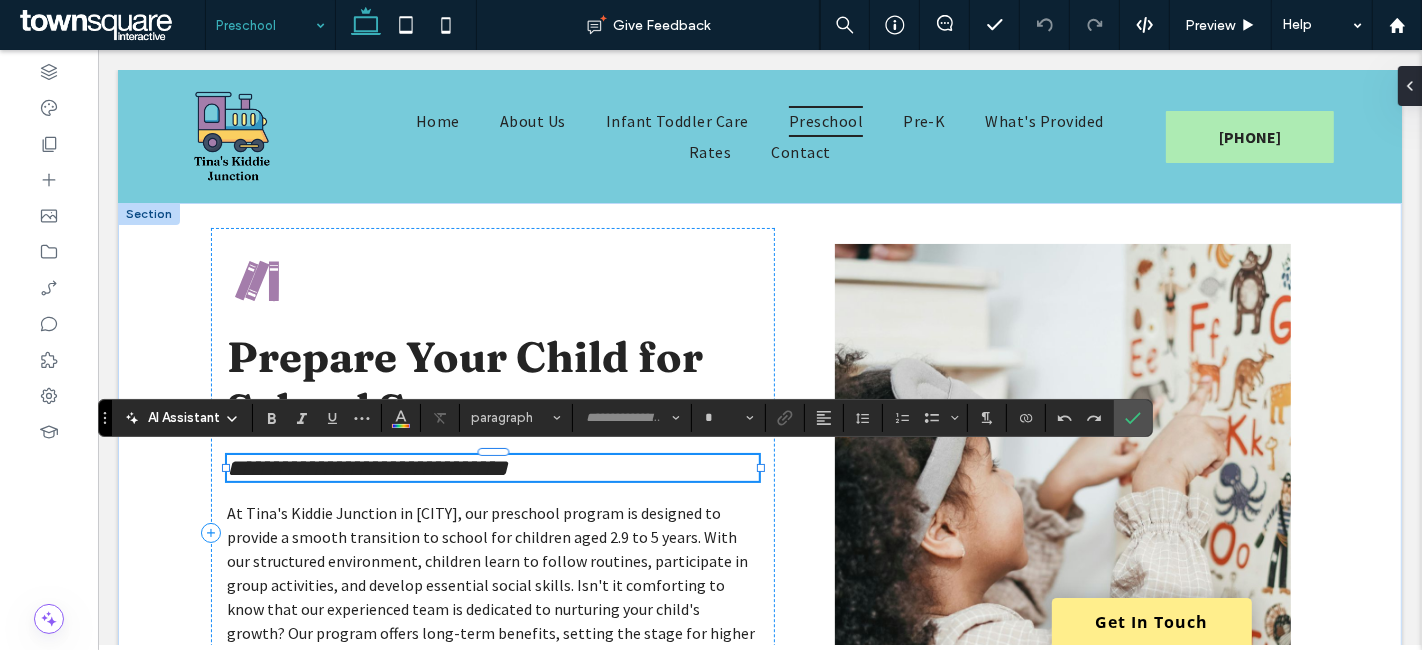 click on "**********" at bounding box center (366, 468) 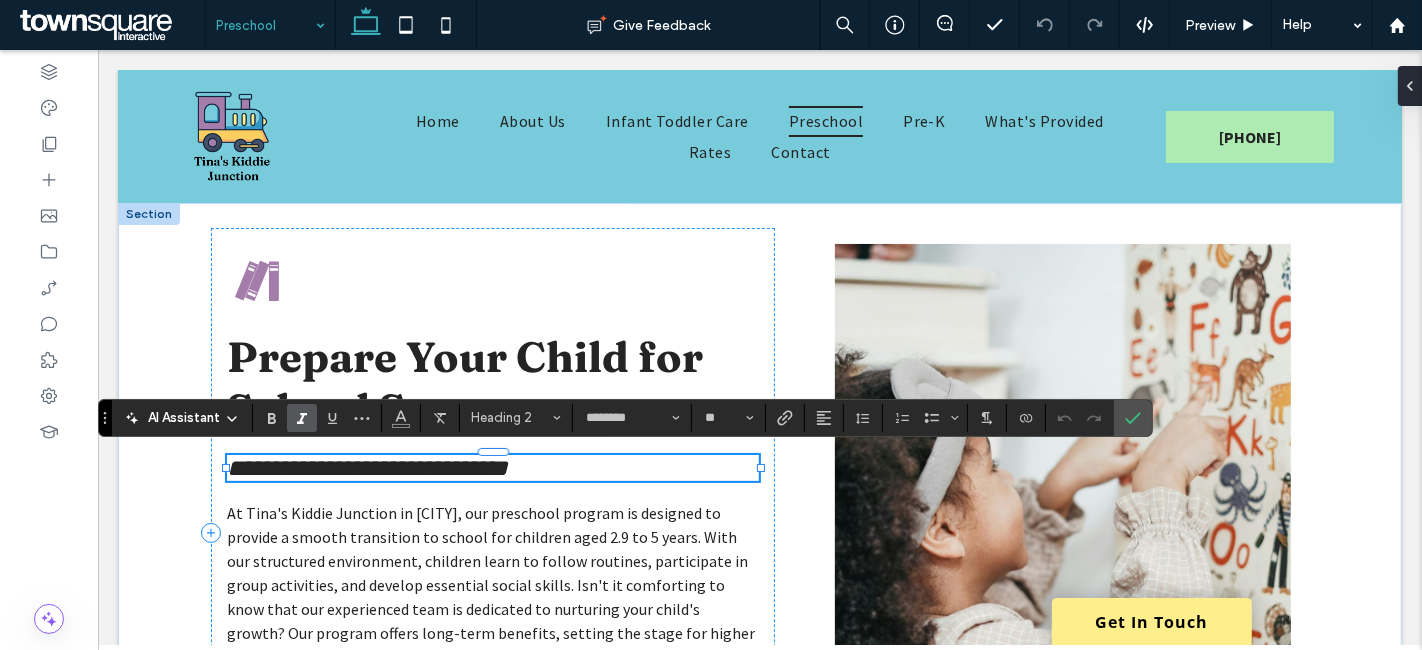 type on "********" 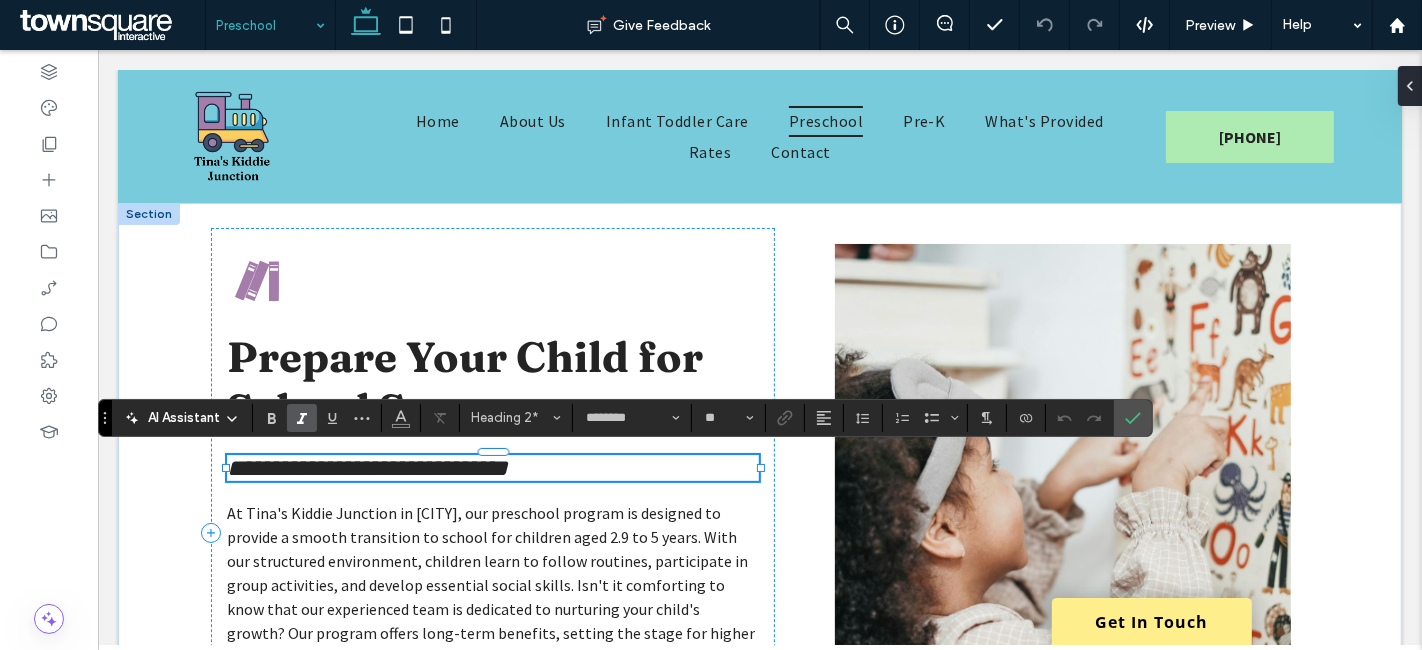 type 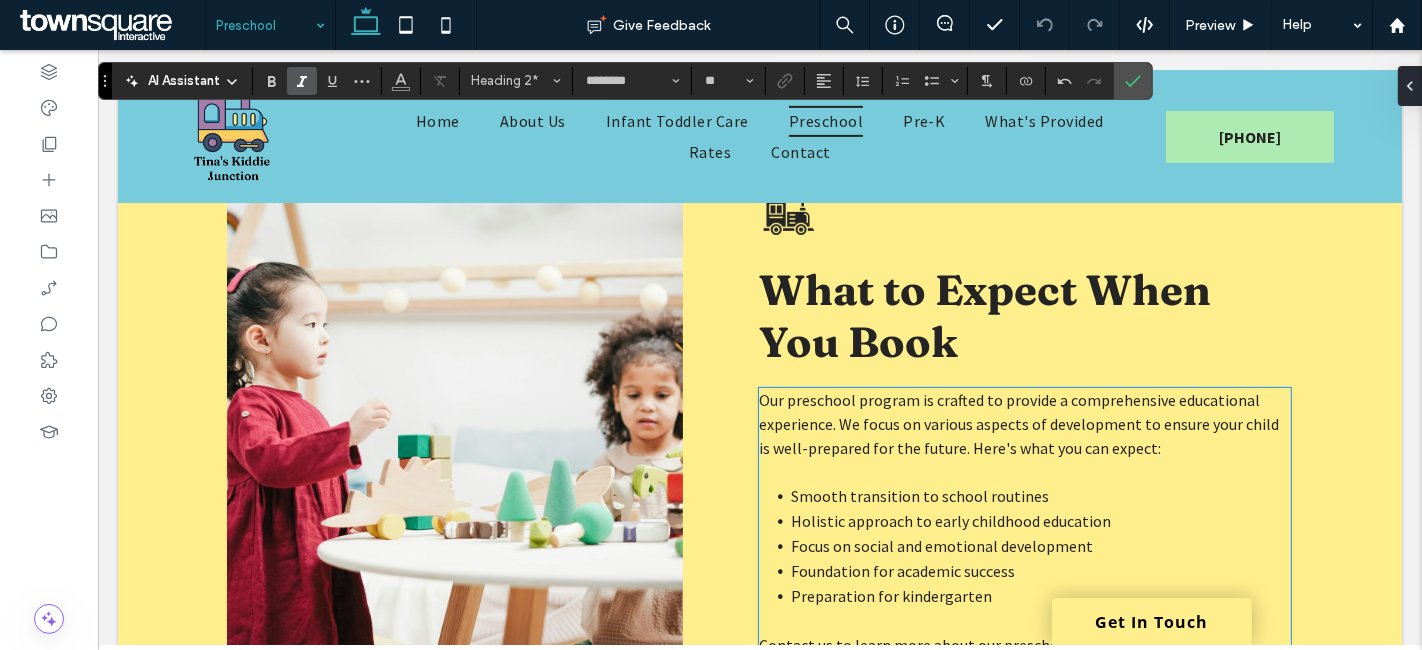 scroll, scrollTop: 831, scrollLeft: 0, axis: vertical 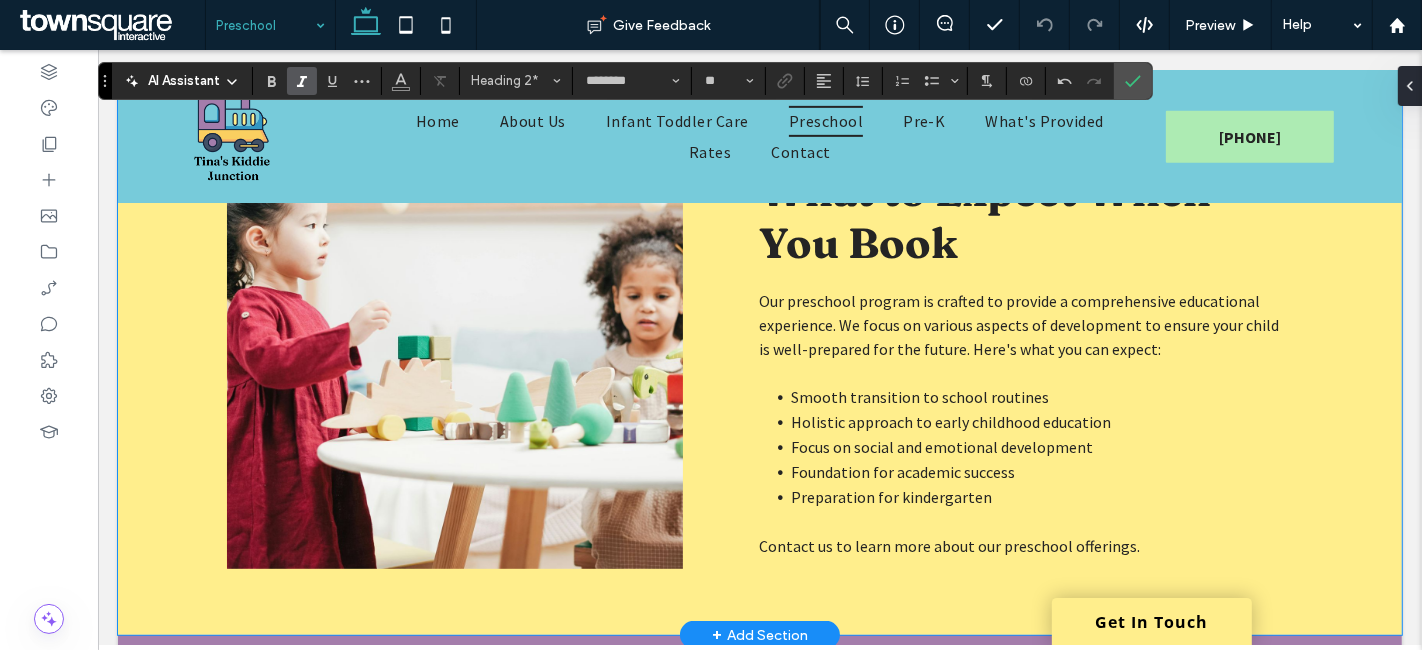 click on "What to Expect When You Book
Our preschool program is crafted to provide a comprehensive educational experience. We focus on various aspects of development to ensure your child is well-prepared for the future. Here's what you can expect:   Smooth transition to school routines Holistic approach to early childhood education Focus on social and emotional development Foundation for academic success Preparation for kindergarten
Contact us to learn more about our preschool offerings." at bounding box center [759, 333] 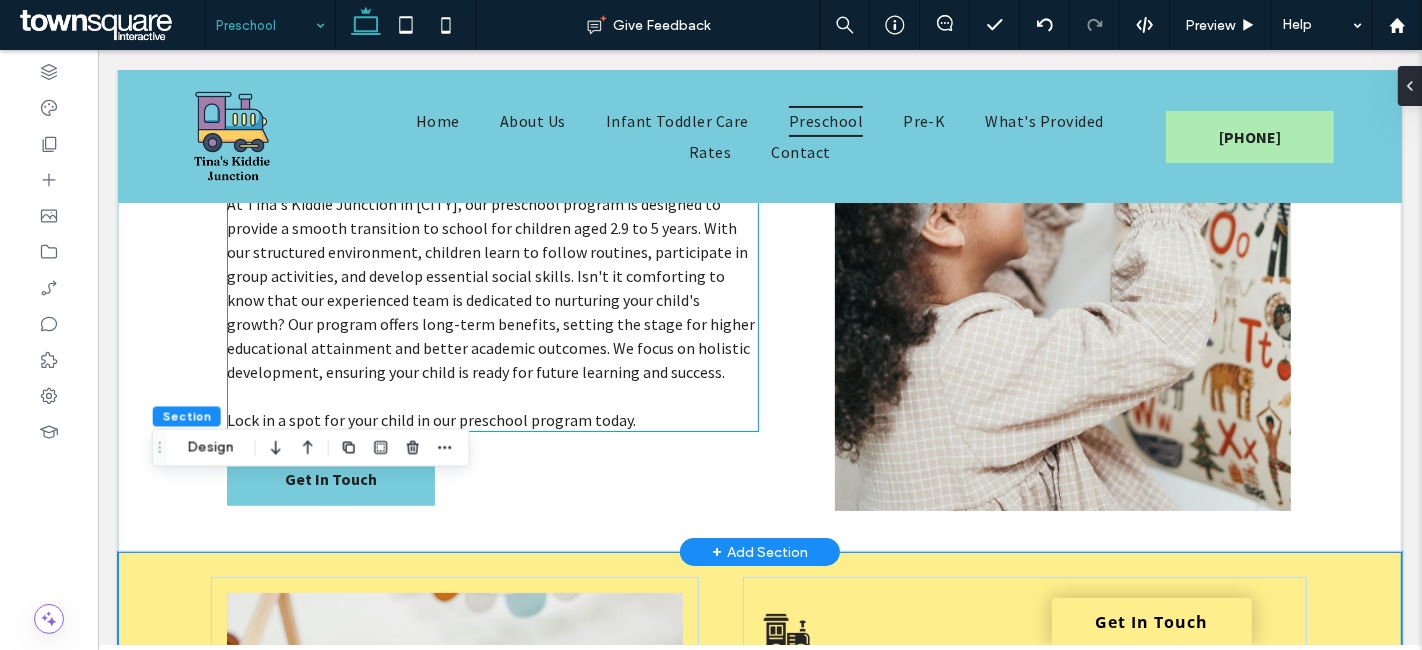 scroll, scrollTop: 276, scrollLeft: 0, axis: vertical 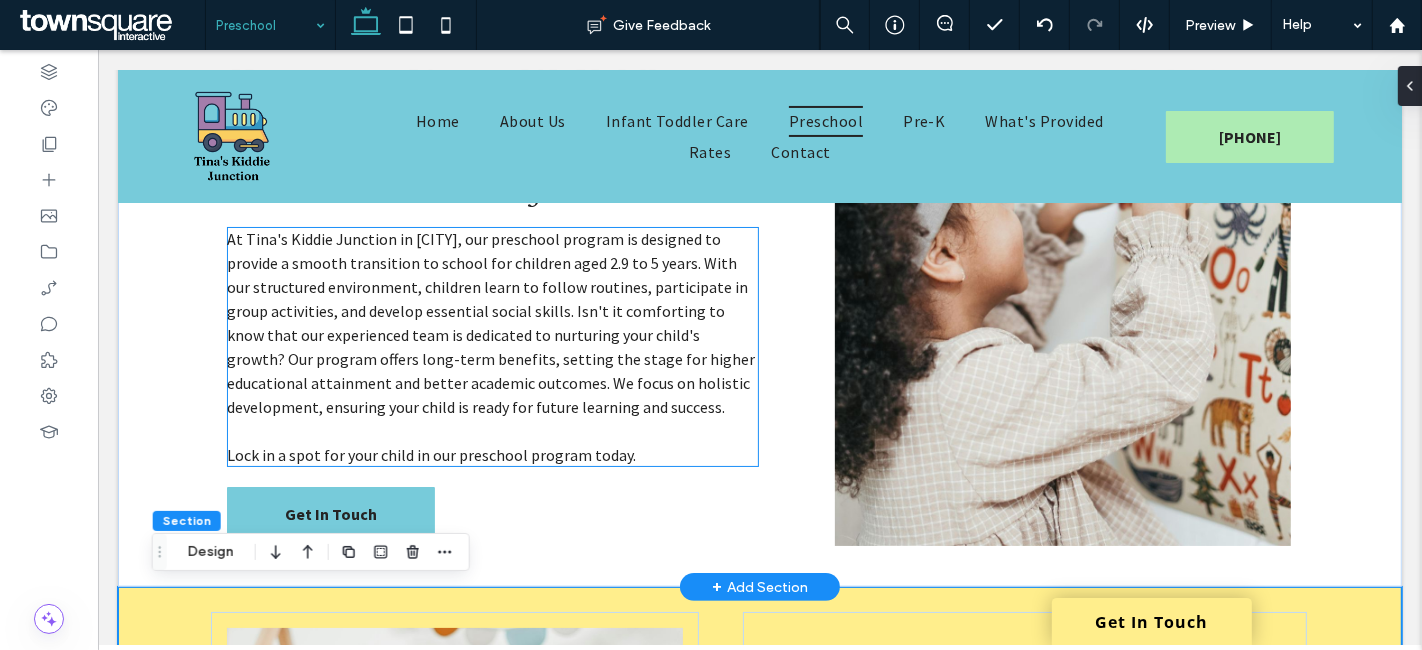 click on "Lock in a spot for your child in our preschool program today." at bounding box center [430, 455] 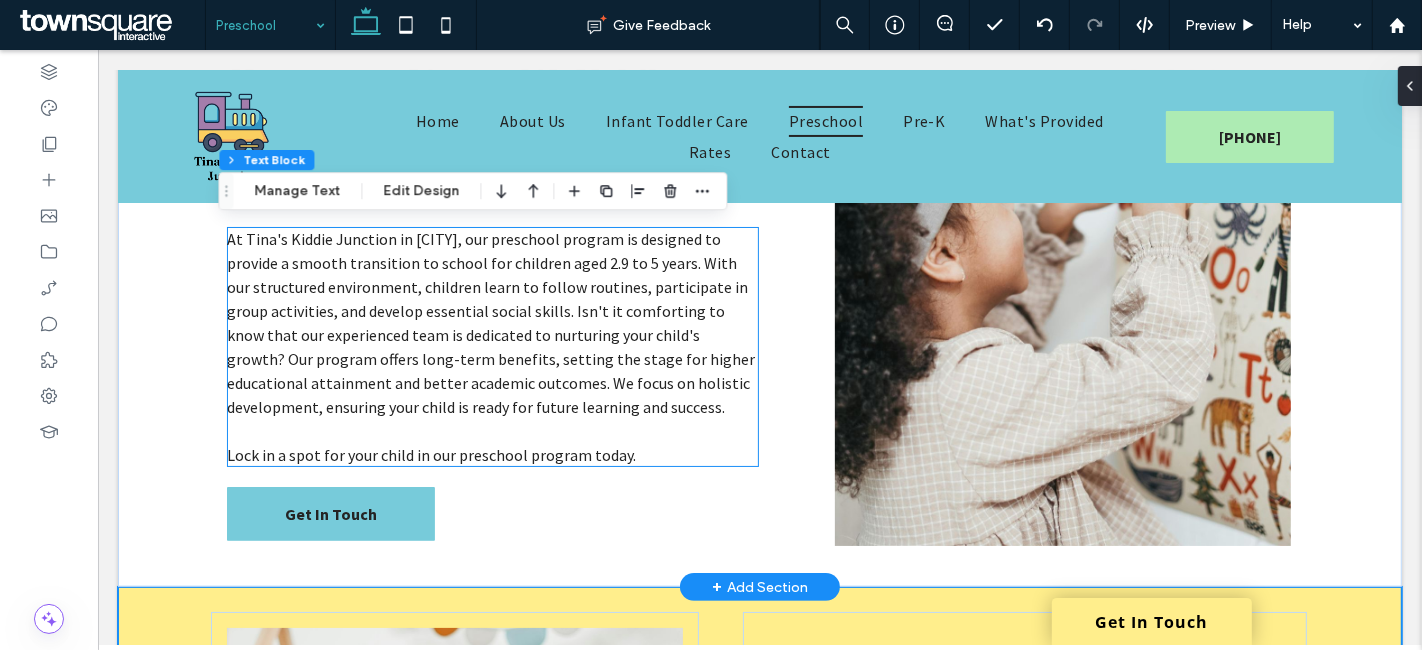 click on "At Tina's Kiddie Junction in [CITY], our preschool program is designed to provide a smooth transition to school for children aged 2.9 to 5 years. With our structured environment, children learn to follow routines, participate in group activities, and develop essential social skills. Isn't it comforting to know that our experienced team is dedicated to nurturing your child's growth? Our program offers long-term benefits, setting the stage for higher educational attainment and better academic outcomes. We focus on holistic development, ensuring your child is ready for future learning and success. Lock in a spot for your child in our preschool program today." at bounding box center (492, 347) 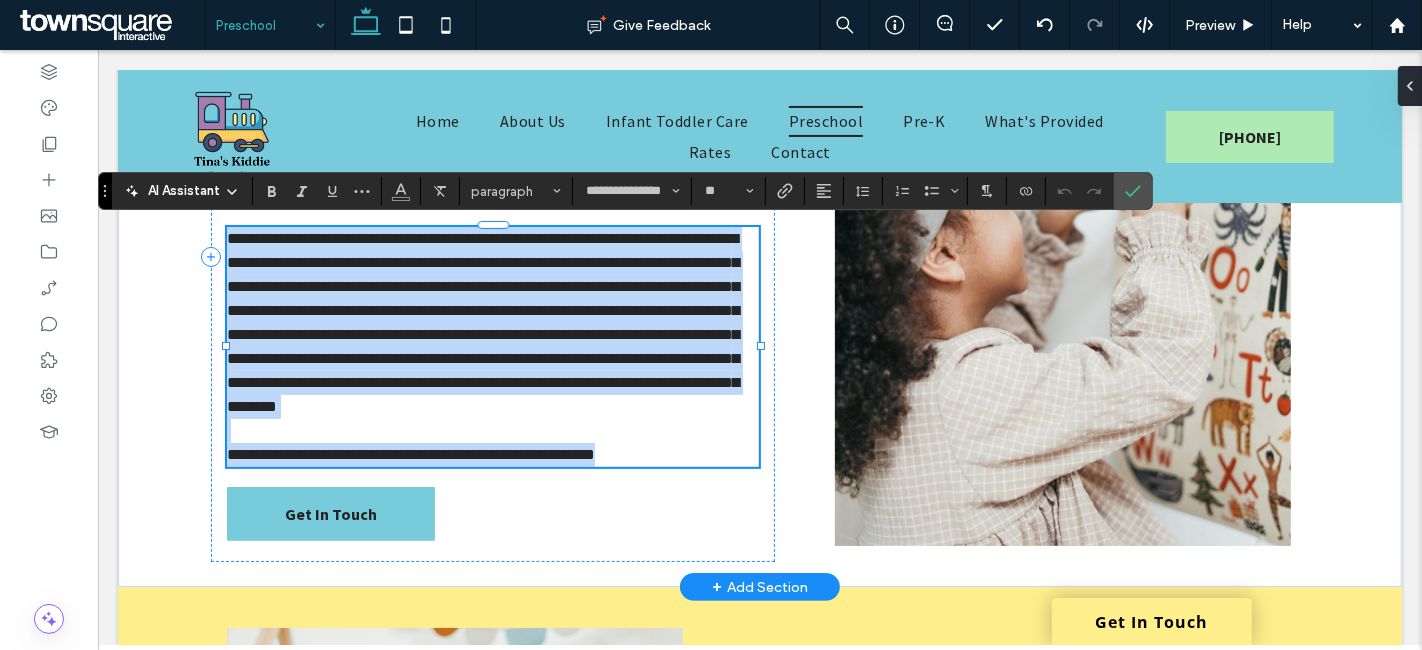 click on "**********" at bounding box center [410, 454] 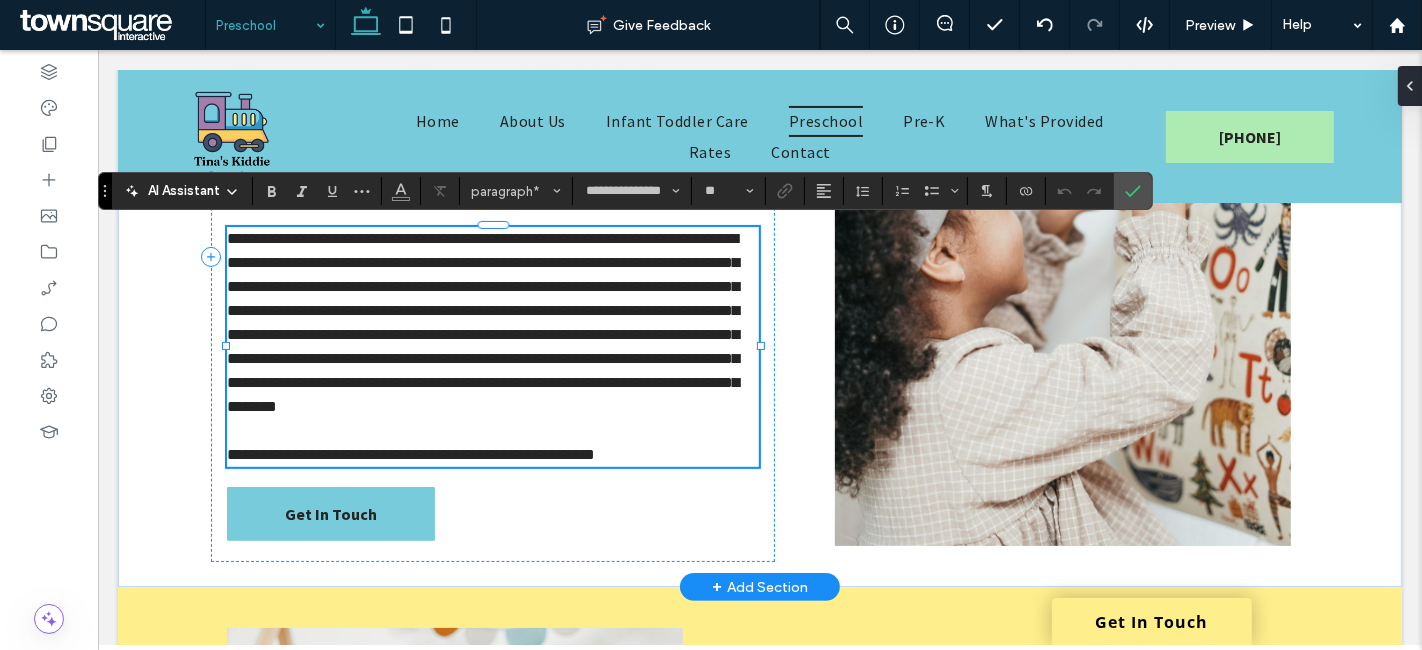 click on "**********" at bounding box center [410, 454] 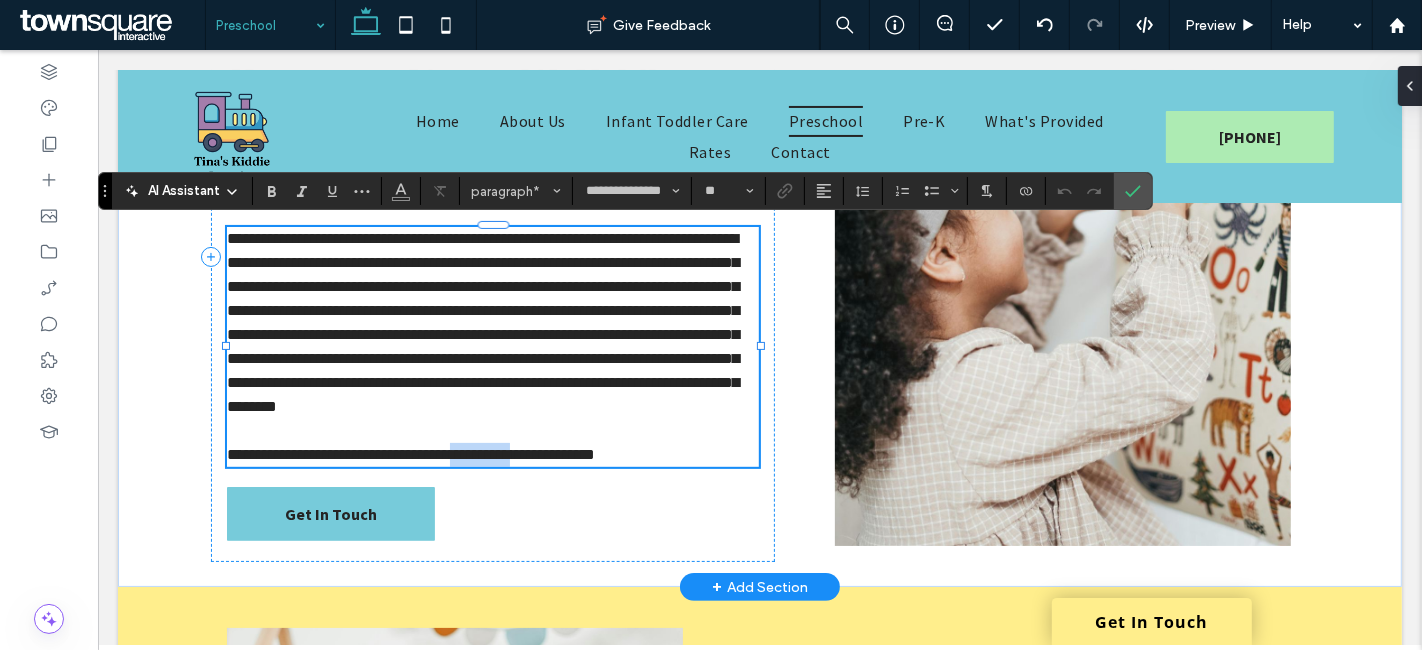 click on "**********" at bounding box center (410, 454) 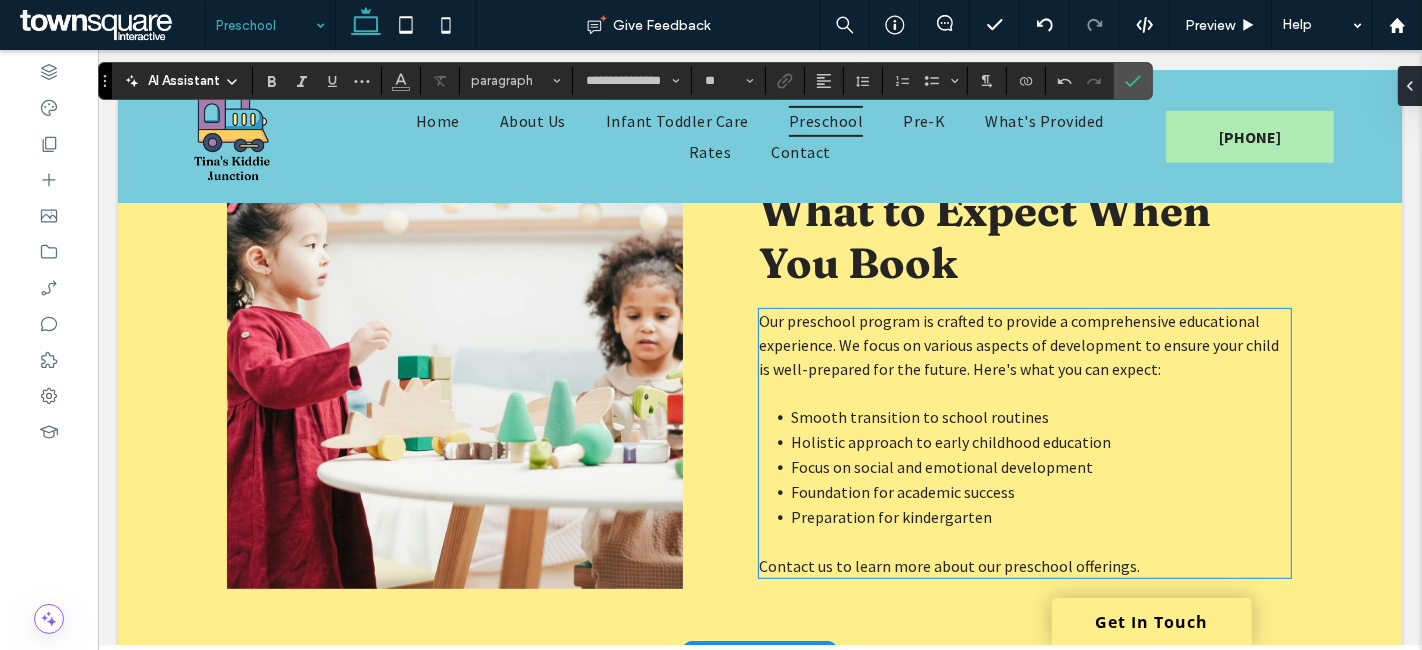 scroll, scrollTop: 831, scrollLeft: 0, axis: vertical 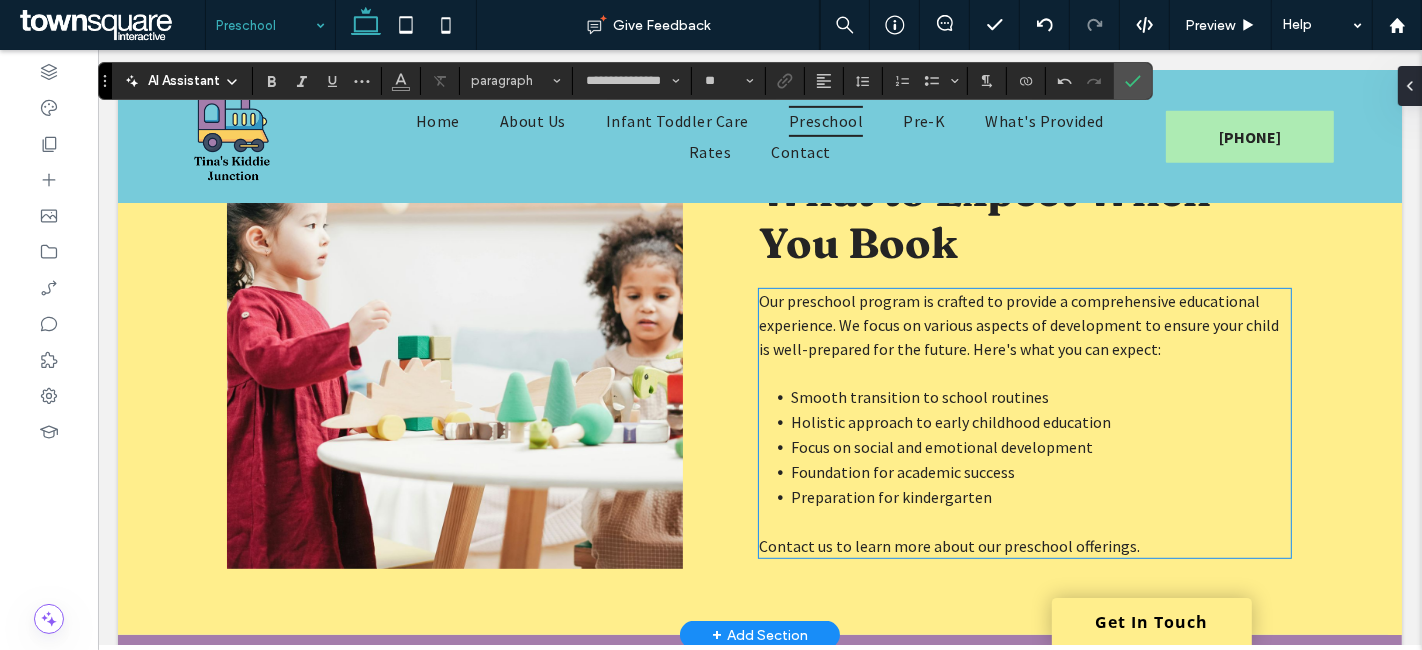 click on "Contact us to learn more about our preschool offerings." at bounding box center (948, 546) 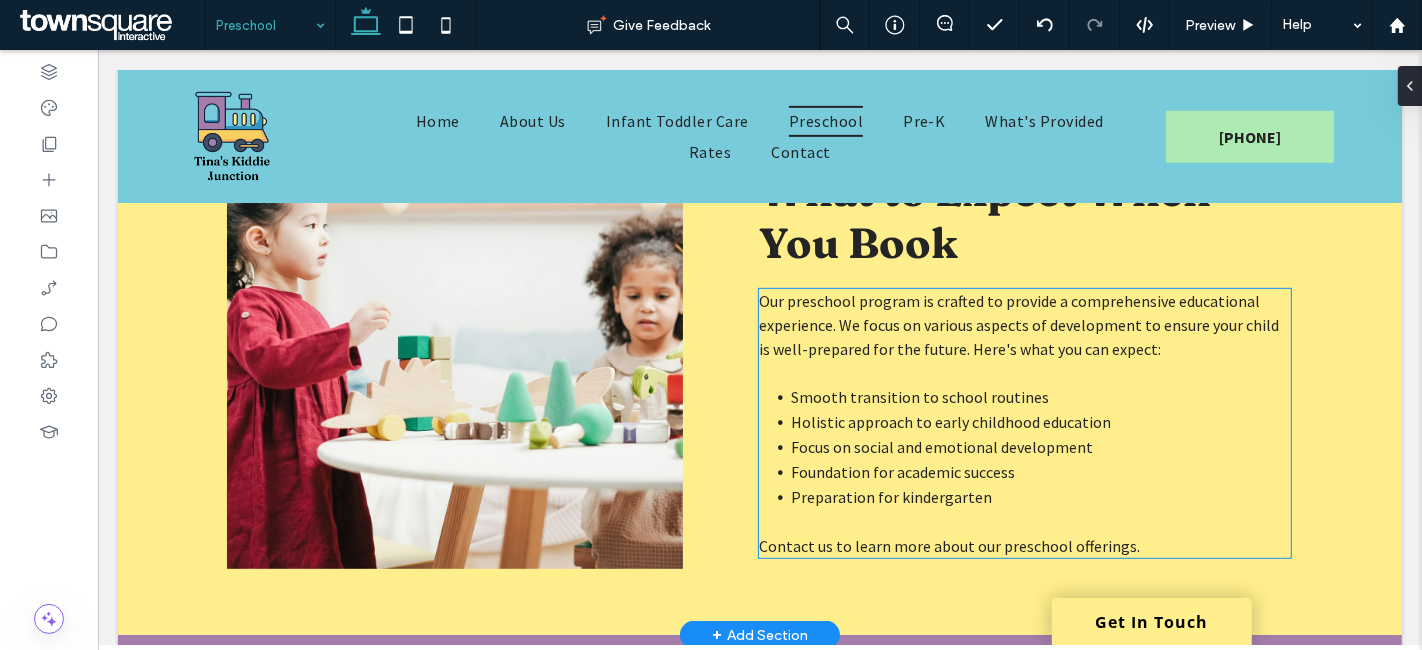 click on "Our preschool program is crafted to provide a comprehensive educational experience. We focus on various aspects of development to ensure your child is well-prepared for the future. Here's what you can expect:   Smooth transition to school routines Holistic approach to early childhood education Focus on social and emotional development Foundation for academic success Preparation for kindergarten
Contact us to learn more about our preschool offerings." at bounding box center (1024, 423) 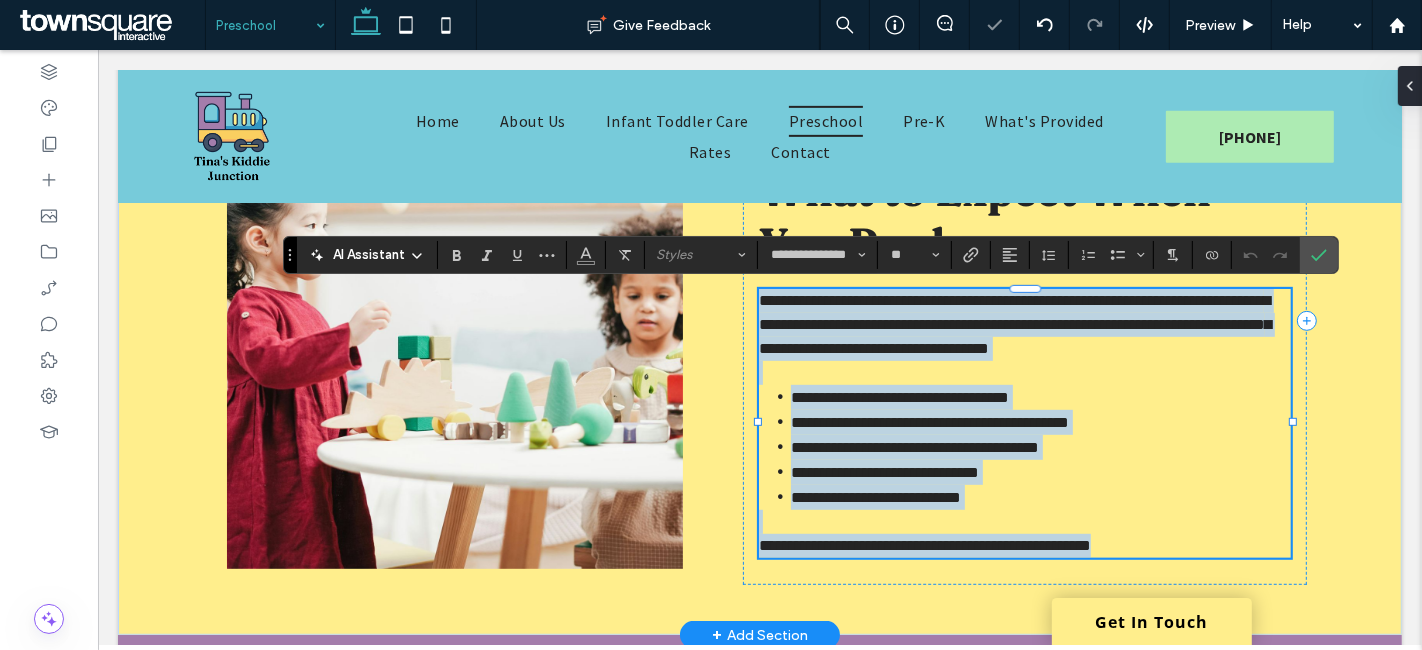 click on "**********" at bounding box center (924, 545) 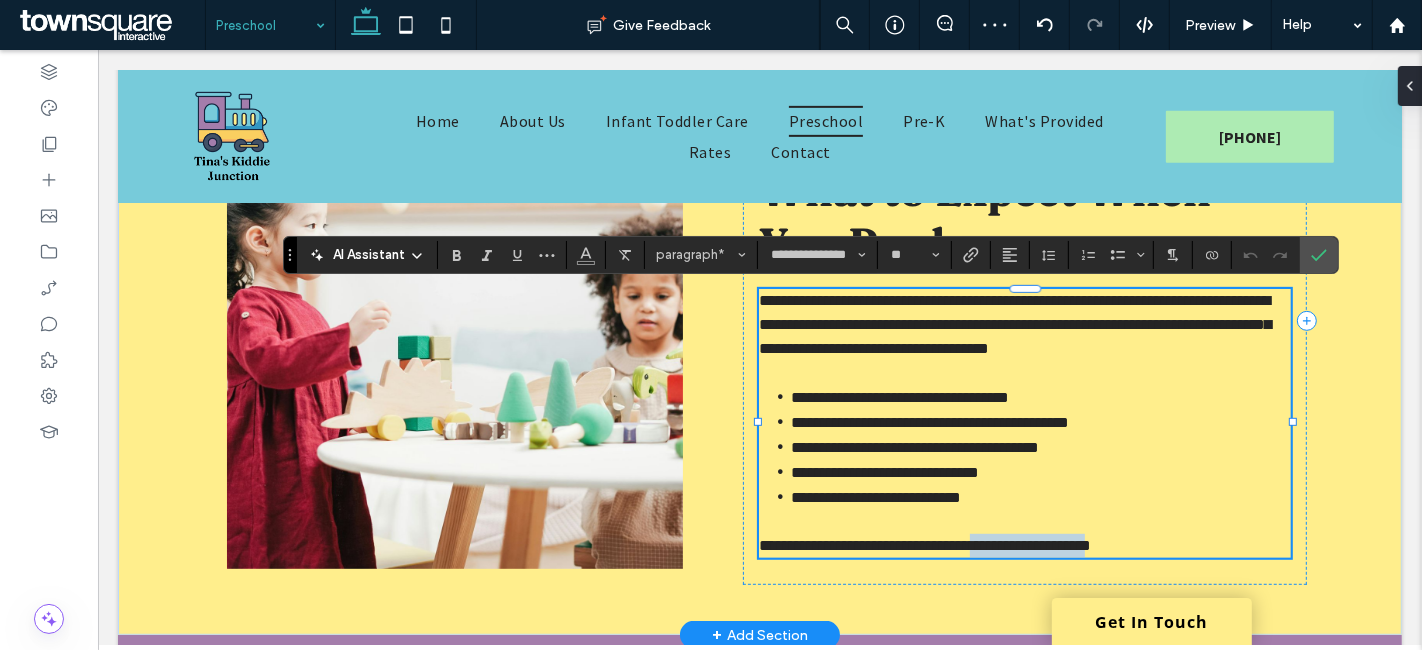drag, startPoint x: 987, startPoint y: 533, endPoint x: 1112, endPoint y: 538, distance: 125.09996 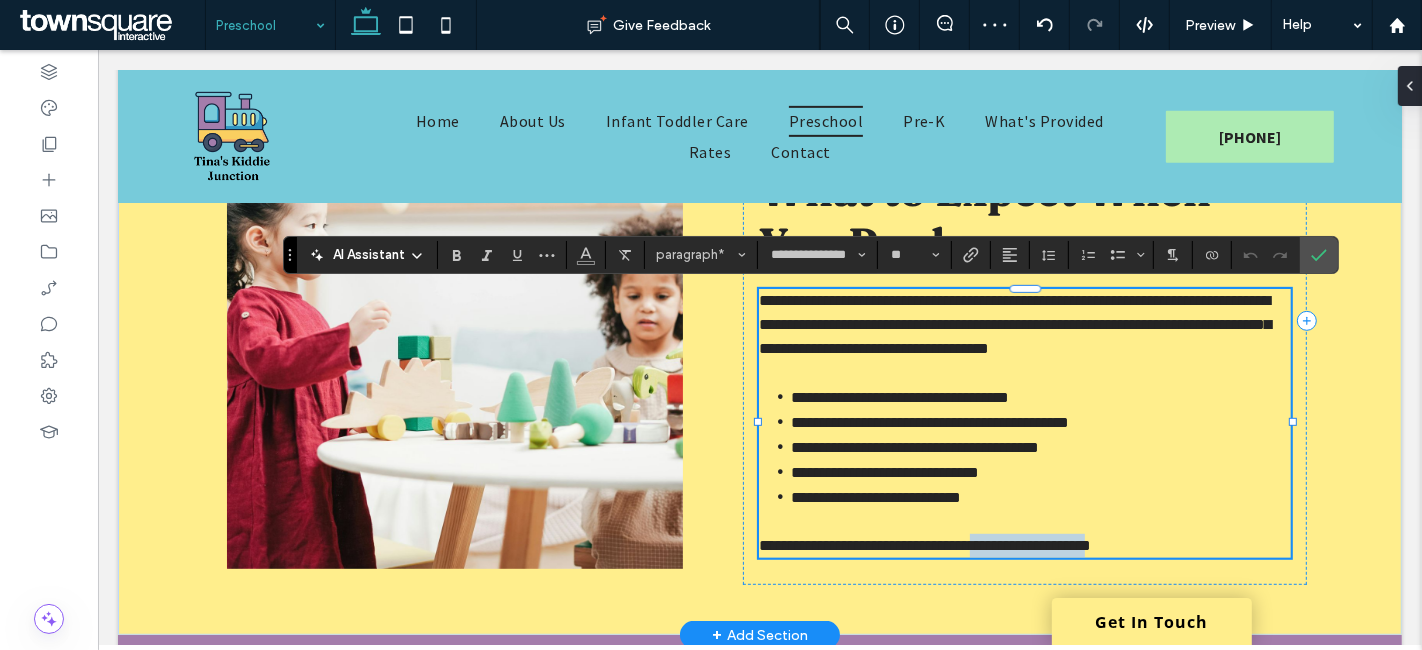 click on "**********" at bounding box center [924, 545] 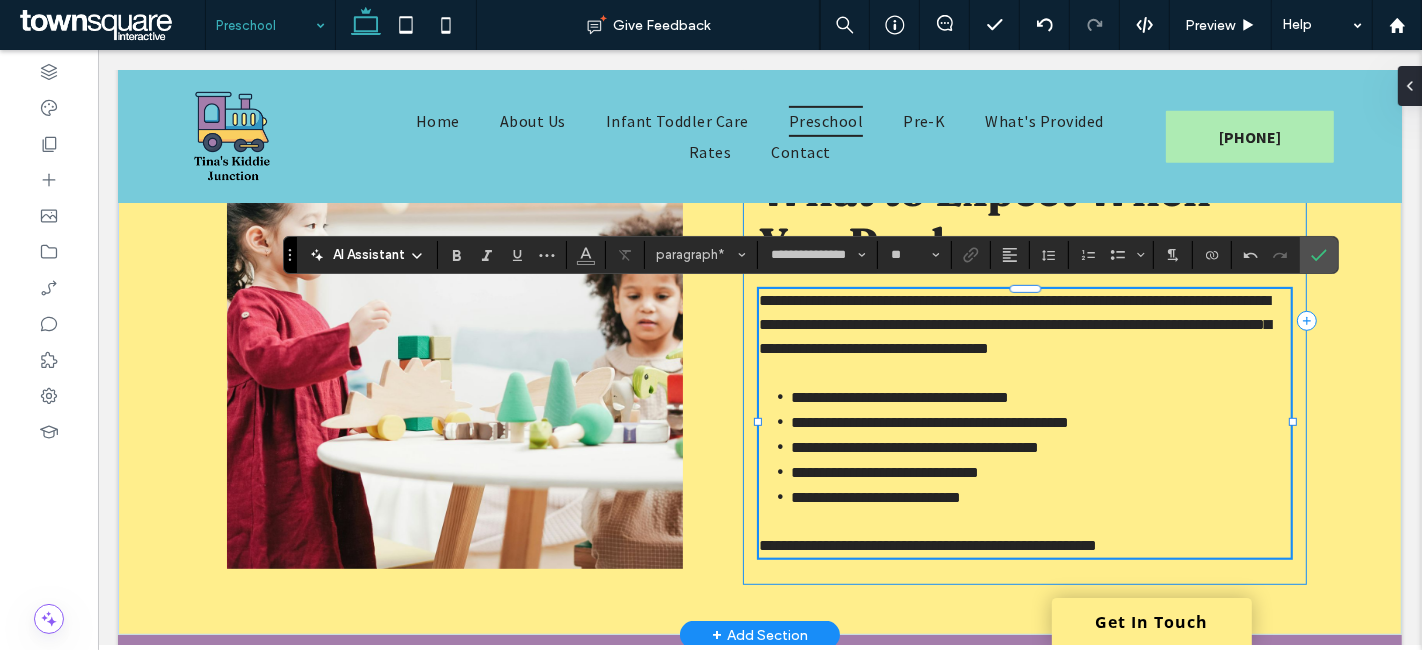 type 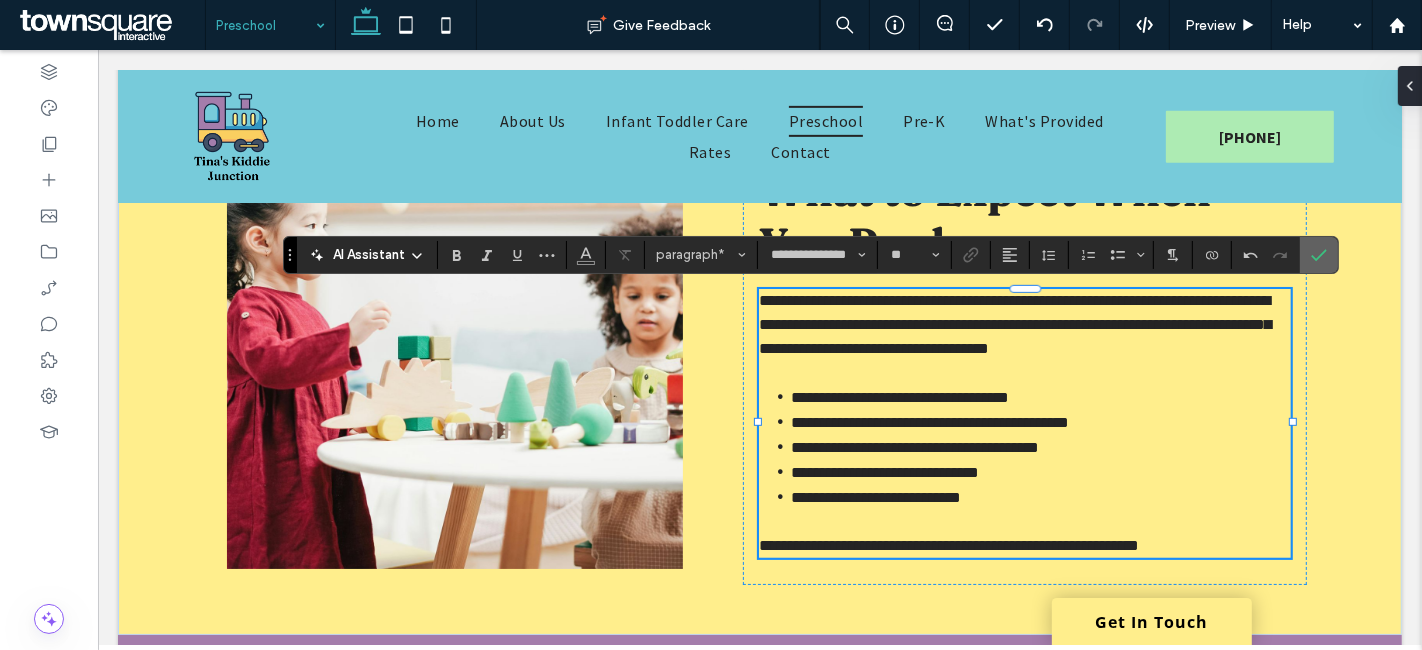 click 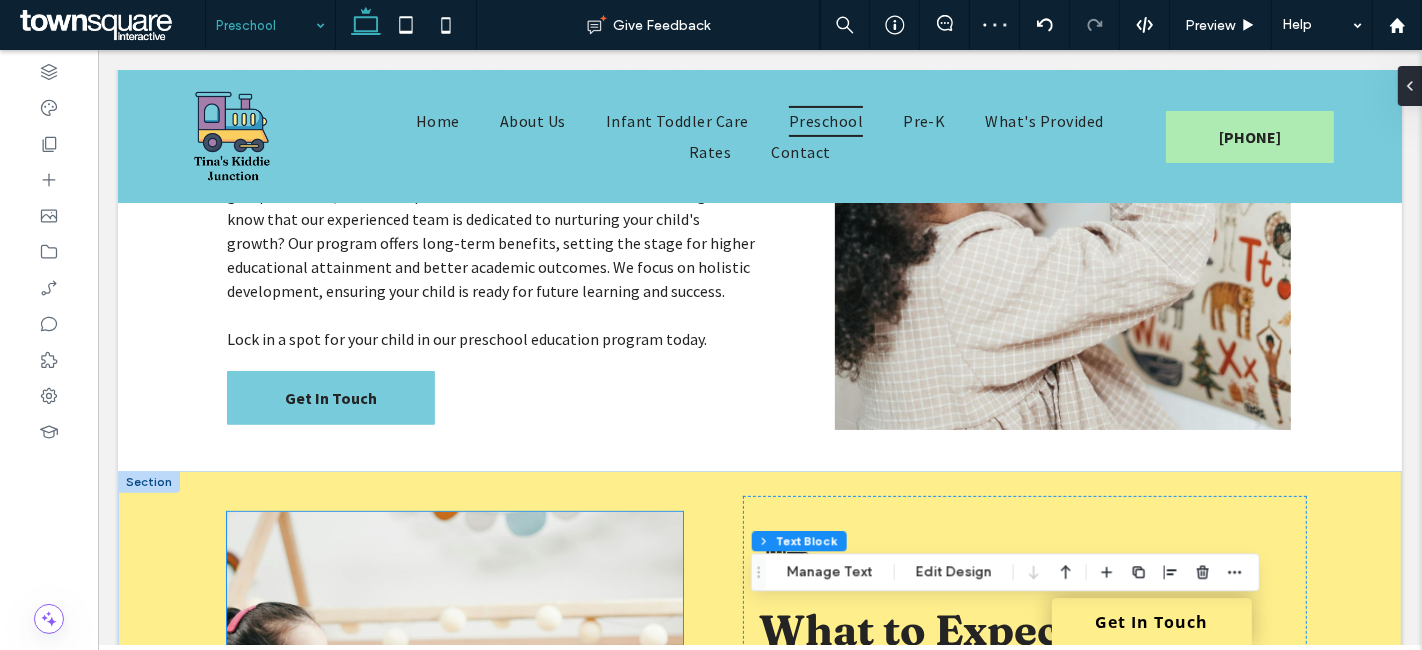 scroll, scrollTop: 387, scrollLeft: 0, axis: vertical 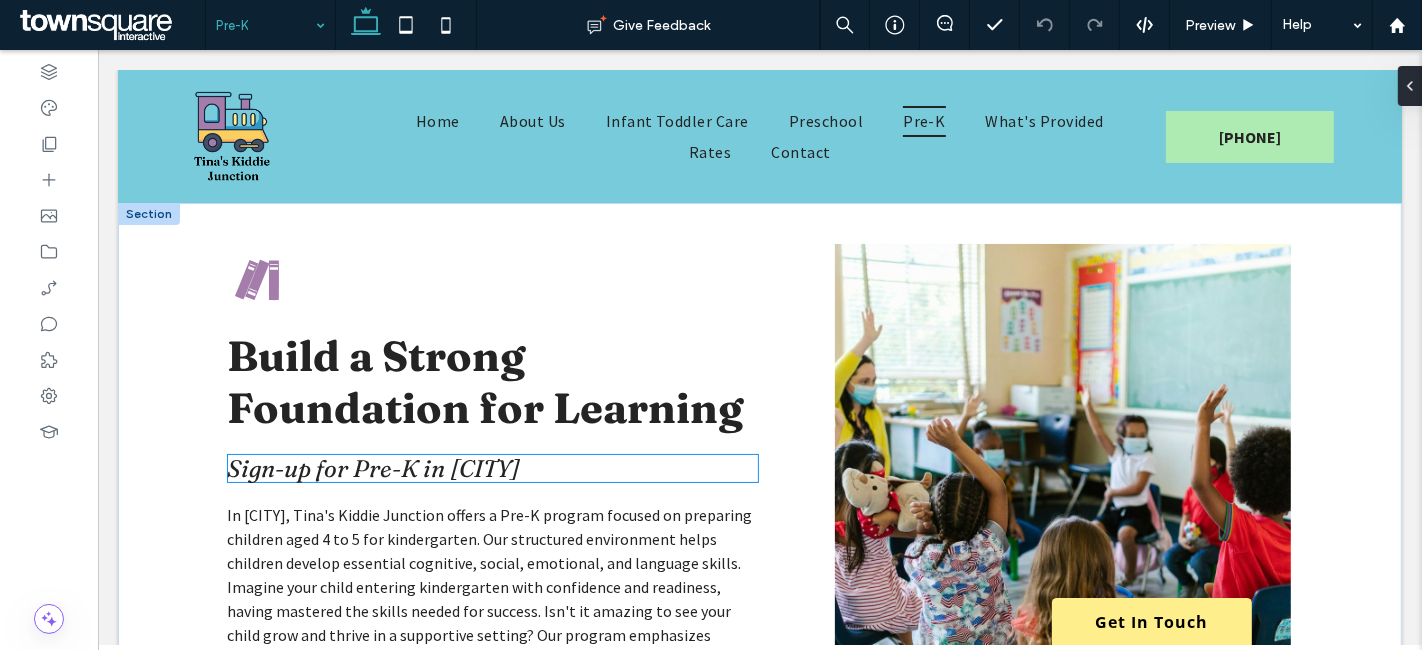 drag, startPoint x: 389, startPoint y: 460, endPoint x: 419, endPoint y: 467, distance: 30.805843 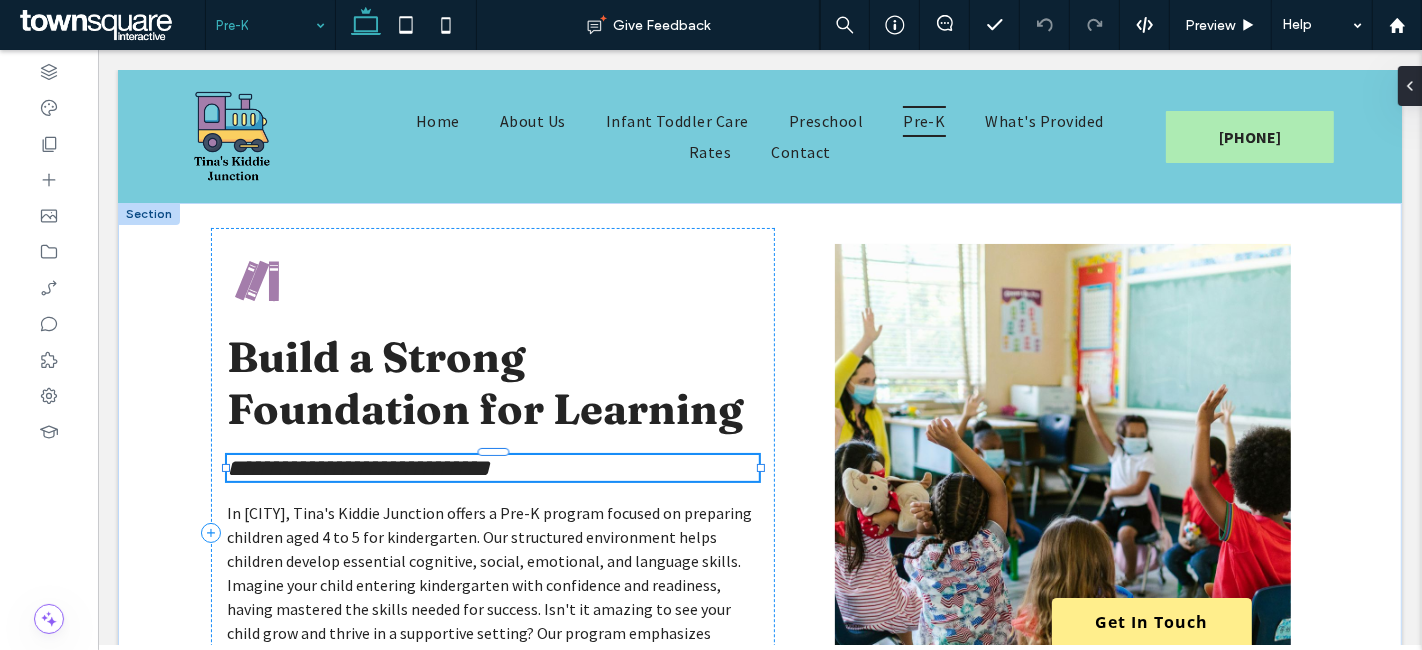 click on "**********" at bounding box center (492, 468) 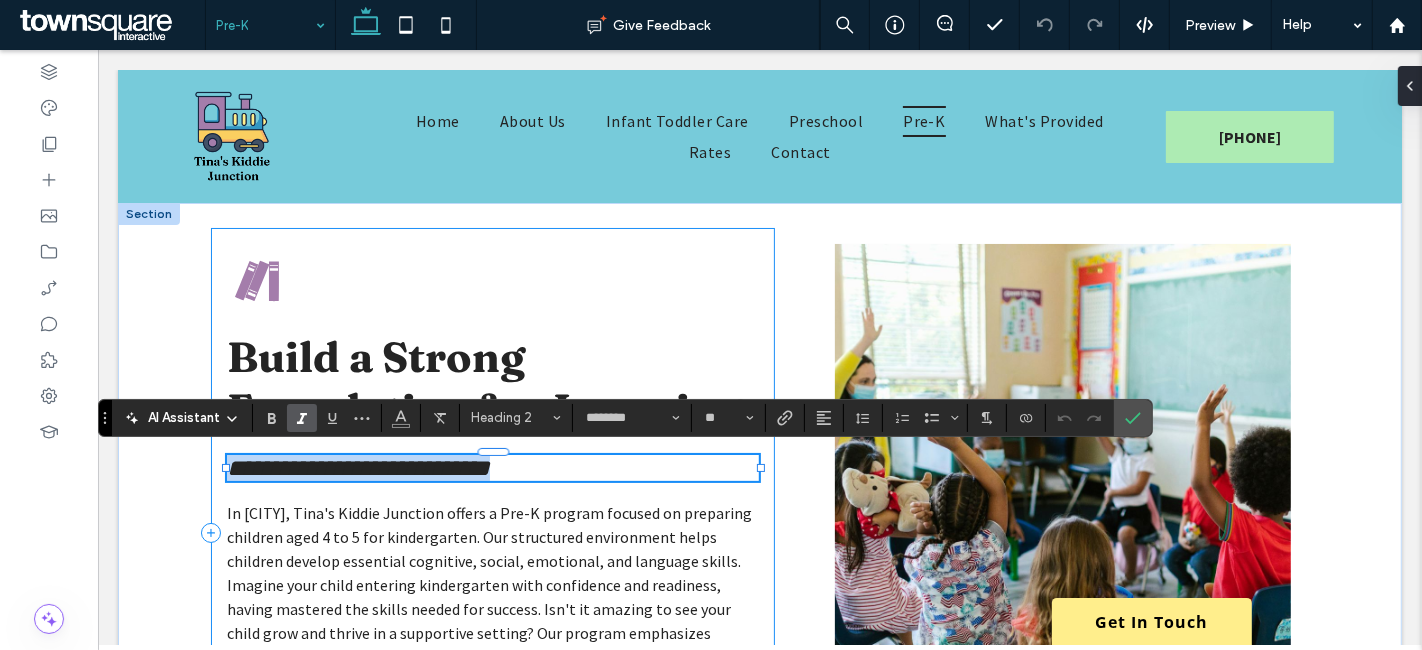 type on "********" 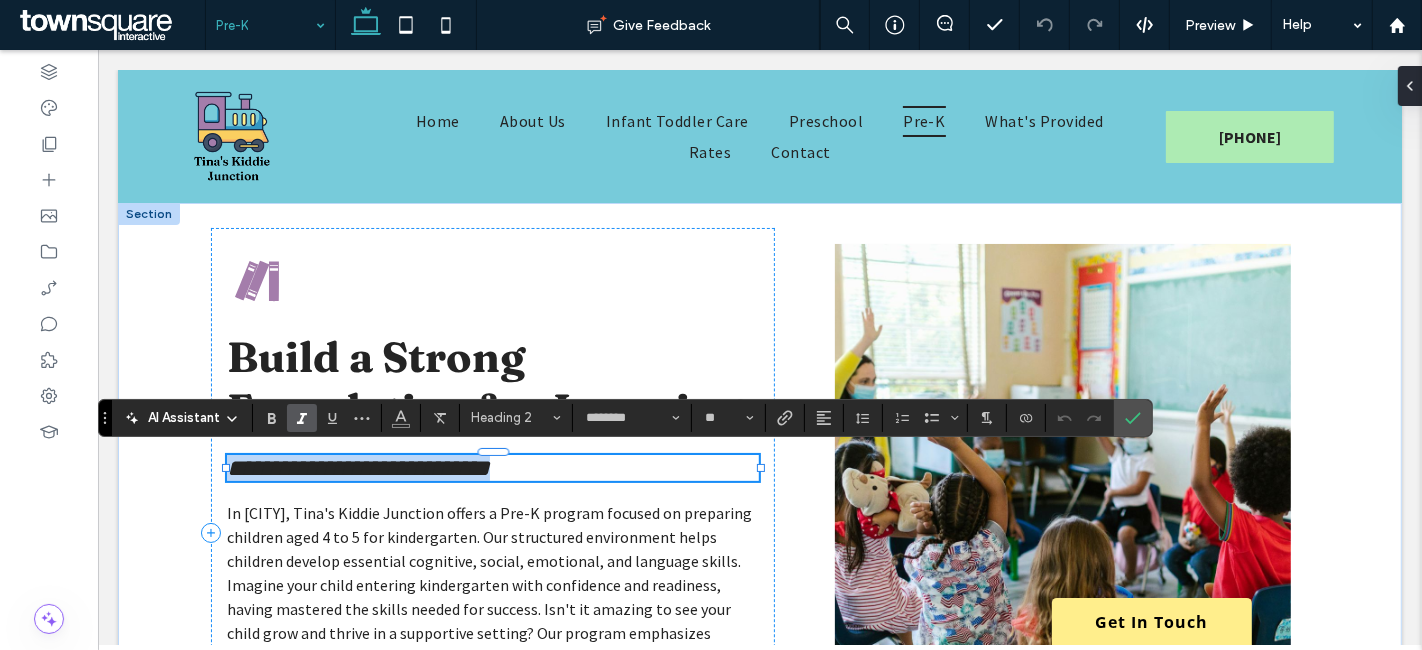 click on "**********" at bounding box center (357, 468) 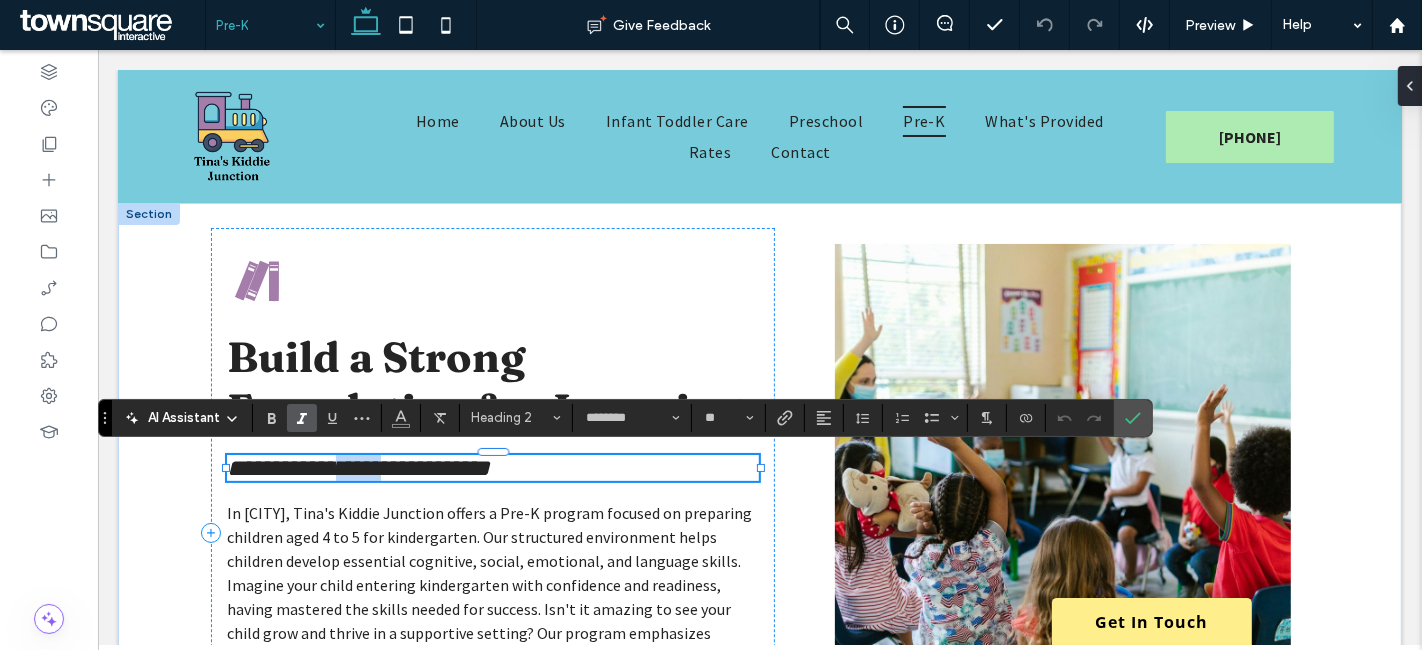 drag, startPoint x: 344, startPoint y: 462, endPoint x: 400, endPoint y: 467, distance: 56.22277 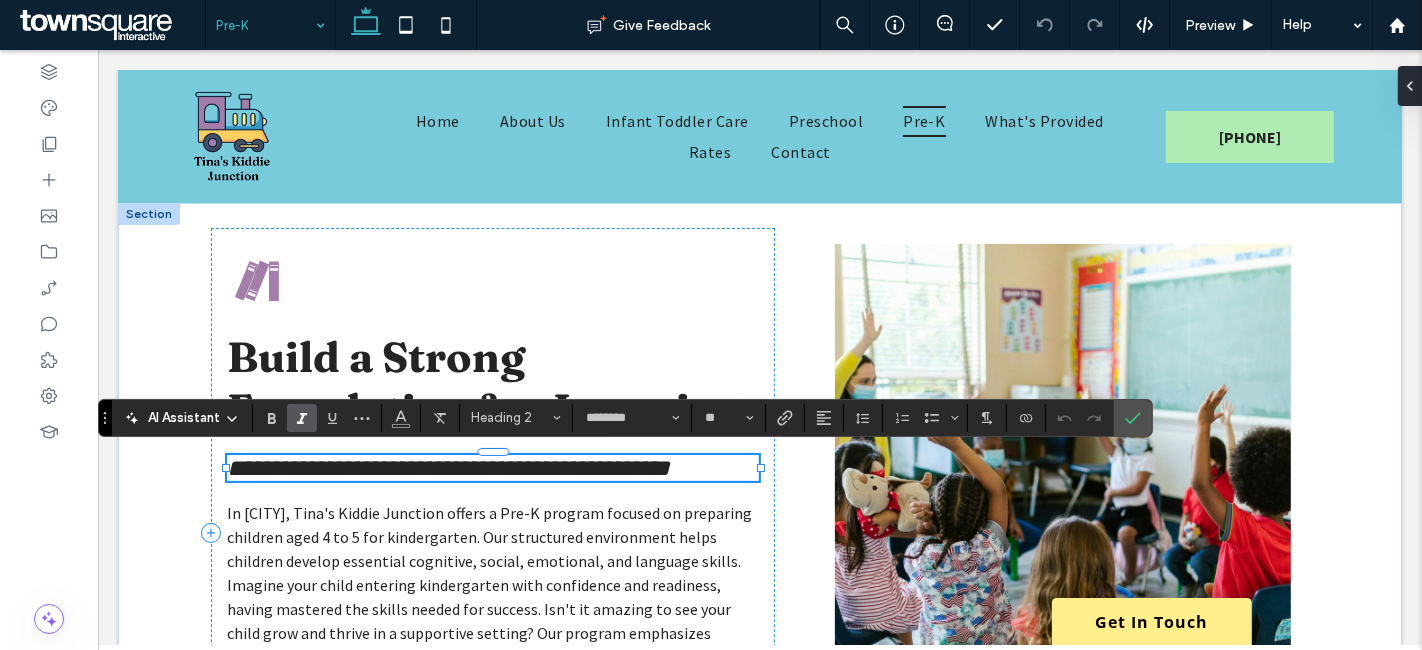 type on "**********" 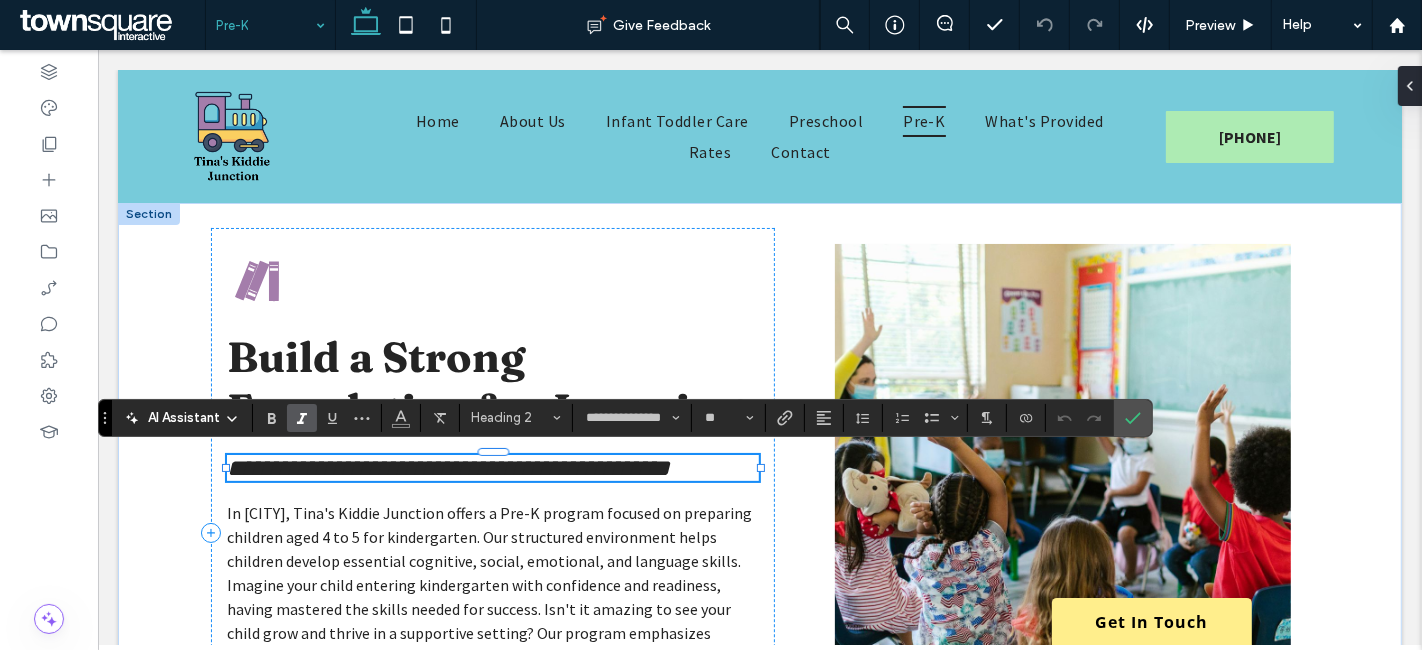 type on "********" 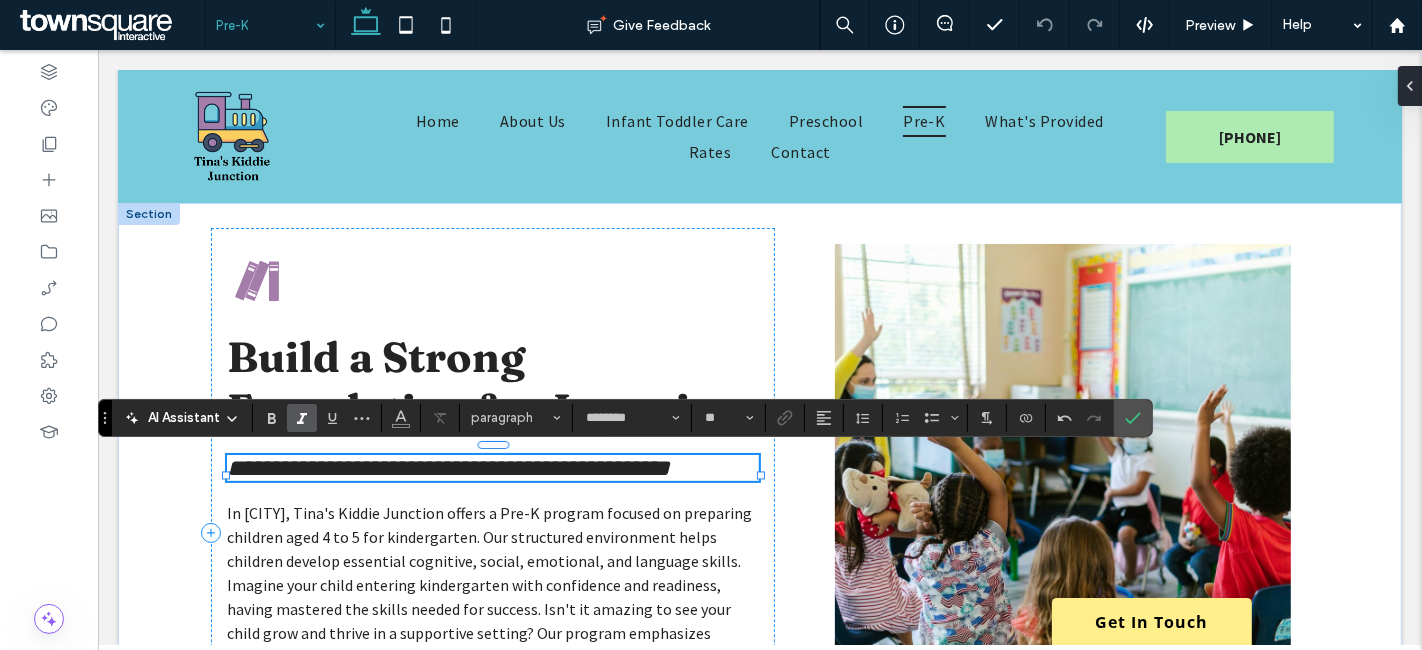 click on "**********" at bounding box center (447, 468) 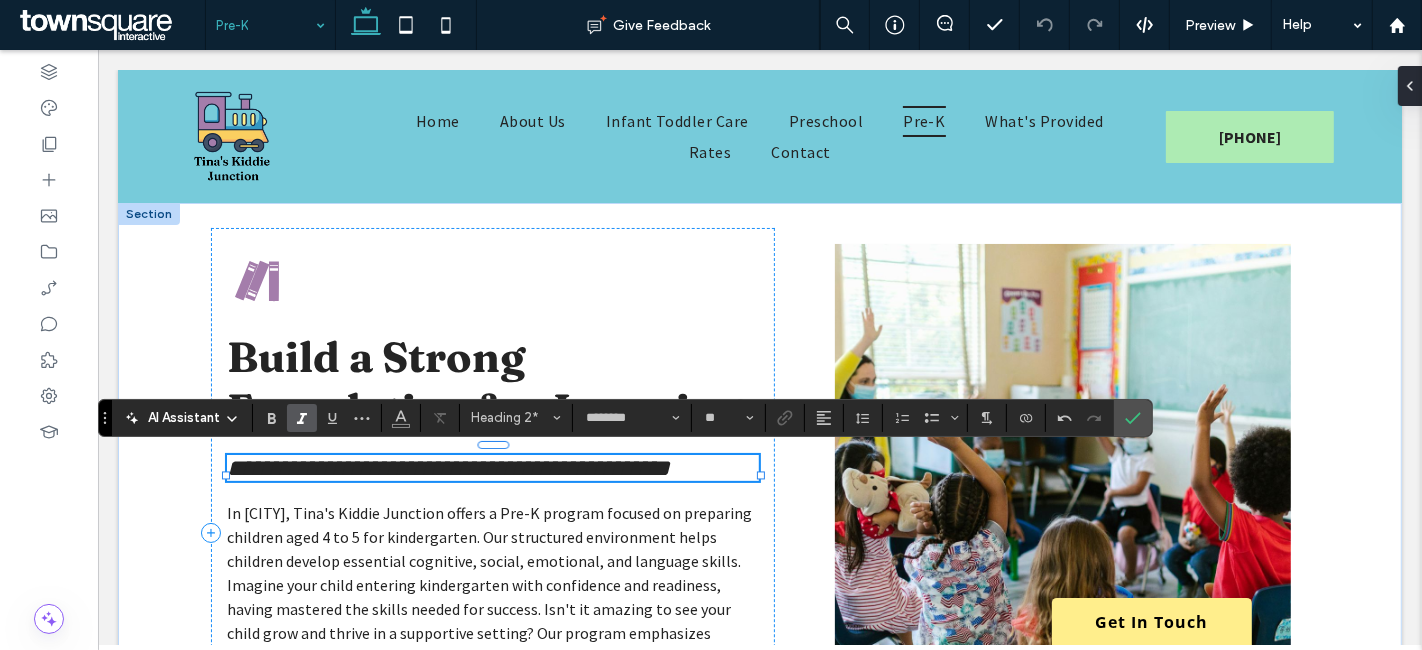 type 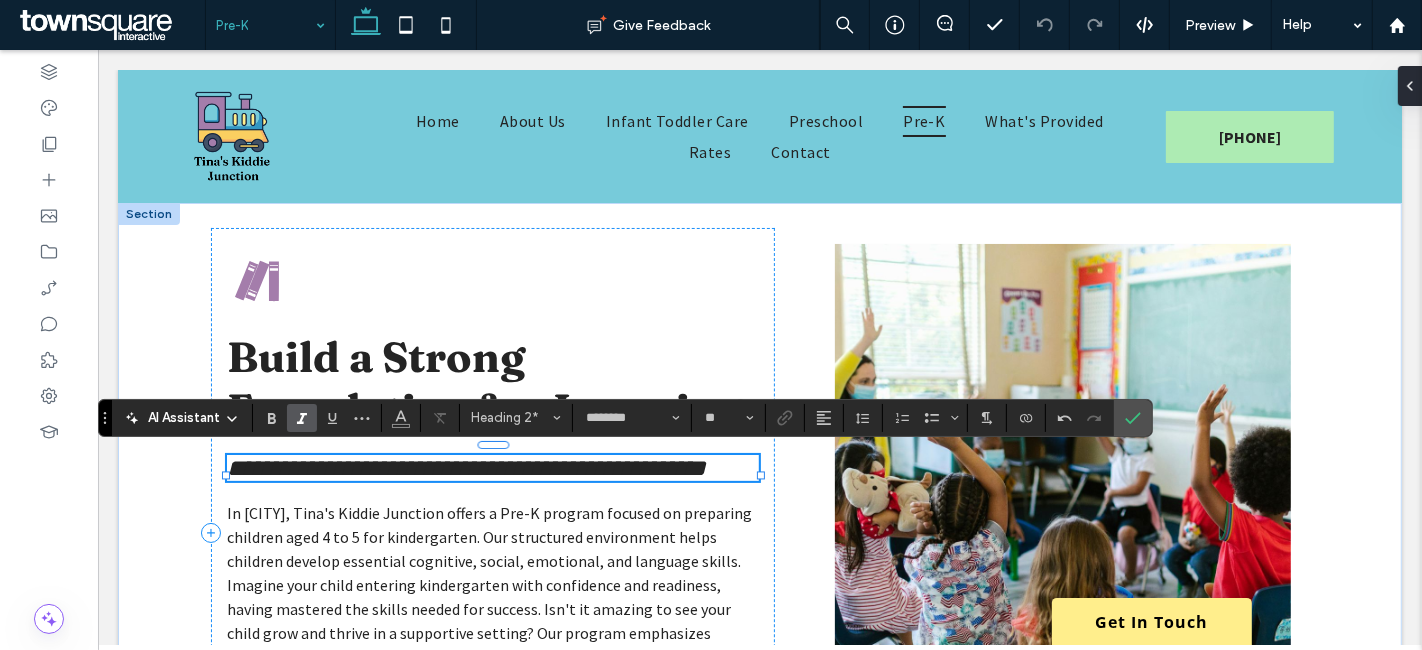 click on "**********" at bounding box center (465, 468) 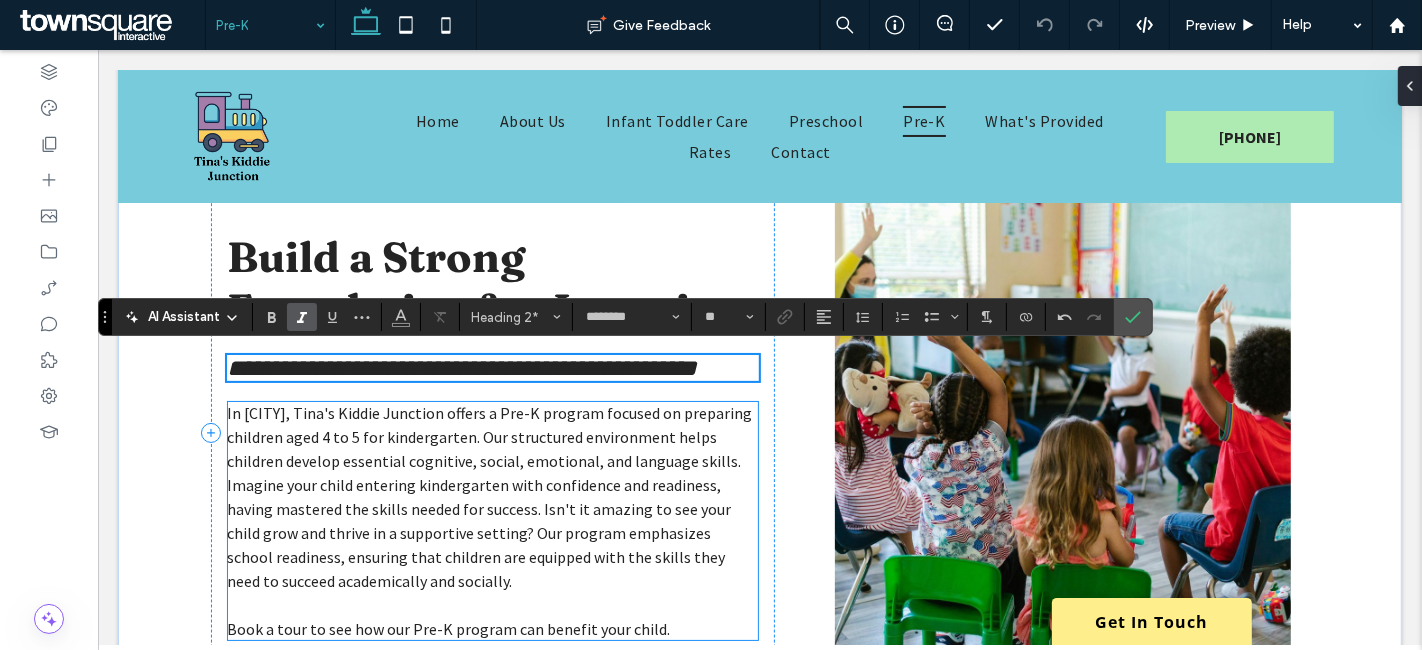 scroll, scrollTop: 111, scrollLeft: 0, axis: vertical 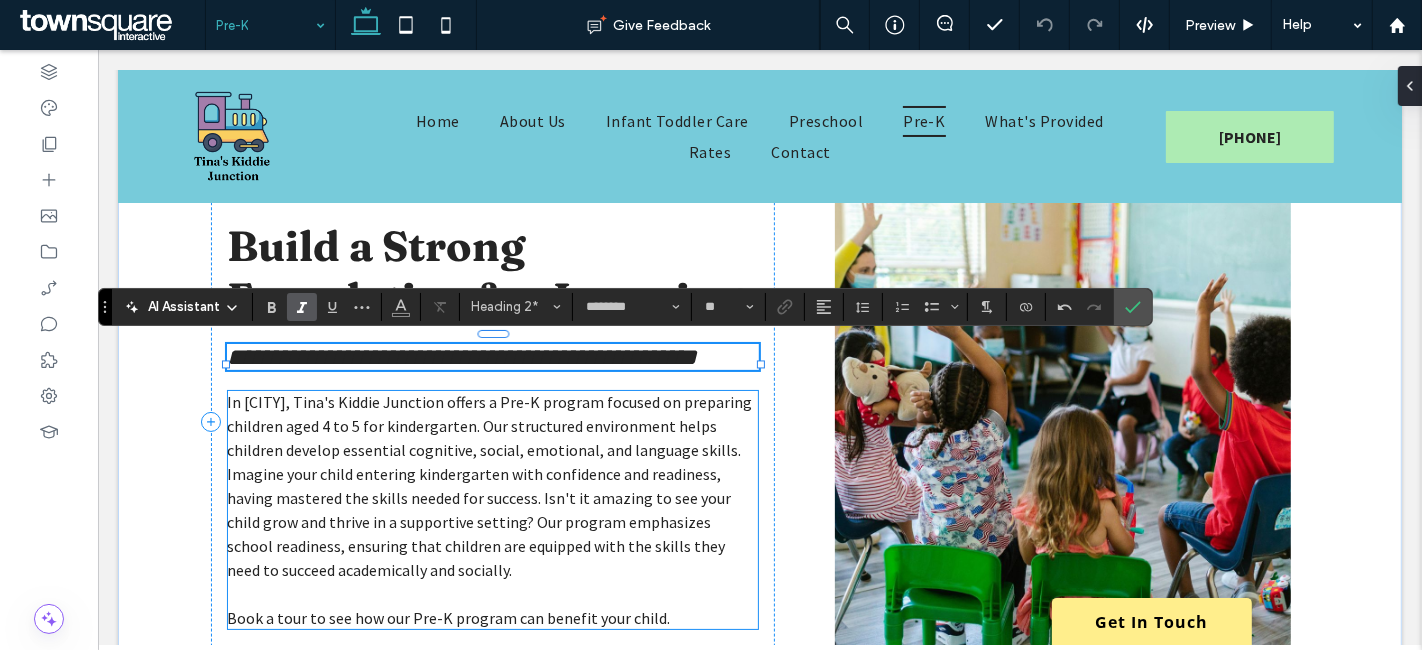 click on "In [CITY], Tina's Kiddie Junction offers a Pre-K program focused on preparing children aged 4 to 5 for kindergarten. Our structured environment helps children develop essential cognitive, social, emotional, and language skills. Imagine your child entering kindergarten with confidence and readiness, having mastered the skills needed for success. Isn't it amazing to see your child grow and thrive in a supportive setting? Our program emphasizes school readiness, ensuring that children are equipped with the skills they need to succeed academically and socially." at bounding box center (488, 486) 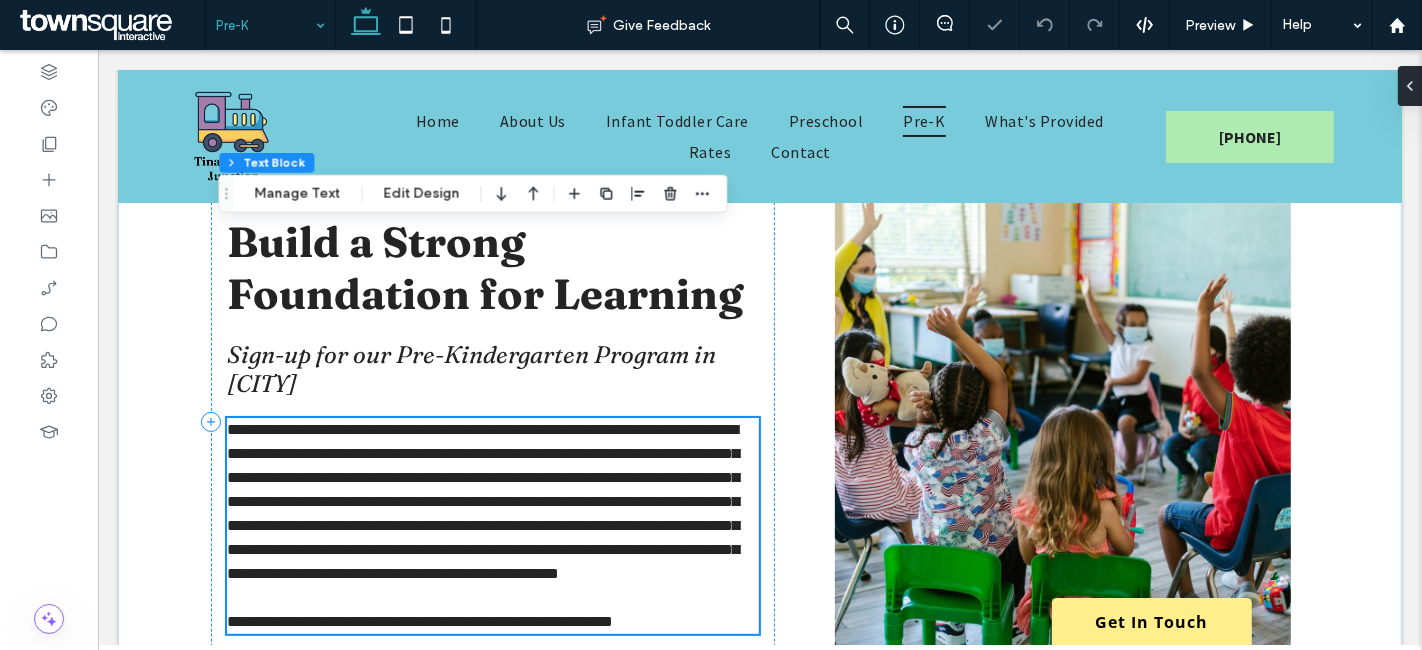 scroll, scrollTop: 297, scrollLeft: 0, axis: vertical 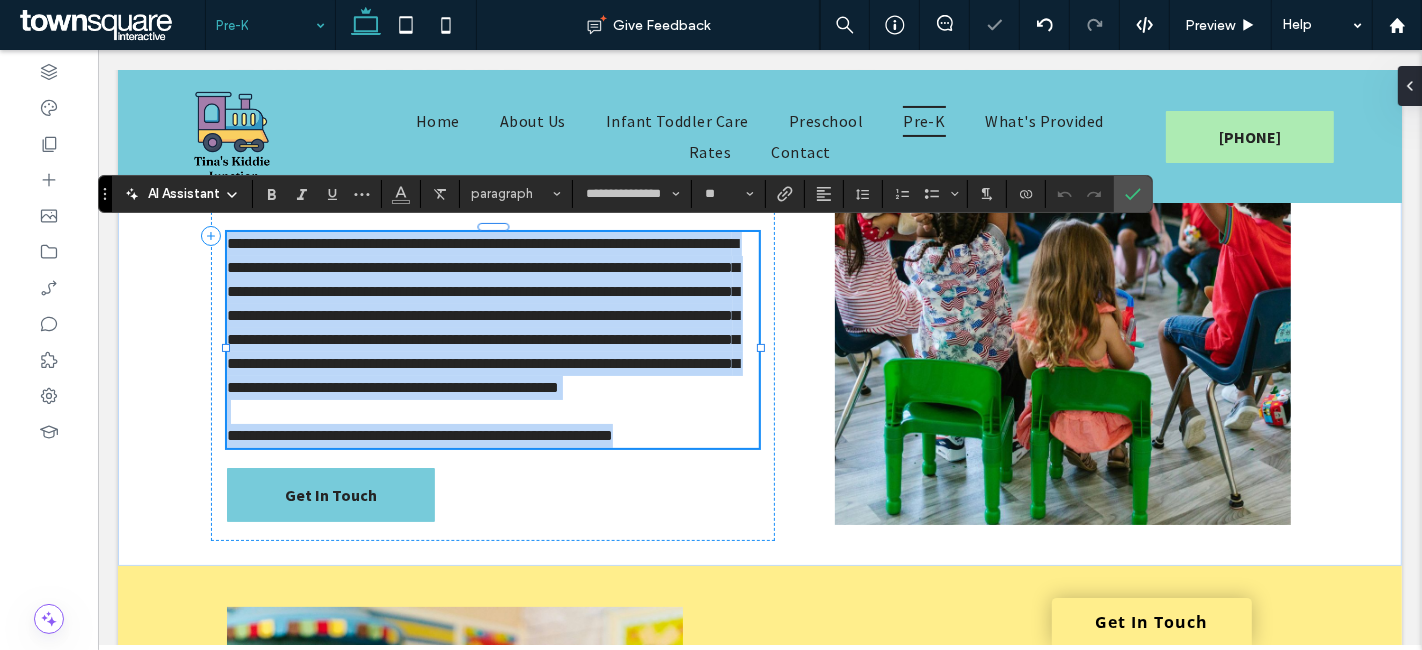 click on "**********" at bounding box center [482, 315] 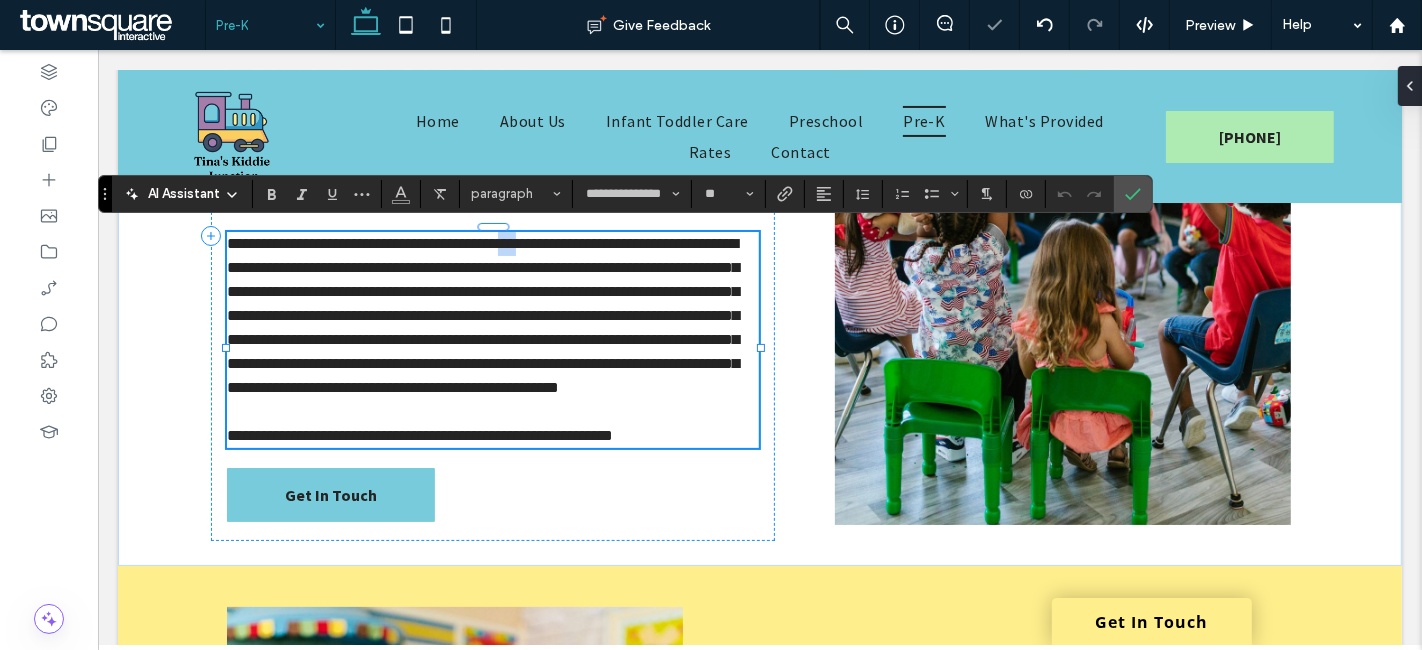 click on "**********" at bounding box center (482, 315) 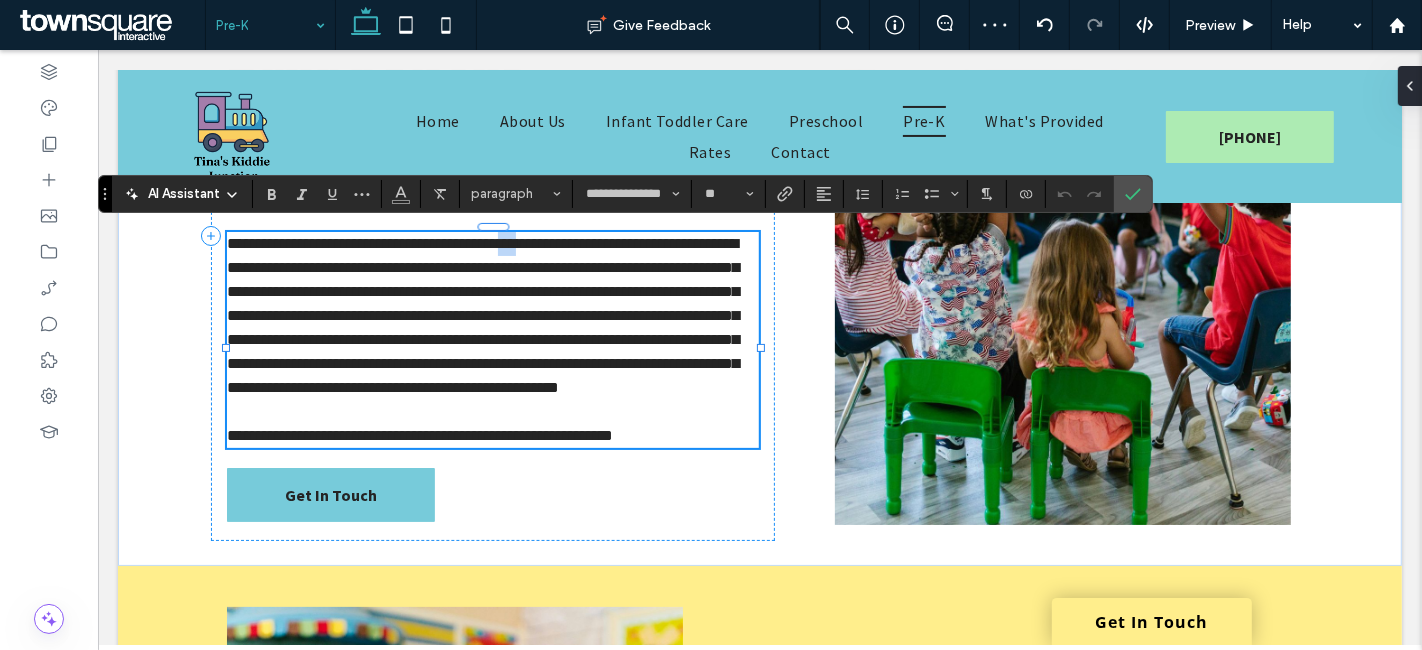 click on "**********" at bounding box center [482, 315] 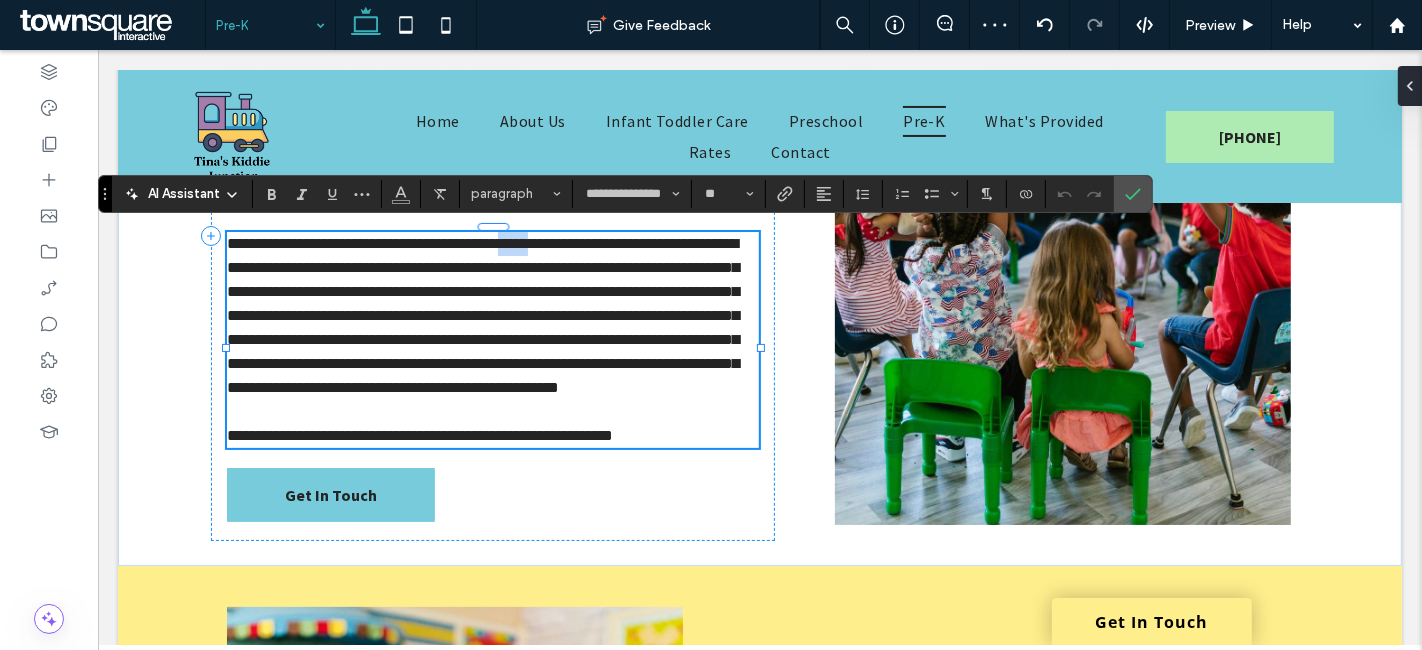 drag, startPoint x: 536, startPoint y: 232, endPoint x: 506, endPoint y: 239, distance: 30.805843 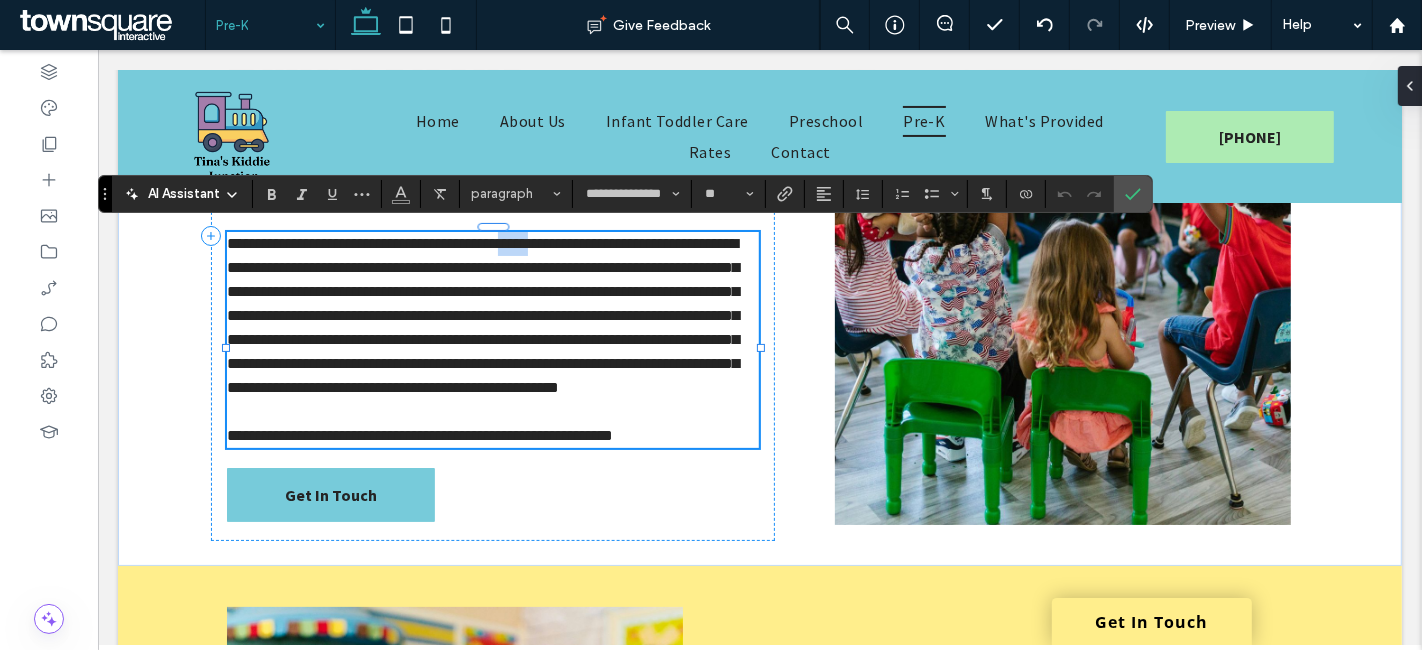 paste 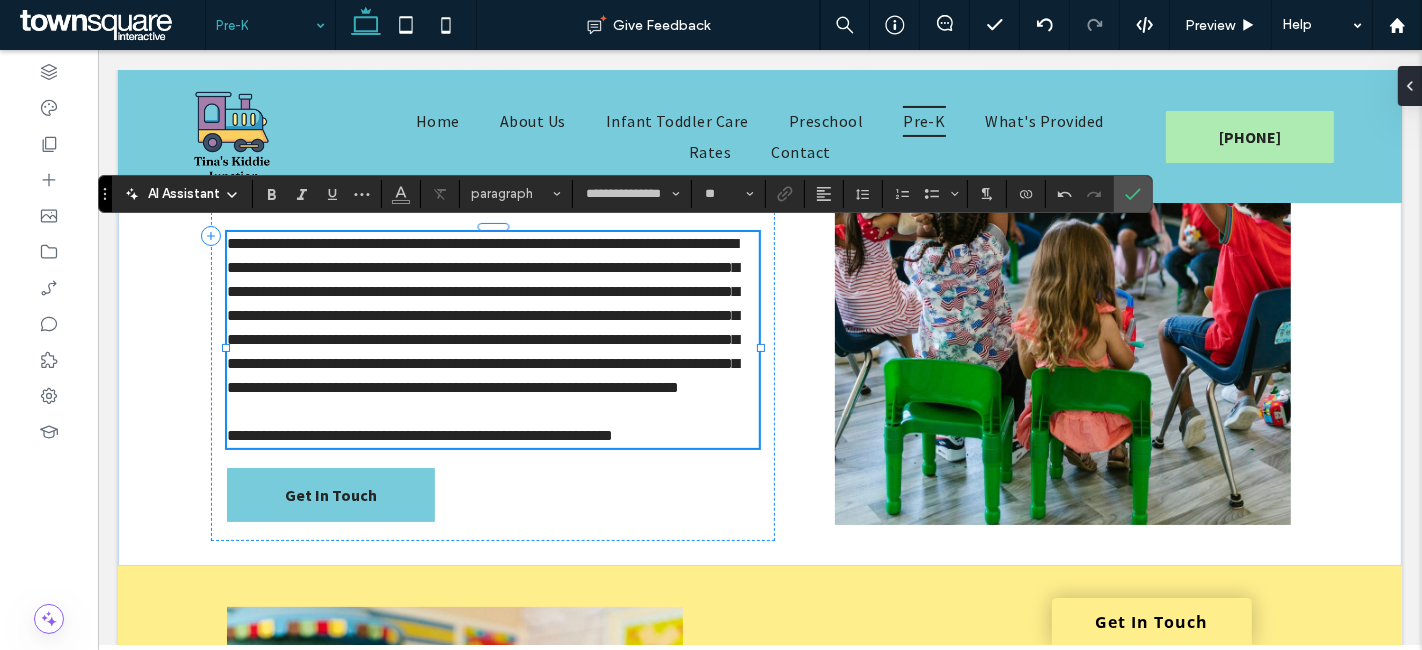 click on "**********" at bounding box center [482, 315] 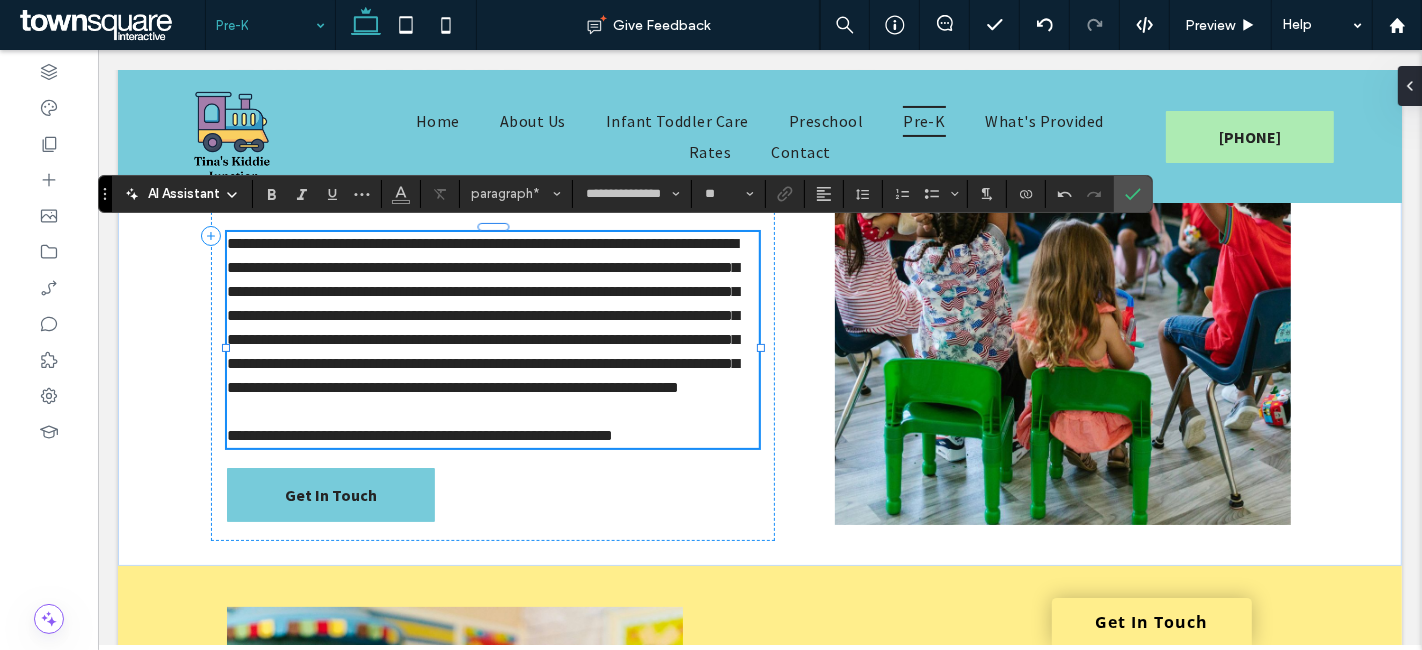 type 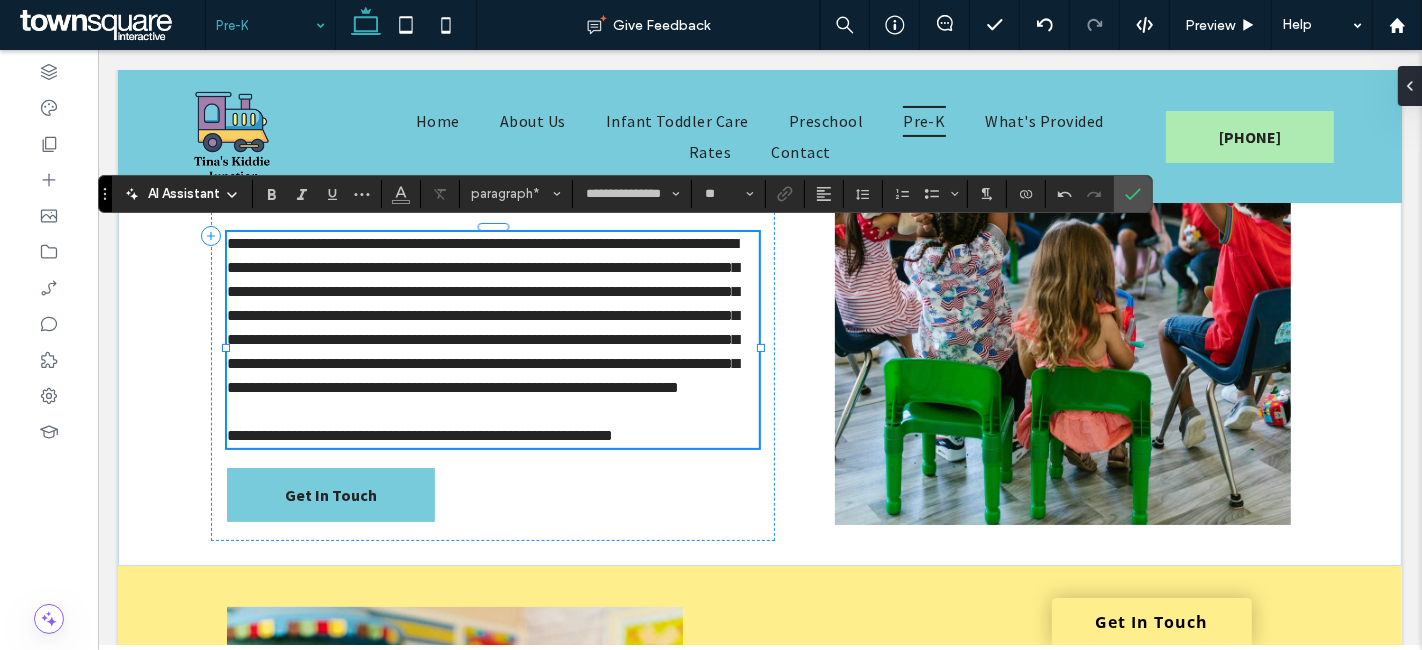 click on "**********" at bounding box center (482, 315) 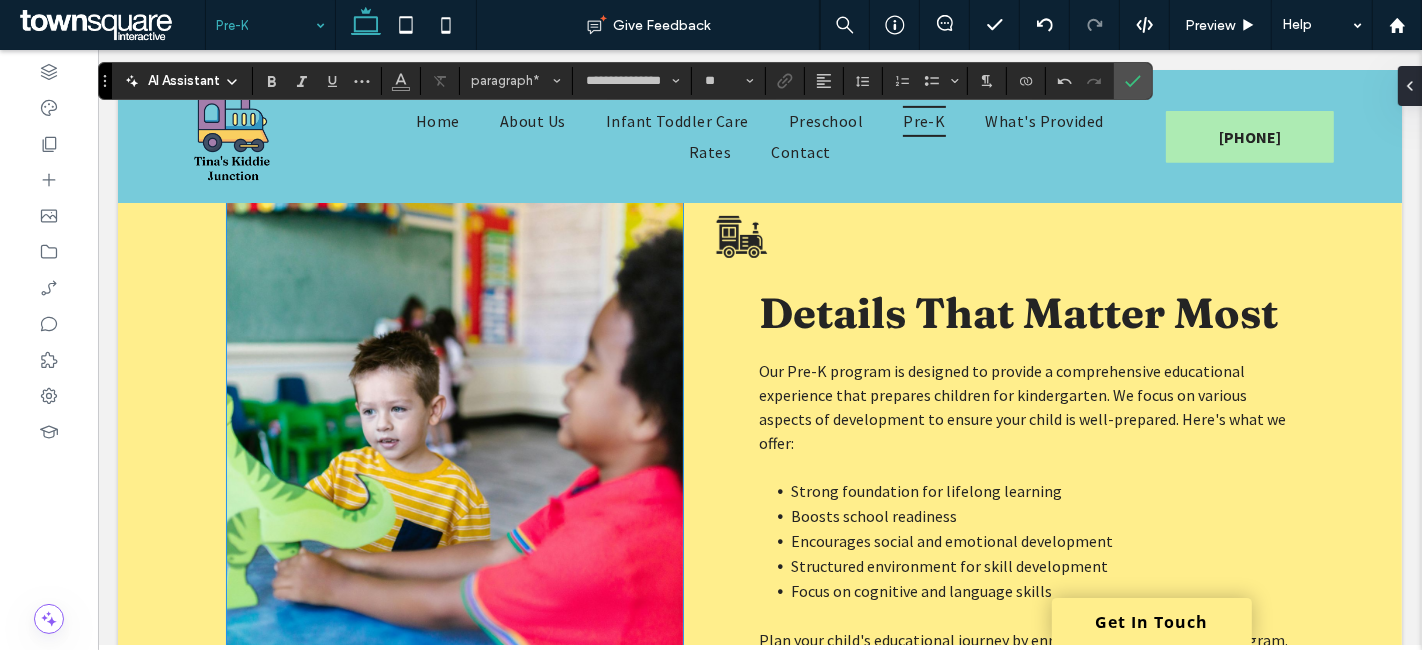 scroll, scrollTop: 741, scrollLeft: 0, axis: vertical 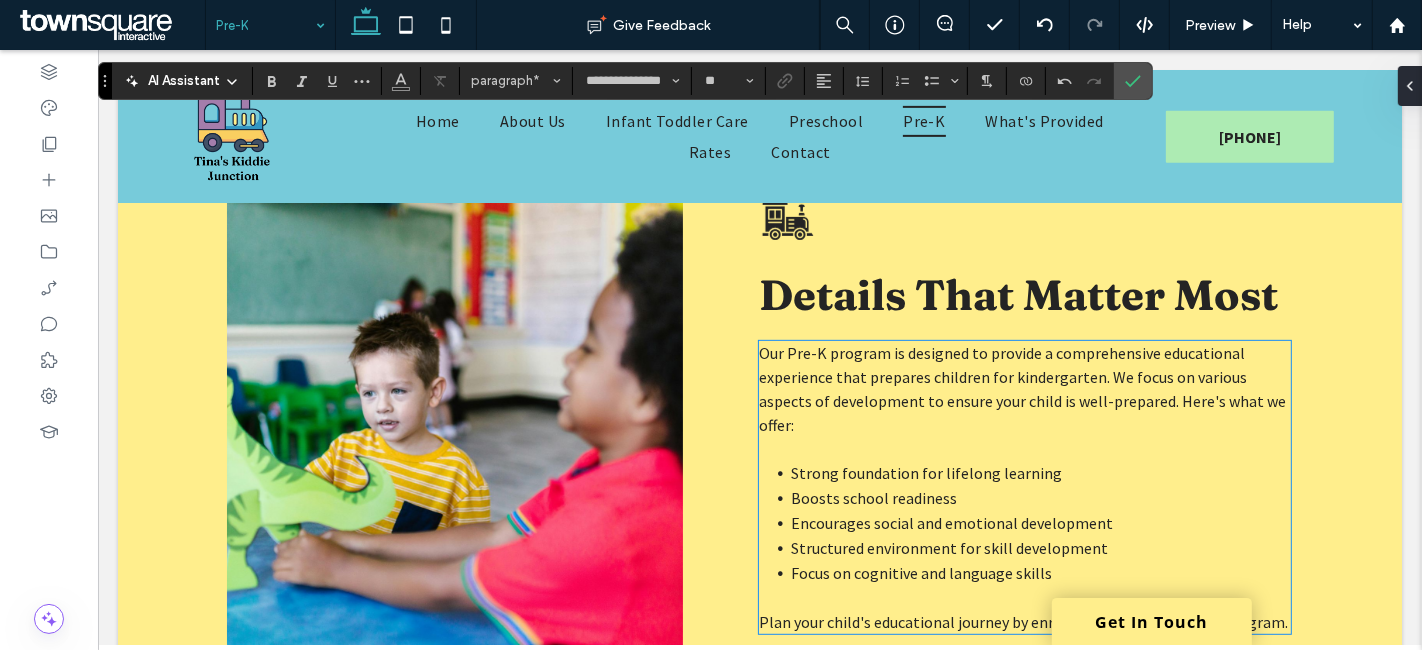 click on "Our Pre-K program is designed to provide a comprehensive educational experience that prepares children for kindergarten. We focus on various aspects of development to ensure your child is well-prepared. Here's what we offer:" at bounding box center (1021, 389) 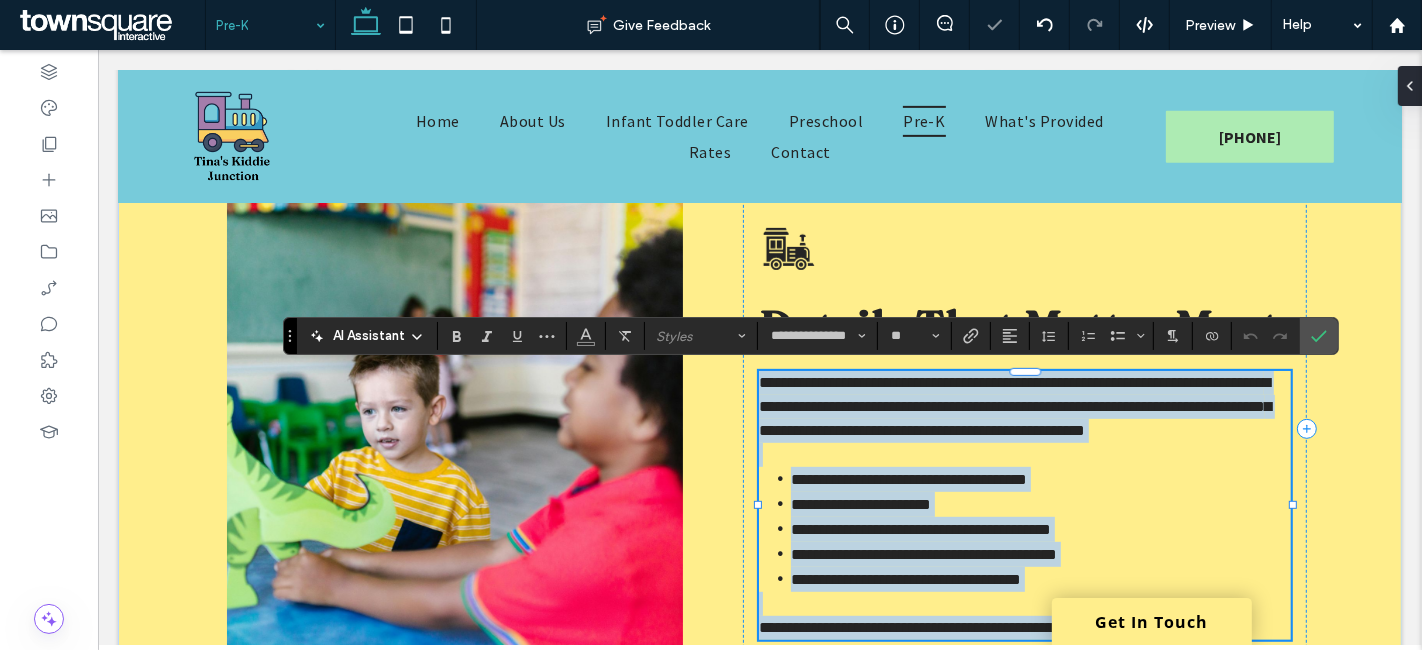 click on "**********" at bounding box center (1014, 406) 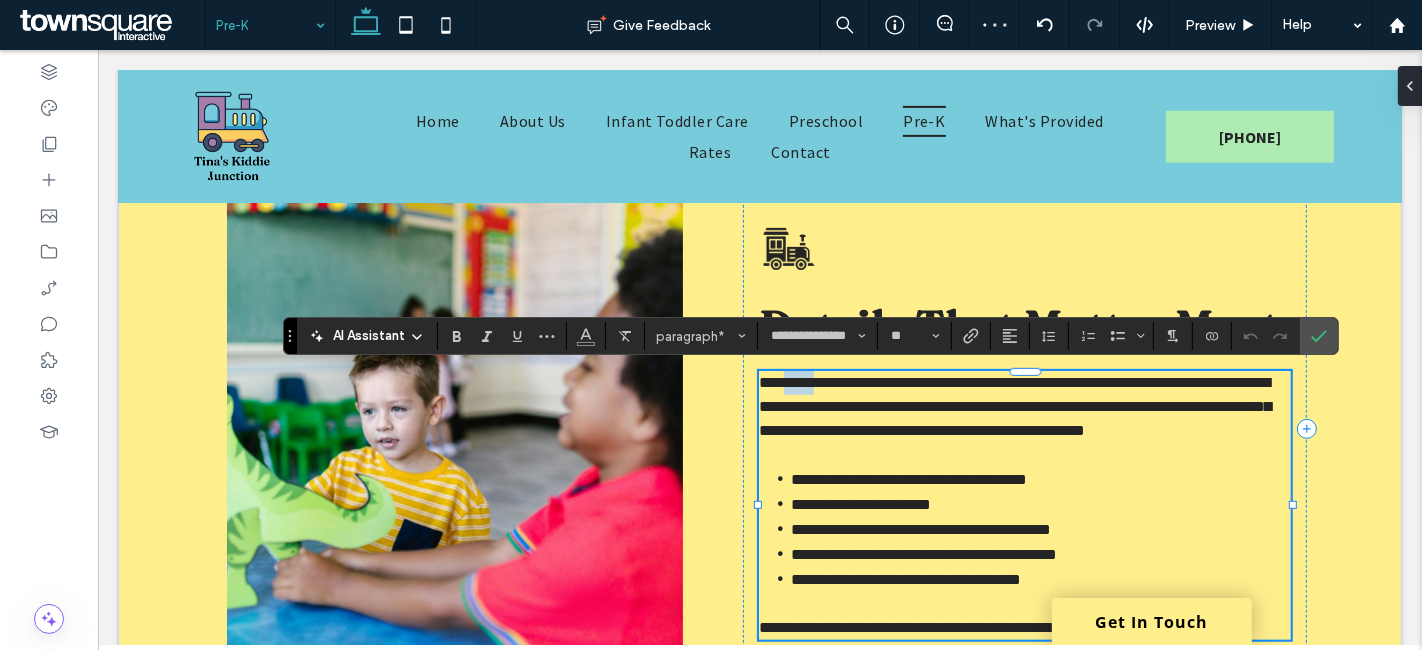 drag, startPoint x: 813, startPoint y: 376, endPoint x: 776, endPoint y: 376, distance: 37 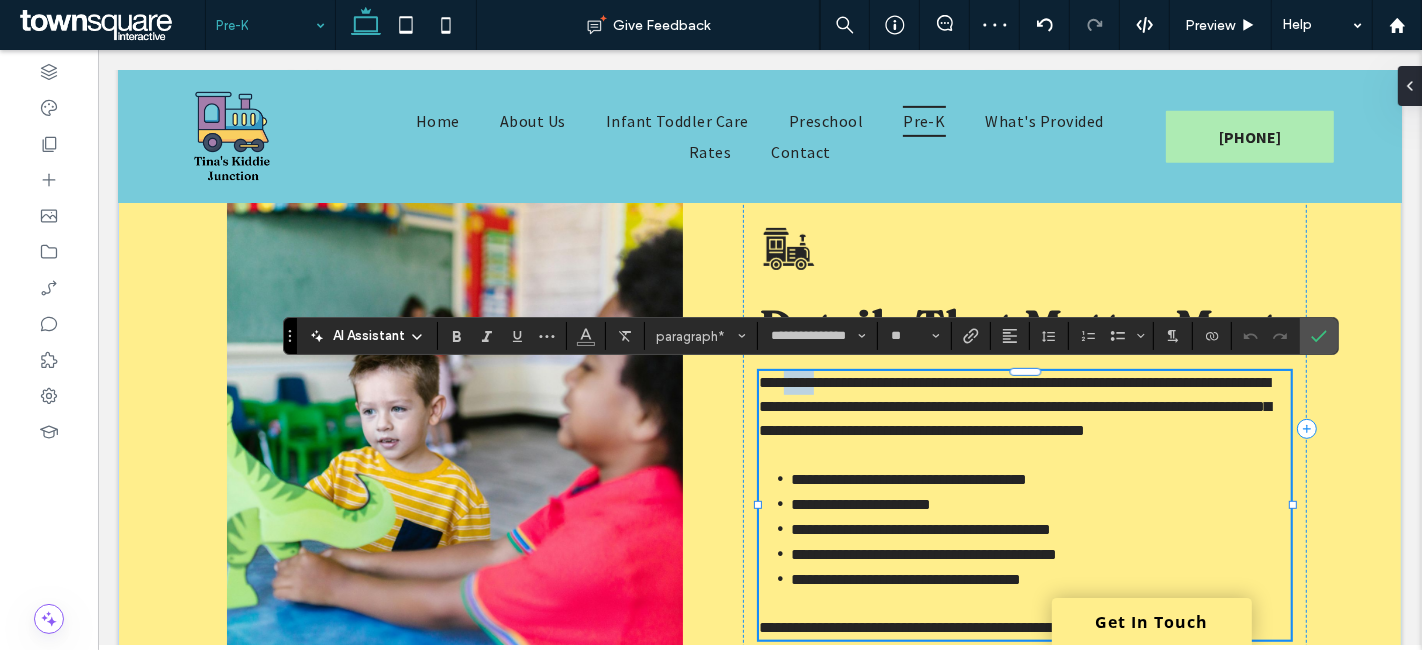 click on "**********" at bounding box center (1014, 406) 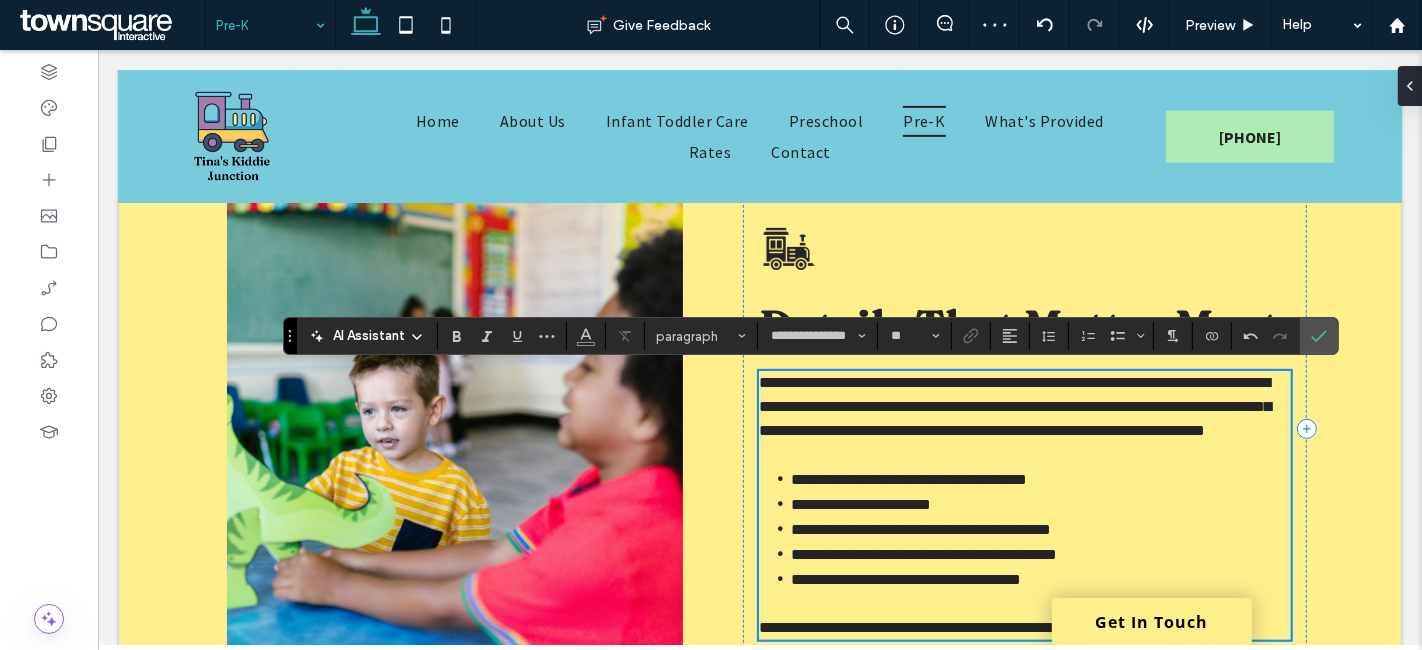 scroll, scrollTop: 825, scrollLeft: 0, axis: vertical 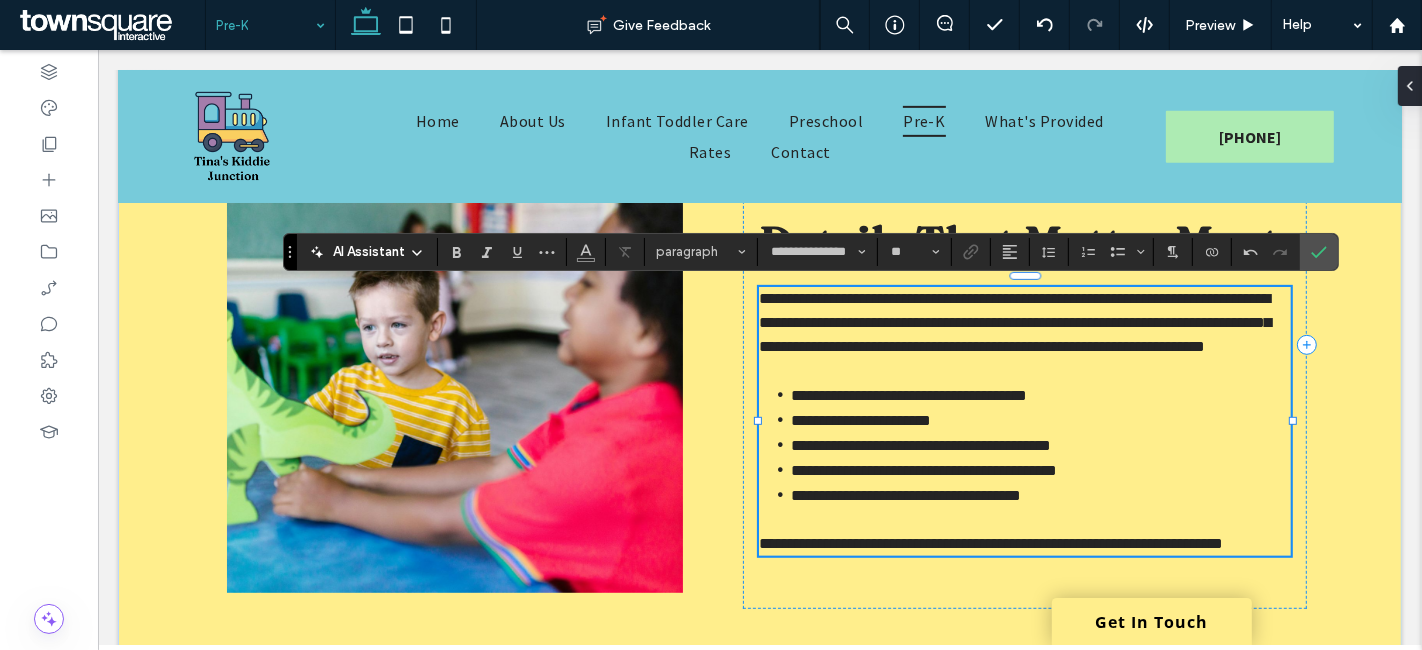 click on "**********" at bounding box center (1014, 322) 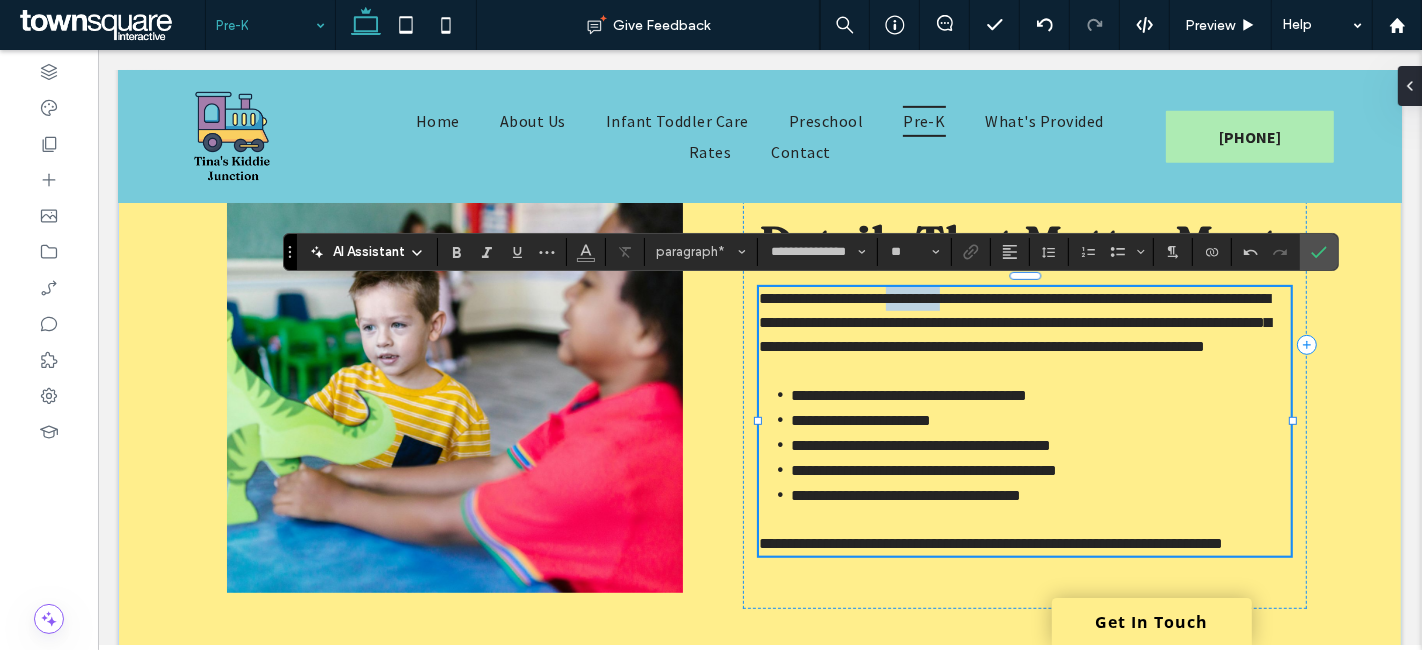 click on "**********" at bounding box center [1014, 322] 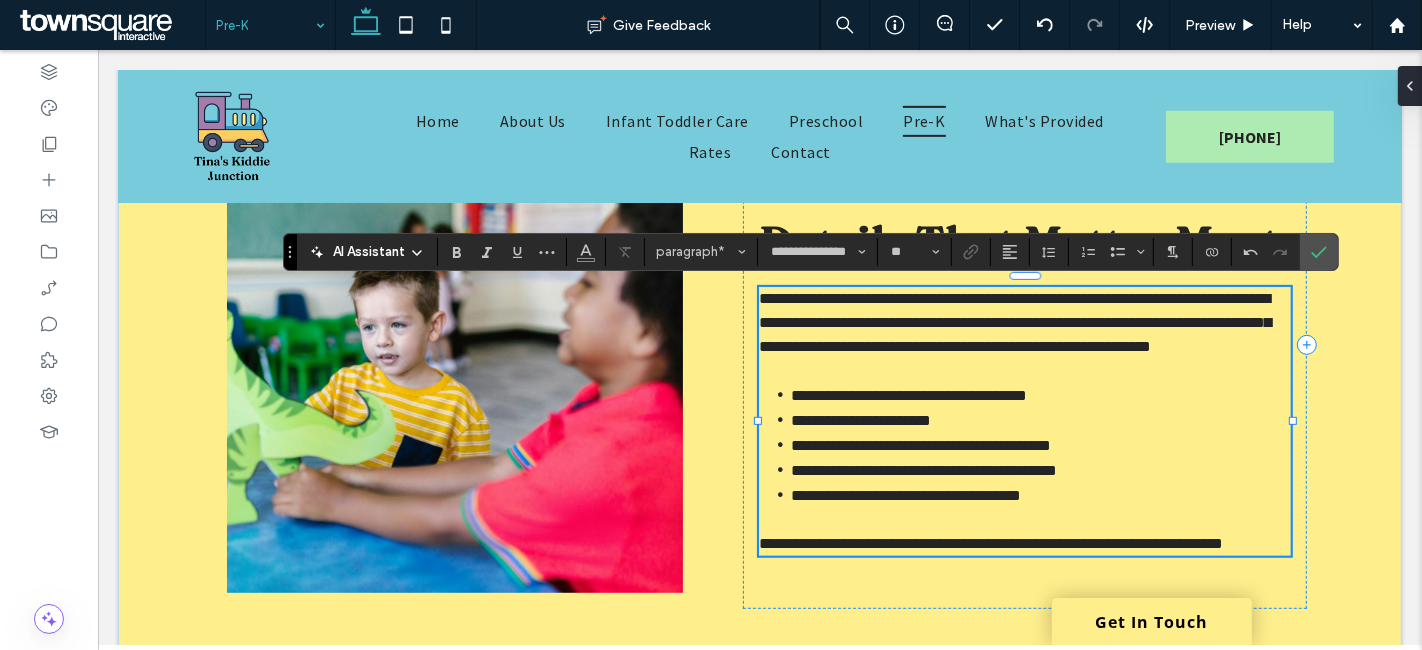 click on "**********" at bounding box center (1014, 322) 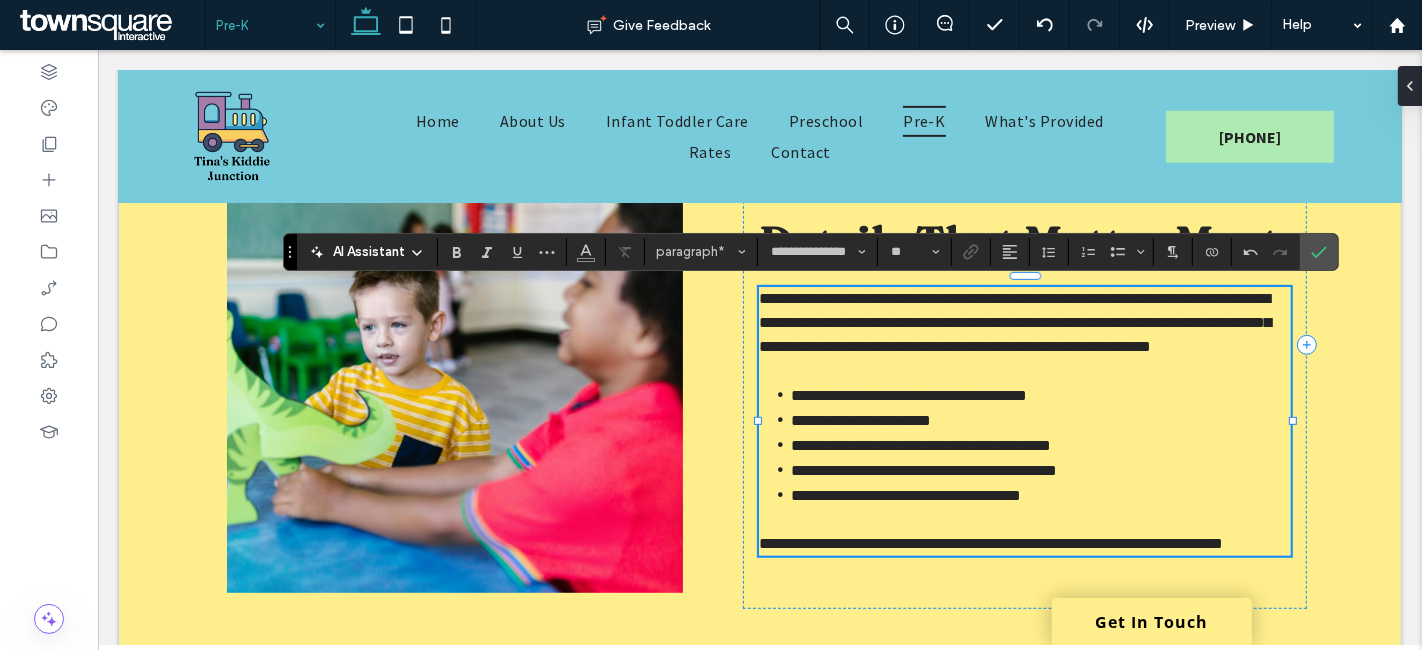 type 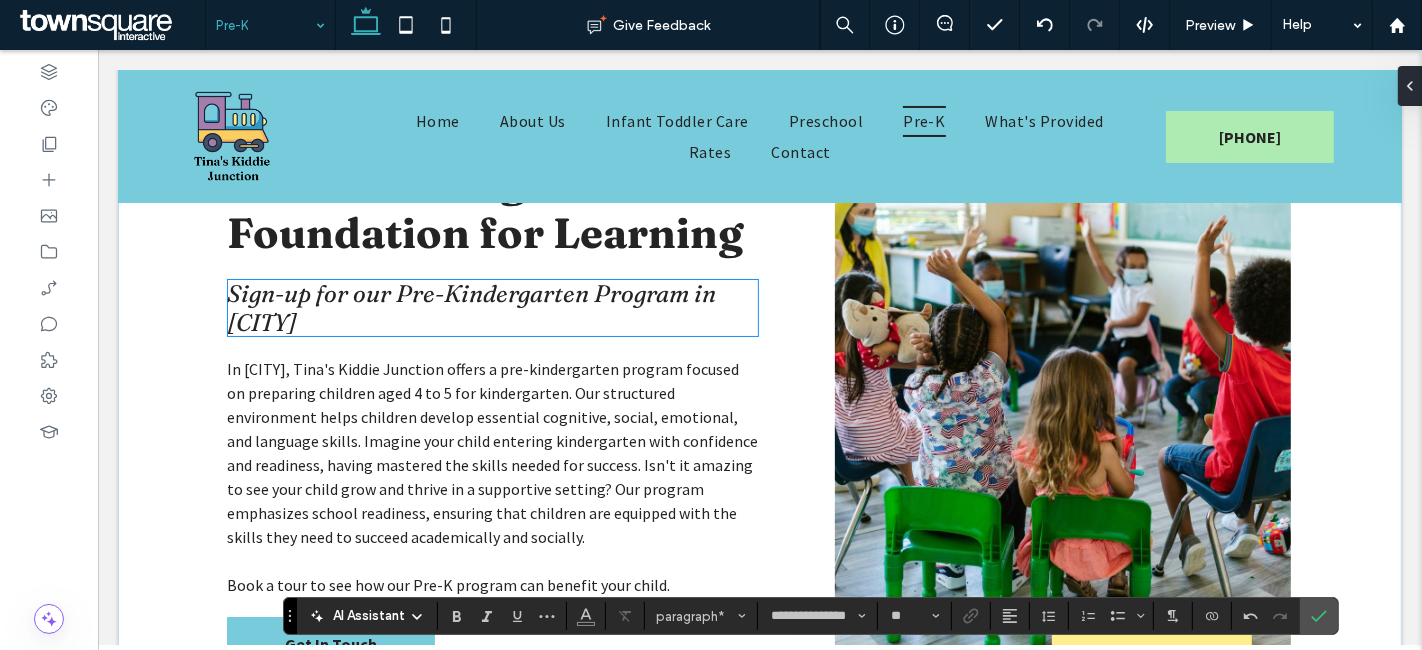 scroll, scrollTop: 159, scrollLeft: 0, axis: vertical 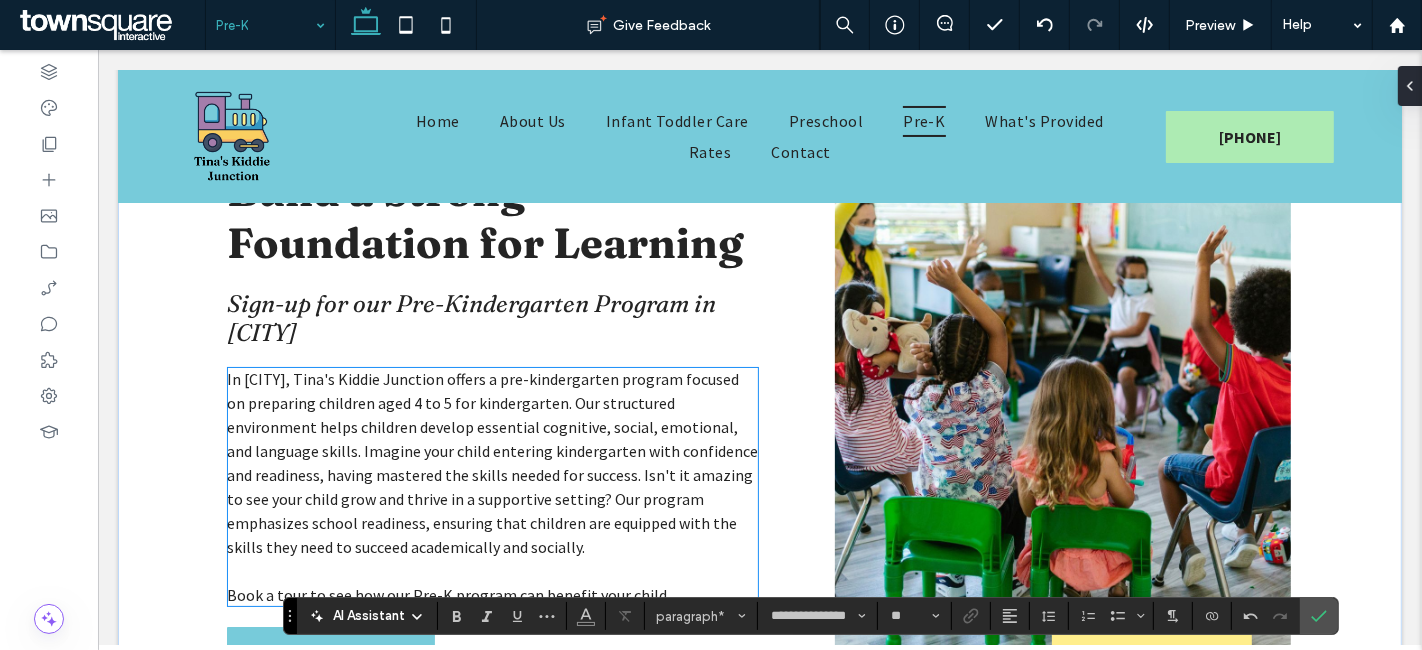 click on "In [CITY], Tina's Kiddie Junction offers a pre-kindergarten program focused on preparing children aged 4 to 5 for kindergarten. Our structured environment helps children develop essential cognitive, social, emotional, and language skills. Imagine your child entering kindergarten with confidence and readiness, having mastered the skills needed for success. Isn't it amazing to see your child grow and thrive in a supportive setting? Our program emphasizes school readiness, ensuring that children are equipped with the skills they need to succeed academically and socially." at bounding box center [491, 463] 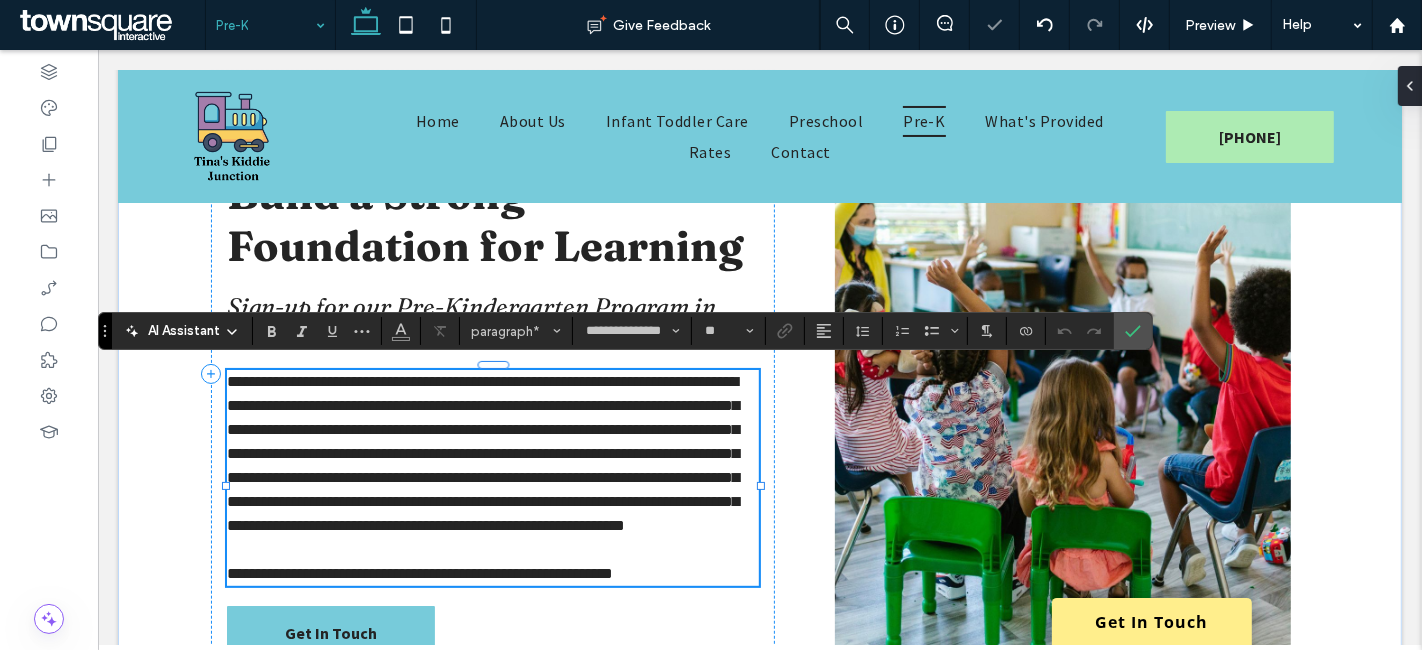 click on "**********" at bounding box center (482, 453) 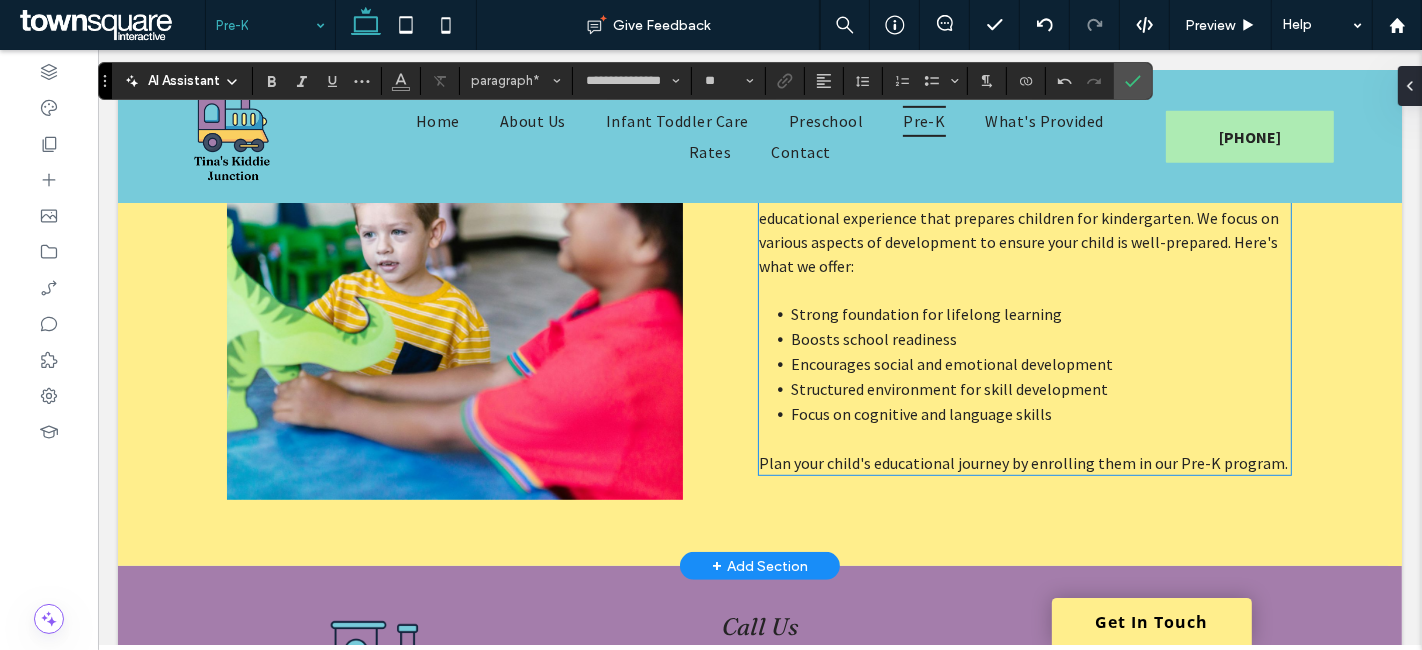 scroll, scrollTop: 937, scrollLeft: 0, axis: vertical 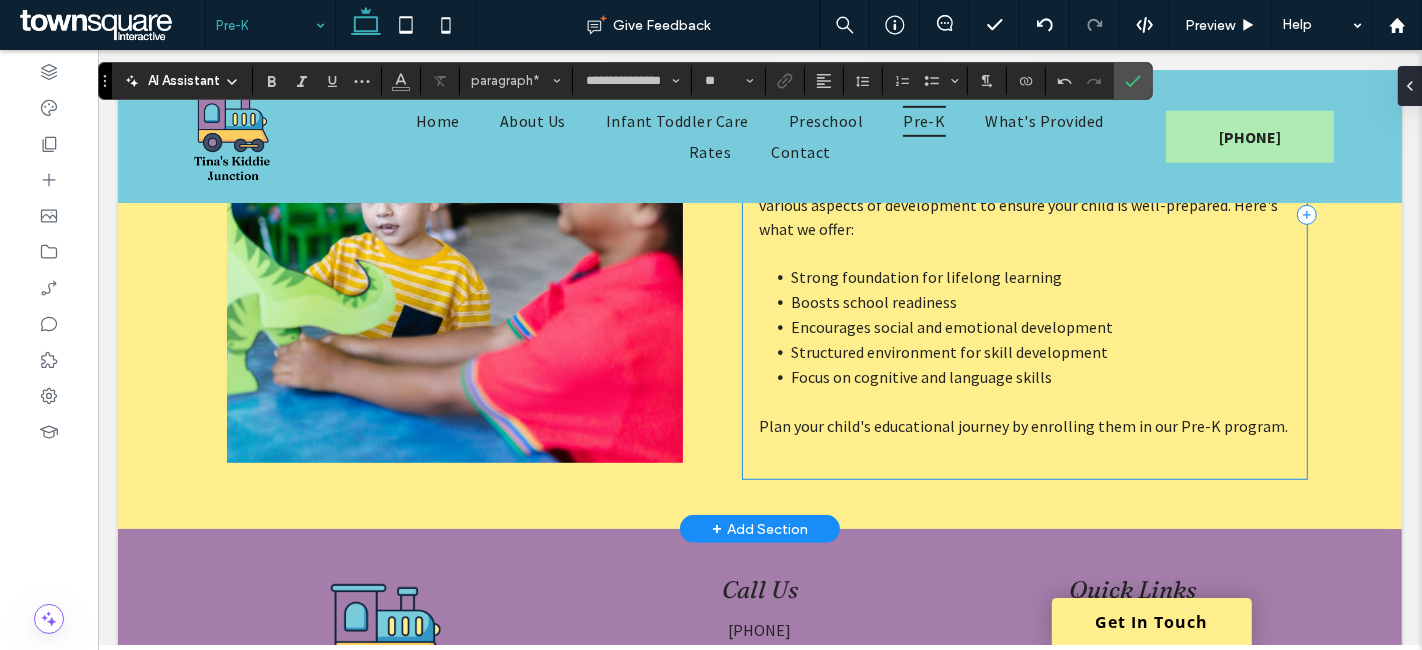 drag, startPoint x: 744, startPoint y: 465, endPoint x: 801, endPoint y: 457, distance: 57.558666 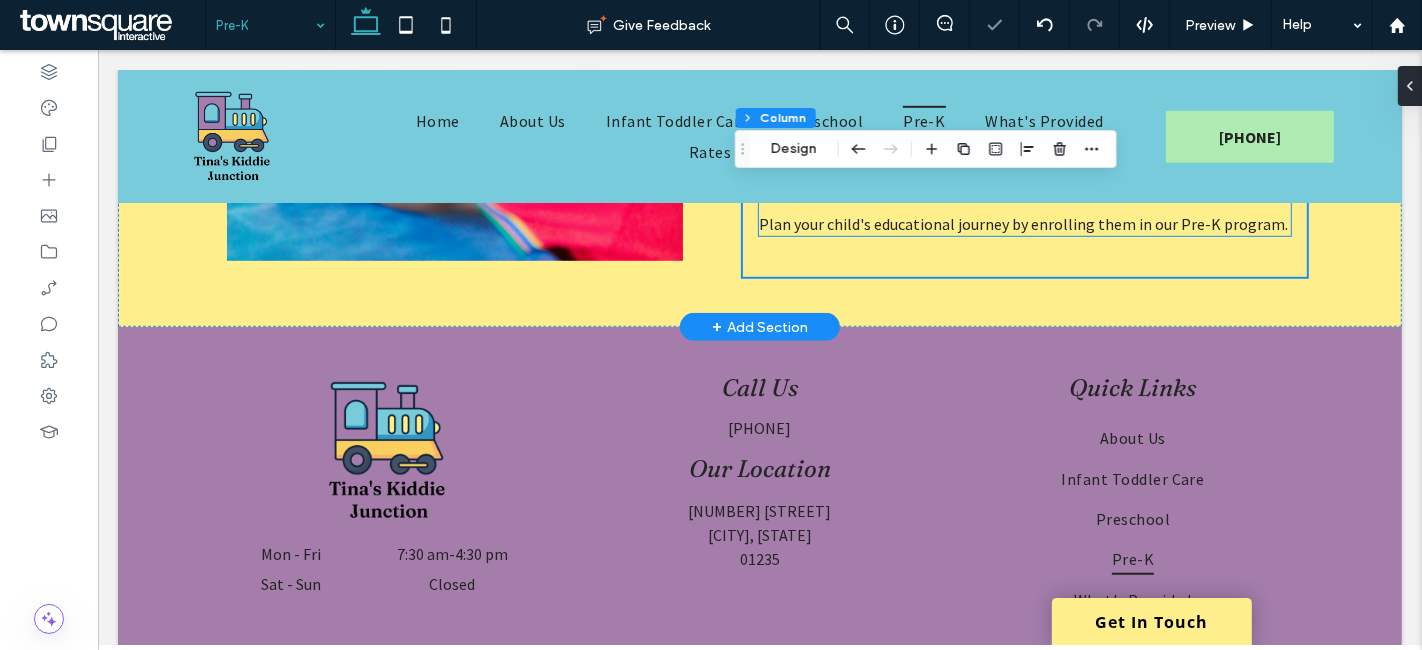 scroll, scrollTop: 1159, scrollLeft: 0, axis: vertical 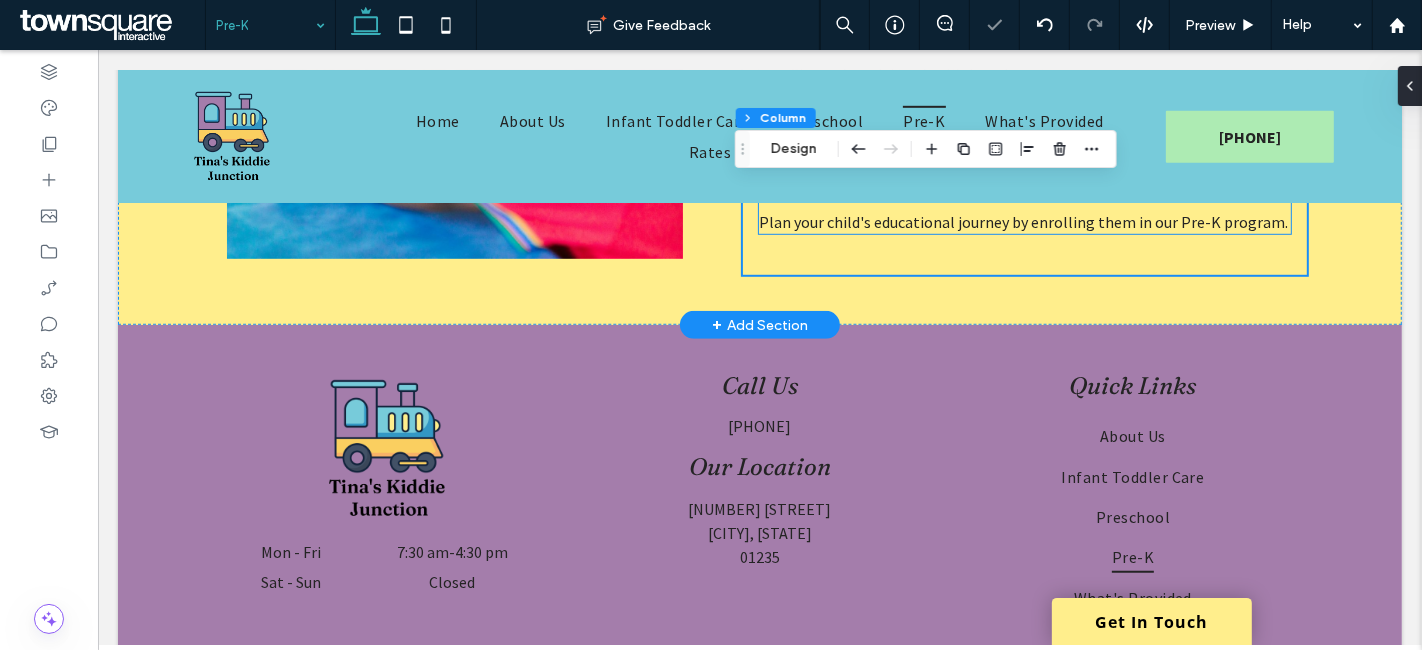 click on "Plan your child's educational journey by enrolling them in our Pre-K program." at bounding box center (1022, 222) 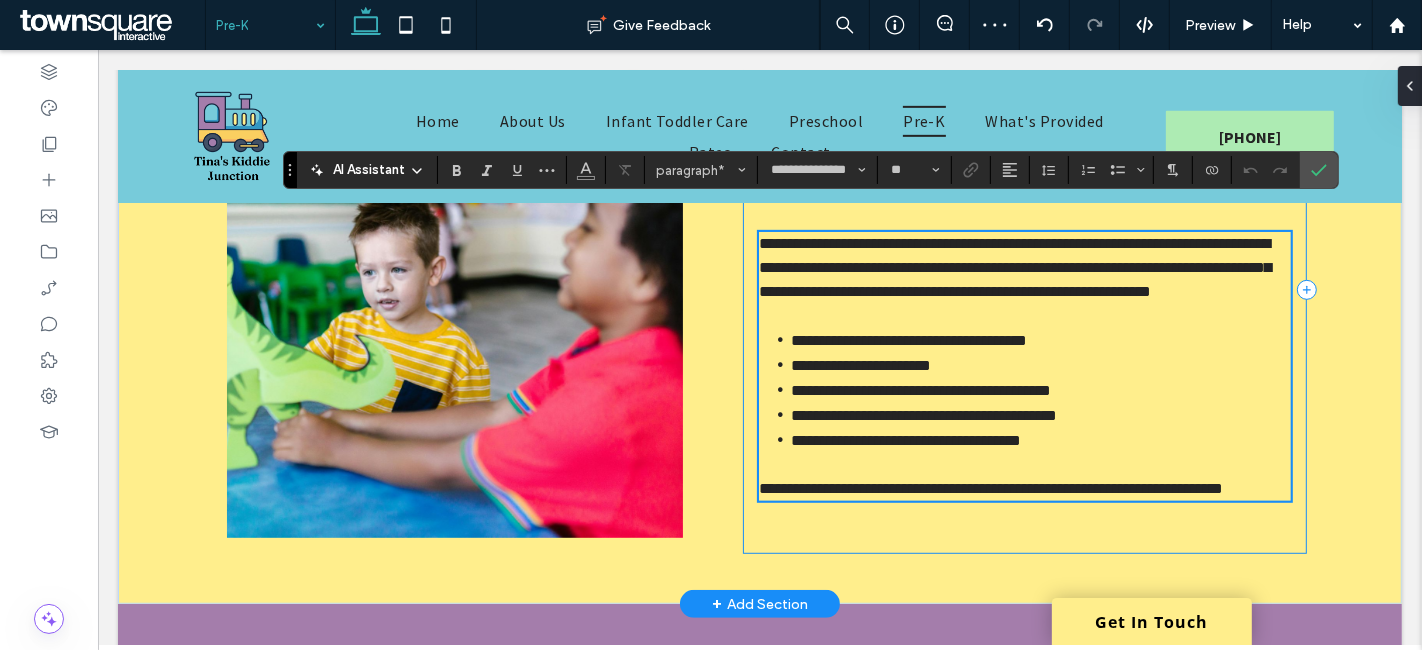 scroll, scrollTop: 895, scrollLeft: 0, axis: vertical 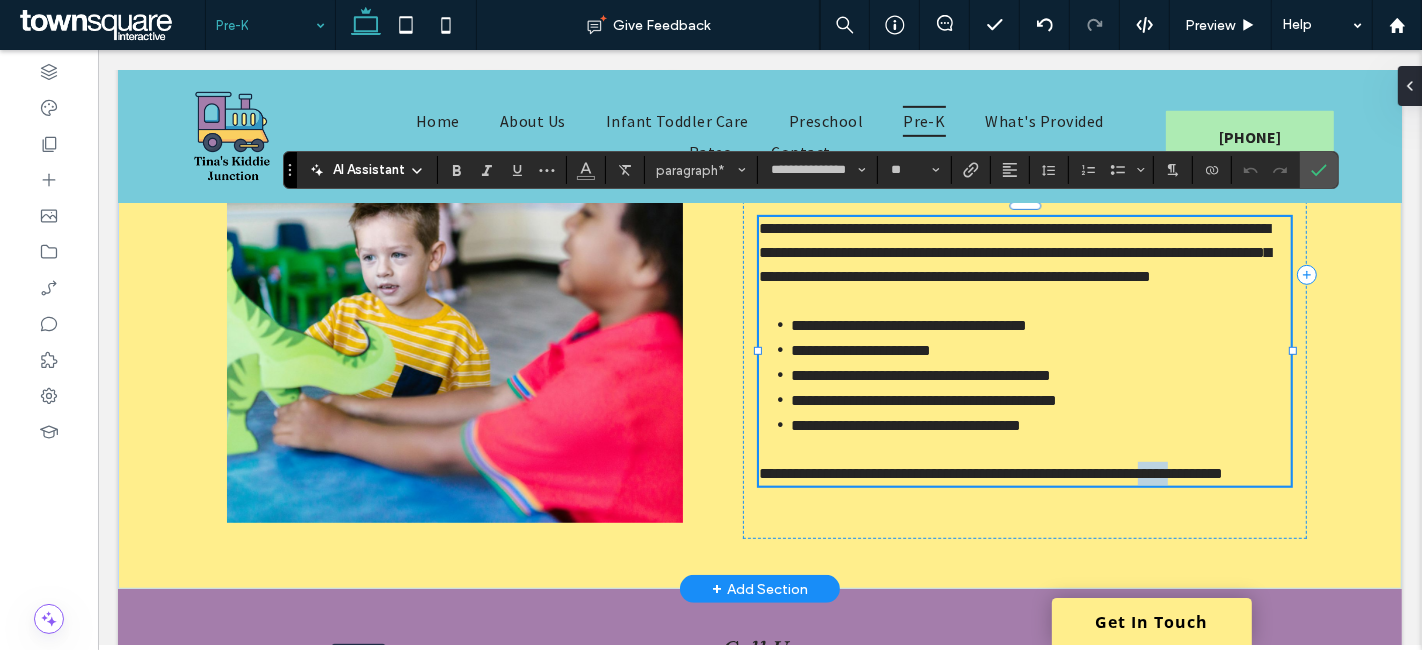 drag, startPoint x: 1162, startPoint y: 475, endPoint x: 1199, endPoint y: 478, distance: 37.12142 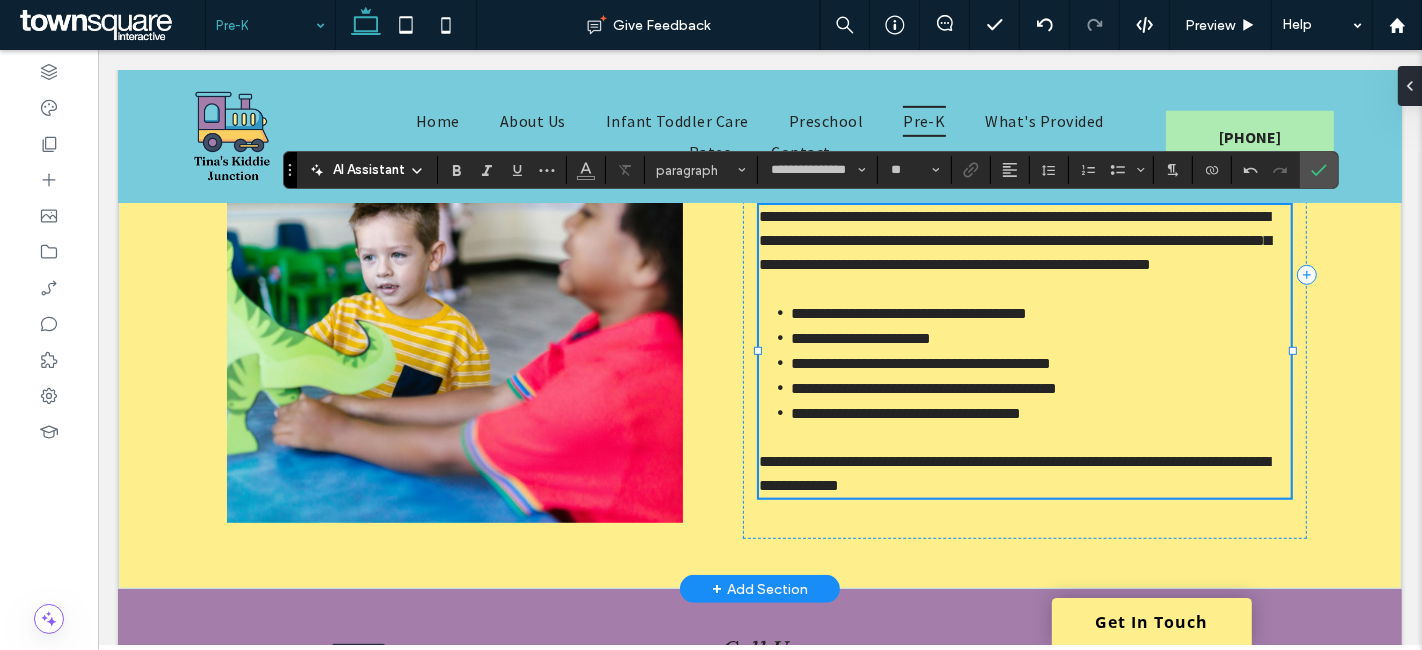 click on "**********" at bounding box center (1013, 473) 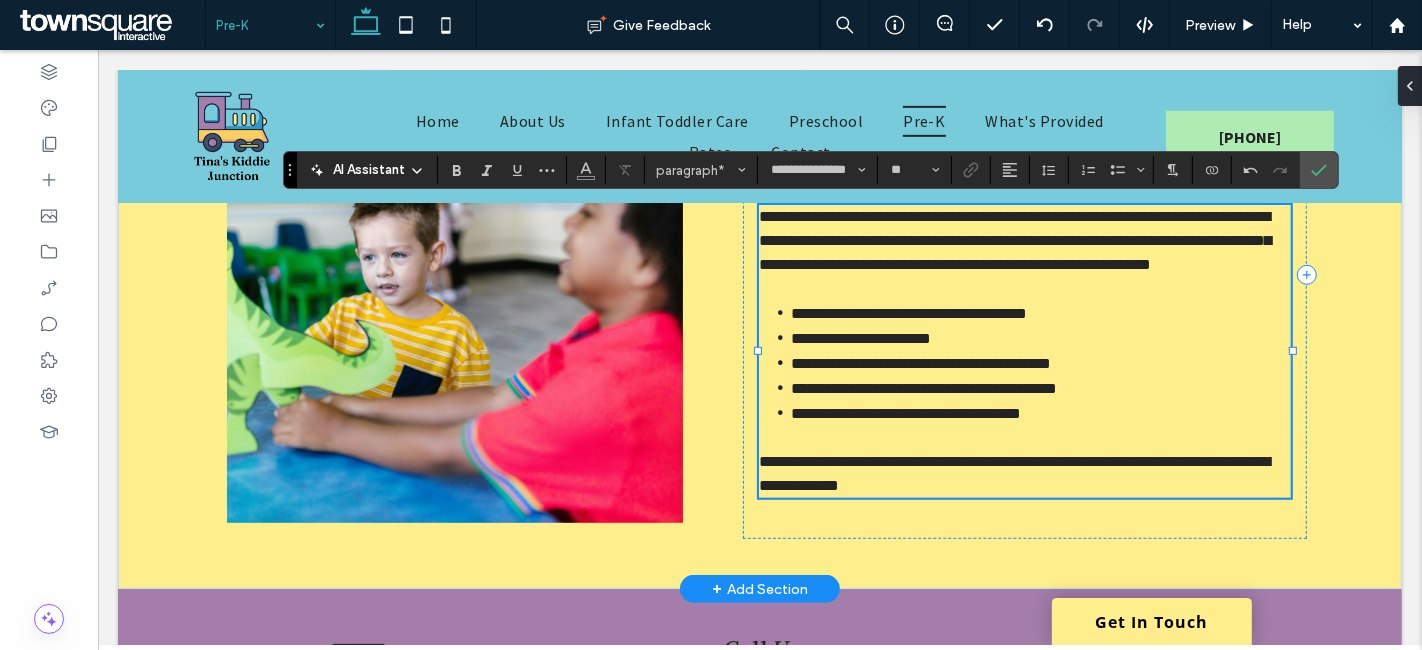 type 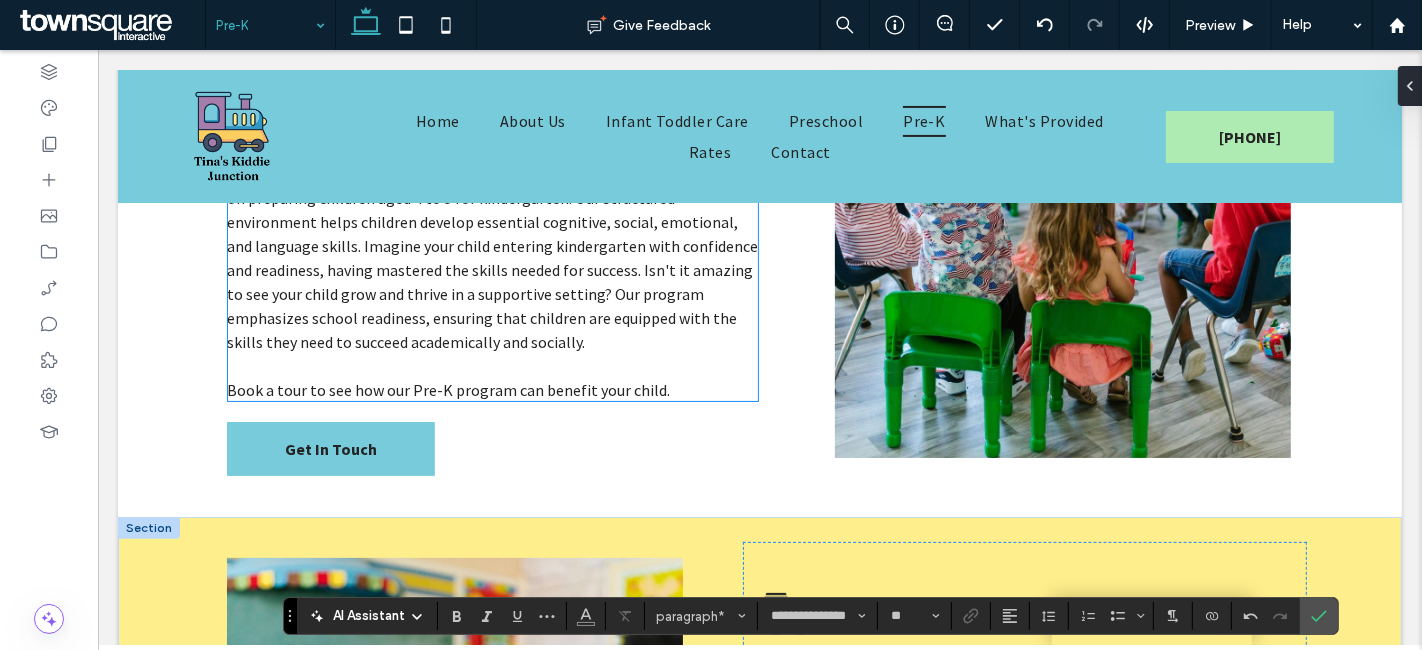 scroll, scrollTop: 340, scrollLeft: 0, axis: vertical 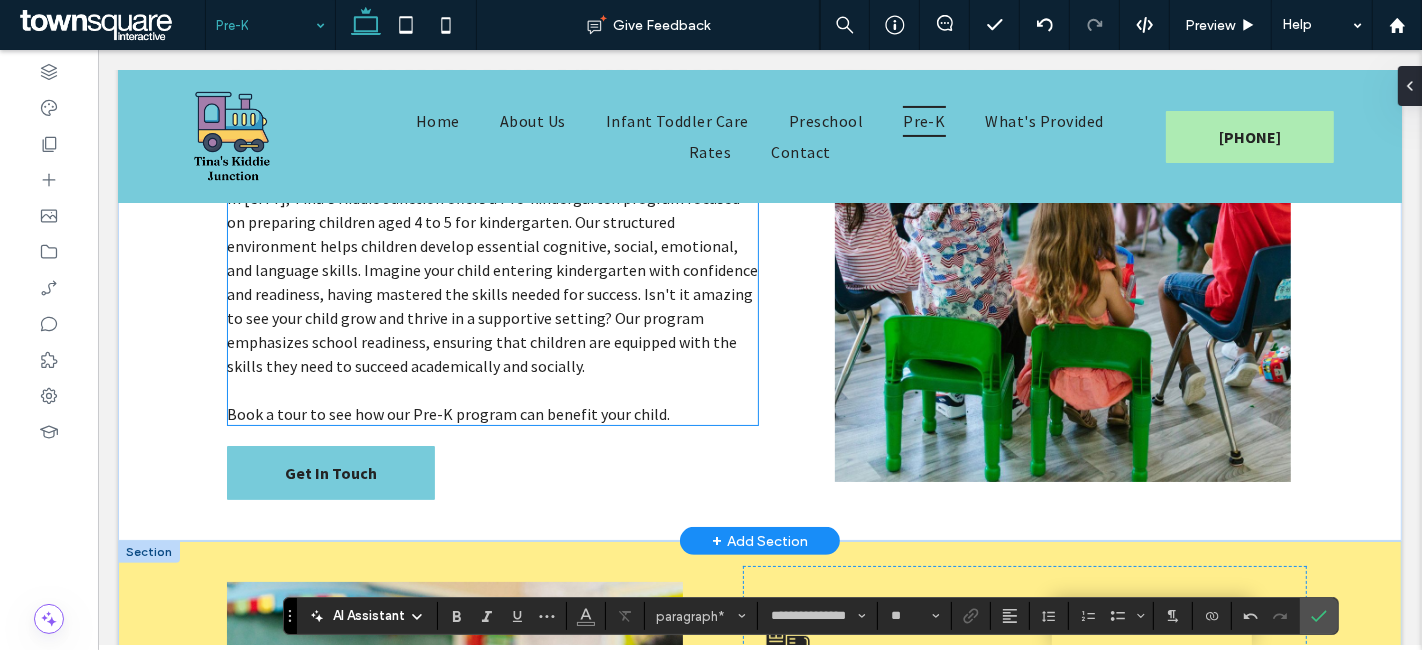 click on "Book a tour to see how our Pre-K program can benefit your child." at bounding box center [447, 414] 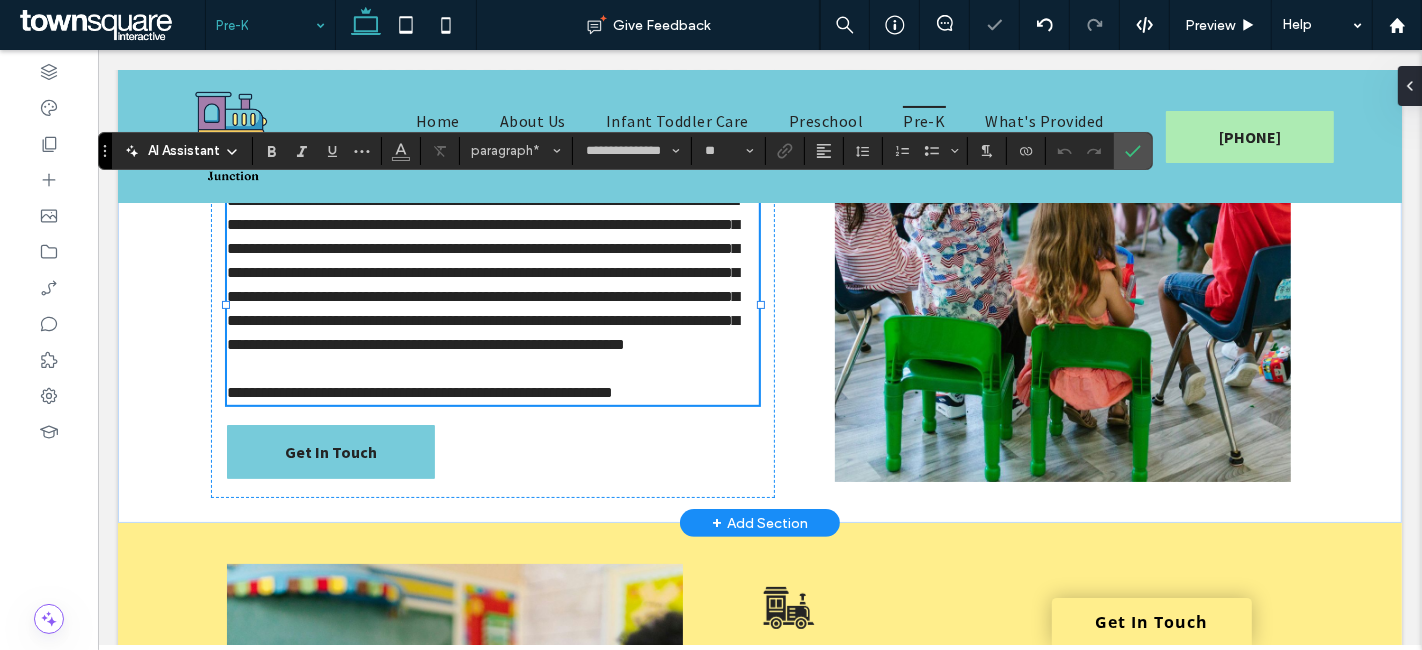 click on "**********" at bounding box center [419, 392] 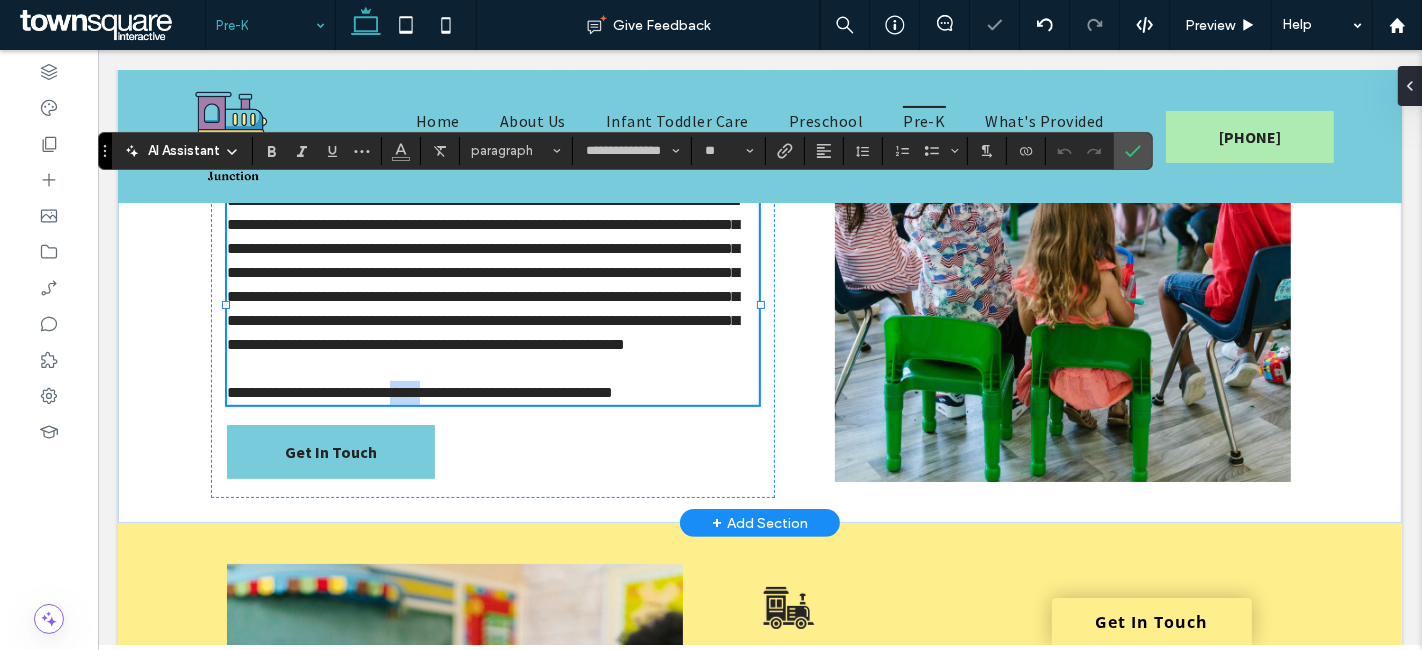 drag, startPoint x: 399, startPoint y: 409, endPoint x: 435, endPoint y: 409, distance: 36 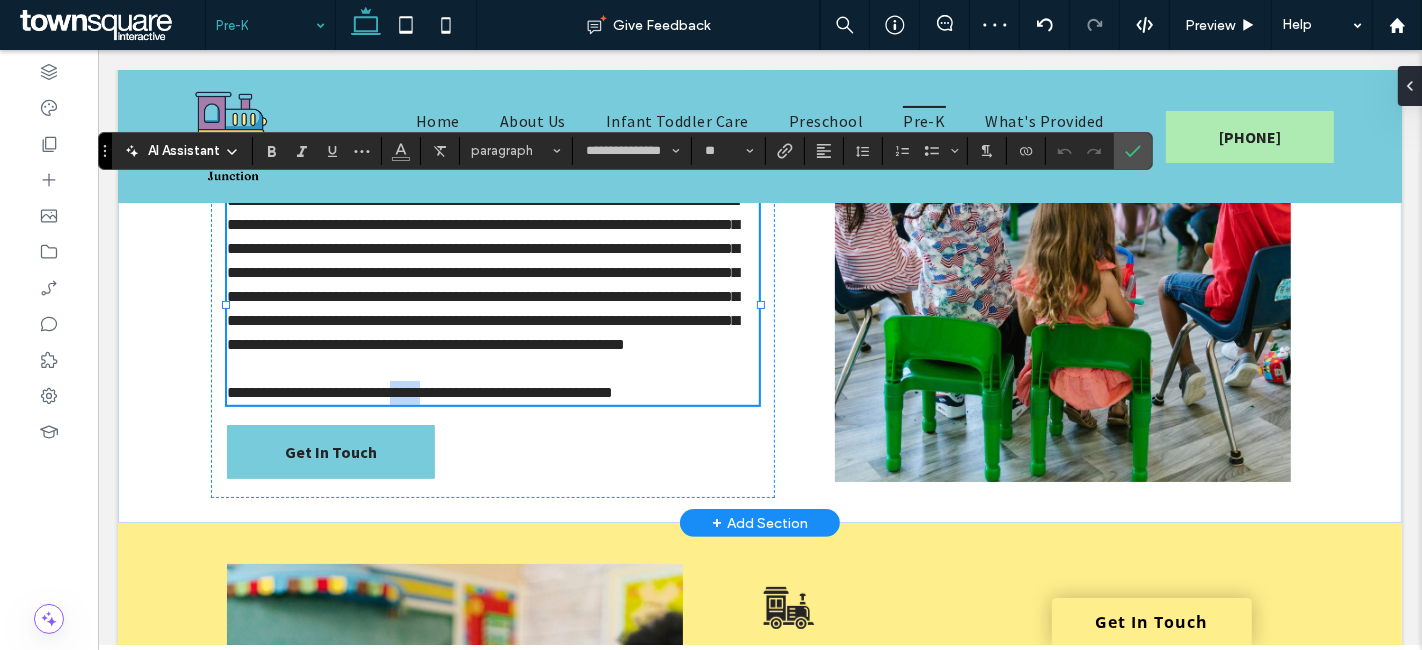 paste 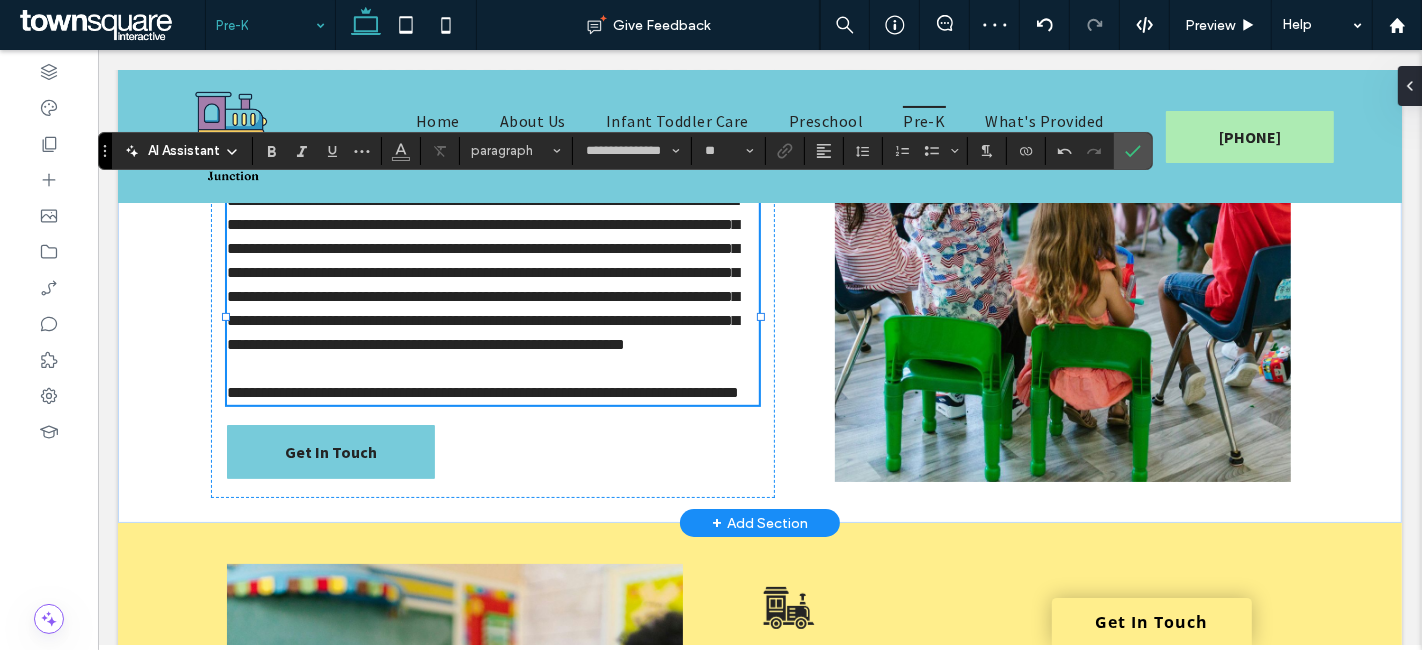 click on "**********" at bounding box center [482, 392] 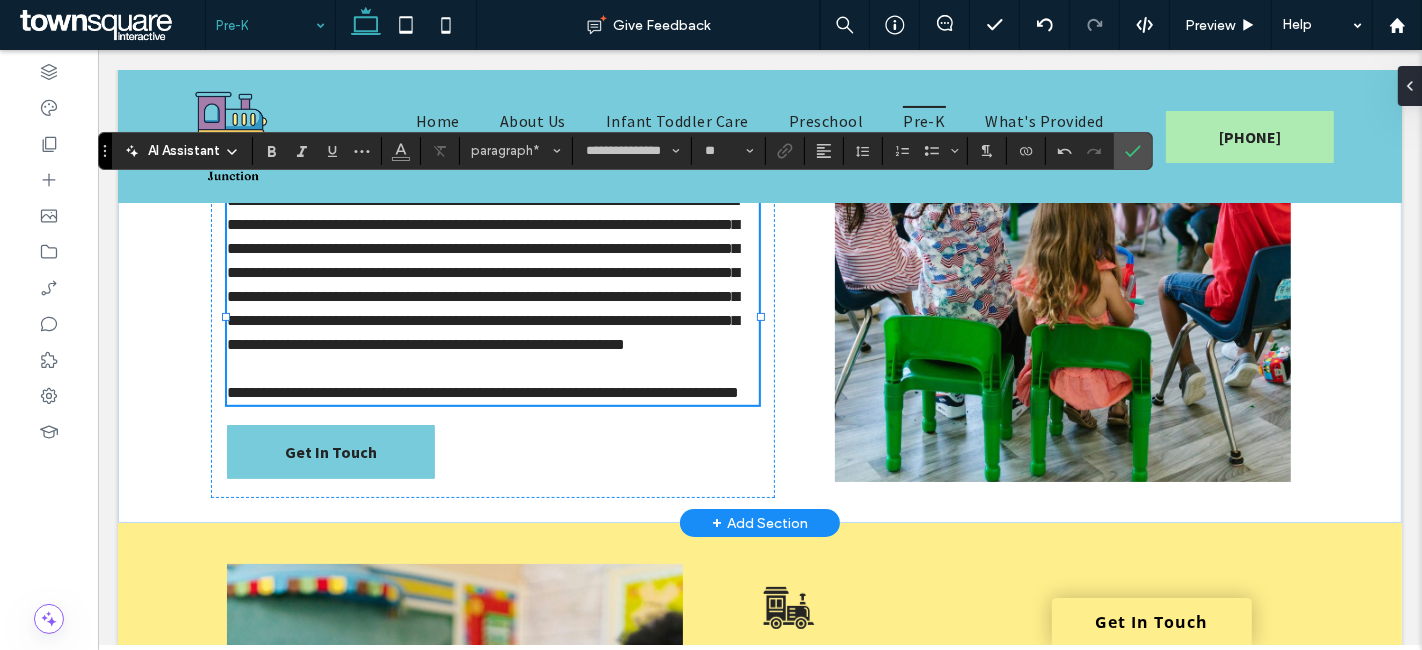 type 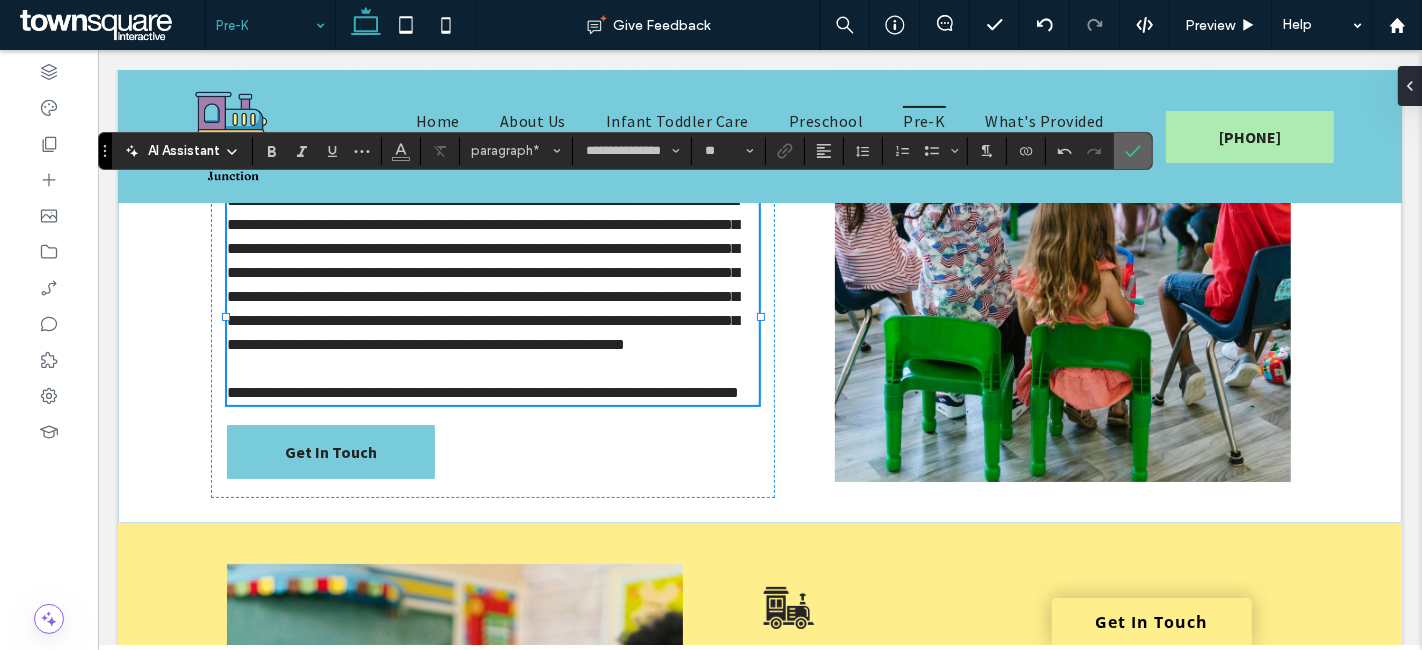 click at bounding box center [1133, 151] 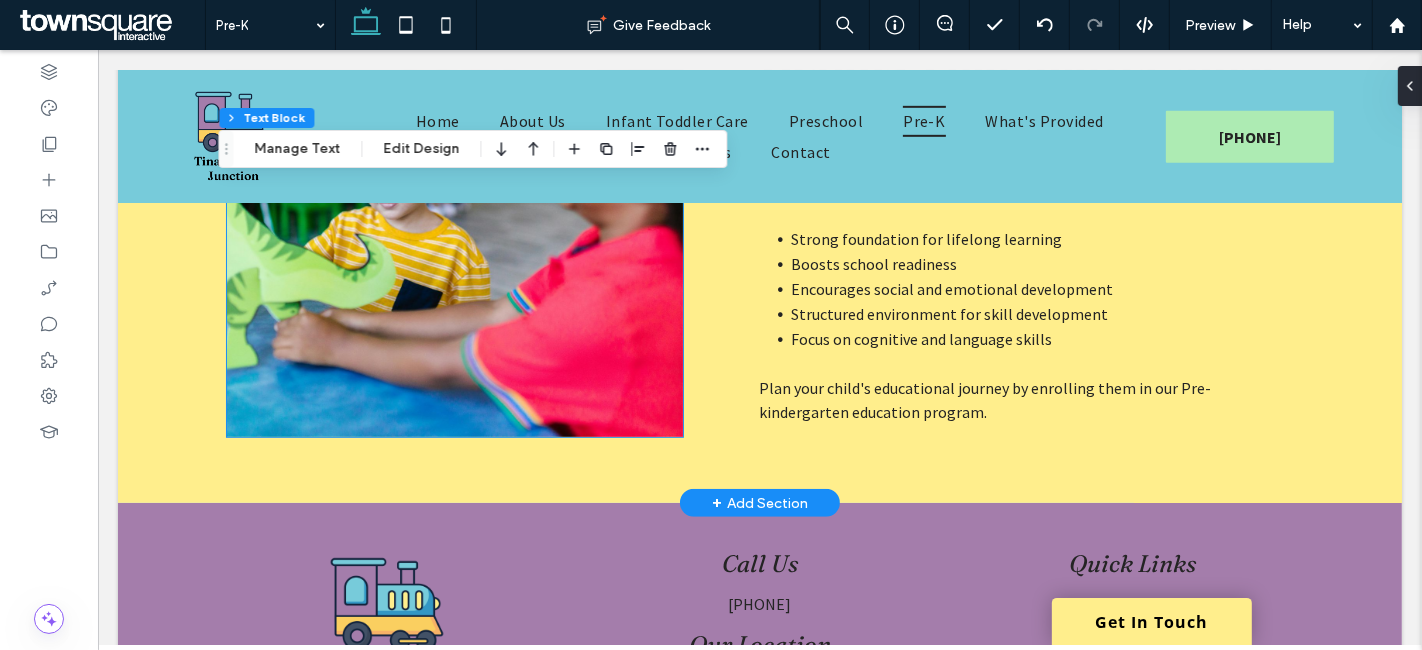 scroll, scrollTop: 1006, scrollLeft: 0, axis: vertical 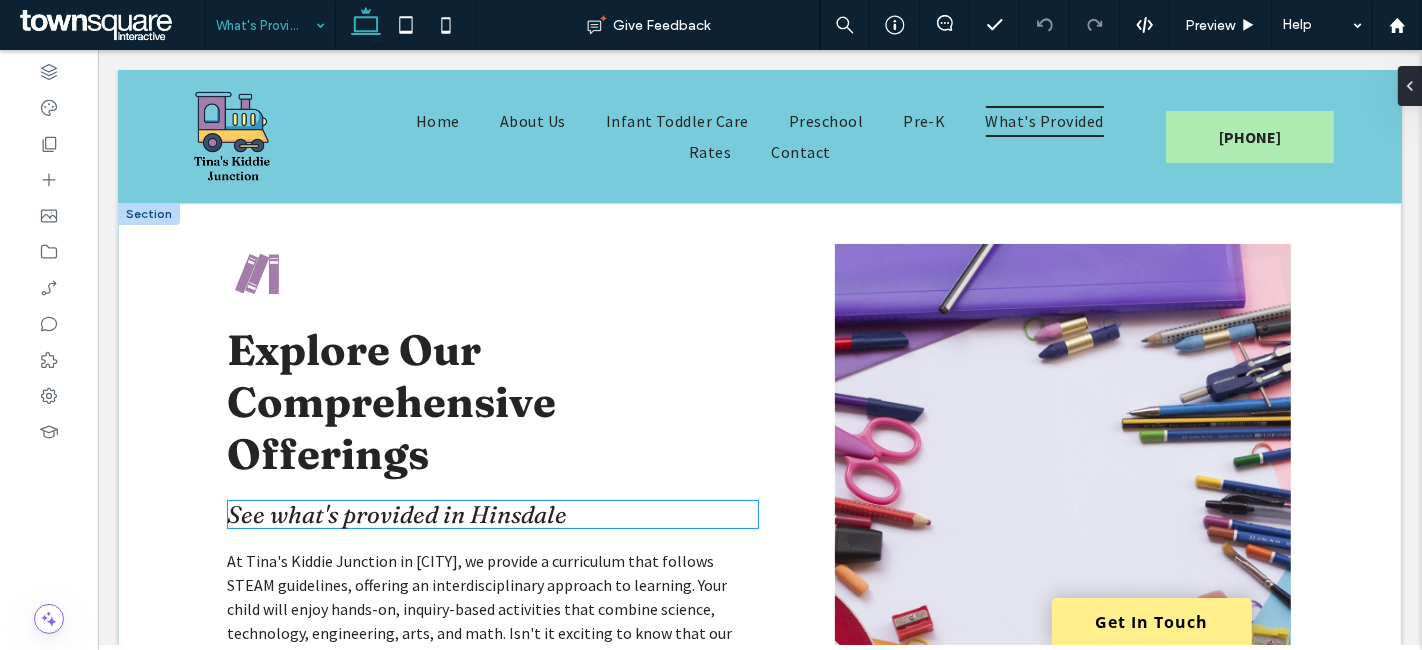 click on "See what's provided in Hinsdale" at bounding box center (396, 514) 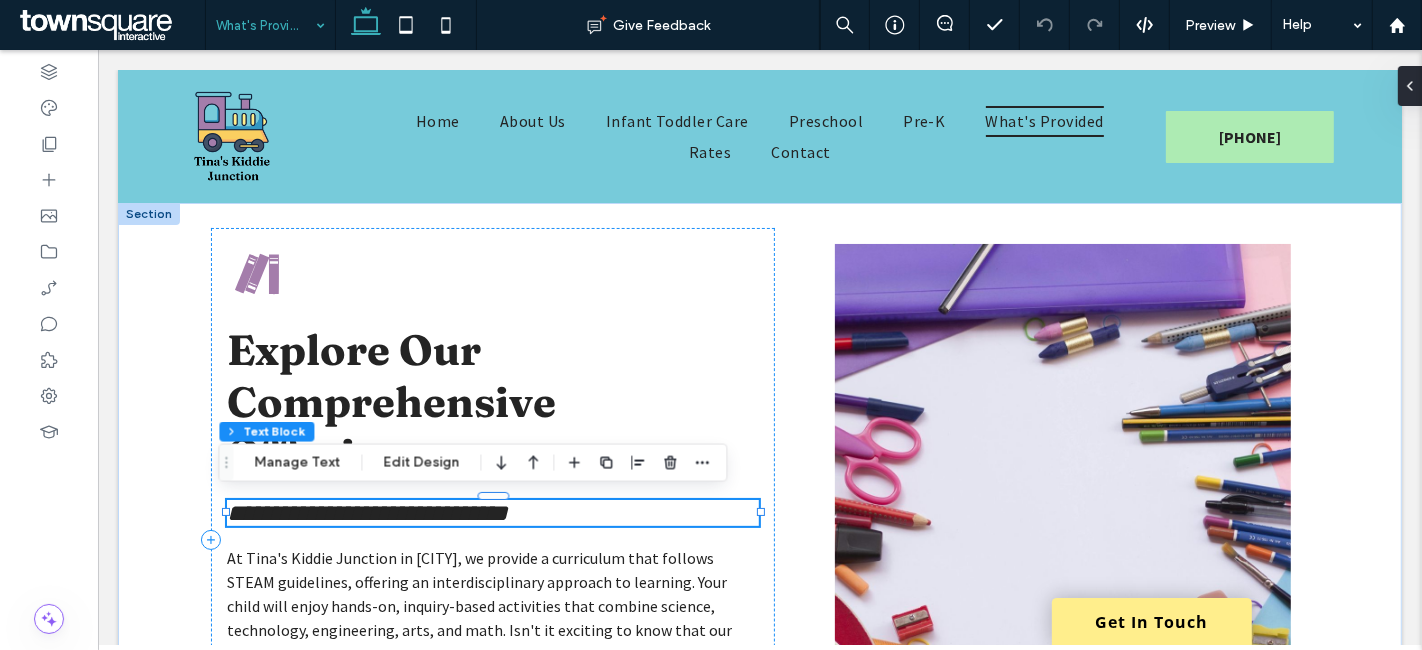 click on "**********" at bounding box center [366, 513] 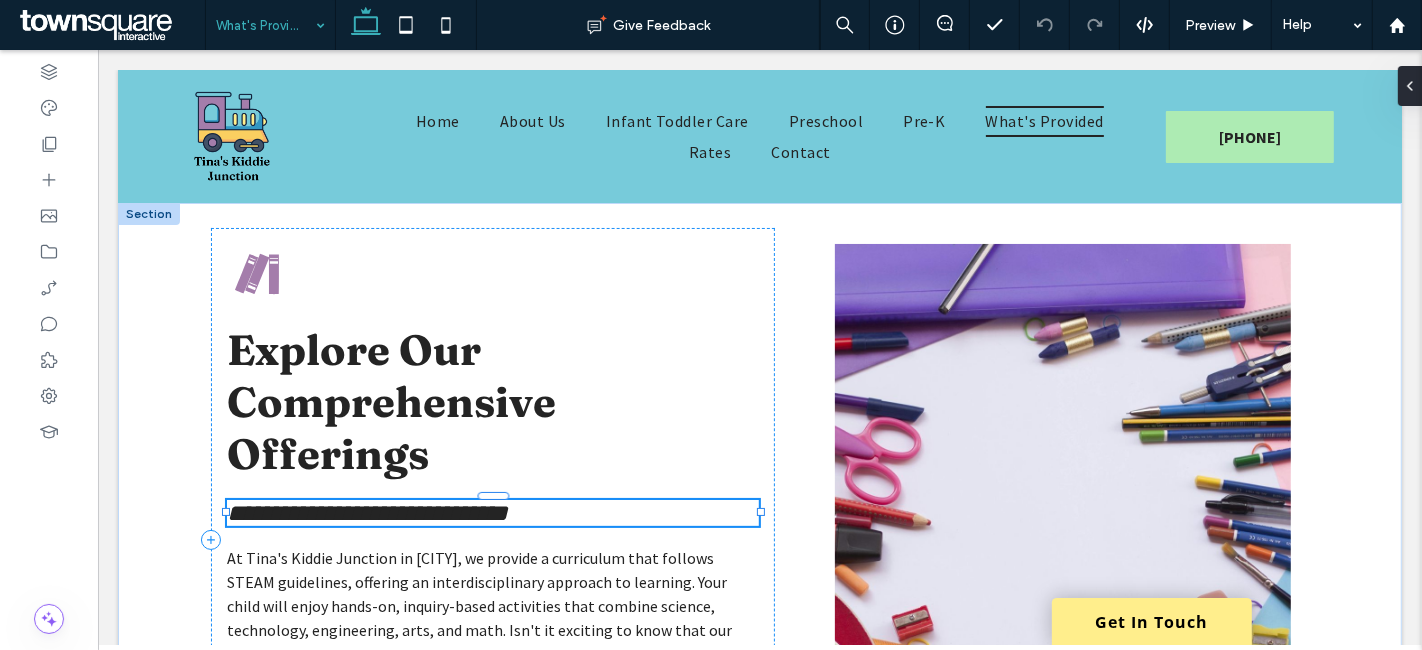type on "********" 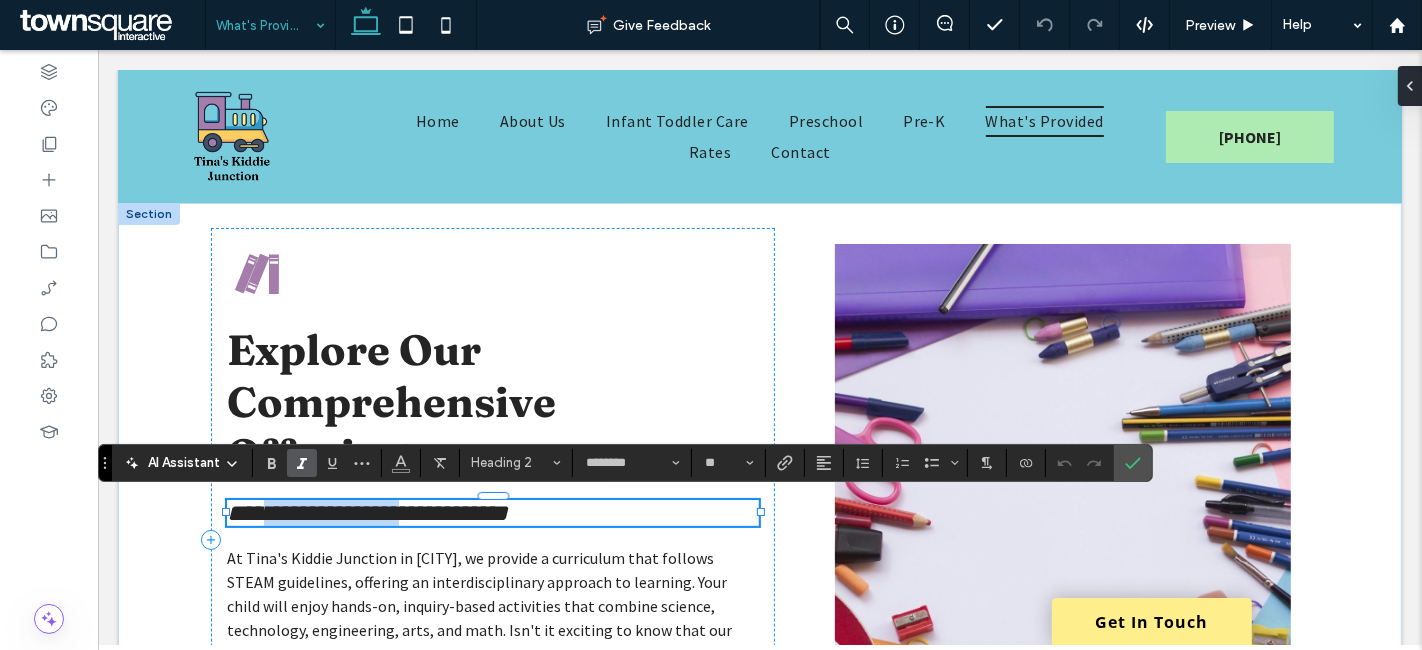 drag, startPoint x: 424, startPoint y: 509, endPoint x: 264, endPoint y: 516, distance: 160.15305 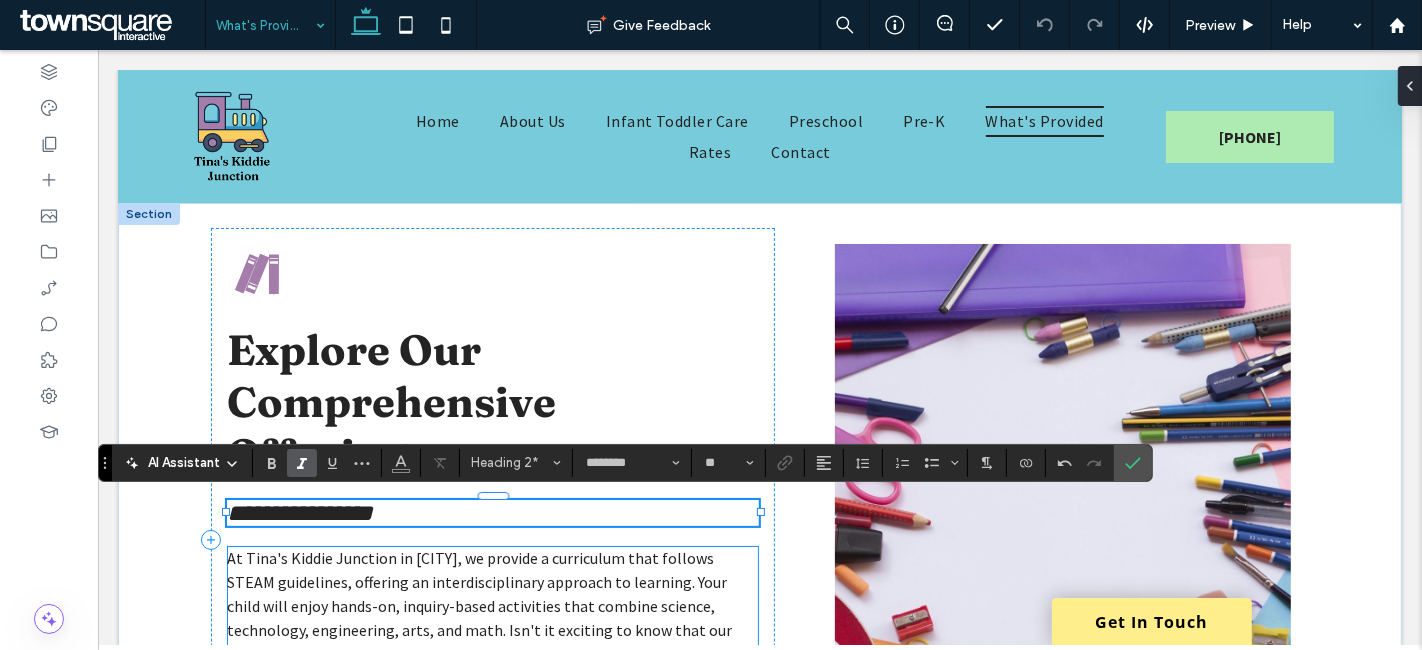 type 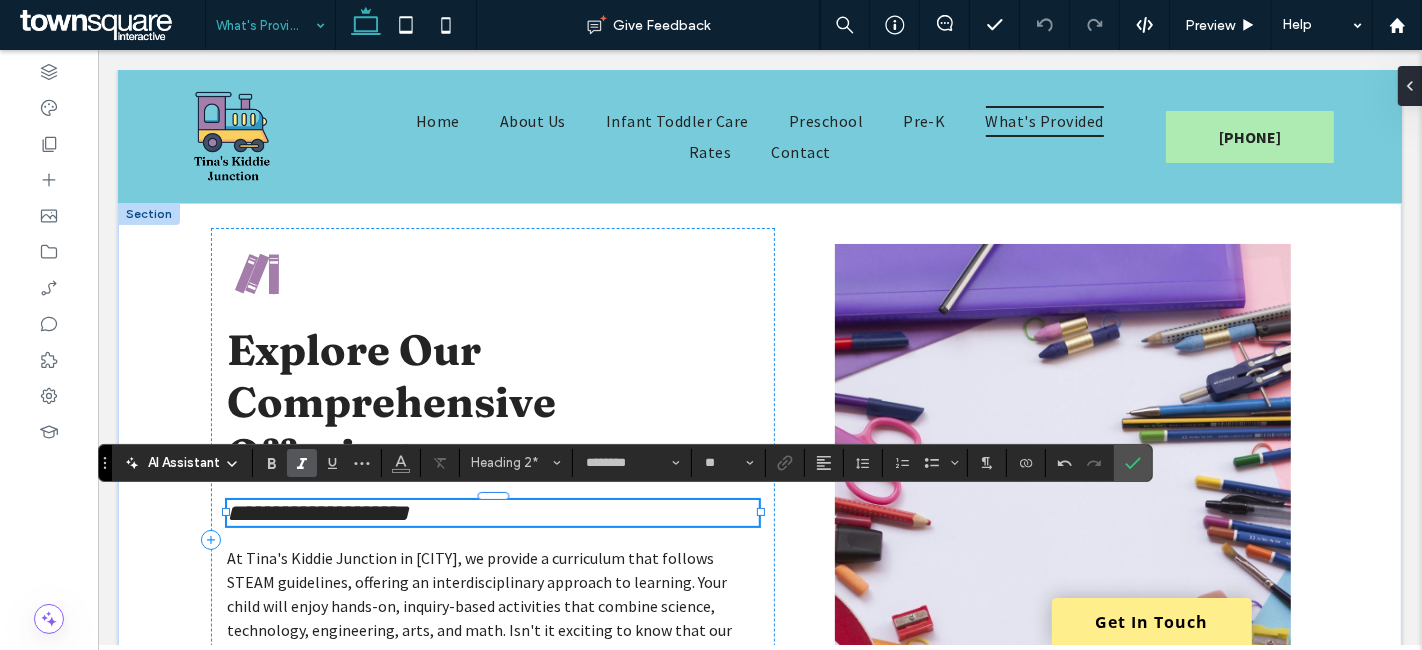 click on "**********" at bounding box center (317, 513) 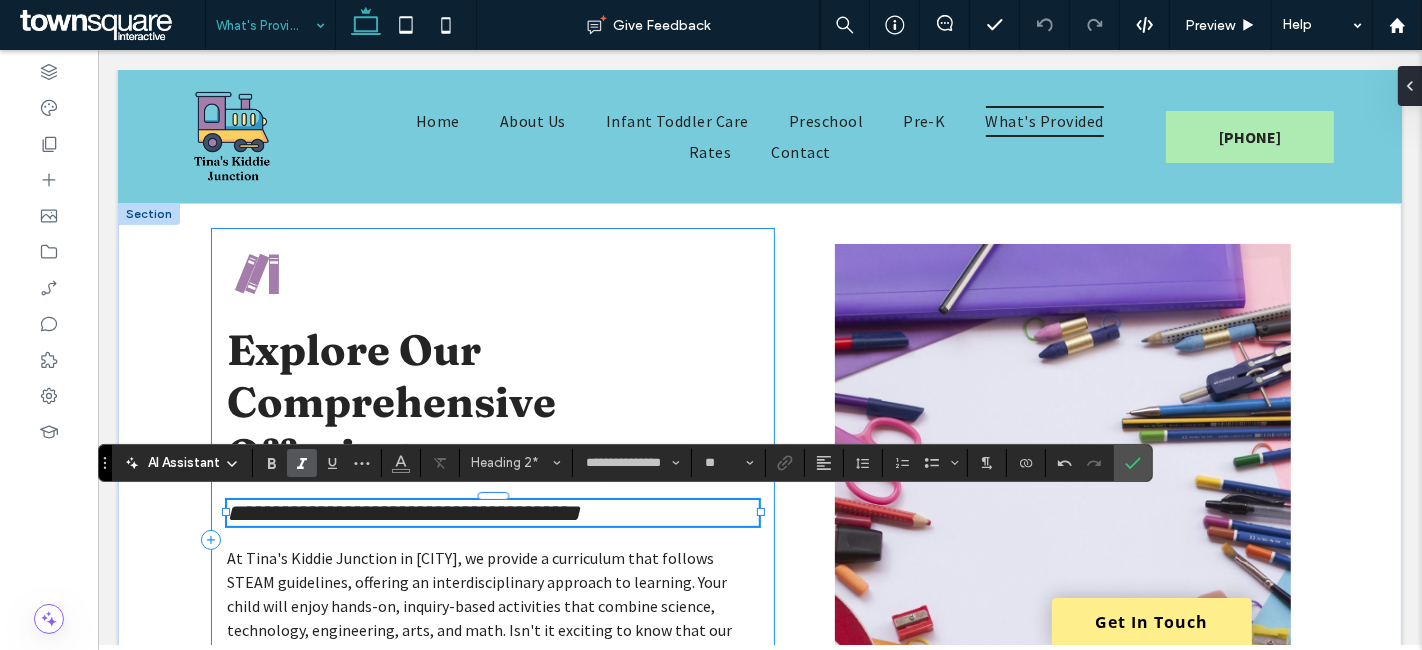 type on "********" 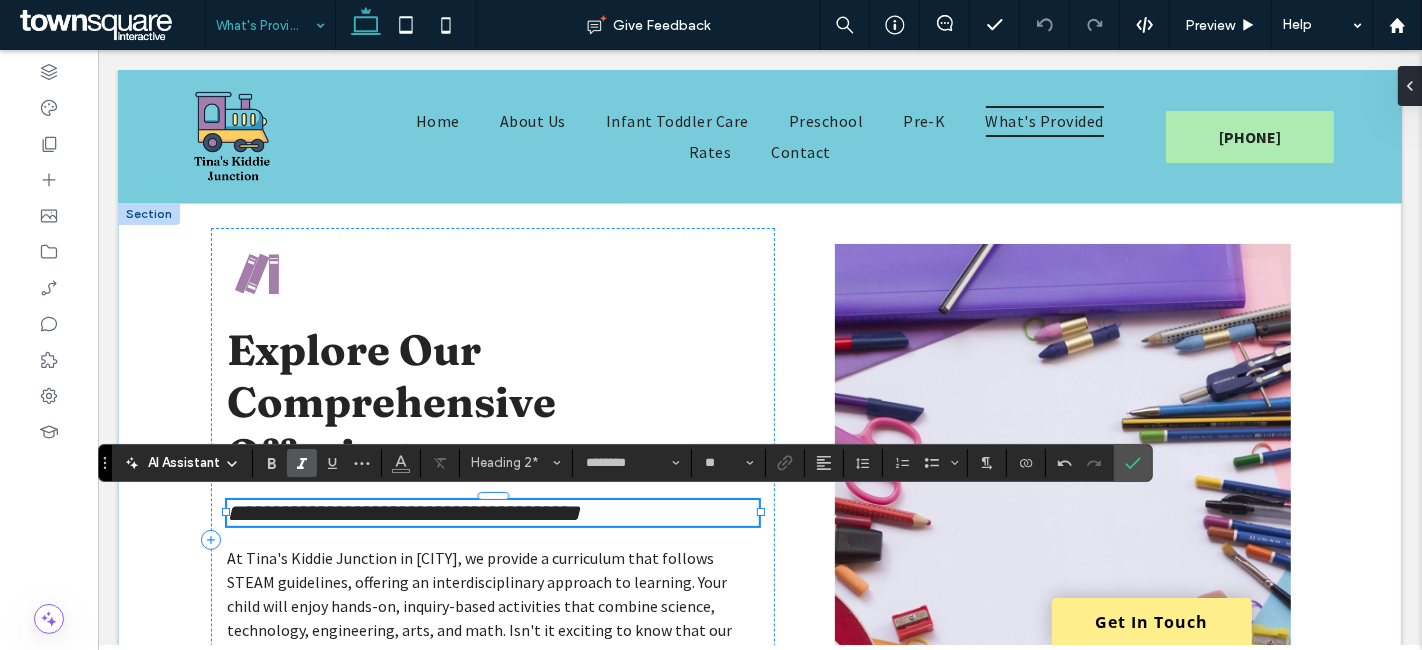 click on "**********" at bounding box center [402, 513] 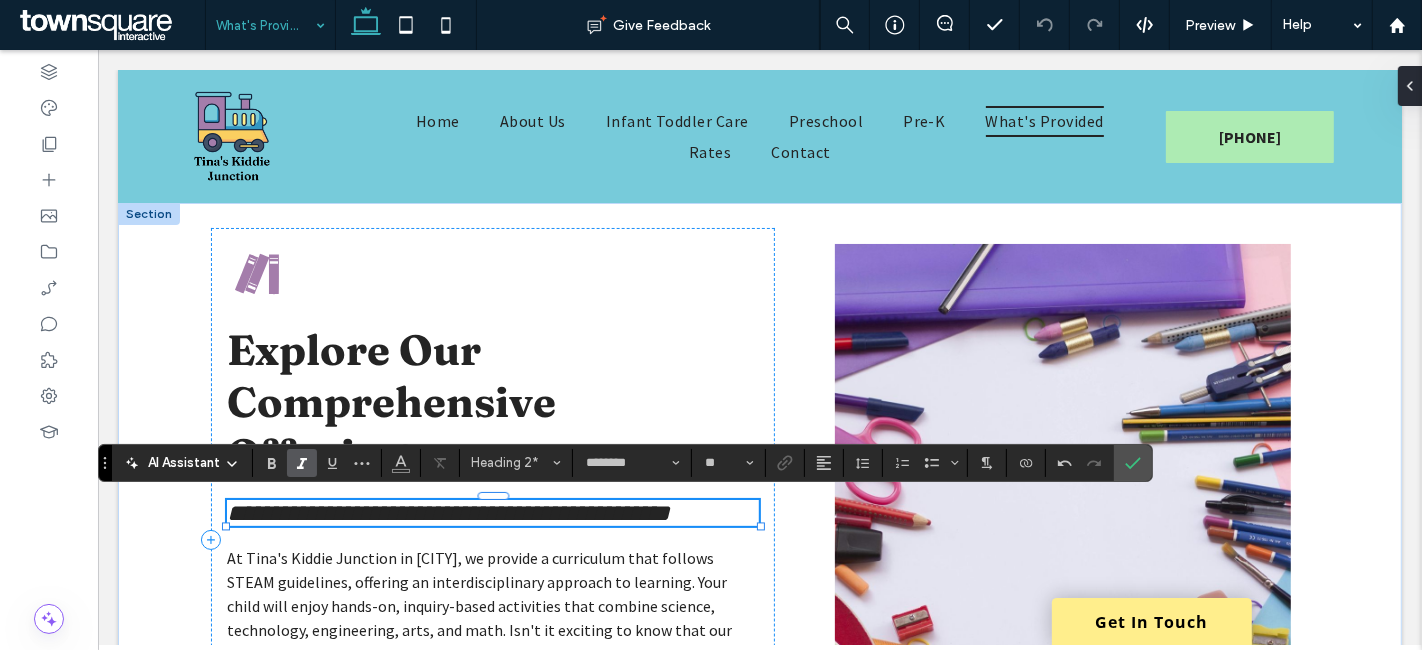 click on "**********" at bounding box center (447, 513) 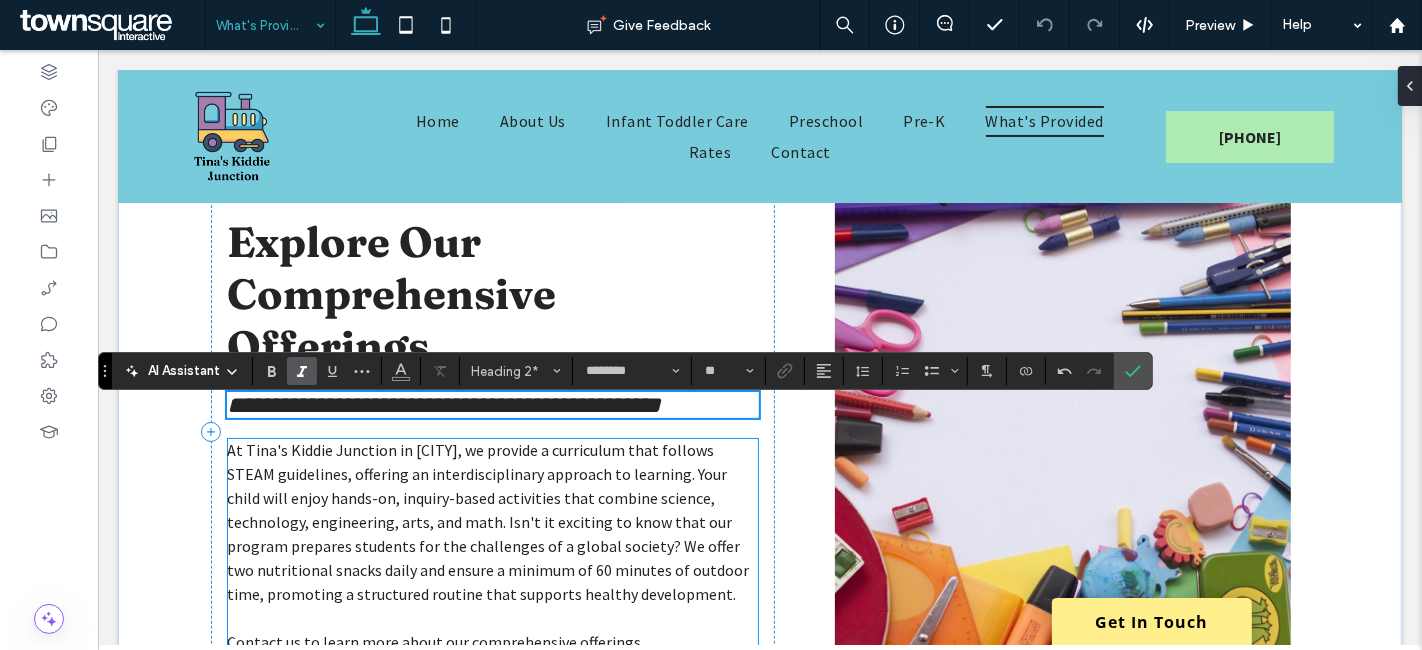 scroll, scrollTop: 111, scrollLeft: 0, axis: vertical 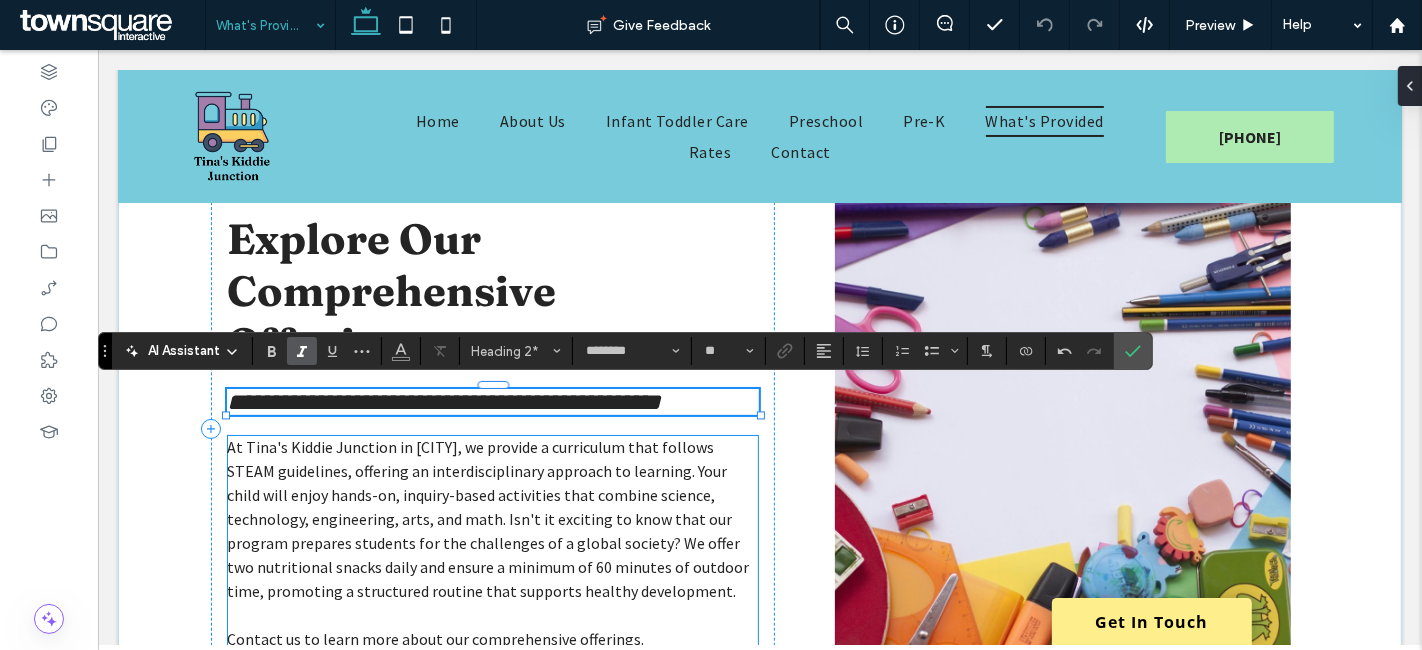 click on "At Tina's Kiddie Junction in [CITY], we provide a curriculum that follows STEAM guidelines, offering an interdisciplinary approach to learning. Your child will enjoy hands-on, inquiry-based activities that combine science, technology, engineering, arts, and math. Isn't it exciting to know that our program prepares students for the challenges of a global society? We offer two nutritional snacks daily and ensure a minimum of 60 minutes of outdoor time, promoting a structured routine that supports healthy development." at bounding box center (487, 519) 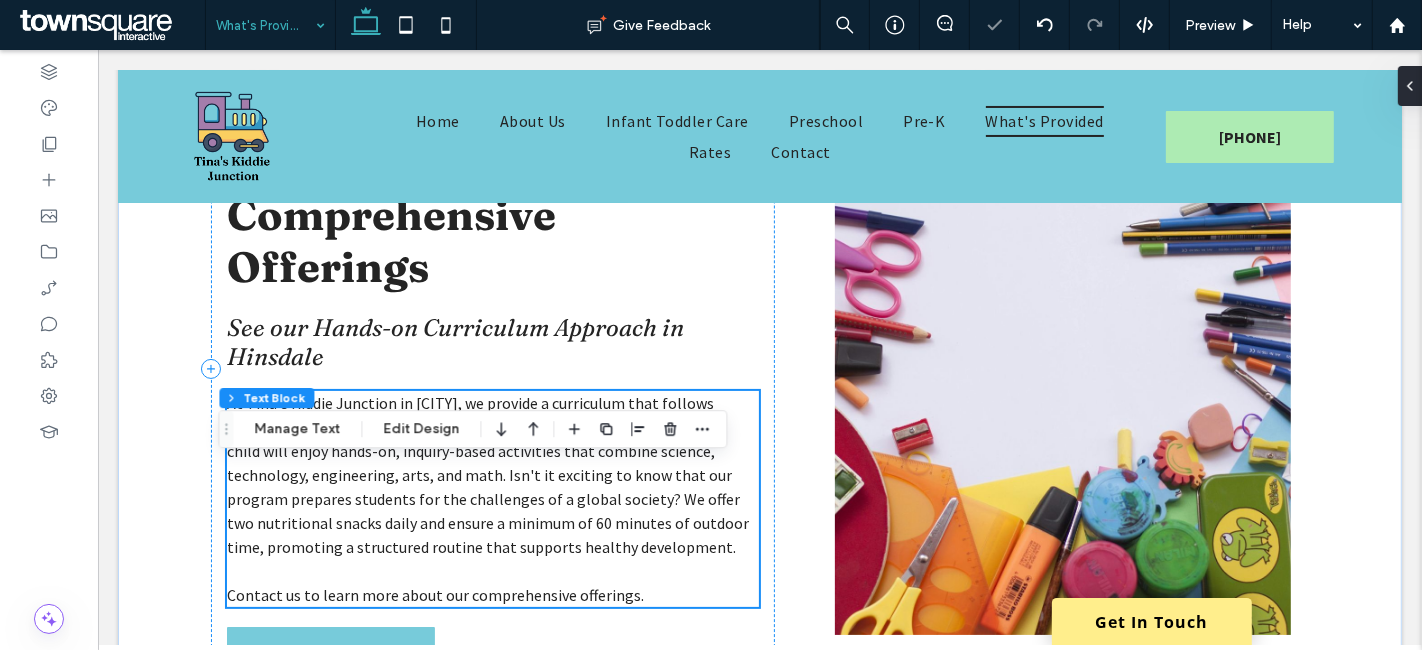 scroll, scrollTop: 222, scrollLeft: 0, axis: vertical 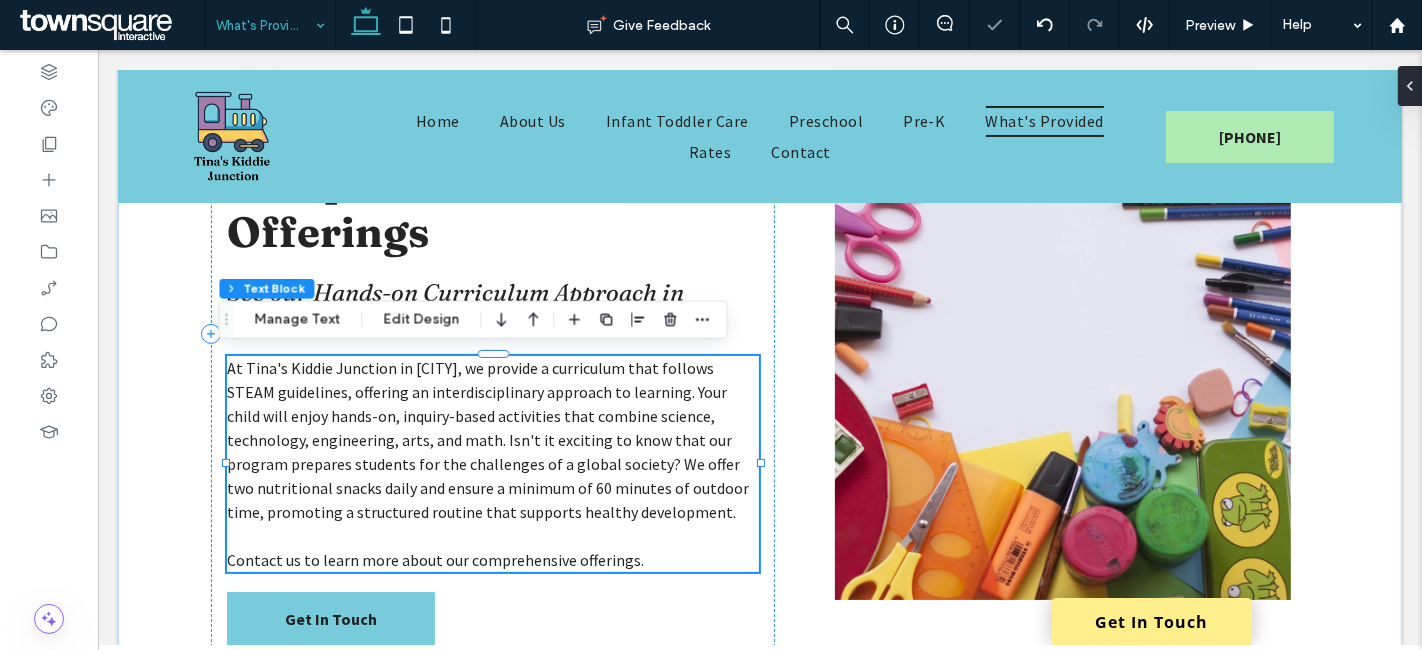 click on "At Tina's Kiddie Junction in [CITY], we provide a curriculum that follows STEAM guidelines, offering an interdisciplinary approach to learning. Your child will enjoy hands-on, inquiry-based activities that combine science, technology, engineering, arts, and math. Isn't it exciting to know that our program prepares students for the challenges of a global society? We offer two nutritional snacks daily and ensure a minimum of 60 minutes of outdoor time, promoting a structured routine that supports healthy development." at bounding box center (487, 440) 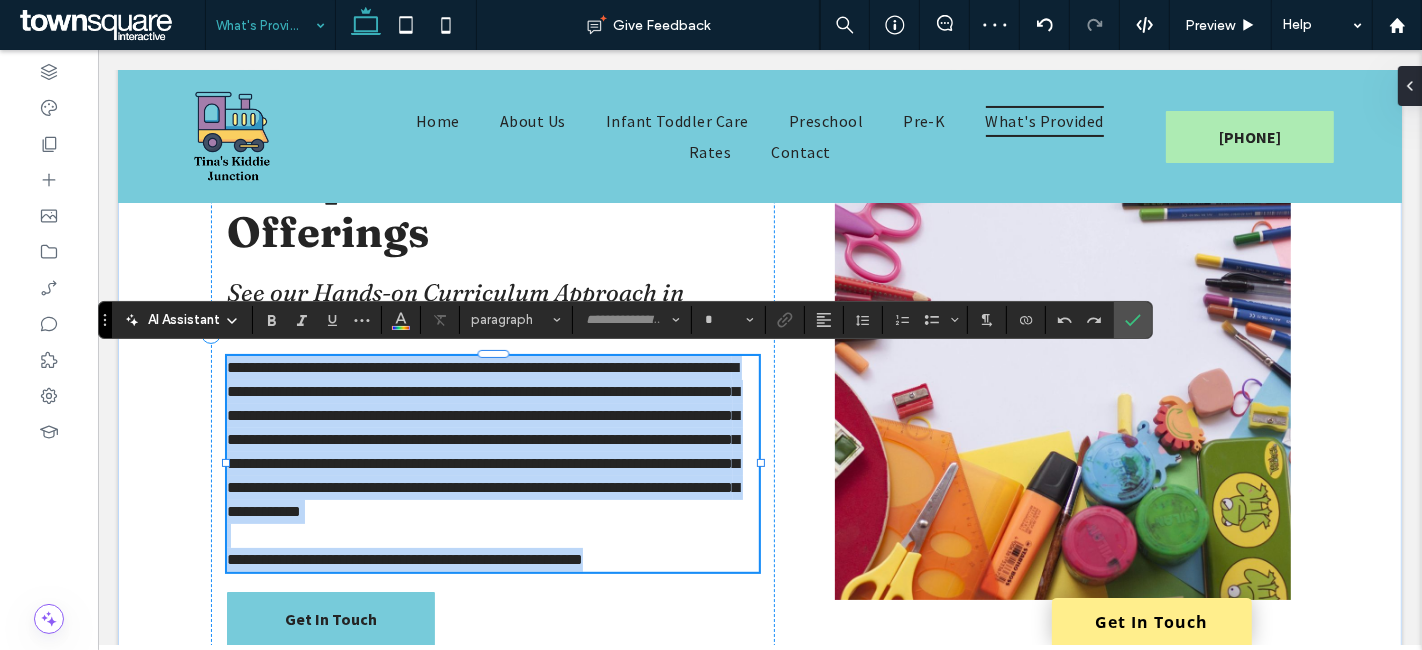 type on "**********" 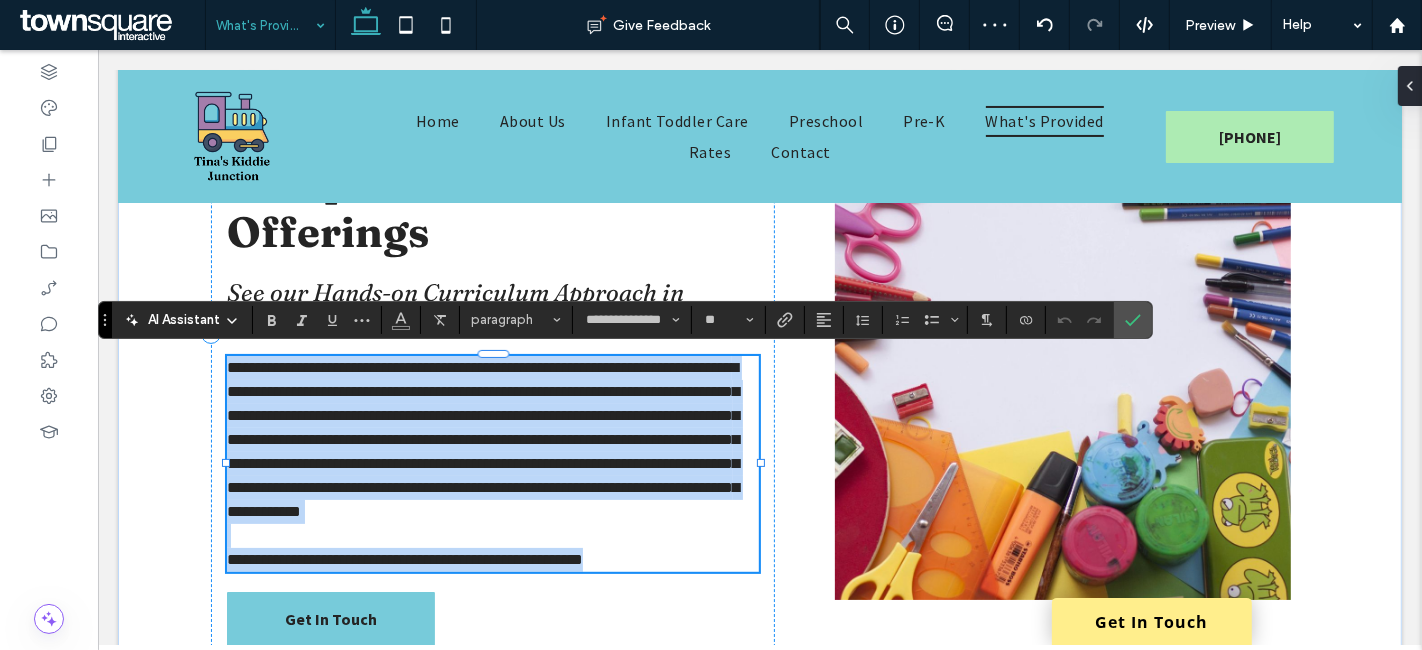 click on "**********" at bounding box center [482, 439] 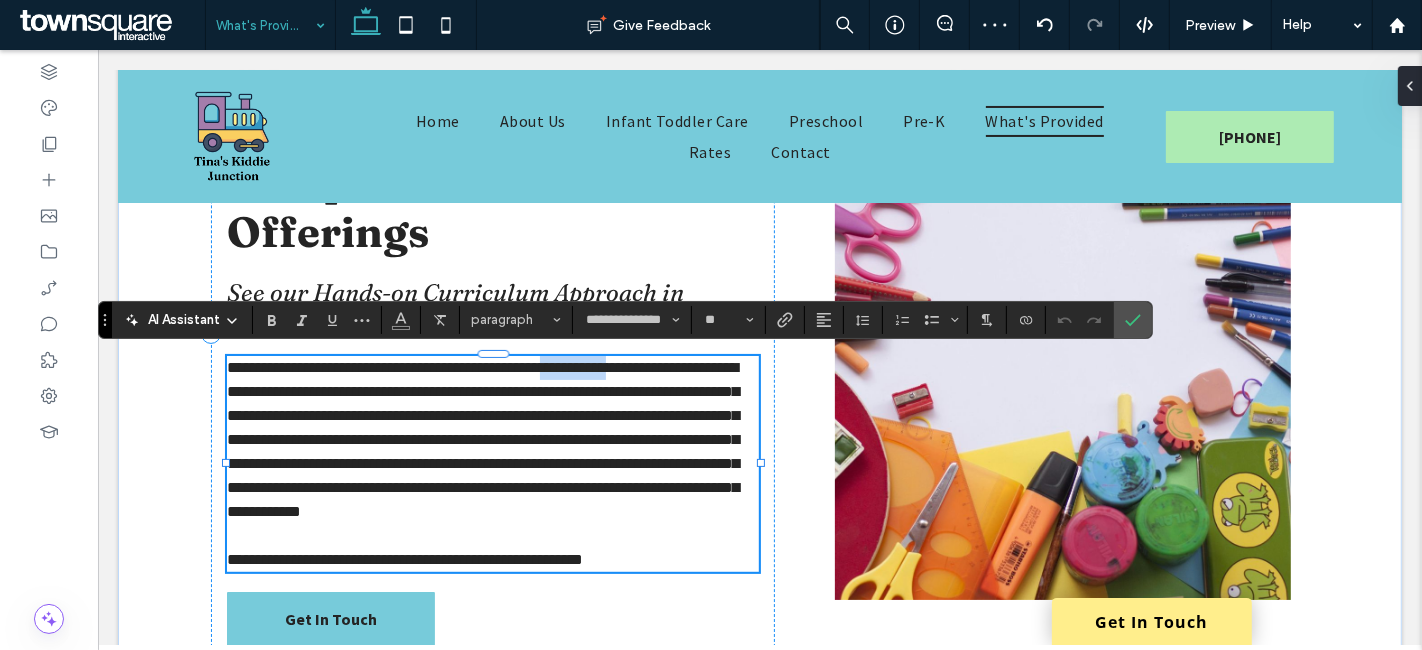 click on "**********" at bounding box center (482, 439) 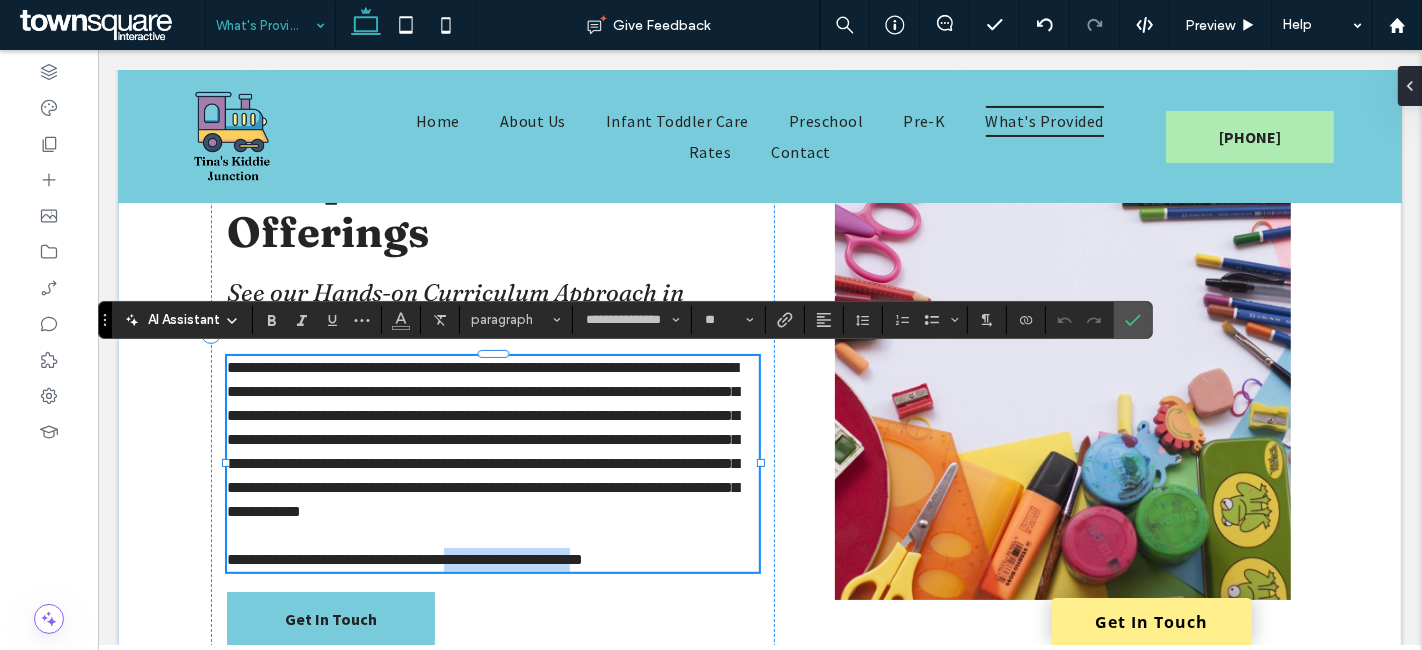 drag, startPoint x: 456, startPoint y: 555, endPoint x: 621, endPoint y: 555, distance: 165 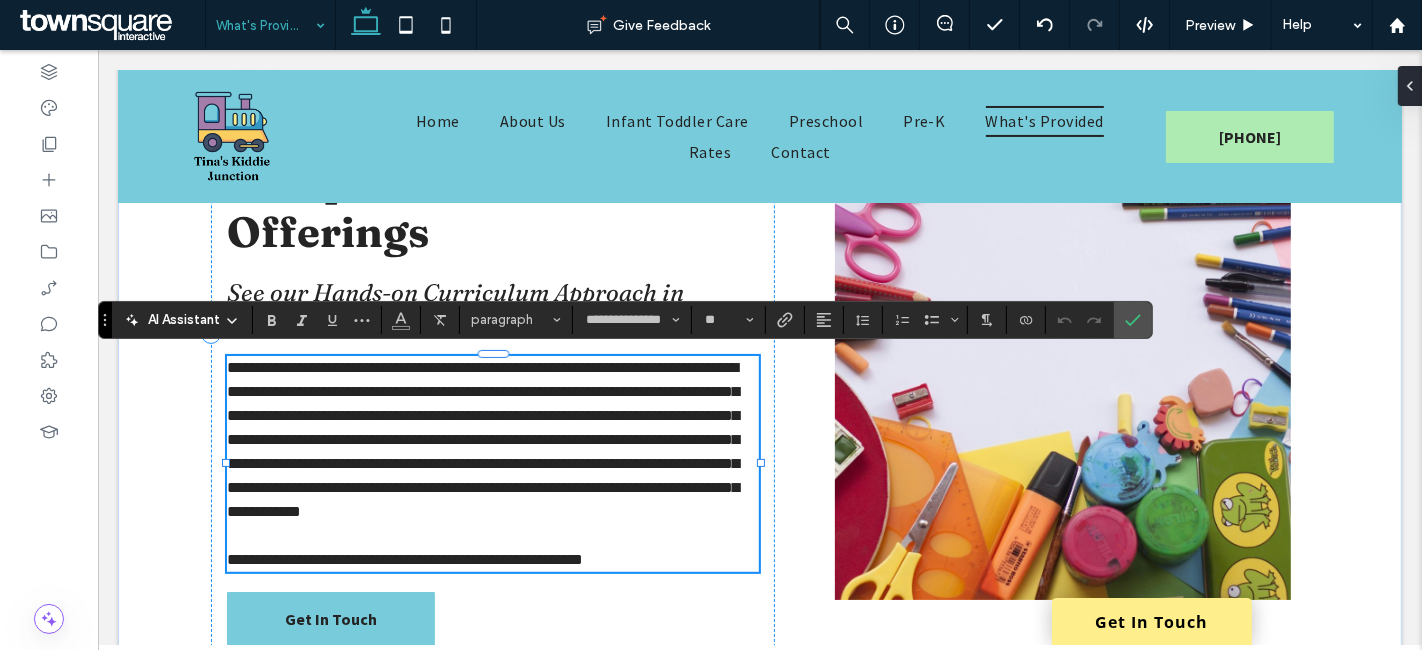 click on "**********" at bounding box center [404, 559] 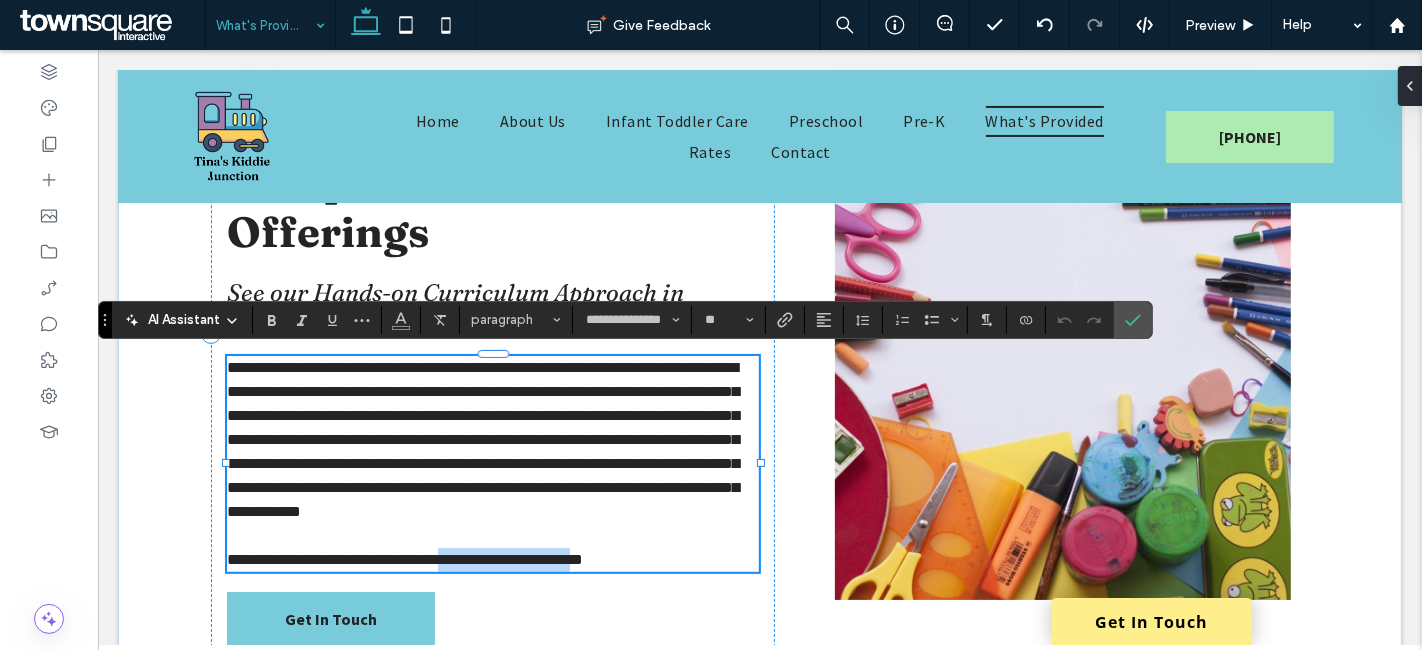 drag, startPoint x: 613, startPoint y: 552, endPoint x: 455, endPoint y: 554, distance: 158.01266 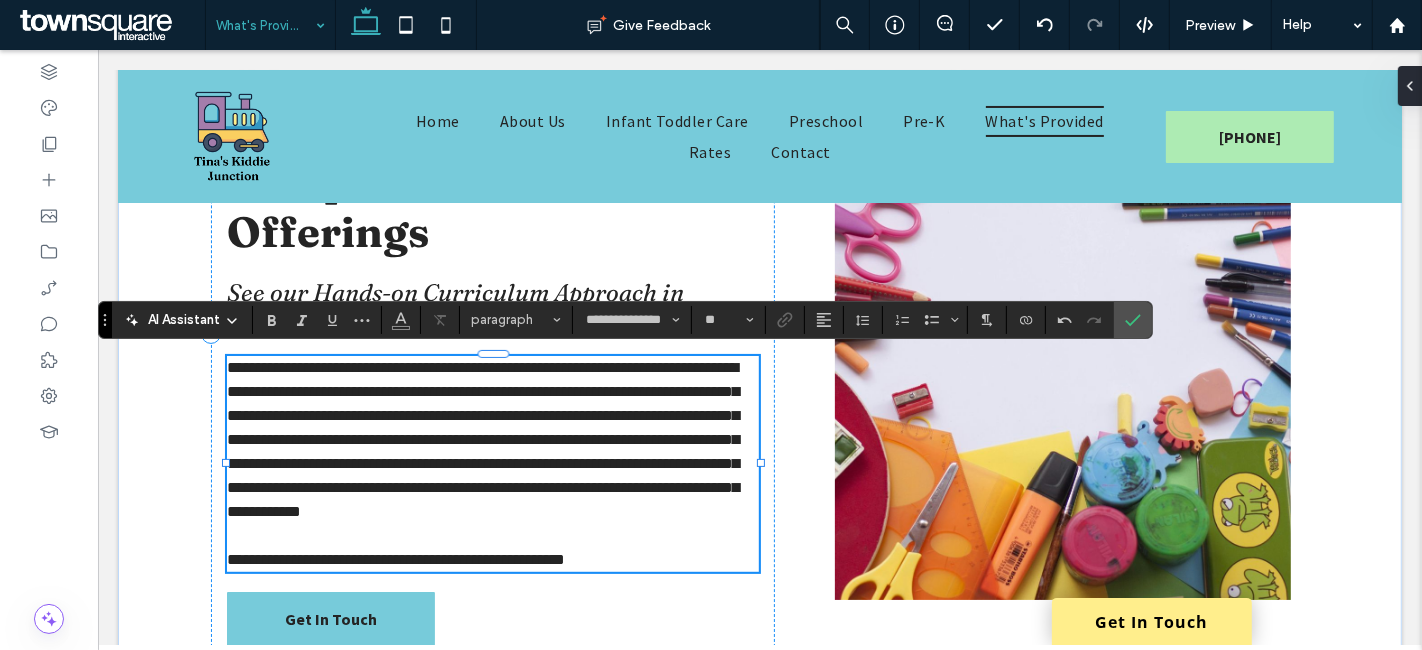 click on "**********" at bounding box center [395, 559] 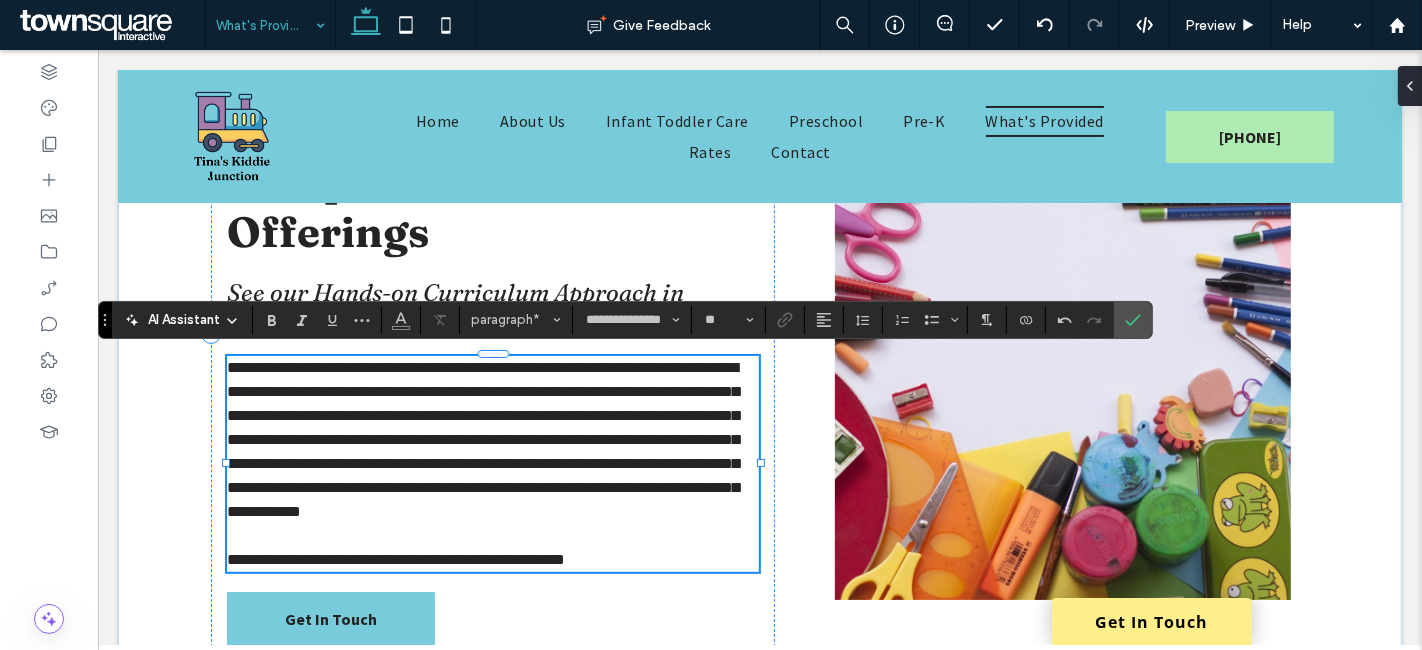 type 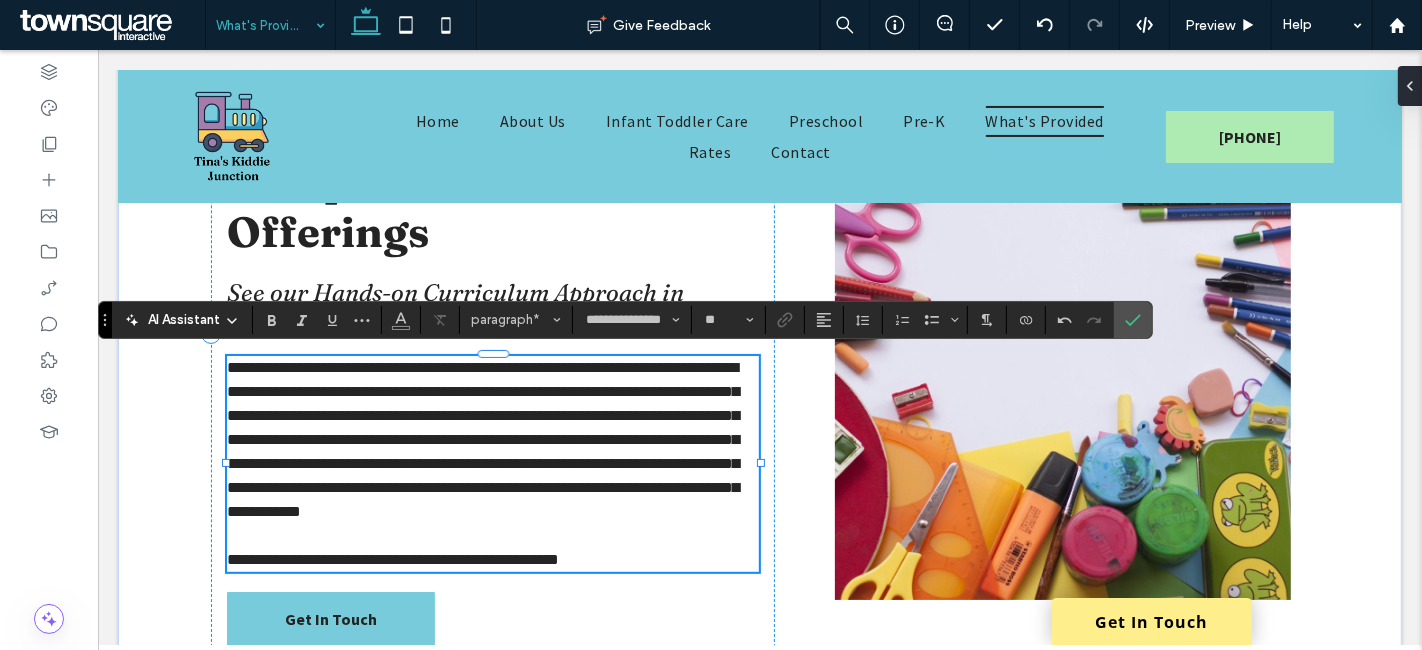 click on "**********" at bounding box center [392, 559] 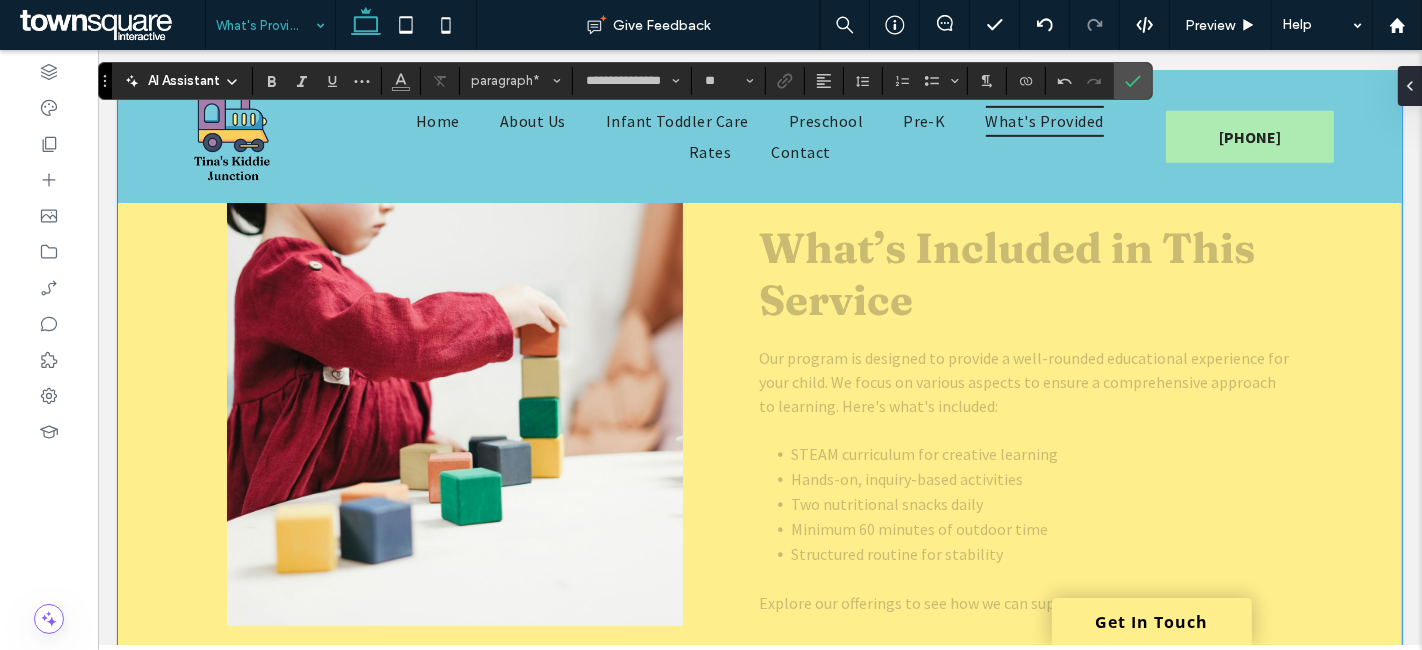 scroll, scrollTop: 888, scrollLeft: 0, axis: vertical 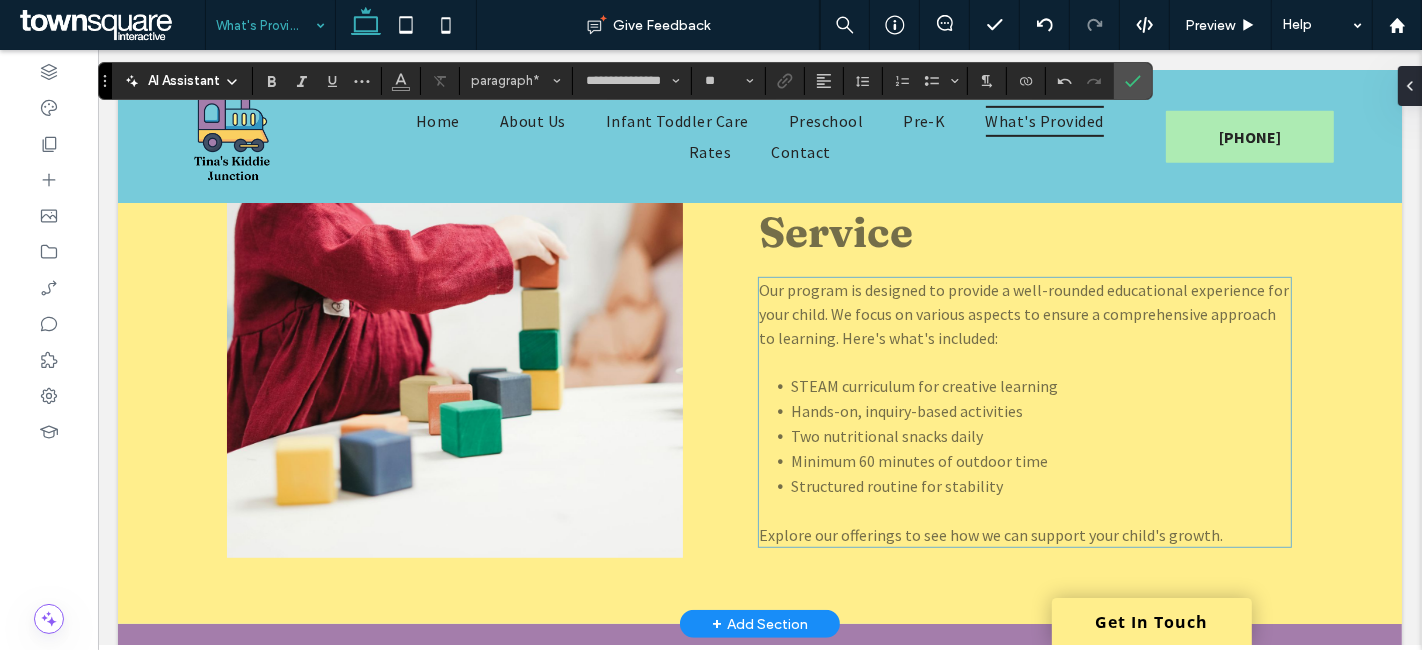 click on "Explore our offerings to see how we can support your child's growth." at bounding box center (990, 535) 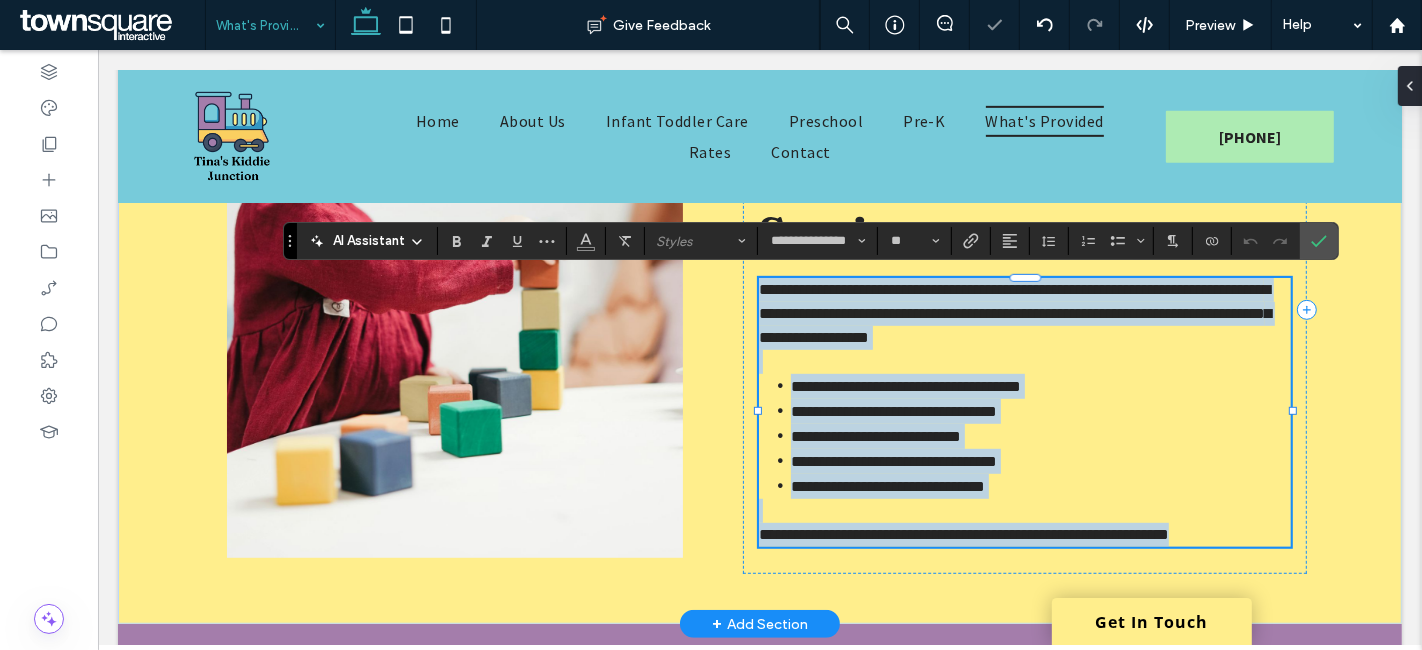 click on "**********" at bounding box center (963, 534) 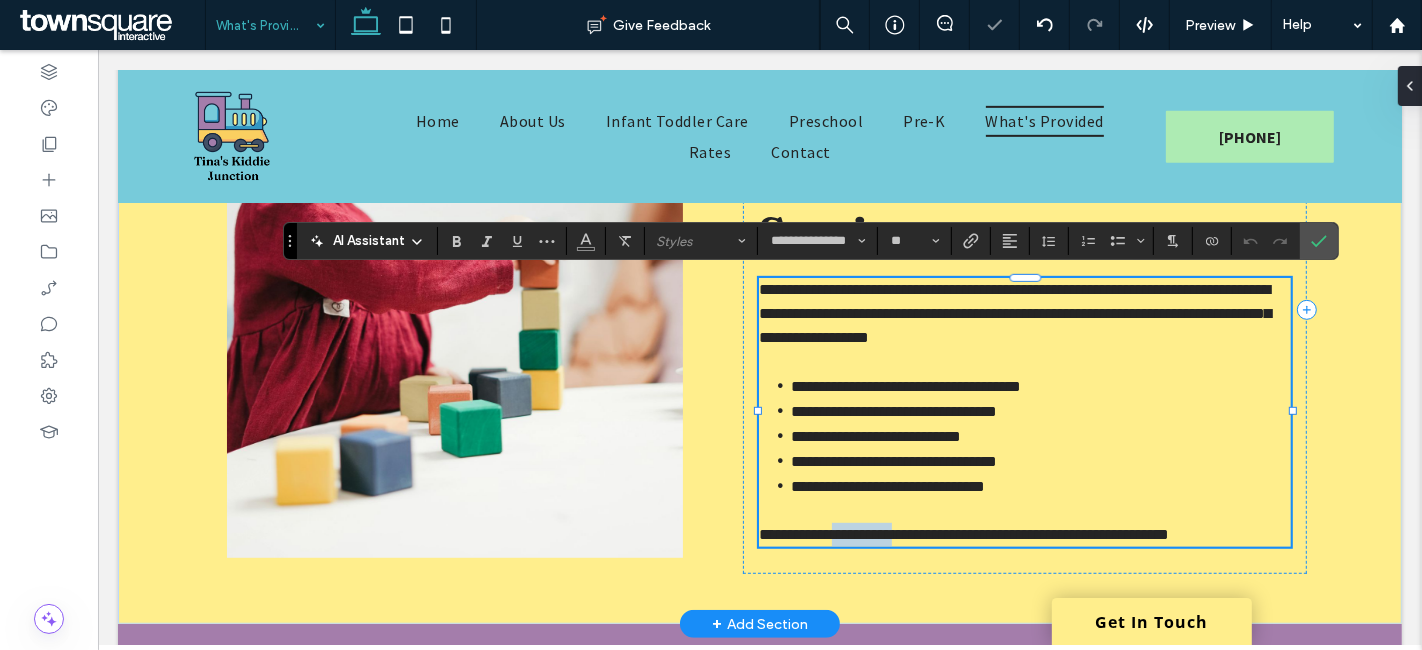 click on "**********" at bounding box center [963, 534] 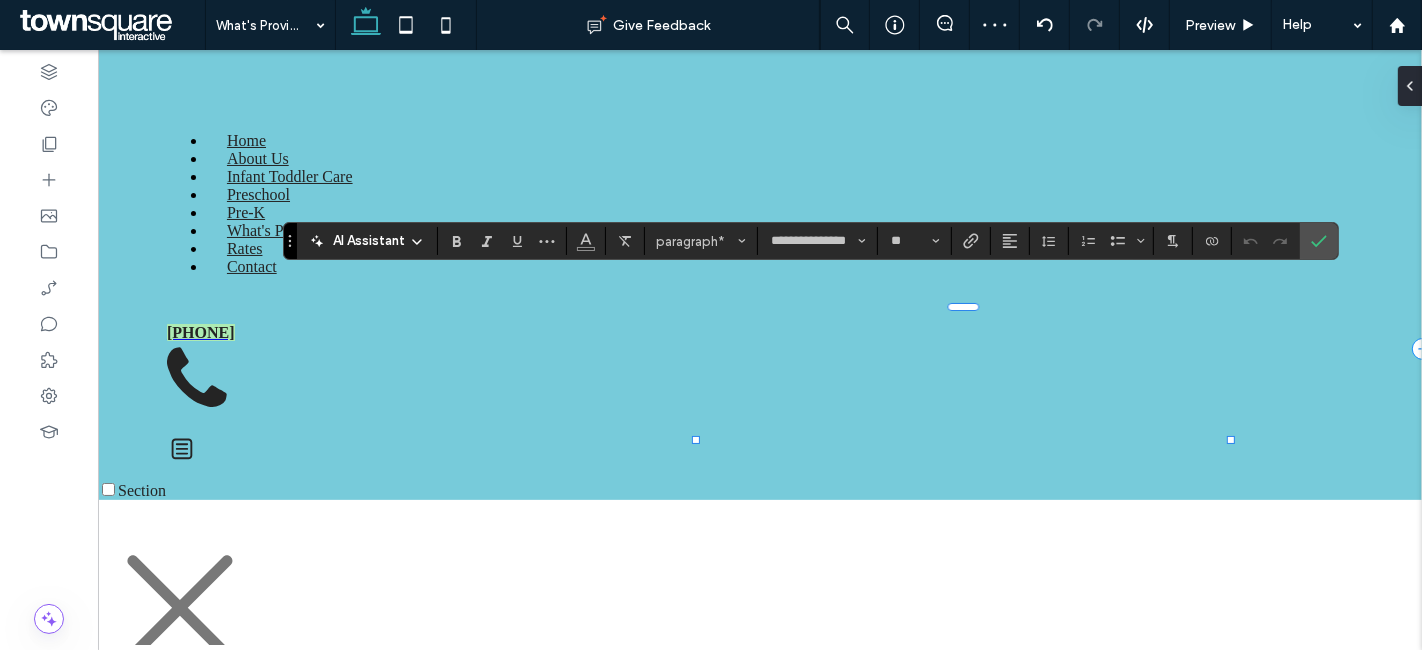 scroll, scrollTop: 888, scrollLeft: 0, axis: vertical 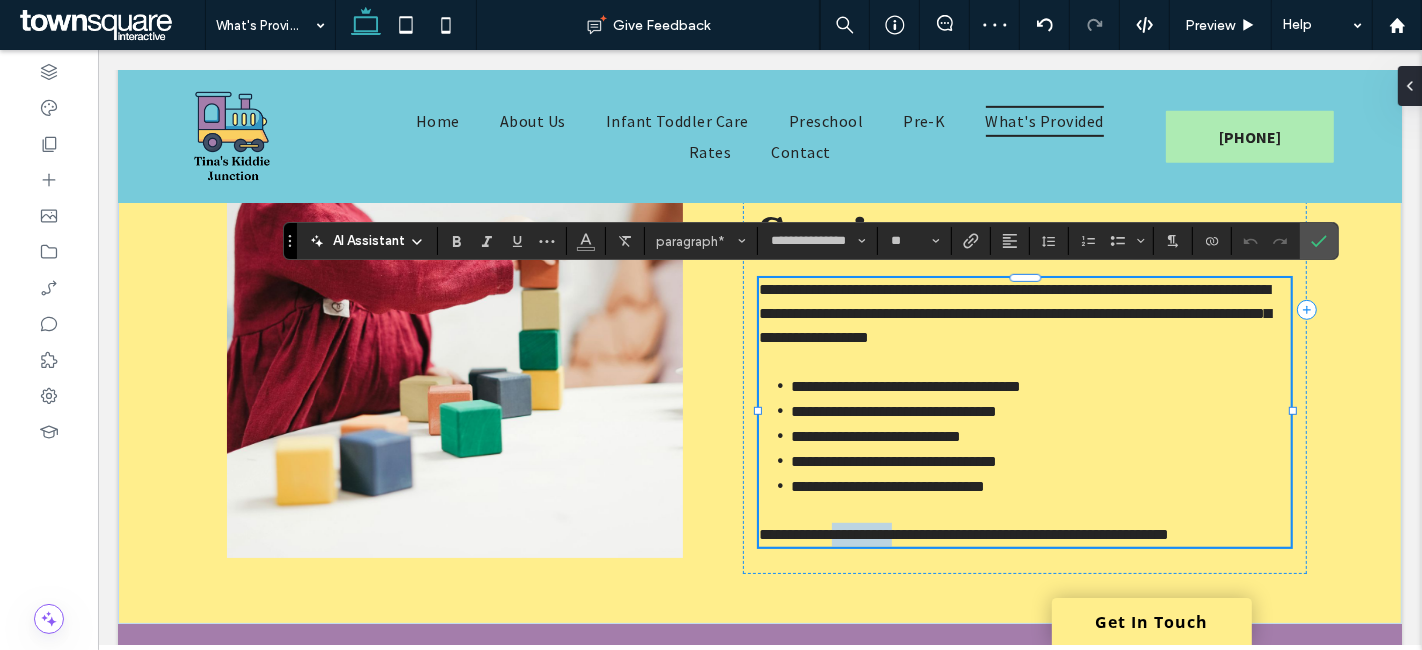 paste 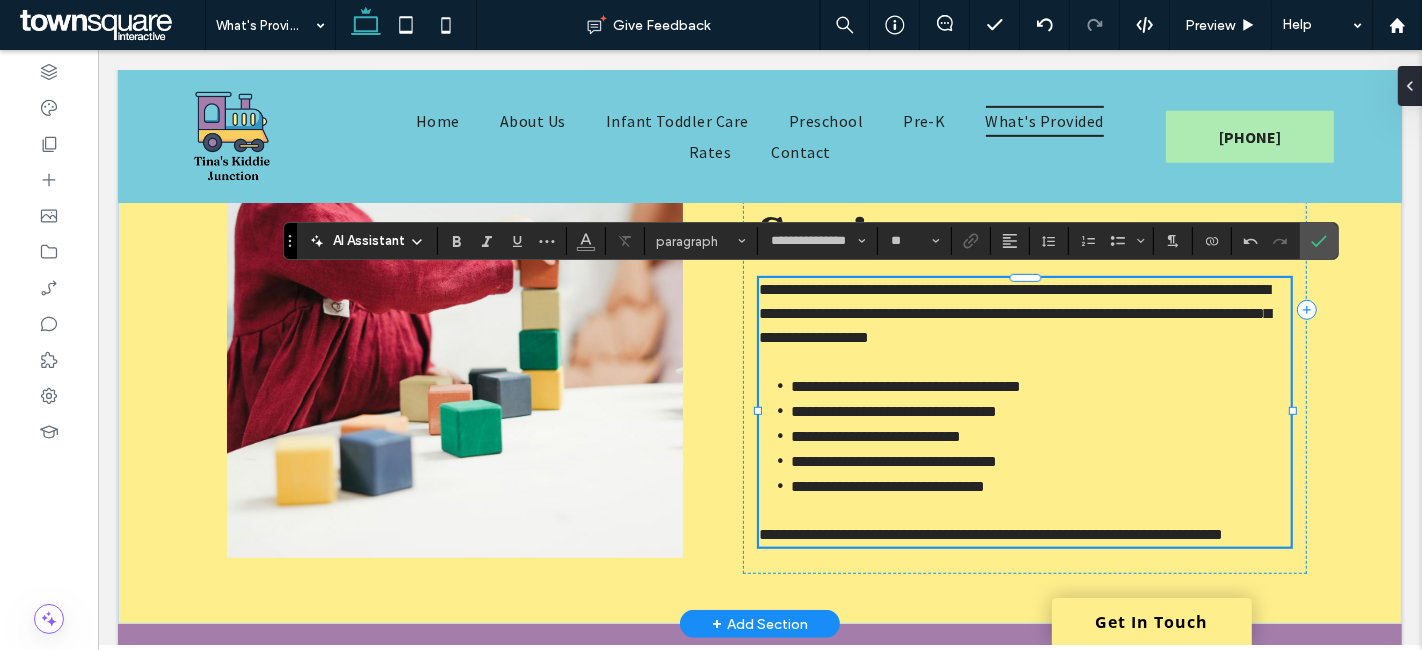 click on "**********" at bounding box center (990, 534) 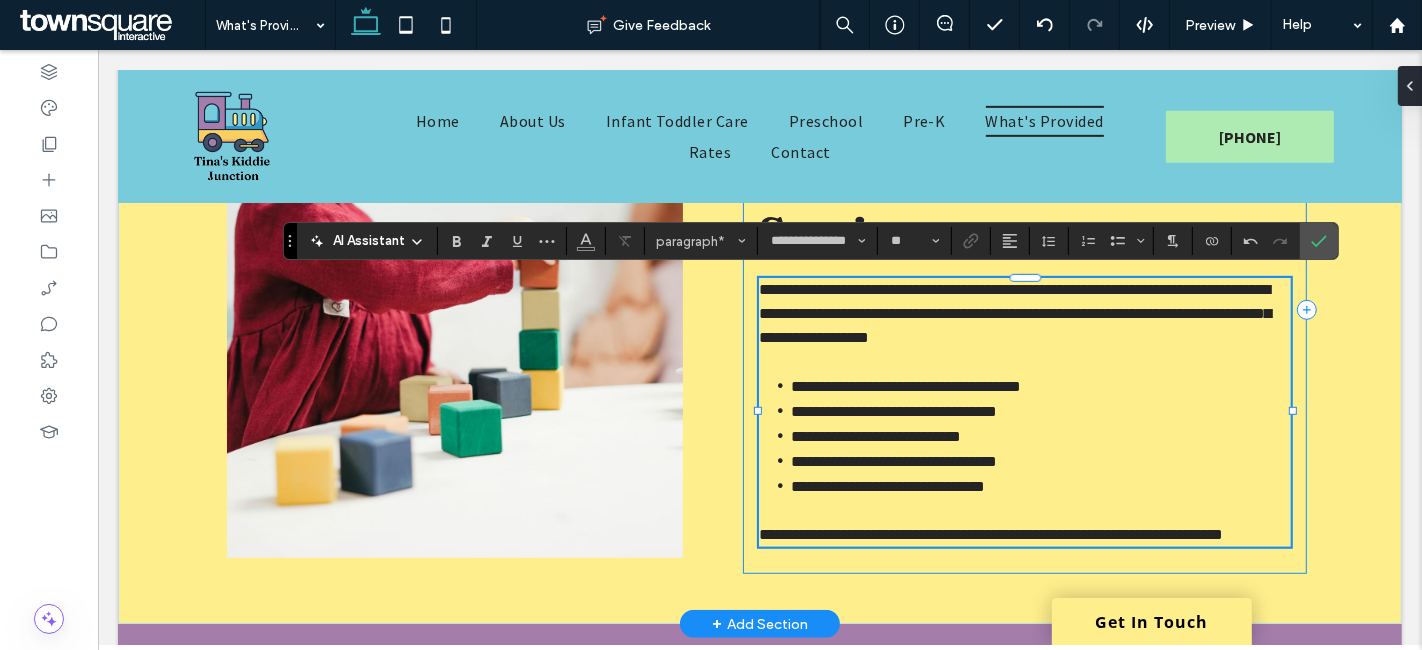 type 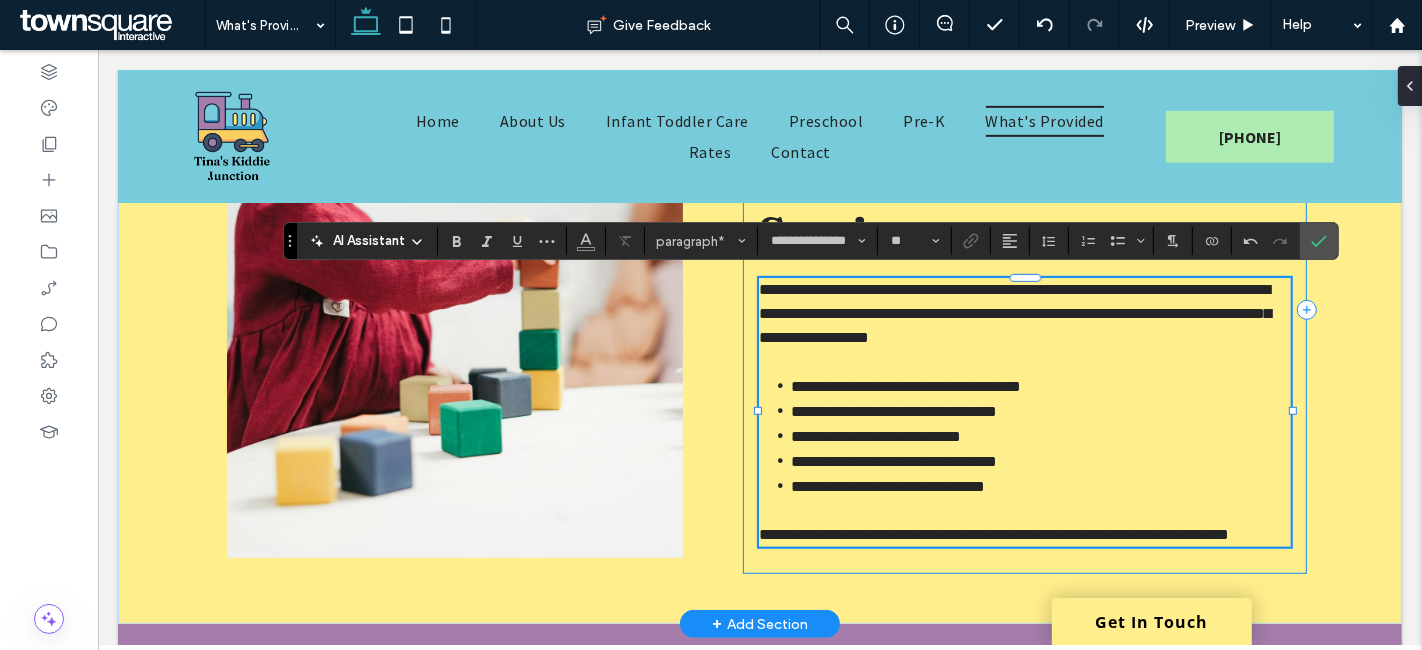 scroll, scrollTop: 877, scrollLeft: 0, axis: vertical 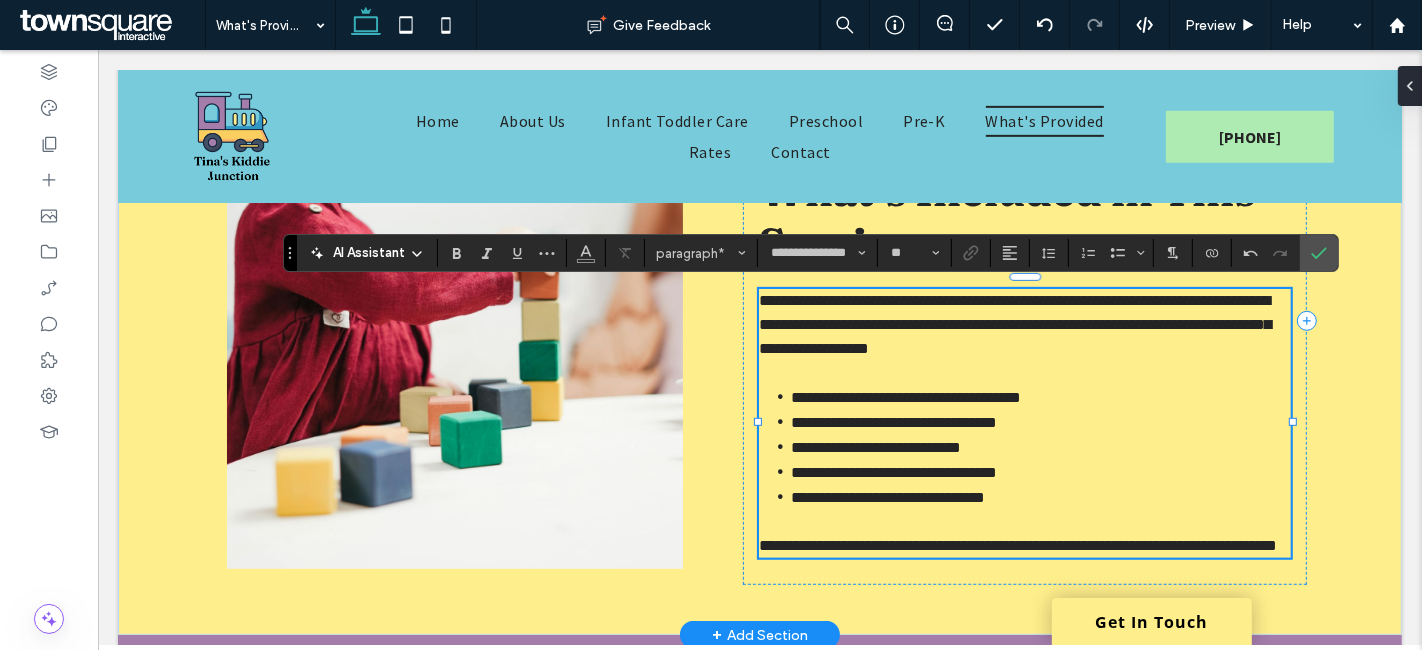 click on "**********" at bounding box center [1017, 545] 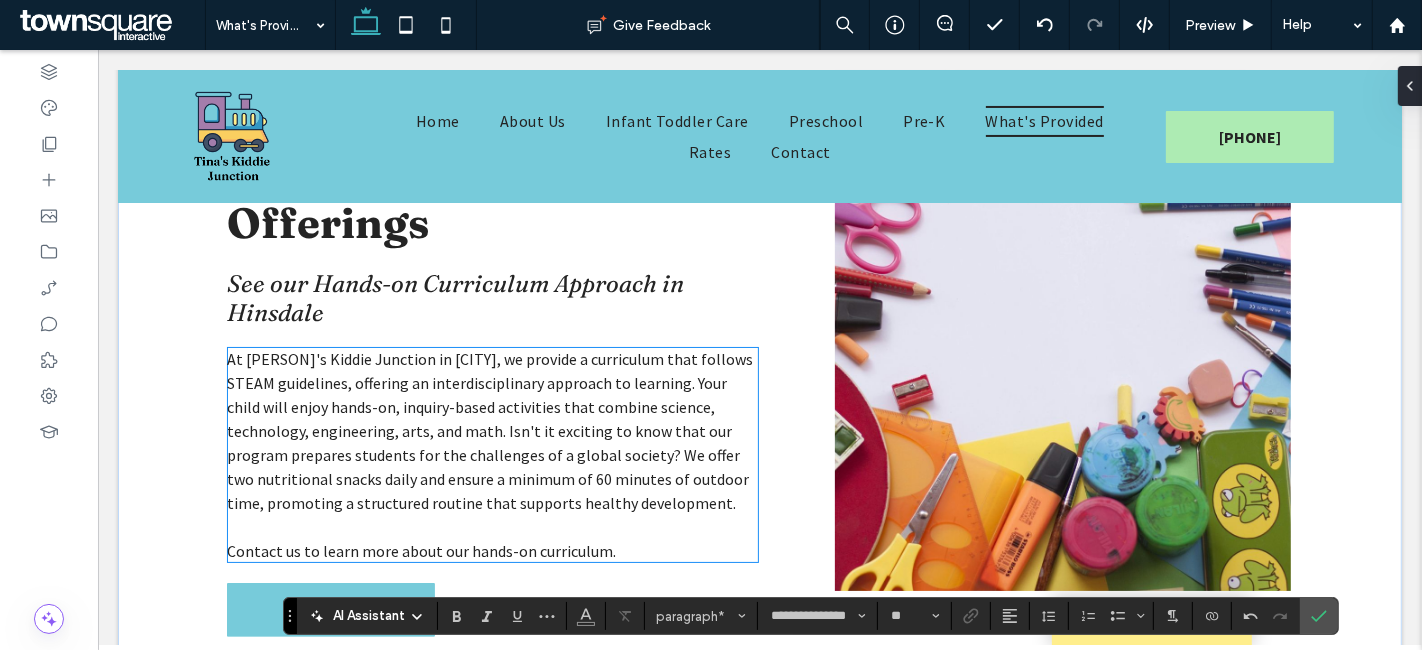 scroll, scrollTop: 210, scrollLeft: 0, axis: vertical 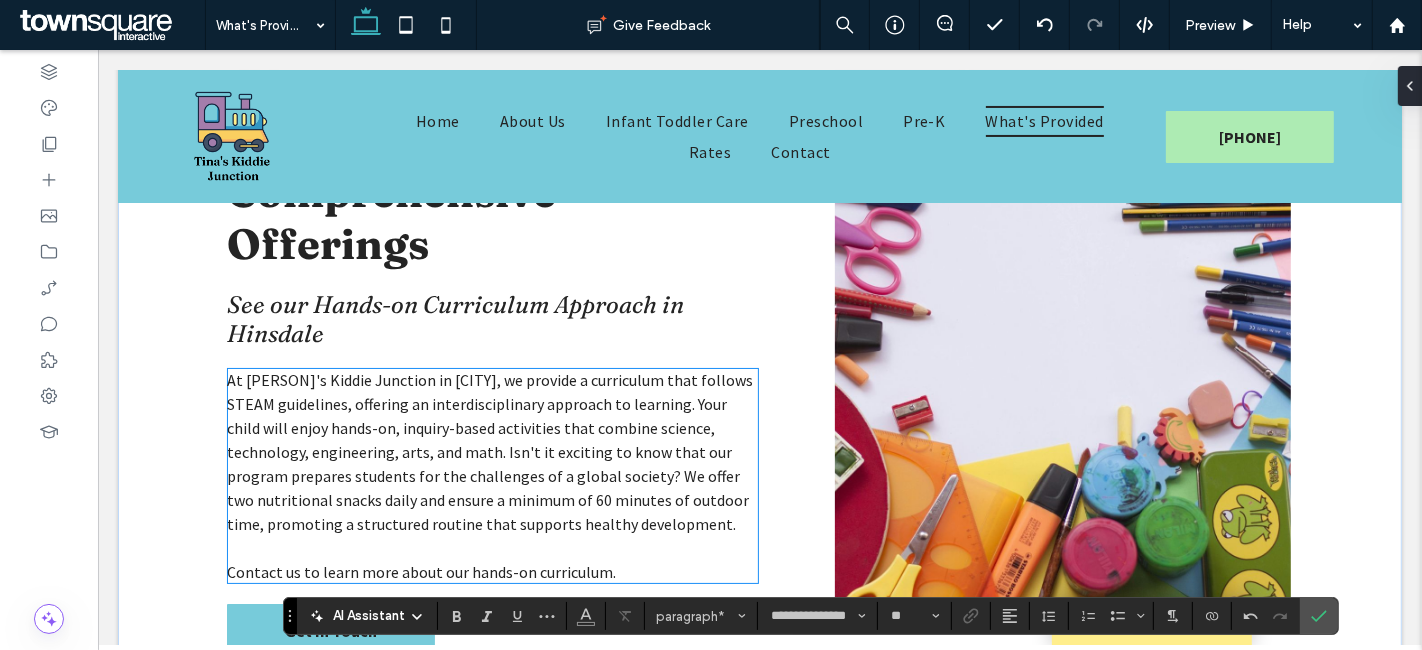 click on "At Tina's Kiddie Junction in [CITY], we provide a curriculum that follows STEAM guidelines, offering an interdisciplinary approach to learning. Your child will enjoy hands-on, inquiry-based activities that combine science, technology, engineering, arts, and math. Isn't it exciting to know that our program prepares students for the challenges of a global society? We offer two nutritional snacks daily and ensure a minimum of 60 minutes of outdoor time, promoting a structured routine that supports healthy development." at bounding box center [489, 452] 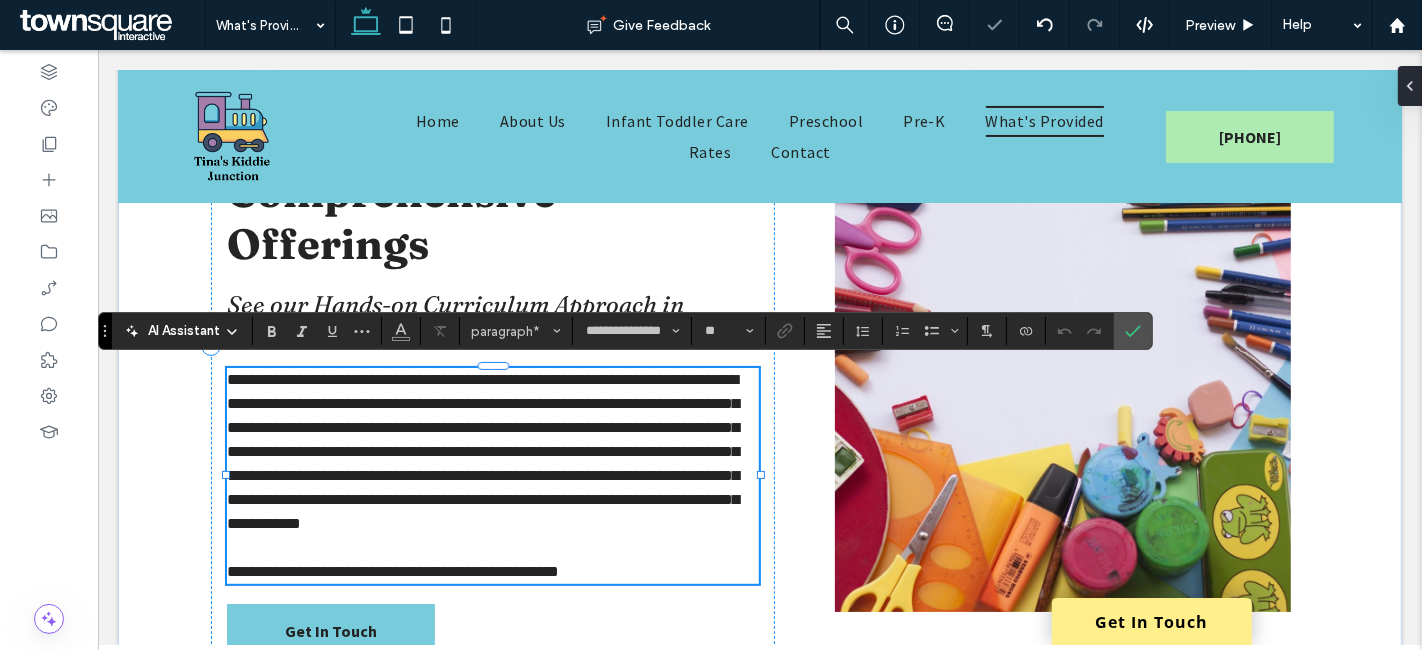 click on "**********" at bounding box center (482, 451) 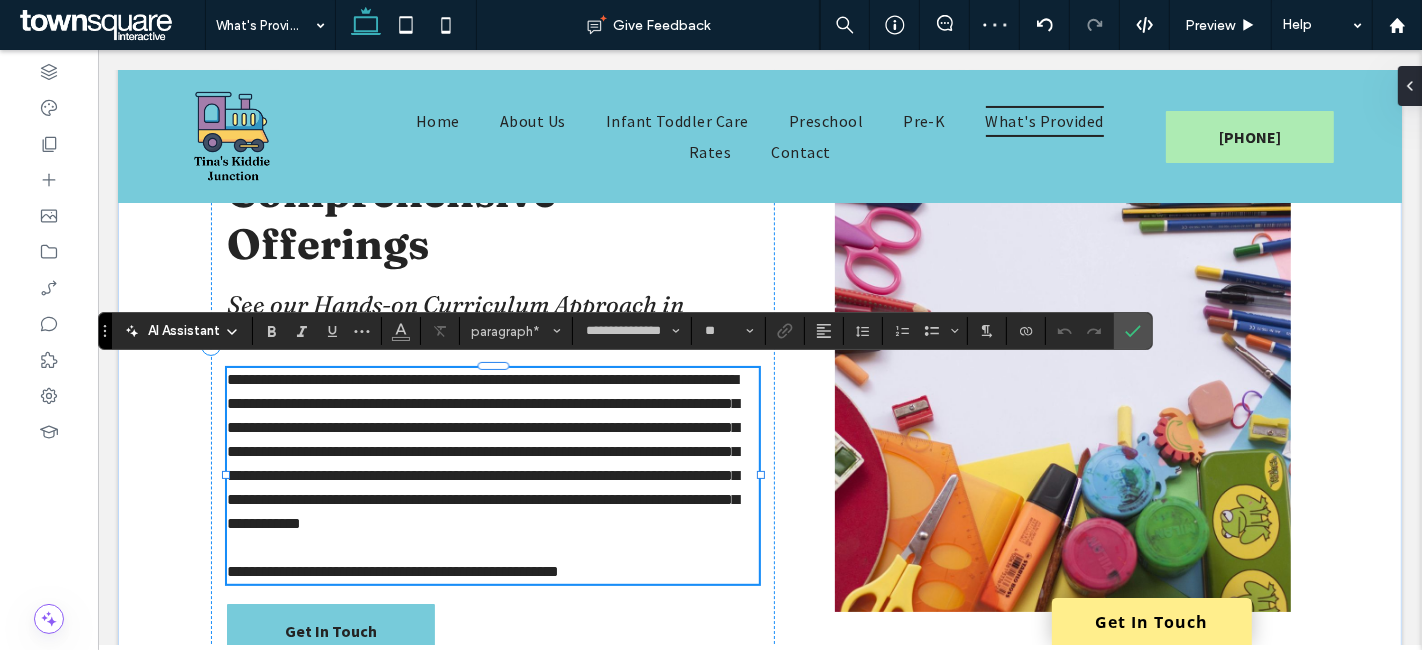 type 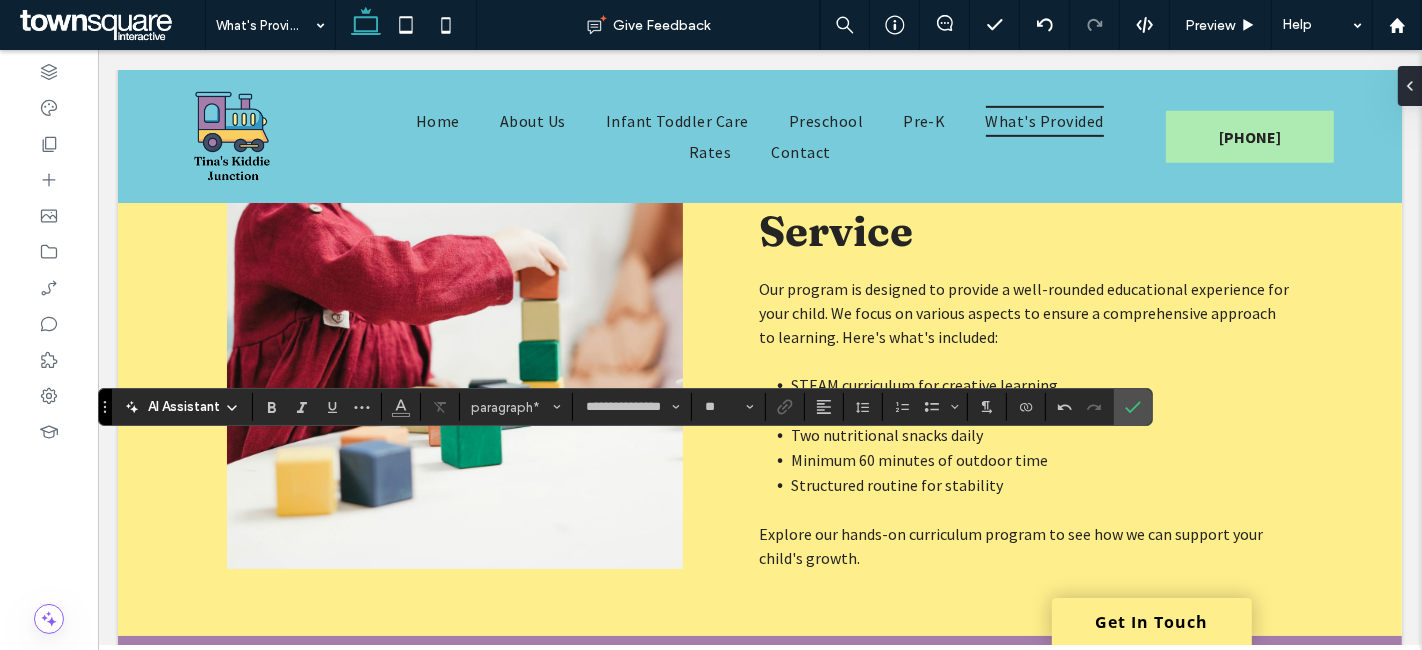 scroll, scrollTop: 0, scrollLeft: 0, axis: both 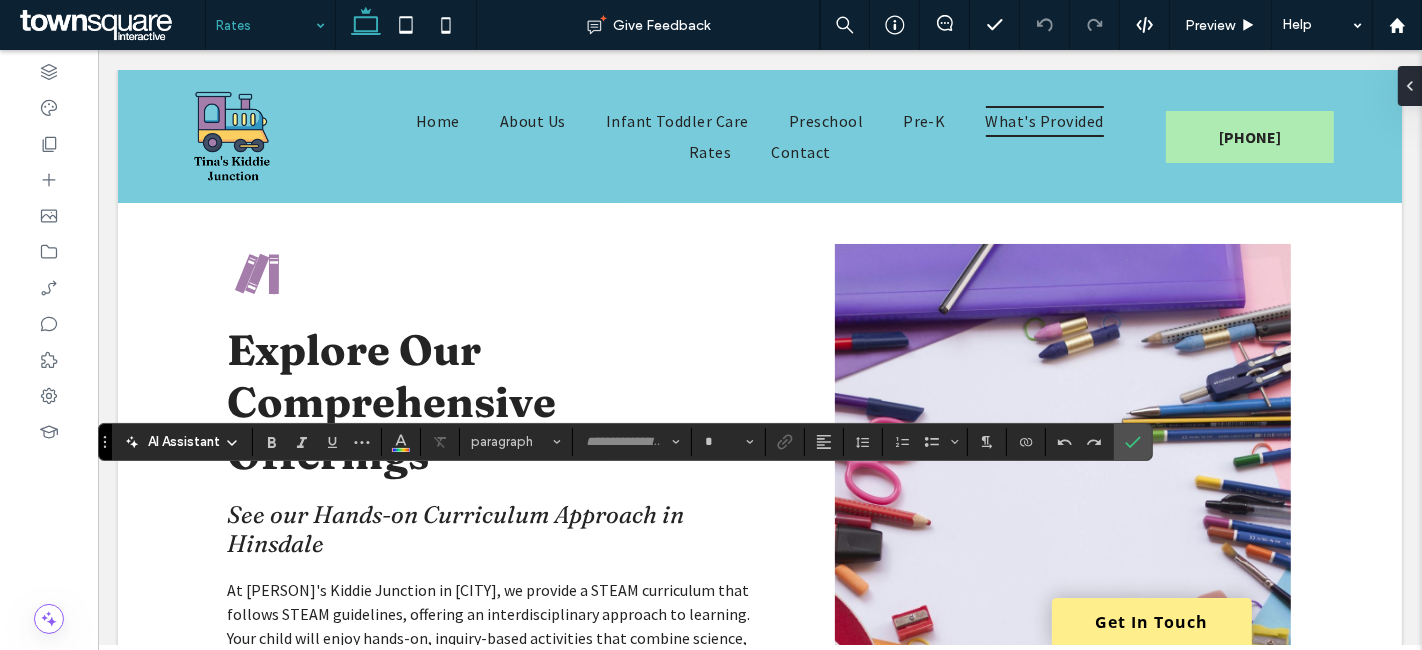 type on "********" 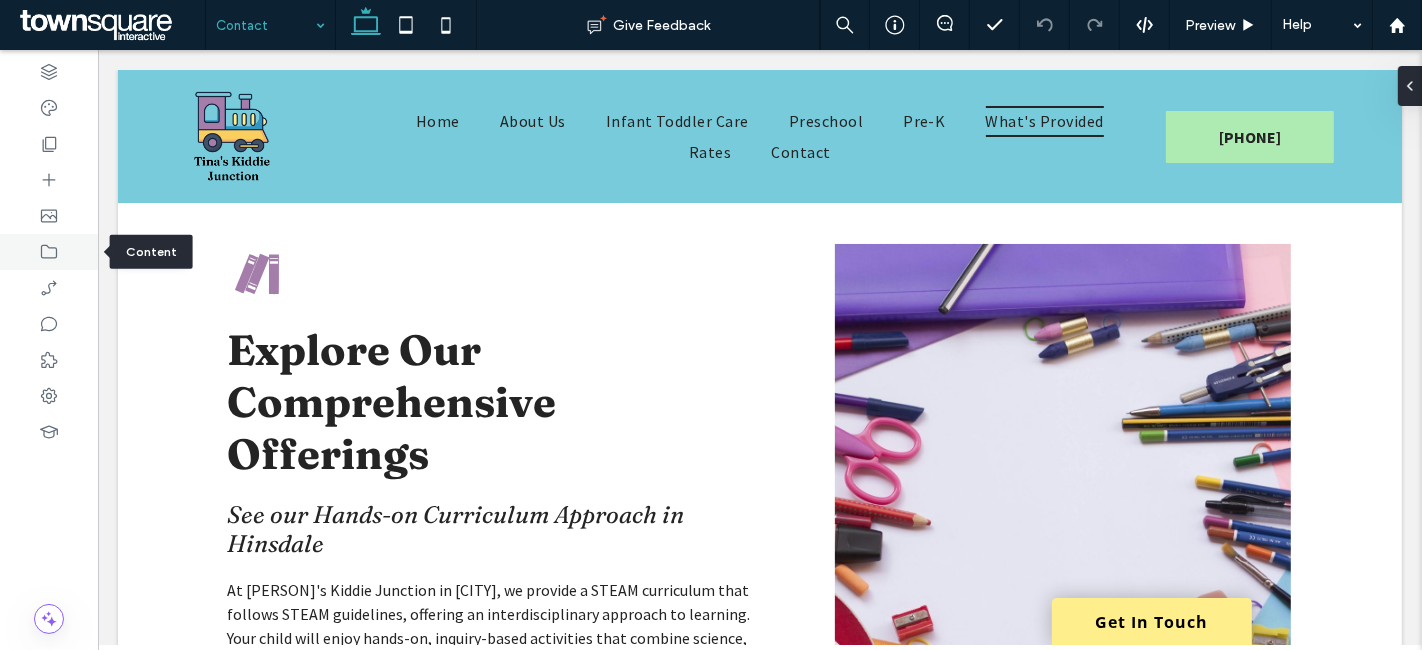 click at bounding box center (49, 252) 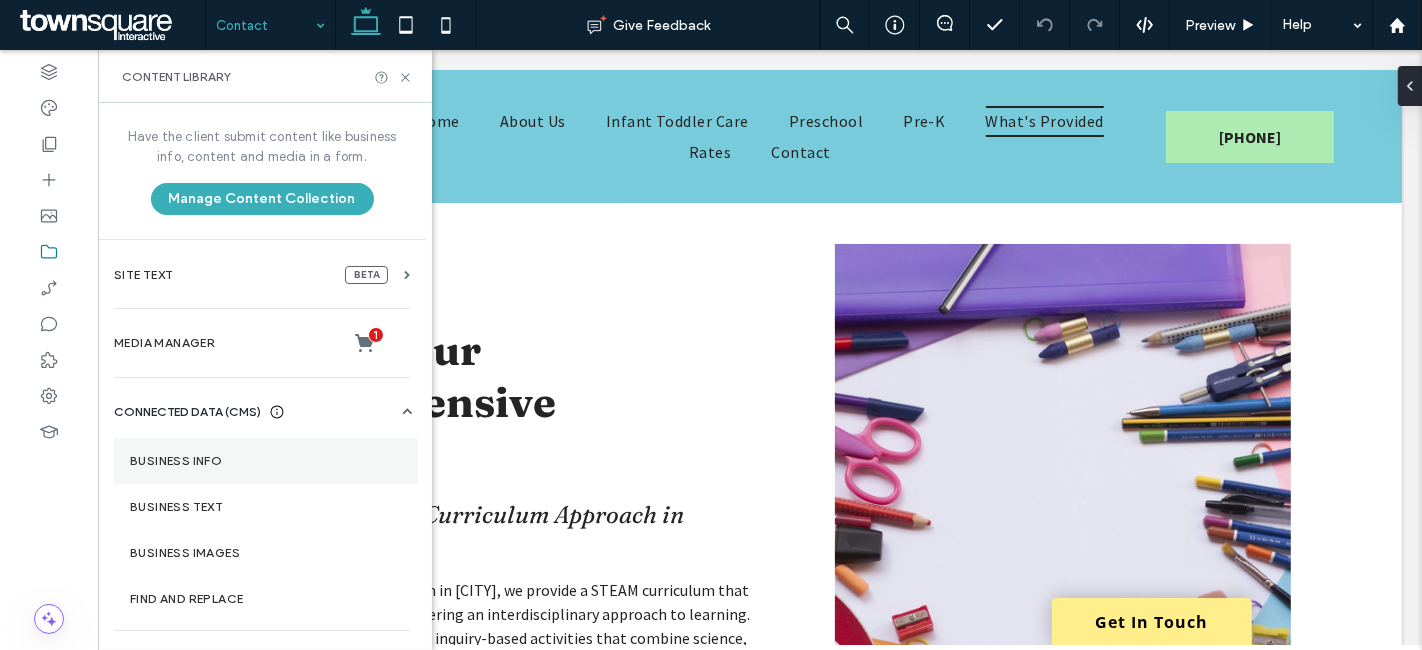 click on "Business Info" at bounding box center [266, 461] 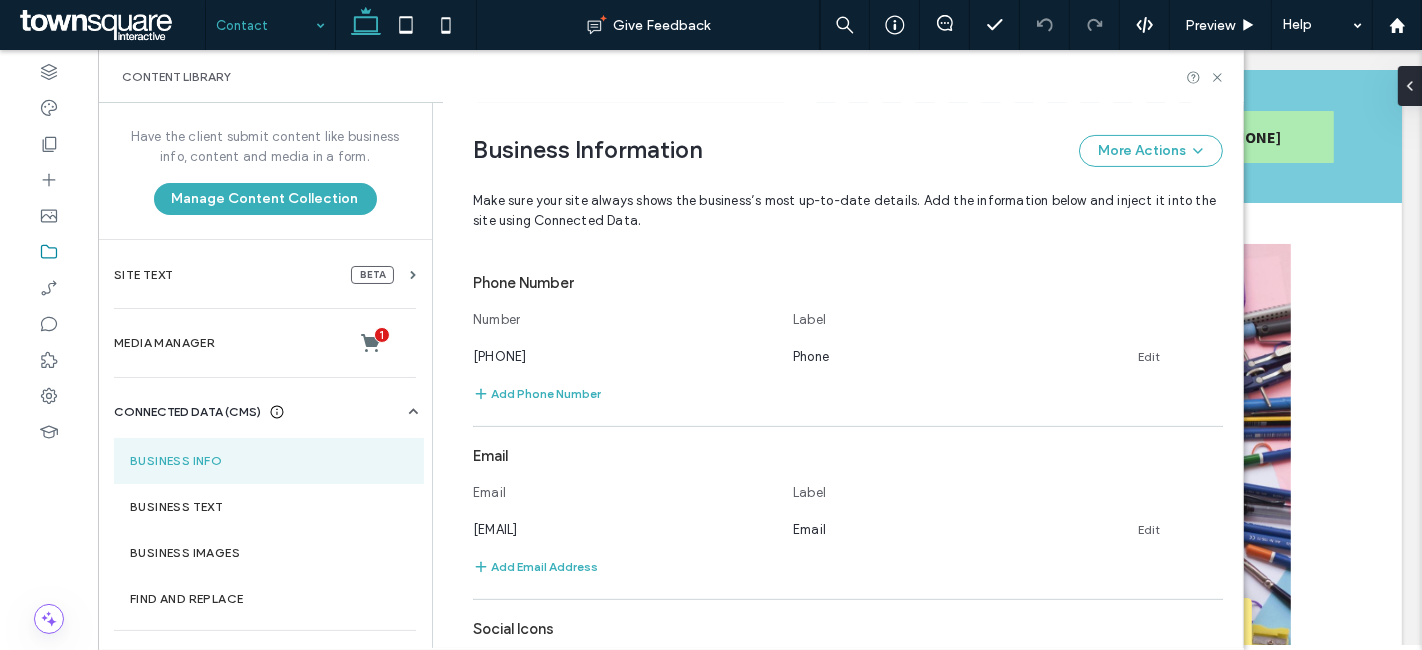 scroll, scrollTop: 555, scrollLeft: 0, axis: vertical 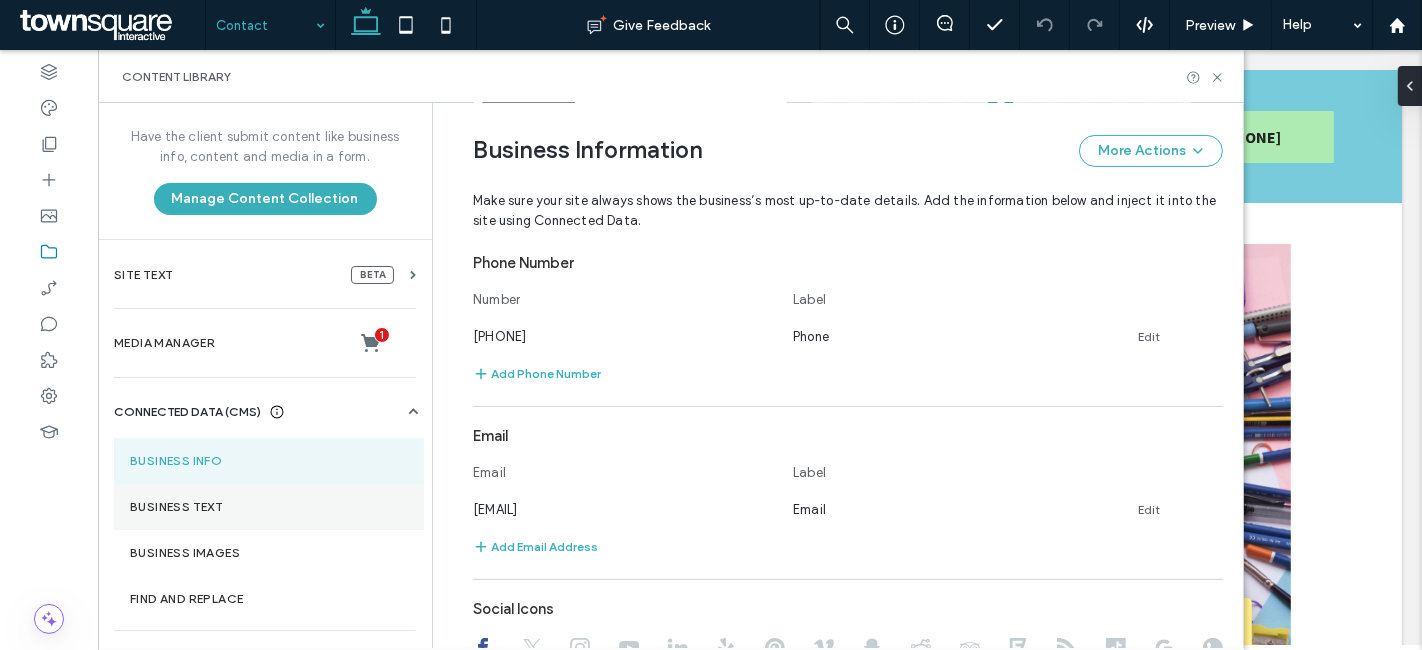 click on "Business Text" at bounding box center [269, 507] 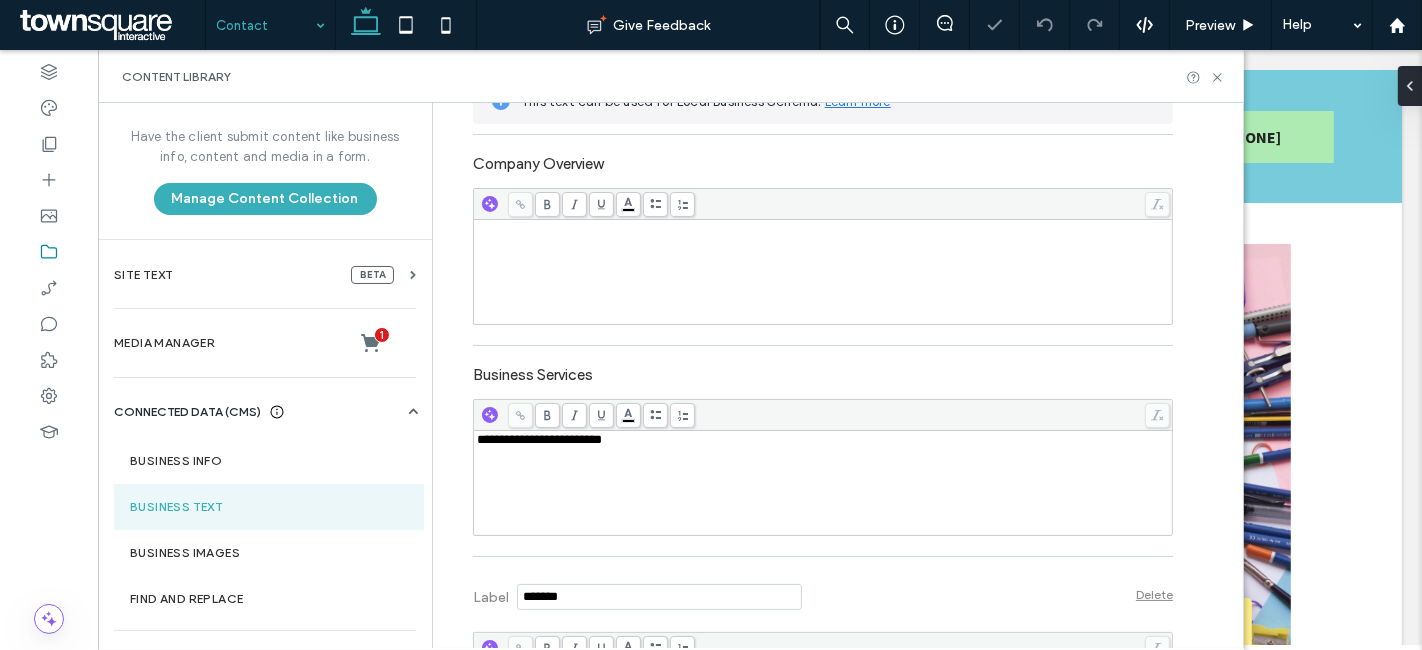 scroll, scrollTop: 444, scrollLeft: 0, axis: vertical 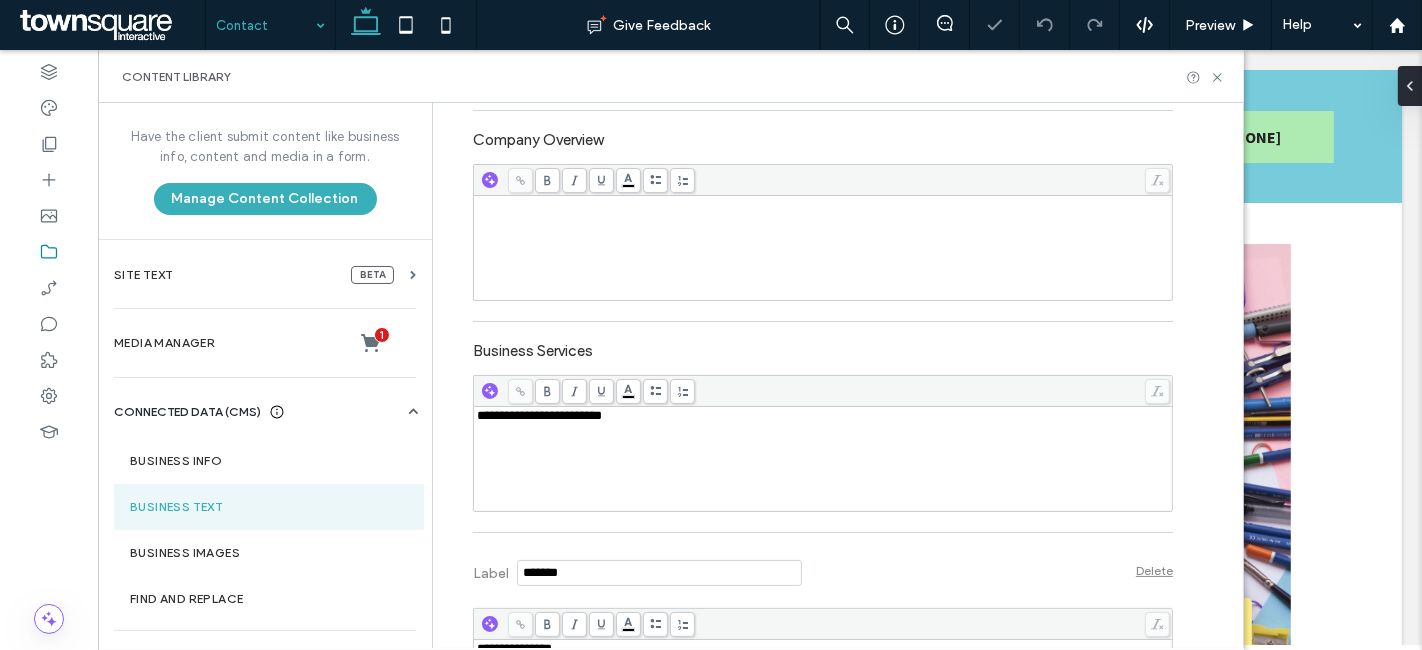 click on "**********" at bounding box center (539, 415) 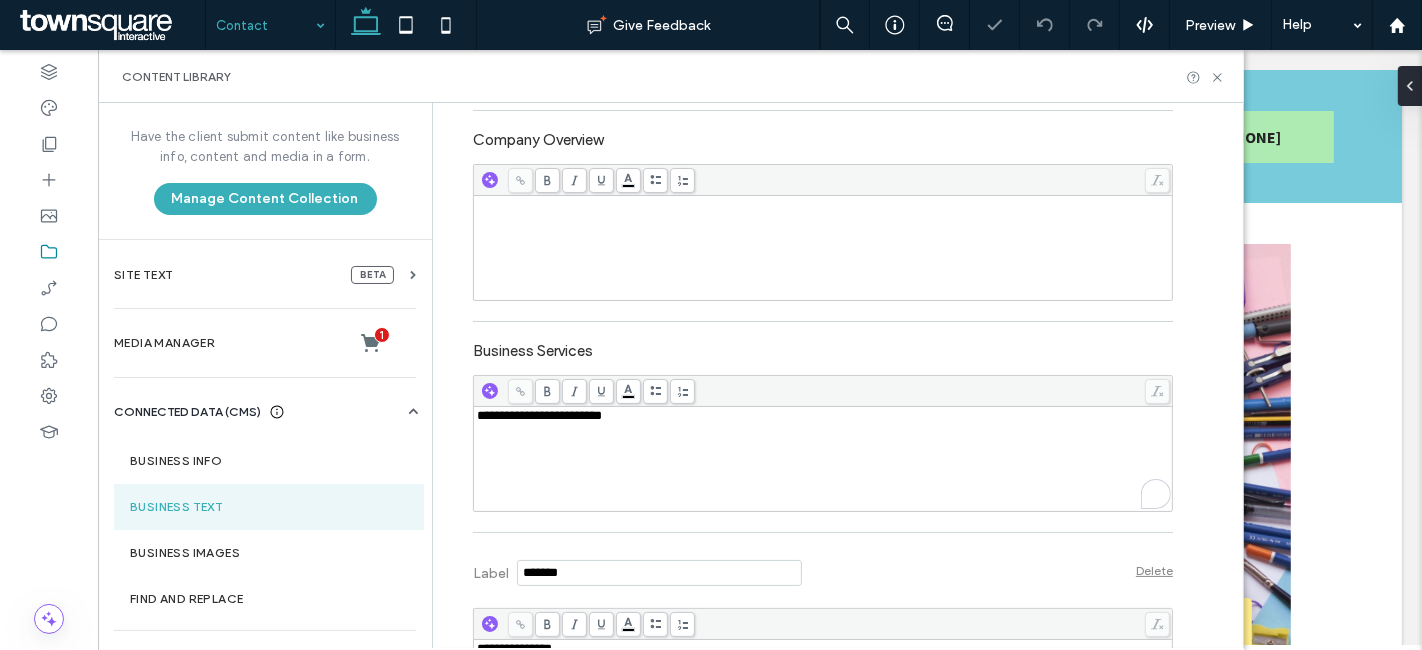 click on "**********" at bounding box center [539, 415] 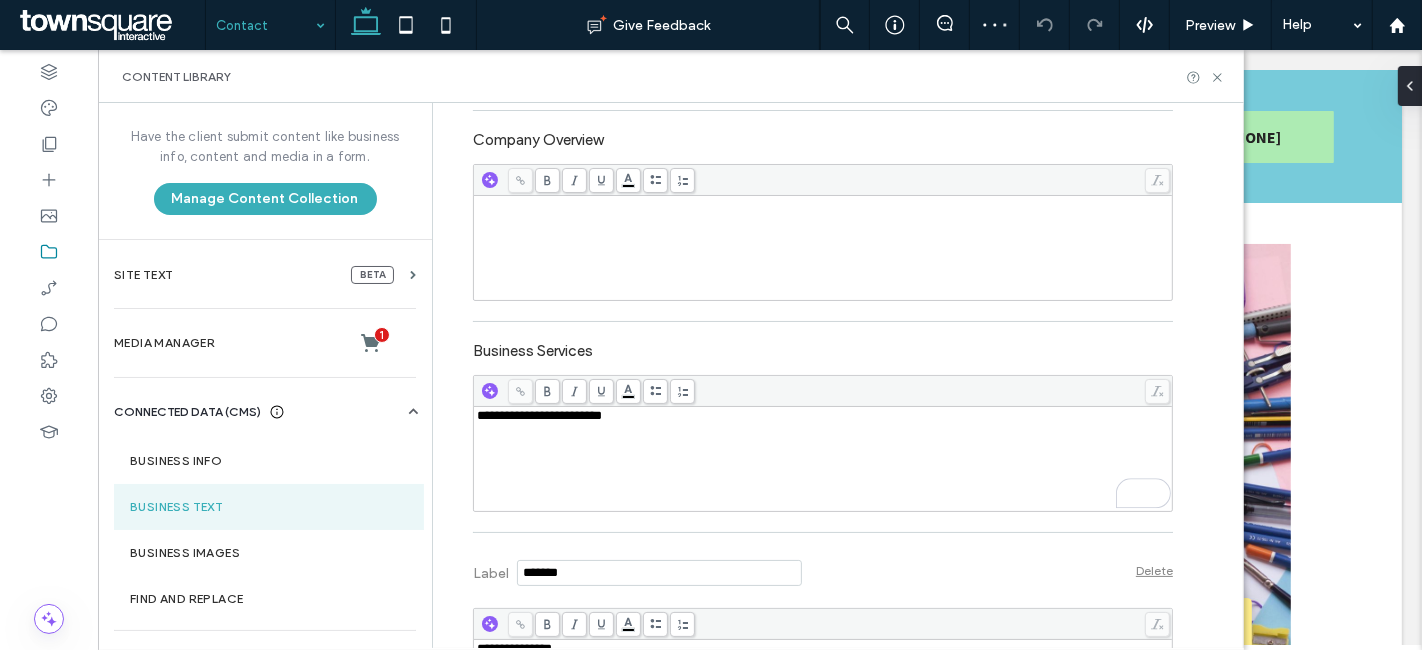 scroll, scrollTop: 444, scrollLeft: 0, axis: vertical 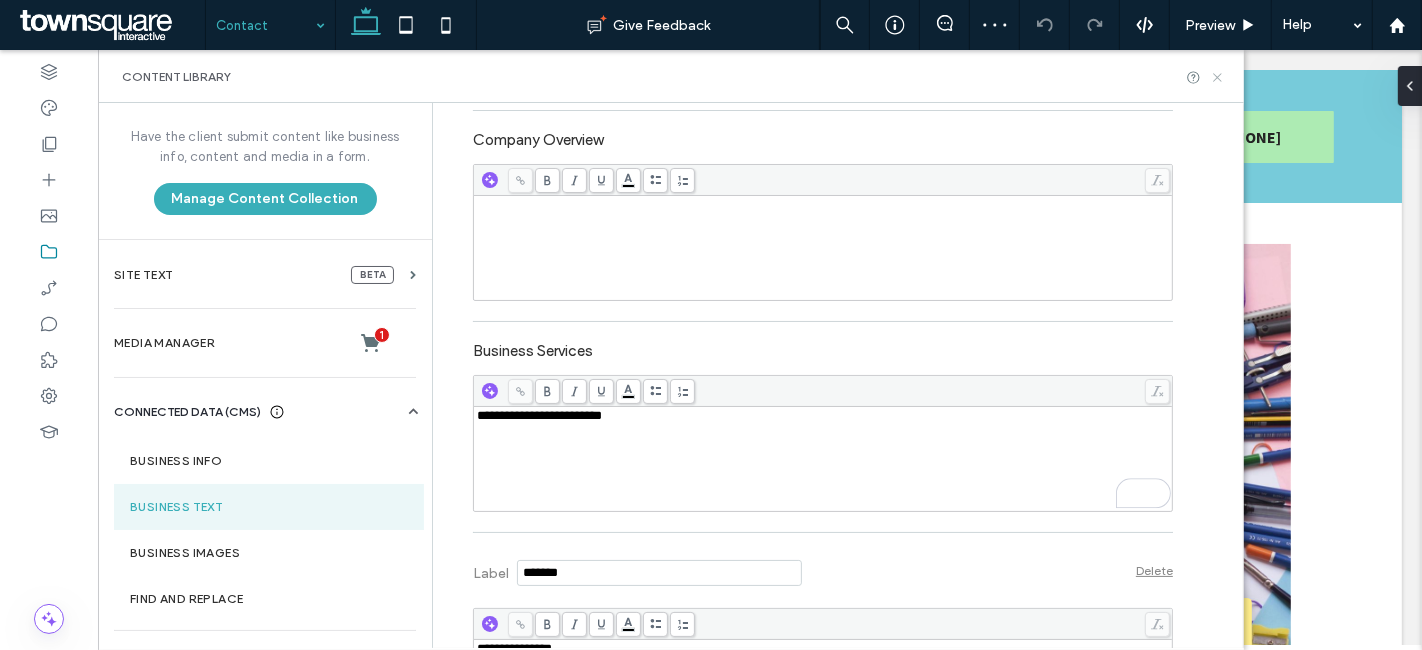 click 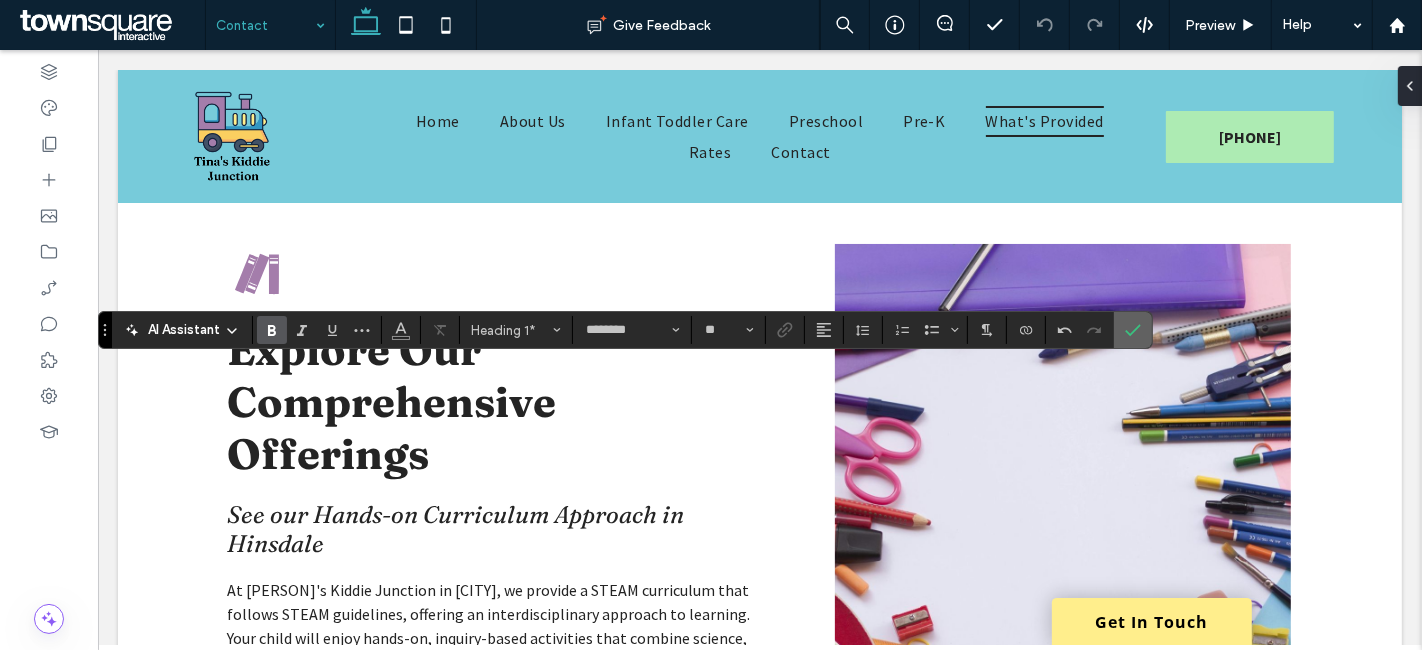 click at bounding box center [1133, 330] 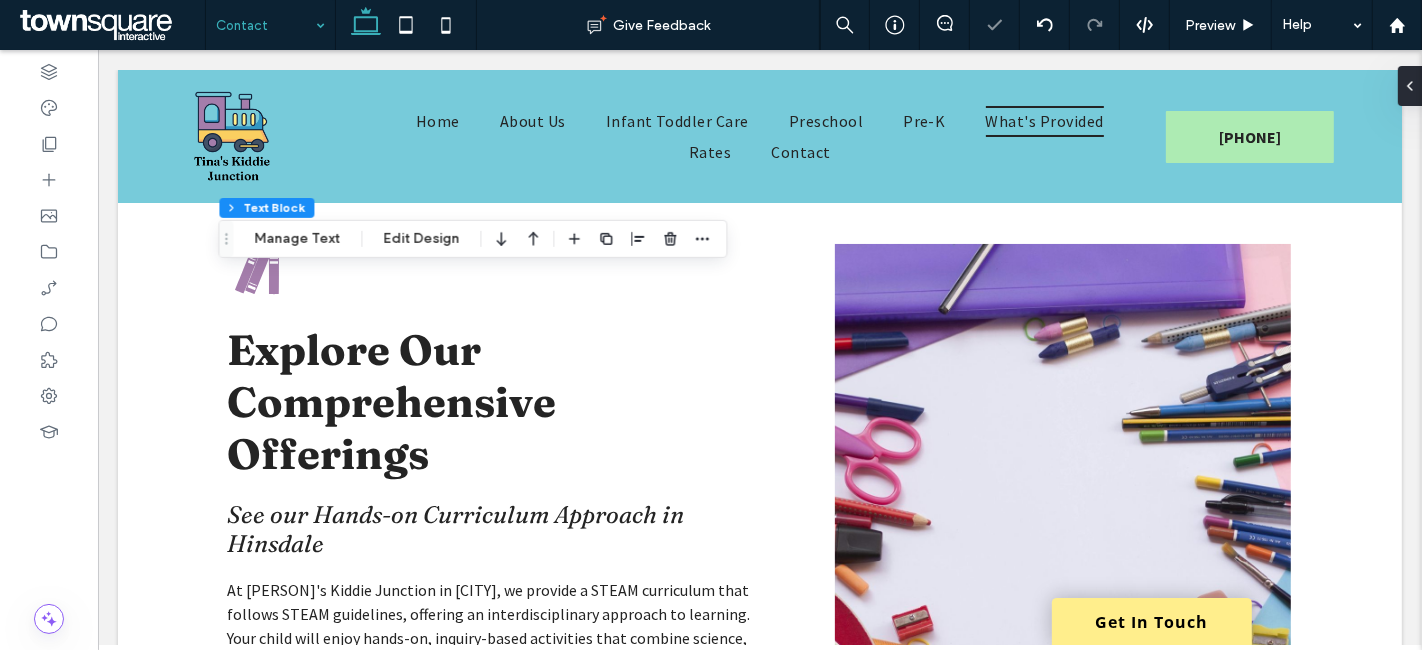 type on "********" 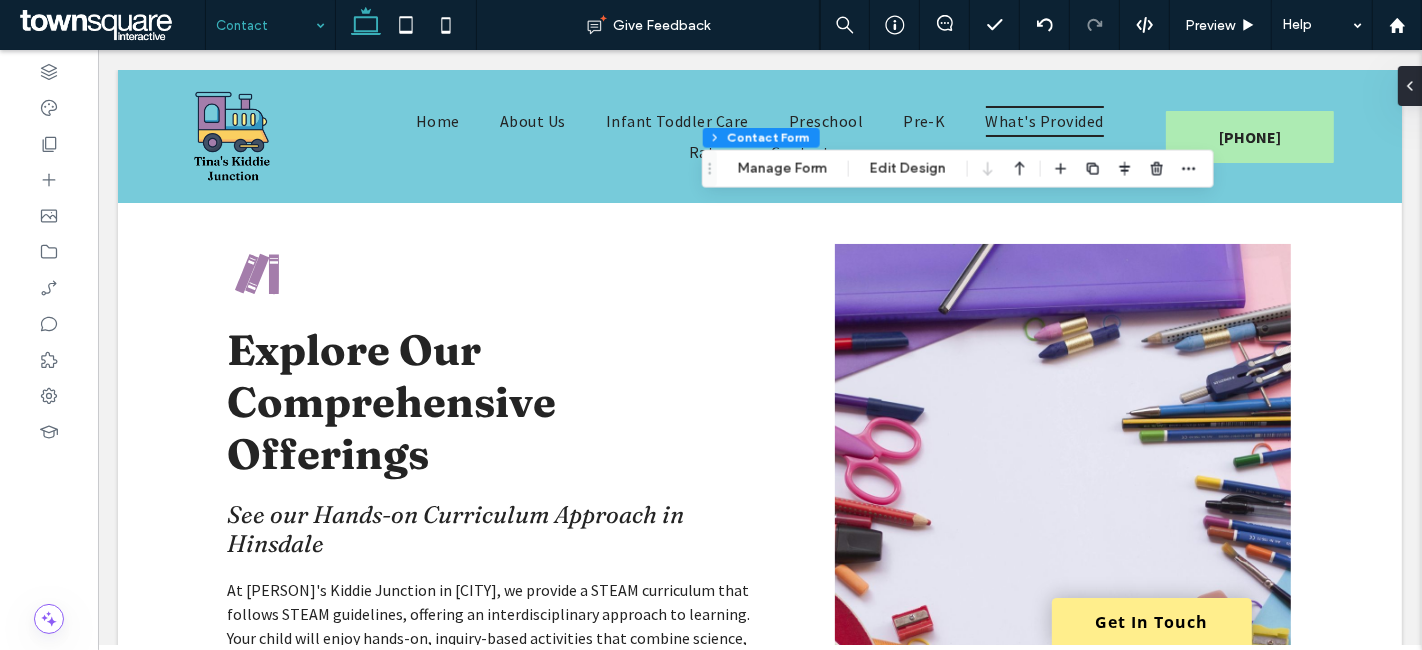 type on "*" 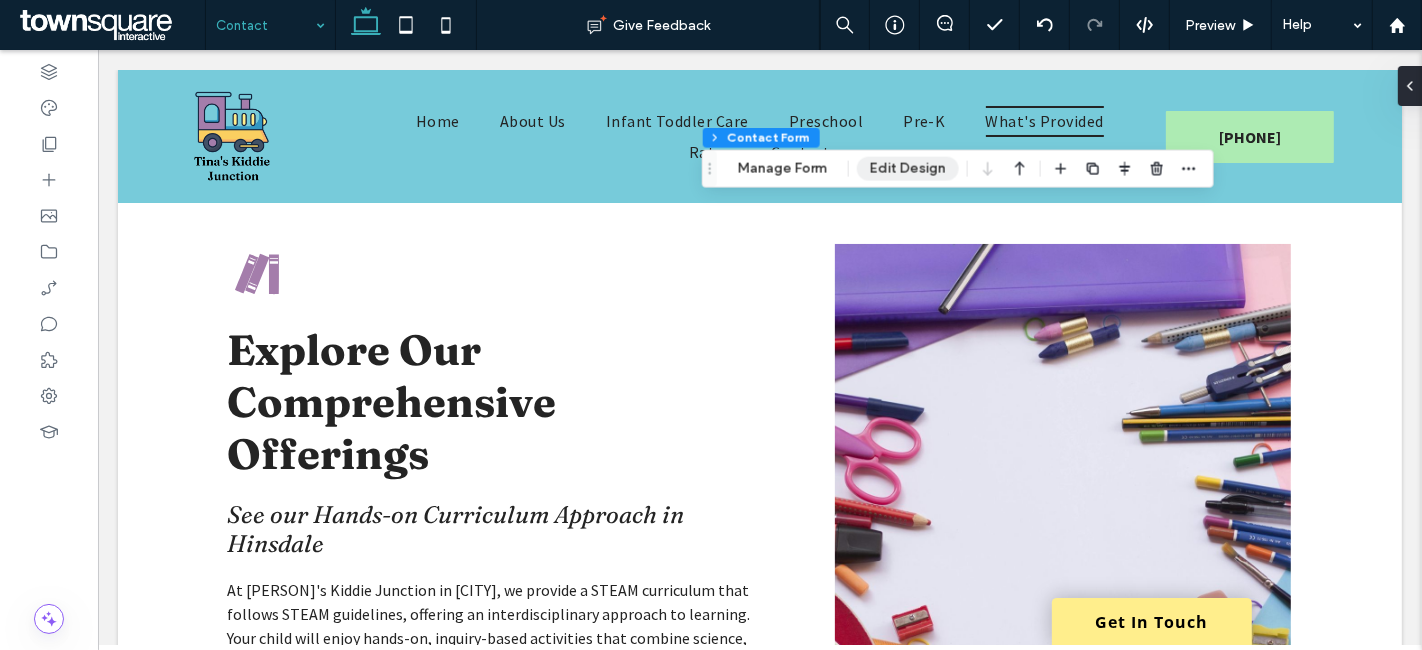 click on "Edit Design" at bounding box center (908, 169) 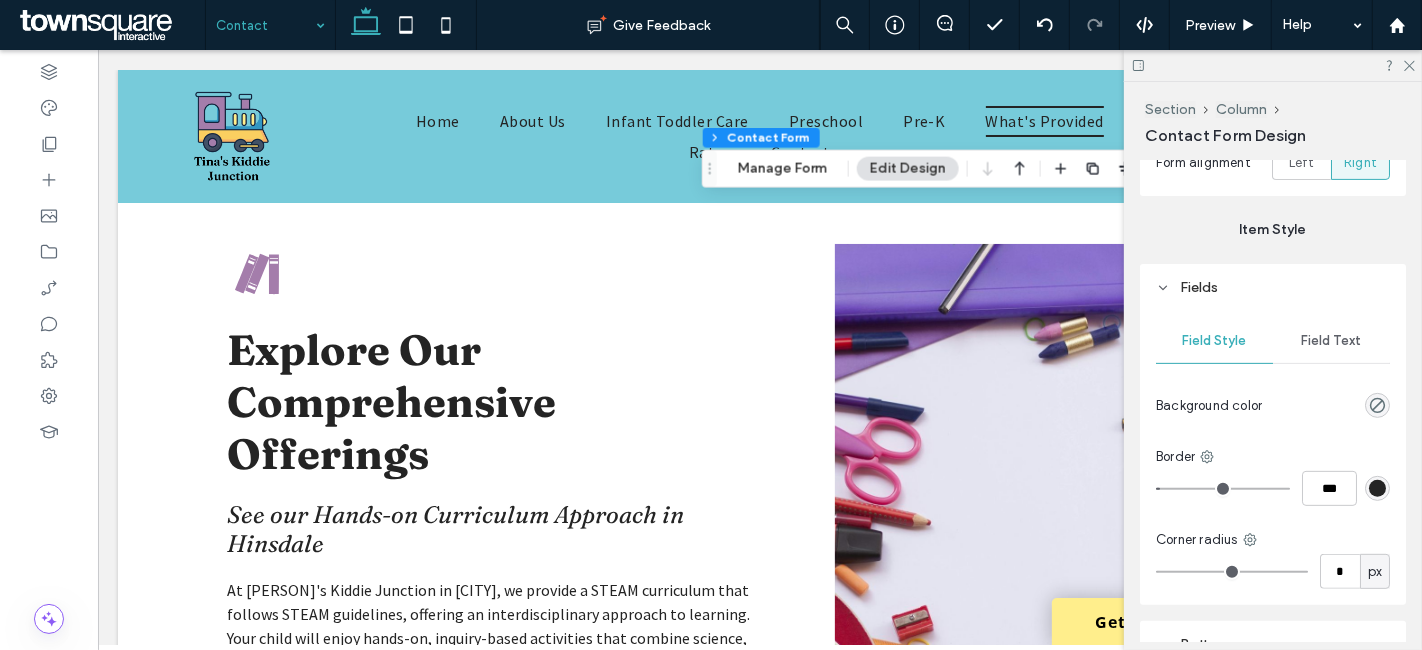 scroll, scrollTop: 666, scrollLeft: 0, axis: vertical 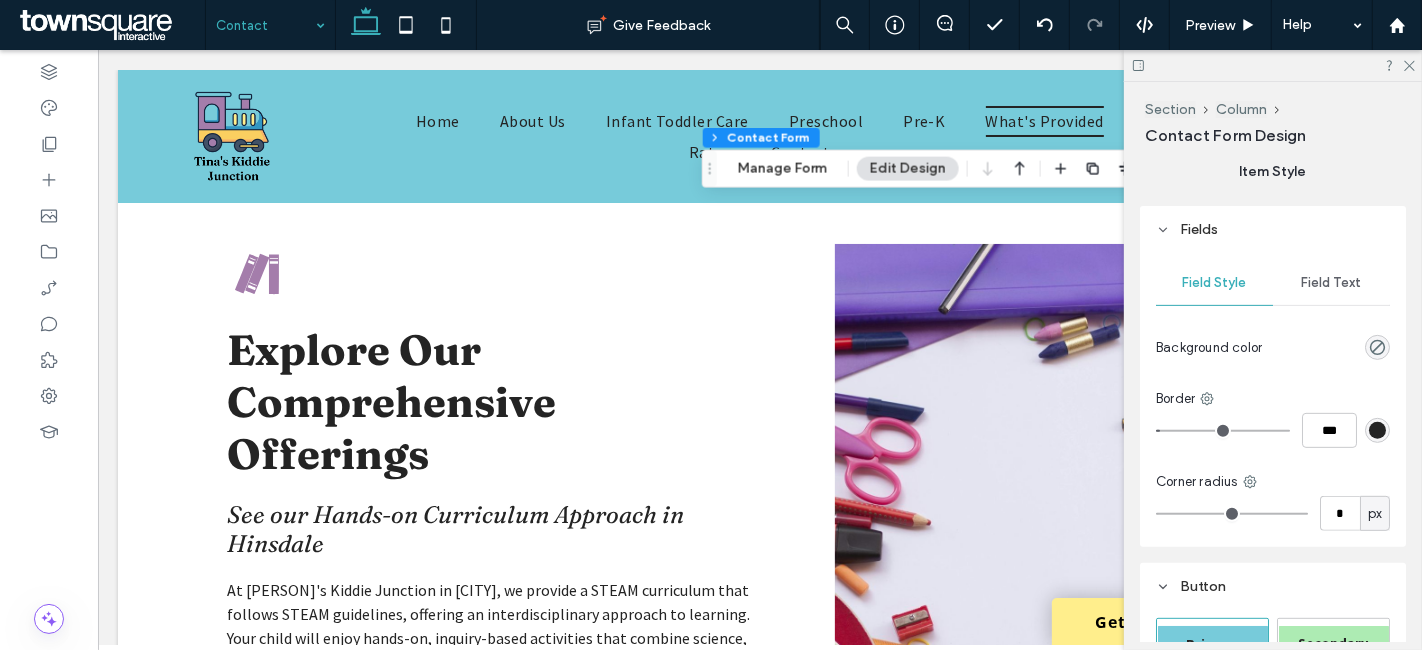 click on "Field Text" at bounding box center [1332, 283] 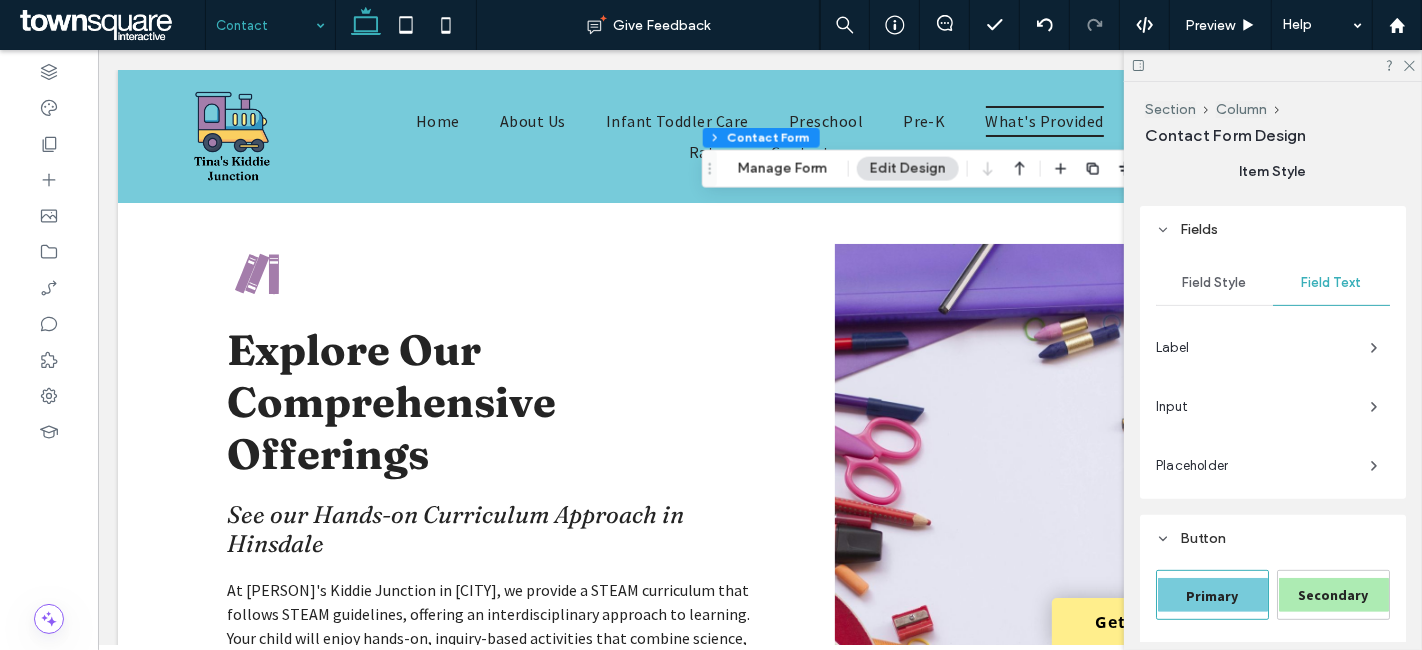 click on "Input" at bounding box center [1255, 407] 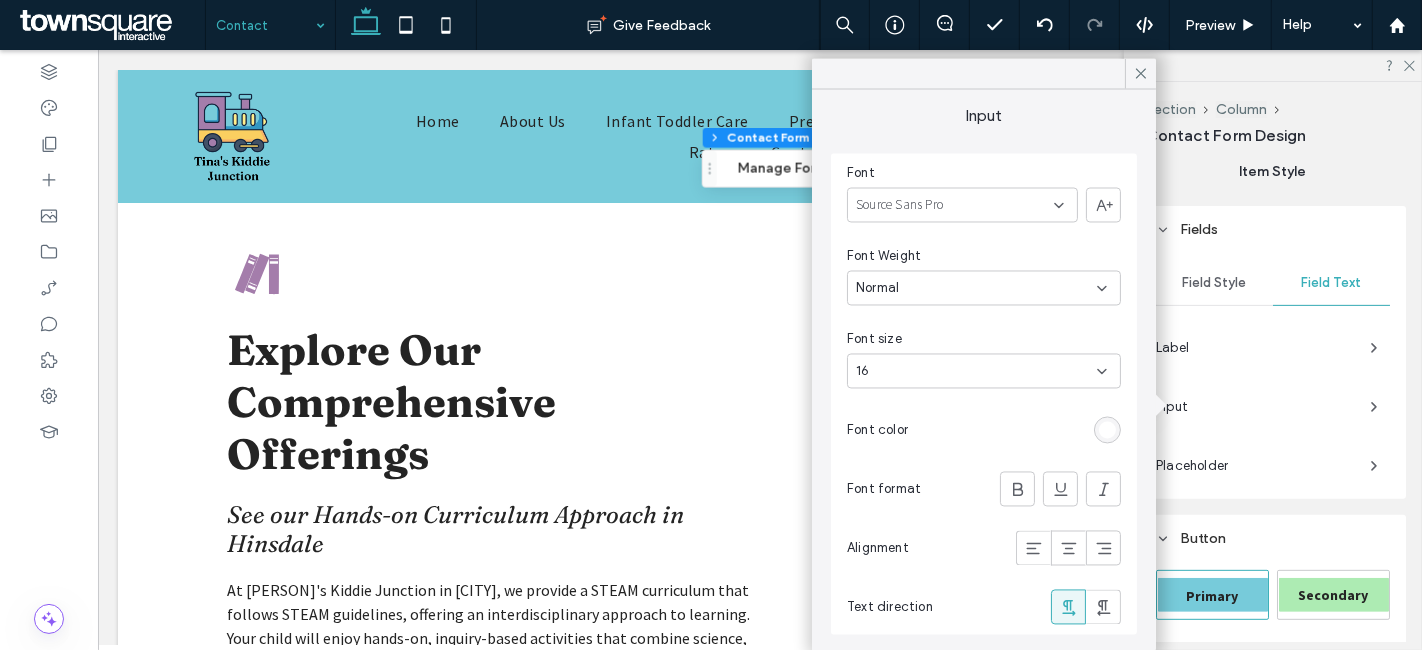 click at bounding box center [1107, 430] 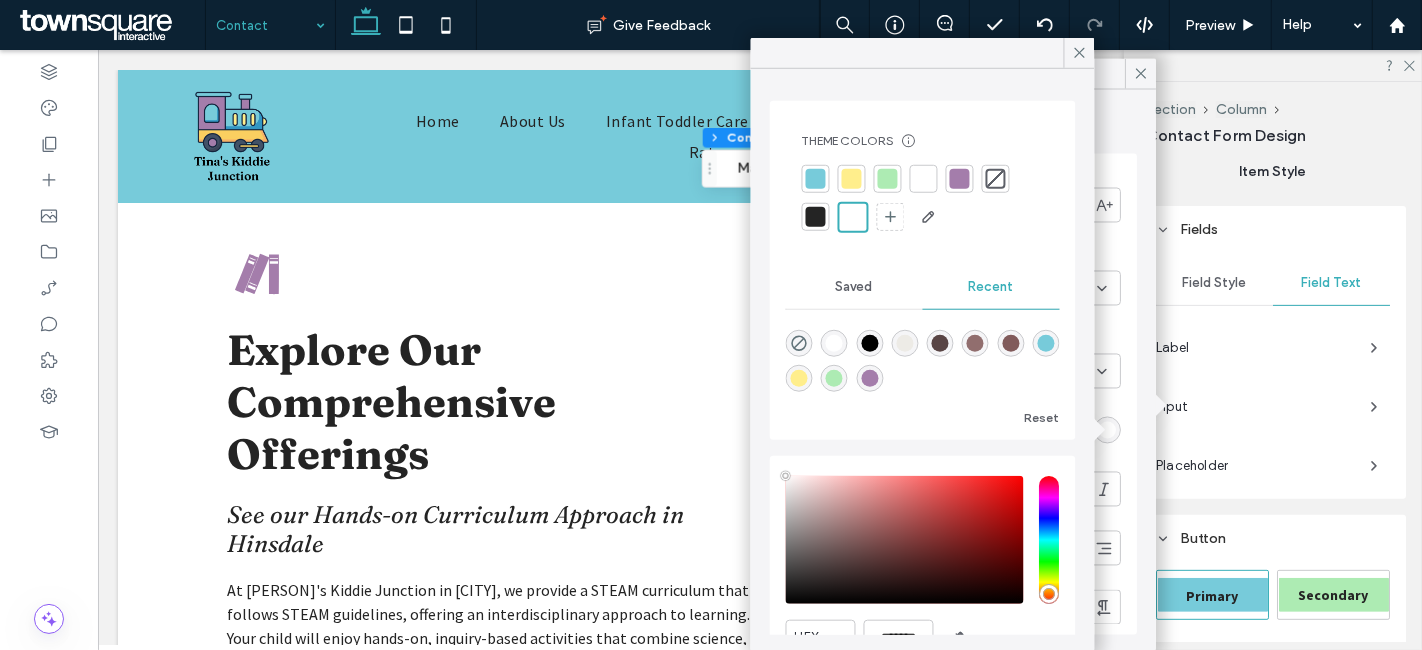 click at bounding box center (816, 217) 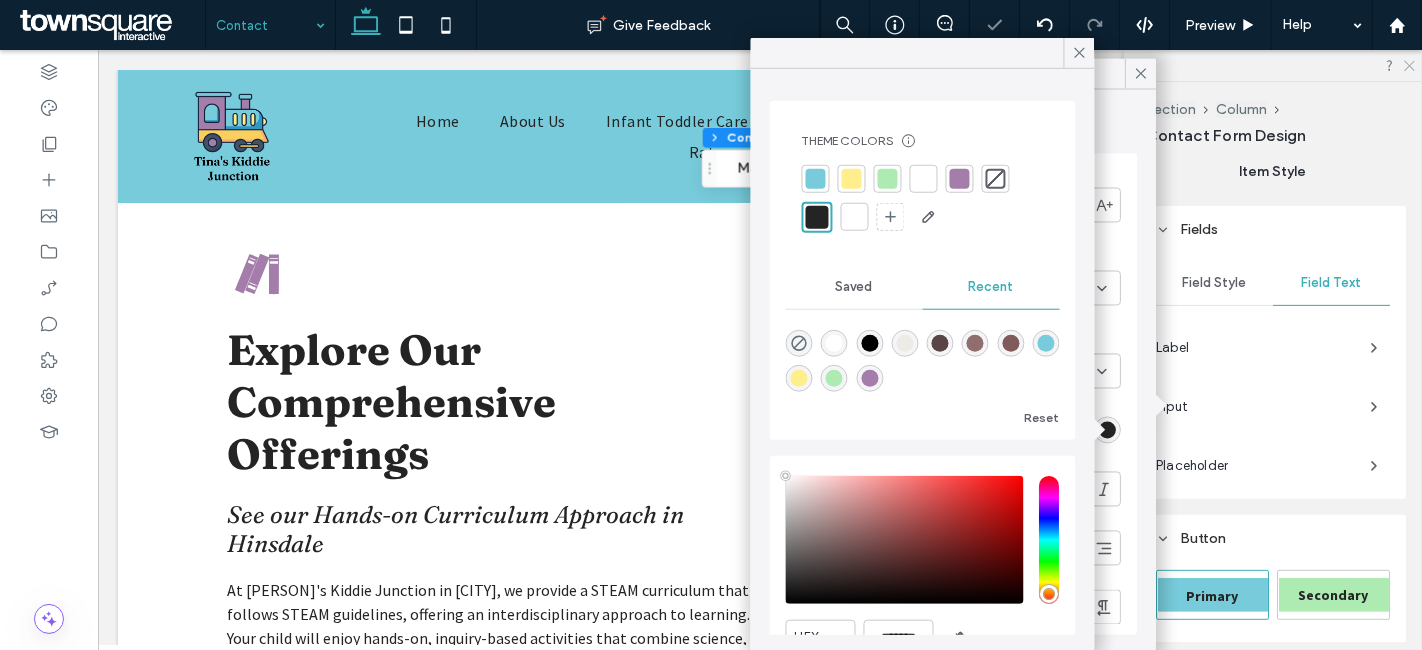 click 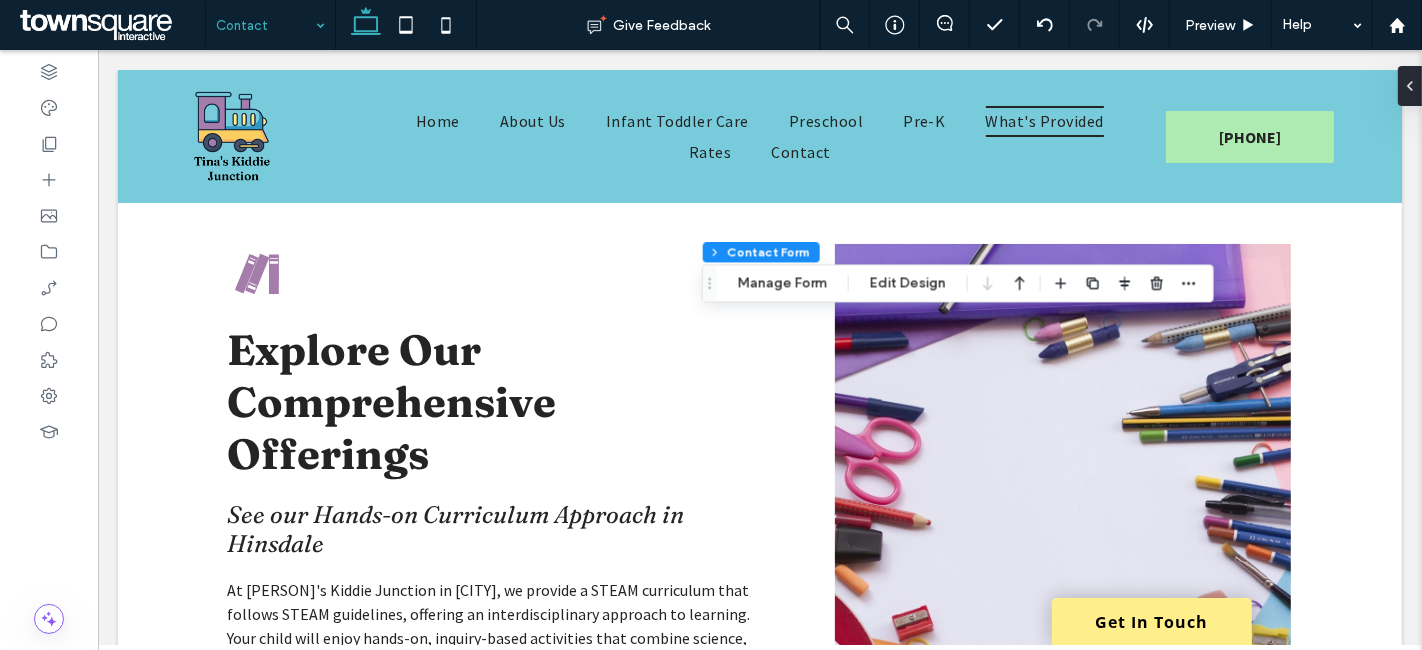 type on "*" 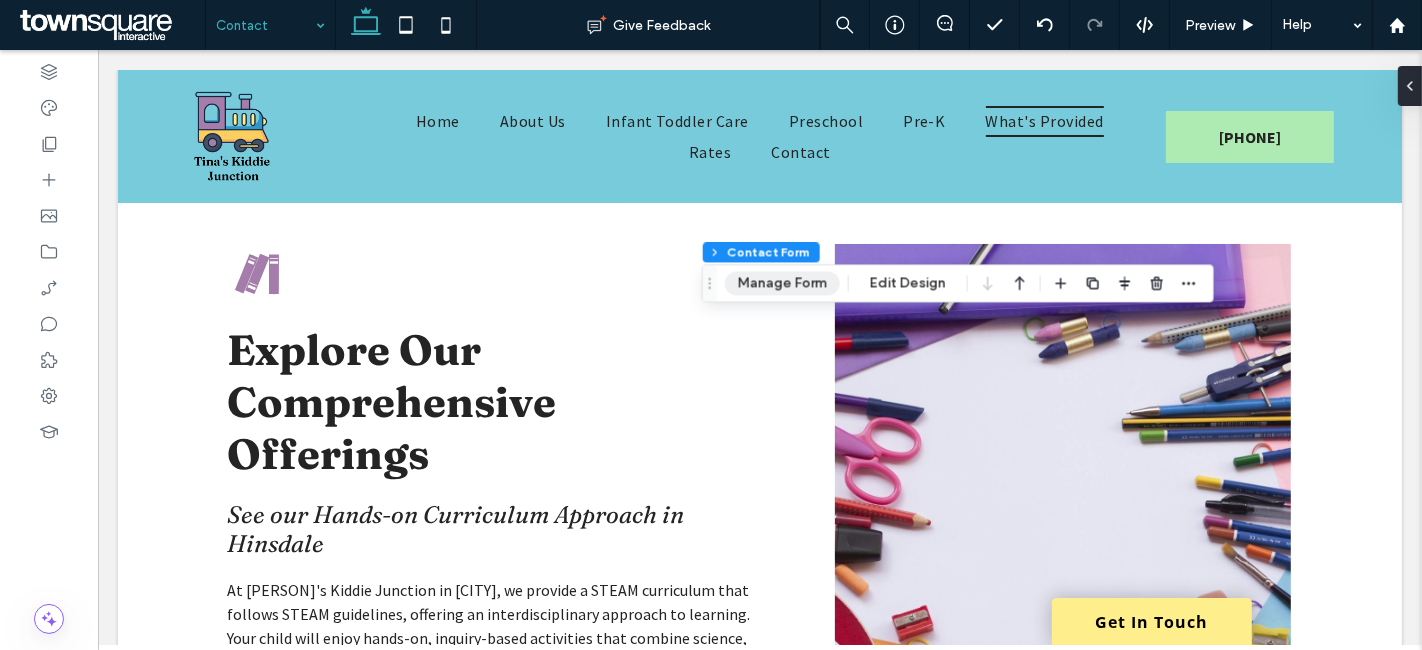click on "Manage Form" at bounding box center [782, 283] 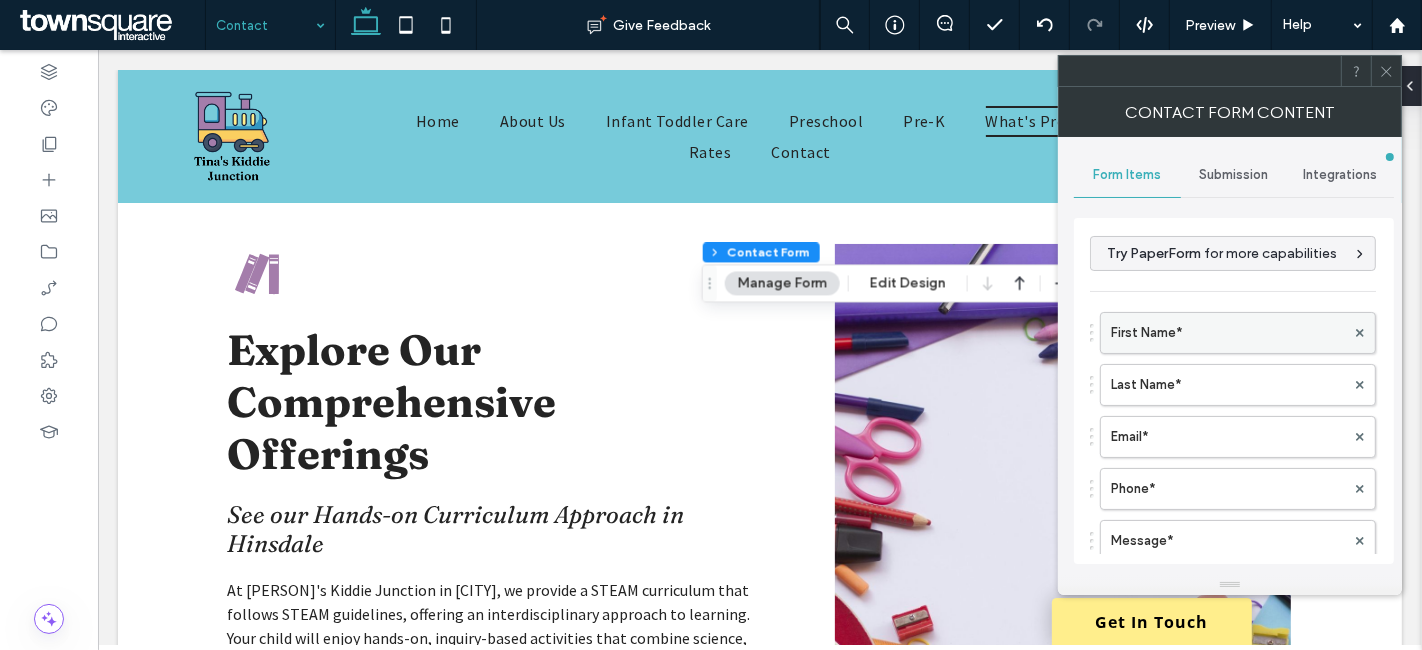 click on "First Name*" at bounding box center (1228, 333) 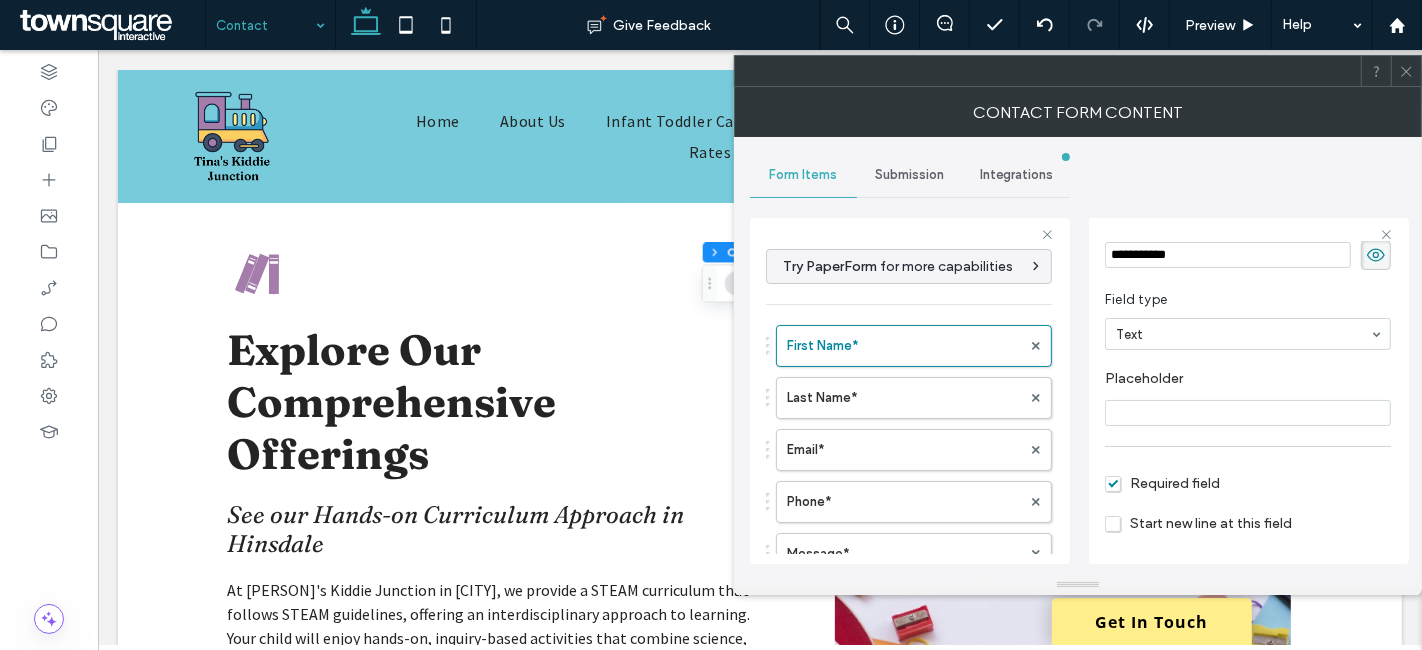 scroll, scrollTop: 138, scrollLeft: 0, axis: vertical 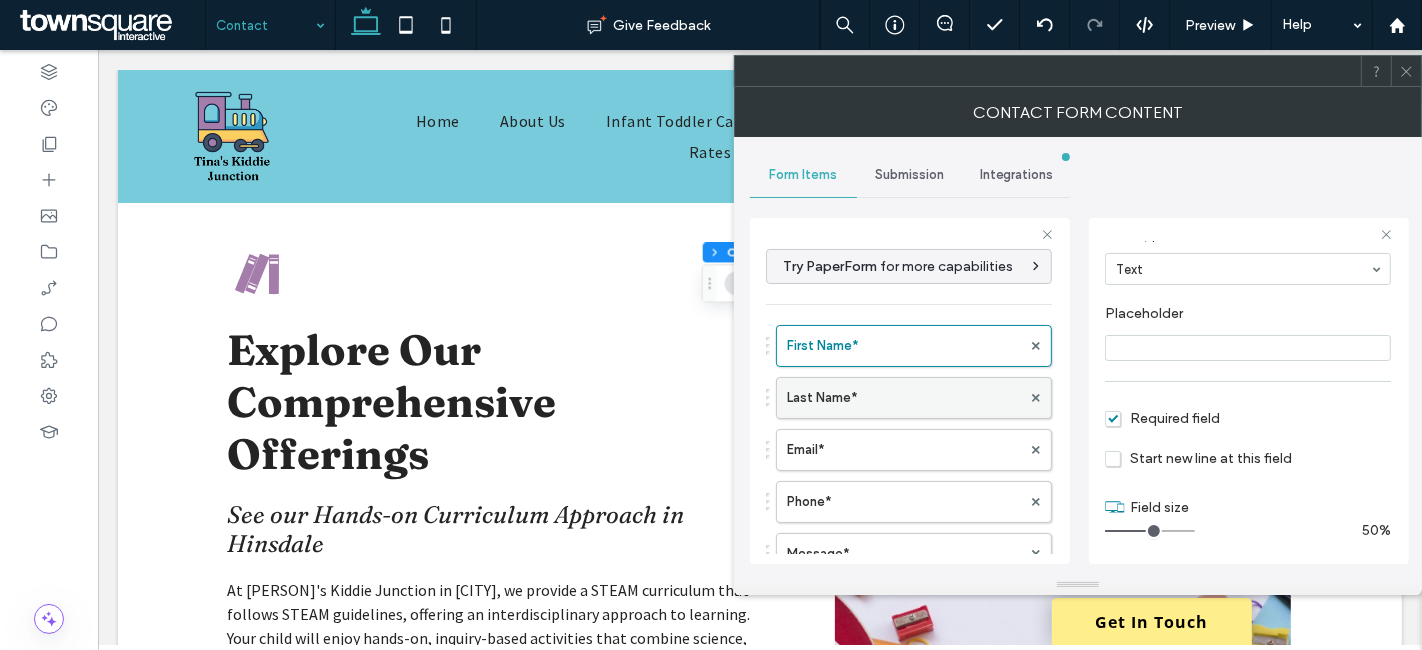 click on "Last Name*" at bounding box center [904, 398] 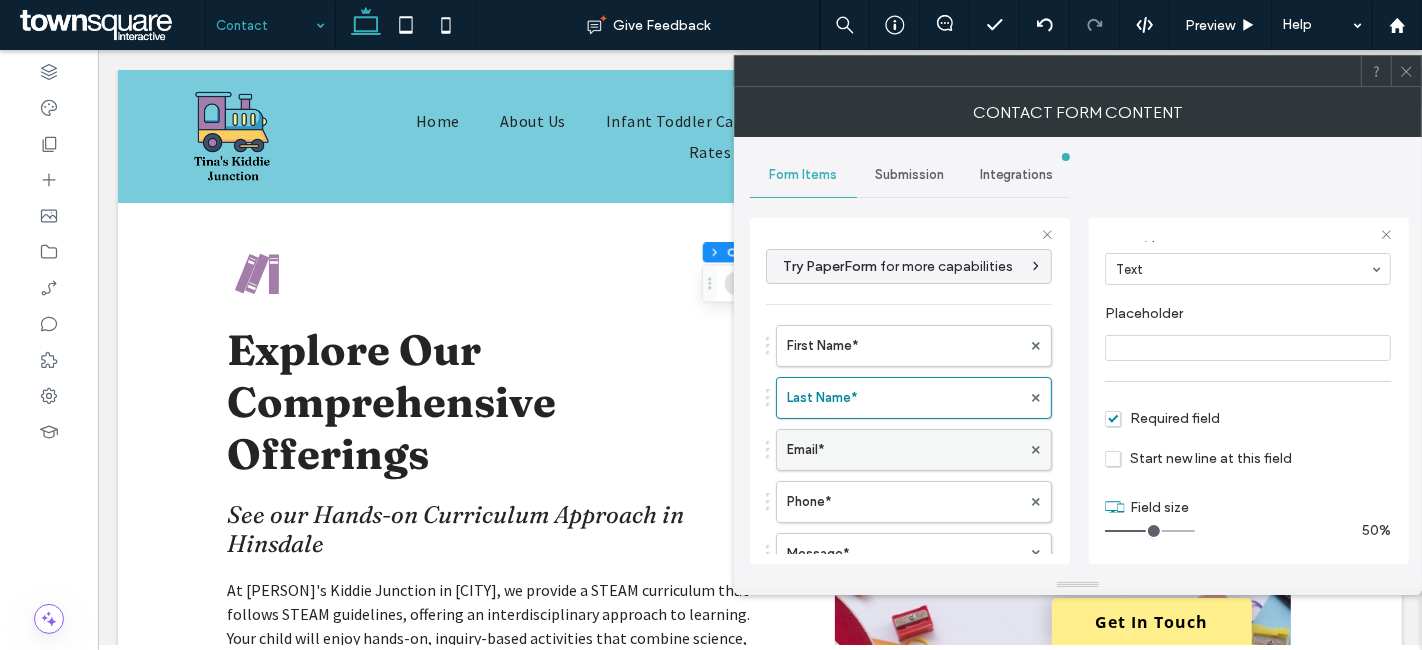 click on "Email*" at bounding box center (904, 450) 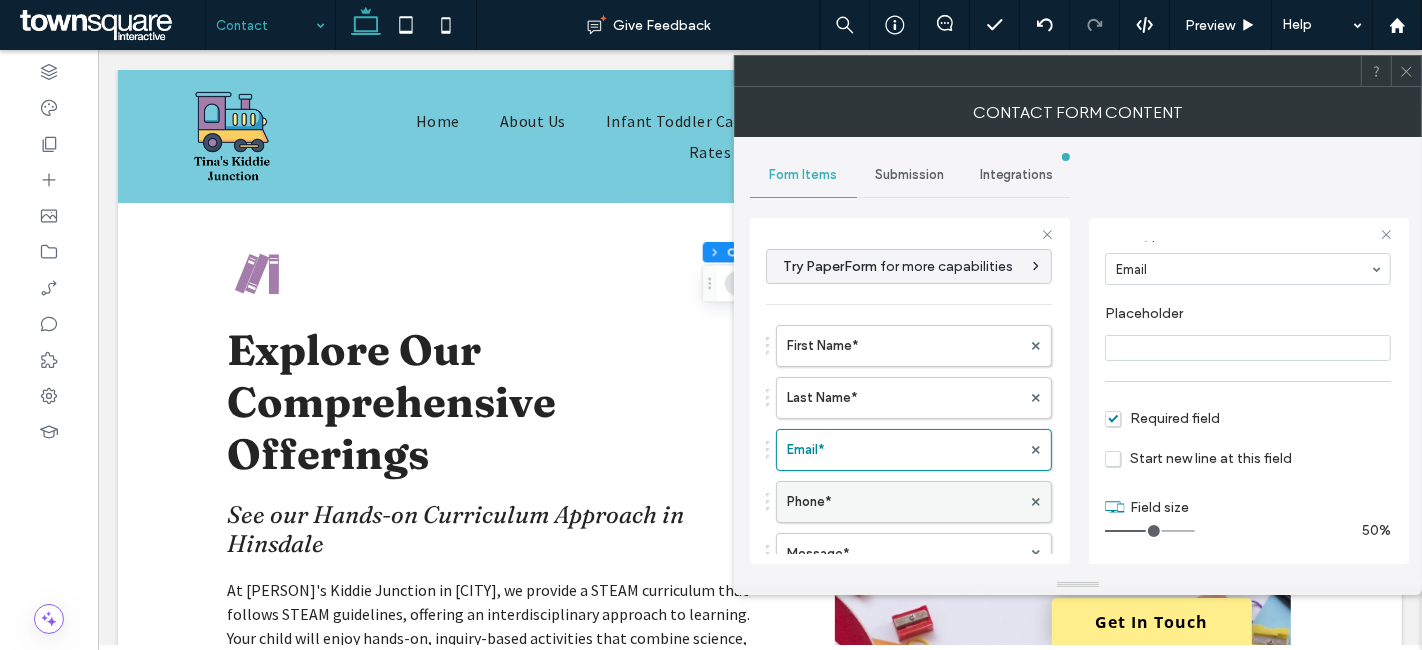 click on "Phone*" at bounding box center (904, 502) 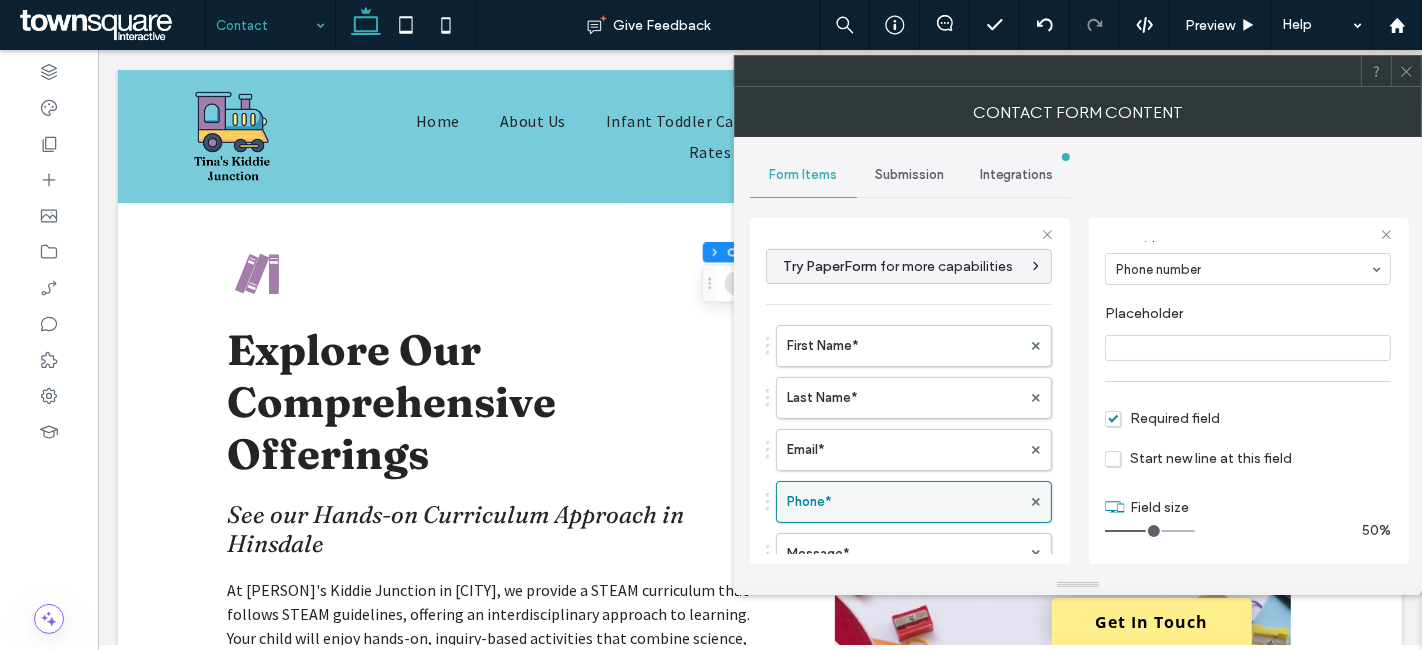 scroll, scrollTop: 111, scrollLeft: 0, axis: vertical 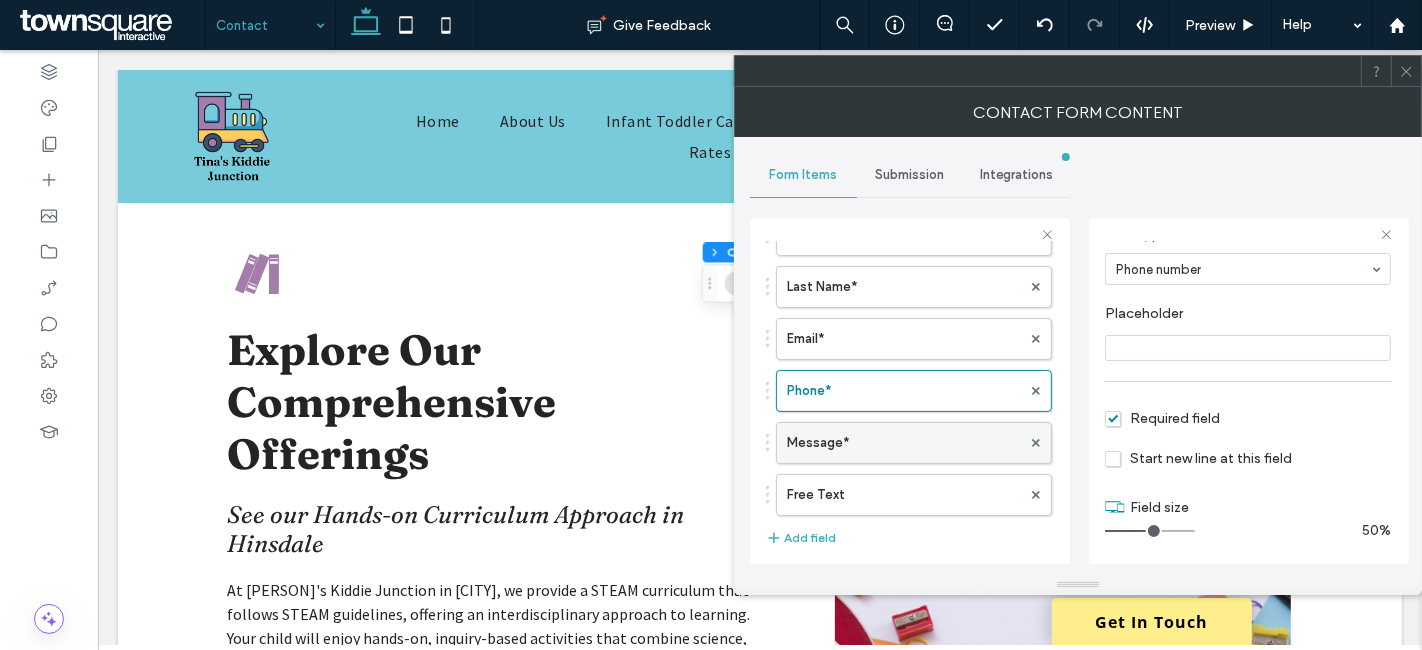 click on "Message*" at bounding box center [904, 443] 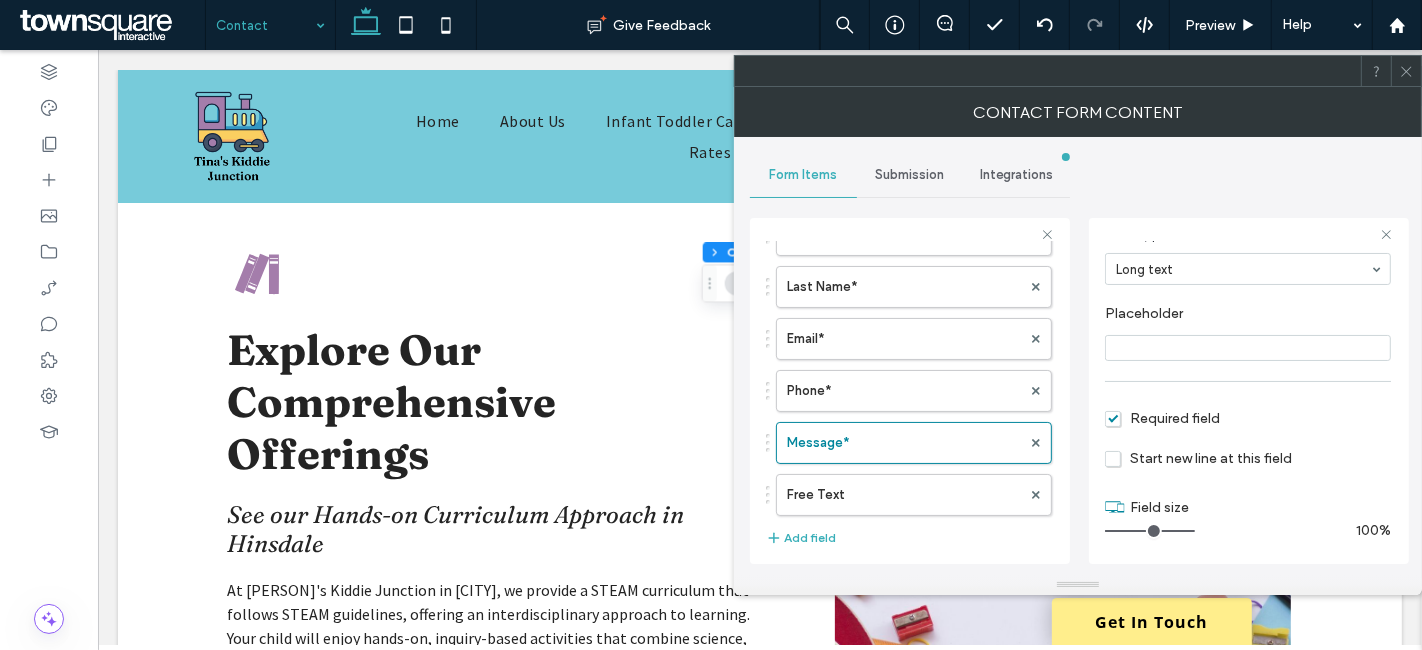 click on "Submission" at bounding box center (909, 175) 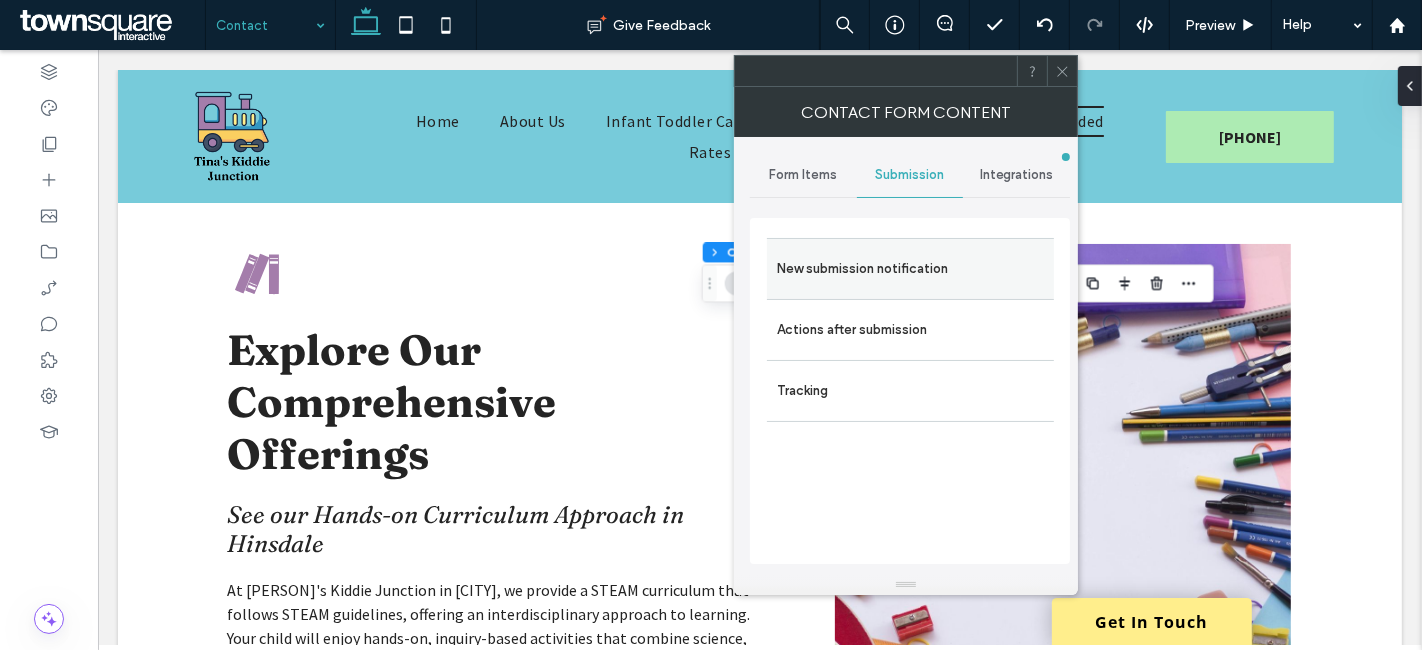 click on "New submission notification" at bounding box center (910, 269) 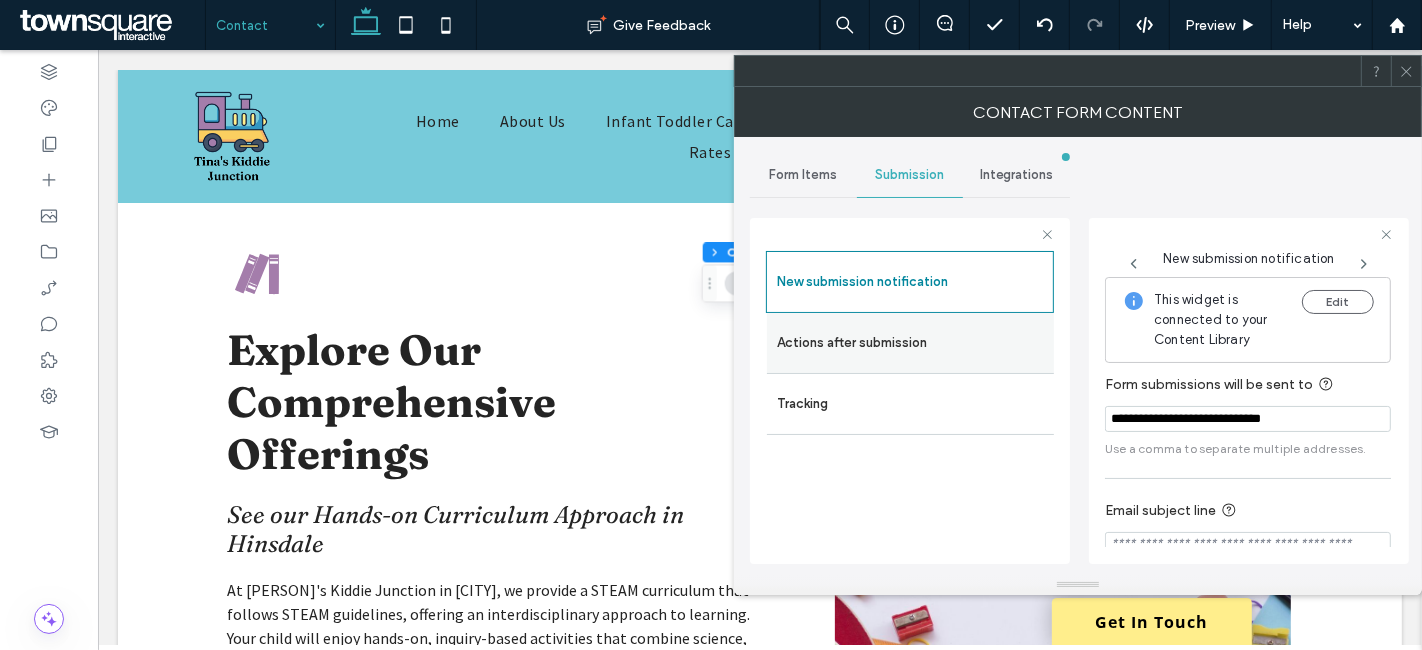 click on "Actions after submission" at bounding box center [910, 343] 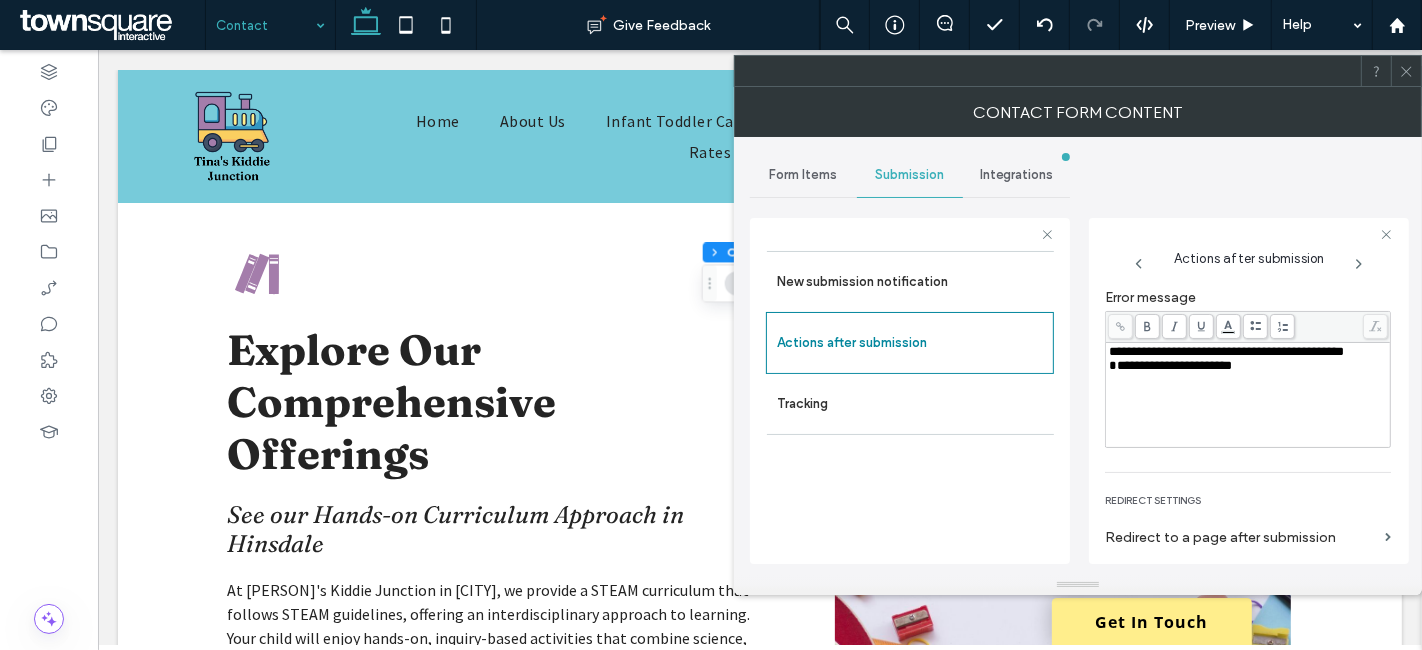 scroll, scrollTop: 342, scrollLeft: 0, axis: vertical 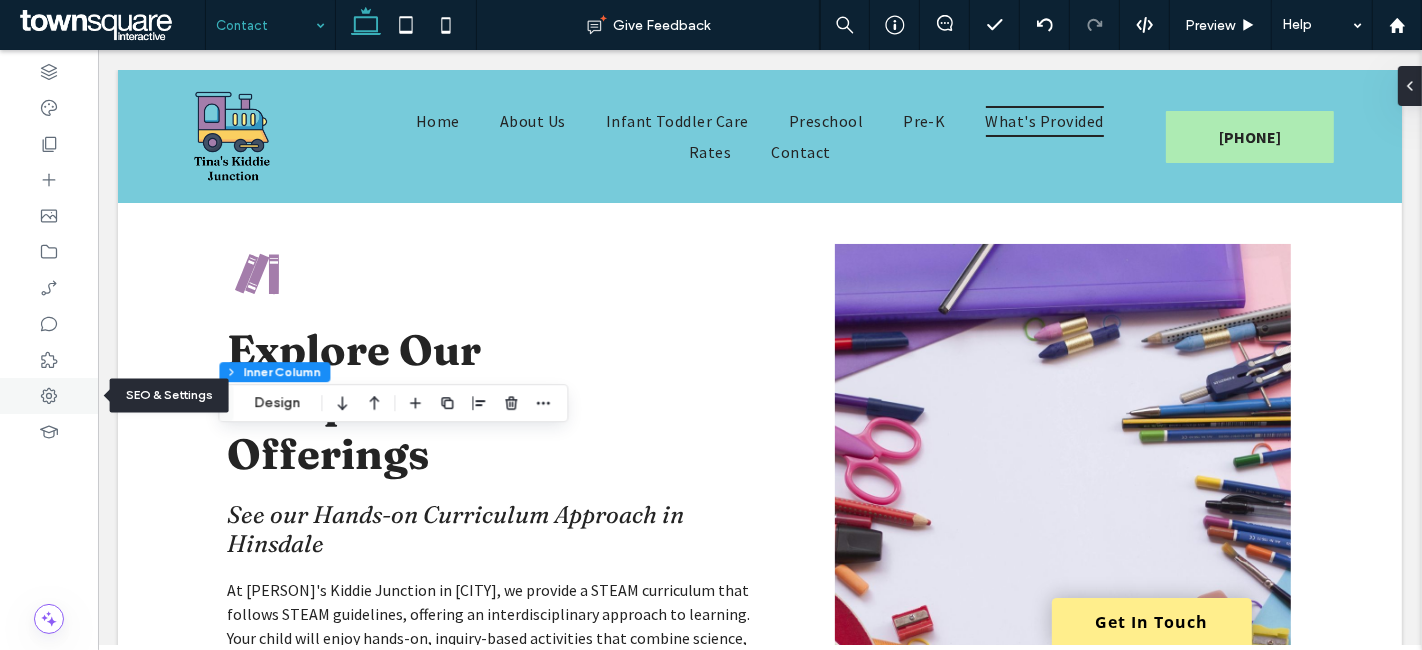 click 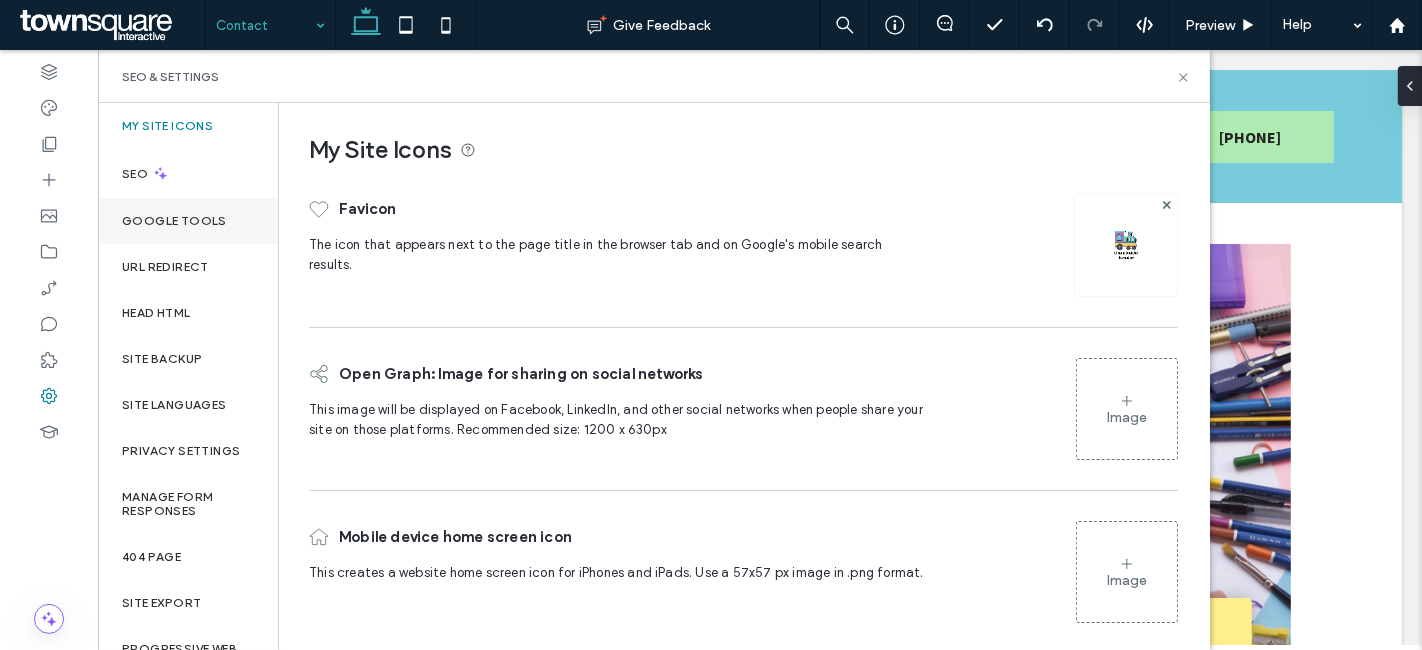 click on "Google Tools" at bounding box center [188, 221] 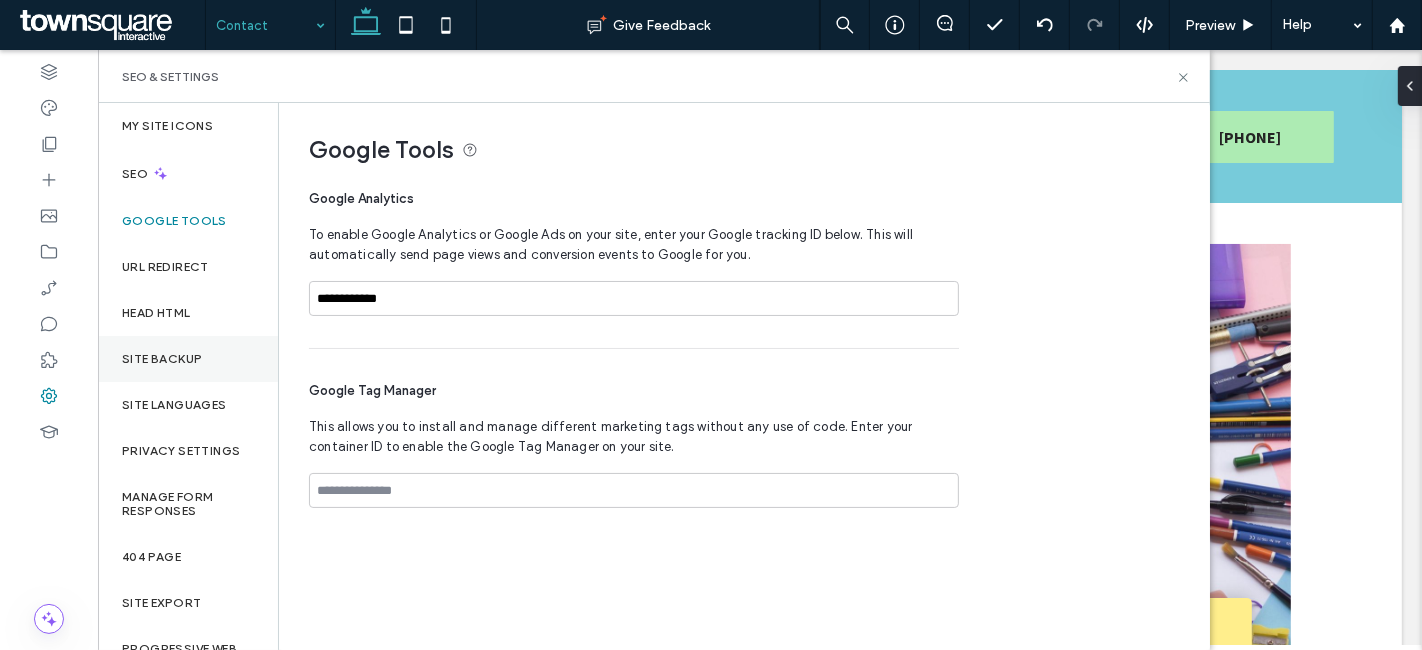 click on "Site Backup" at bounding box center (188, 359) 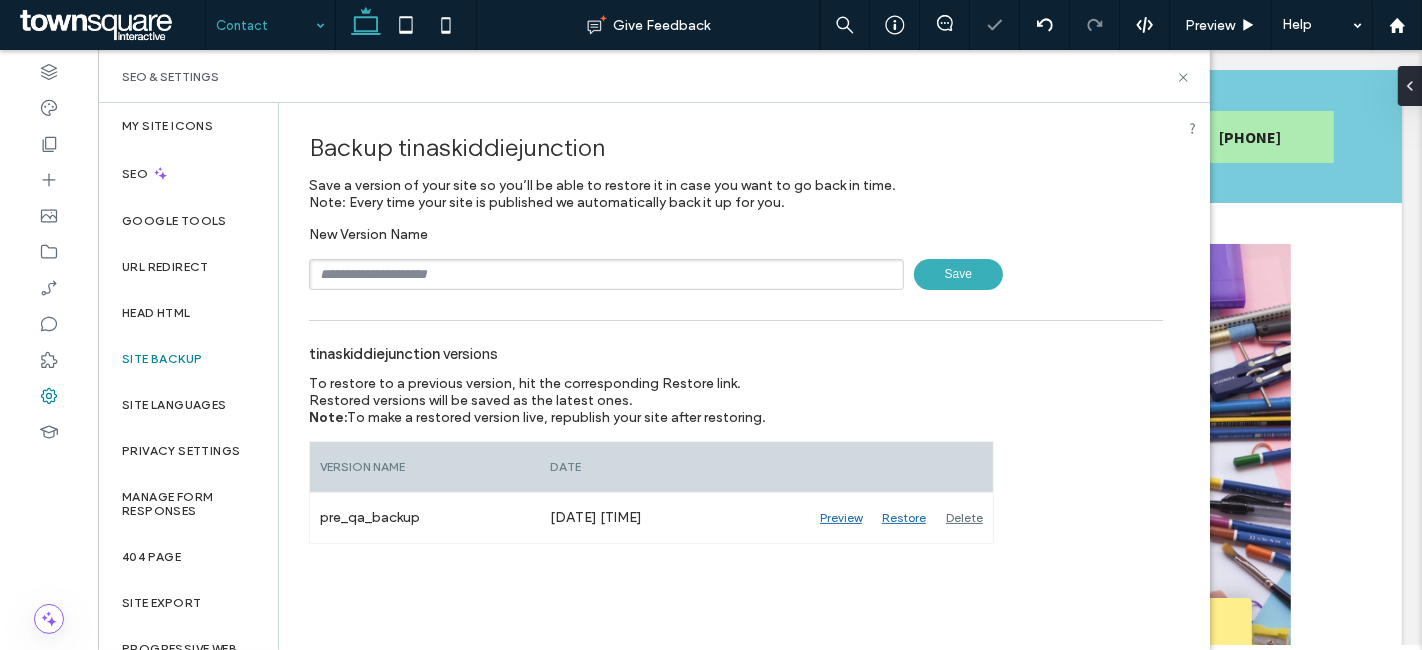 click at bounding box center (606, 274) 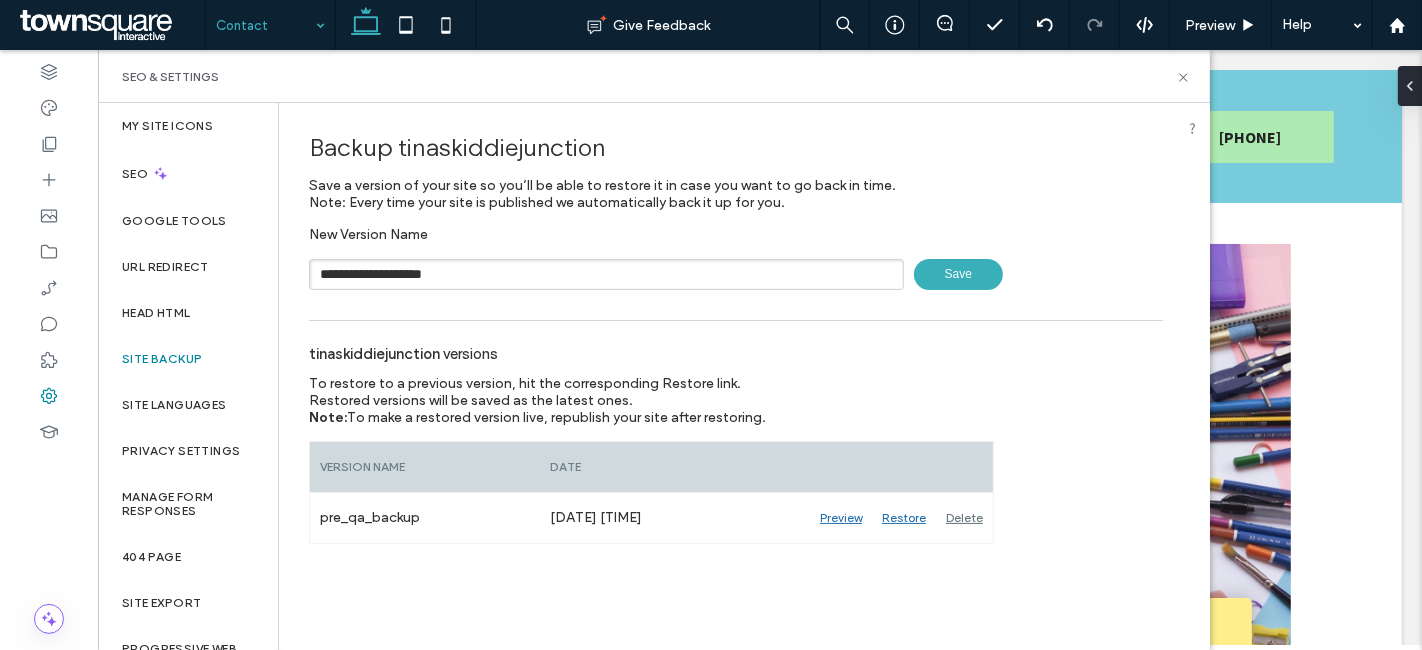 click on "Save" at bounding box center [958, 274] 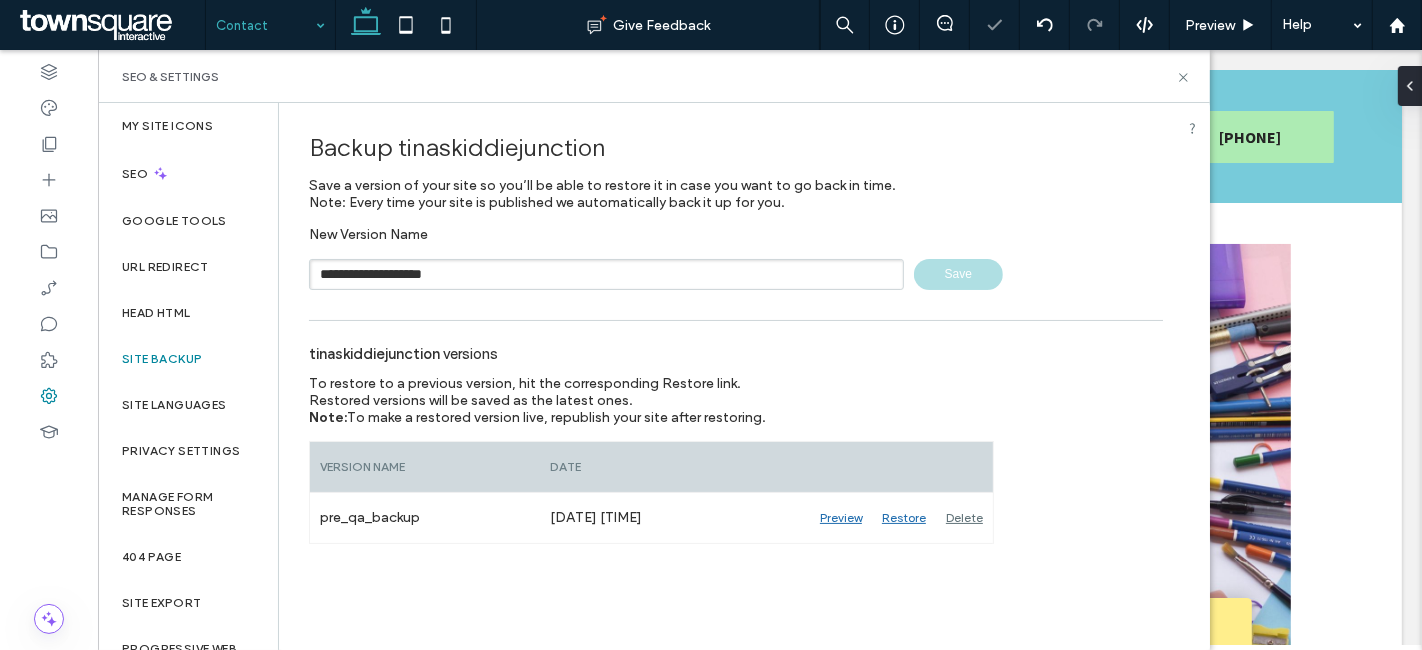type 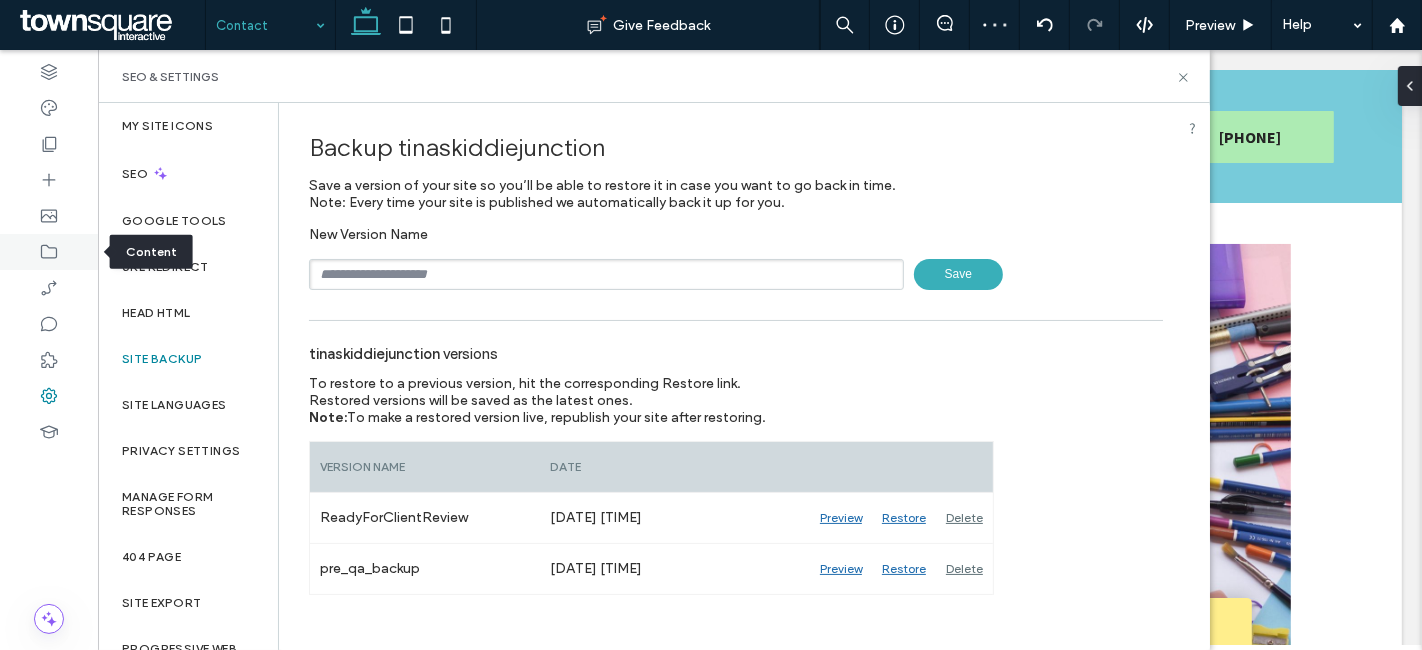 click at bounding box center (49, 252) 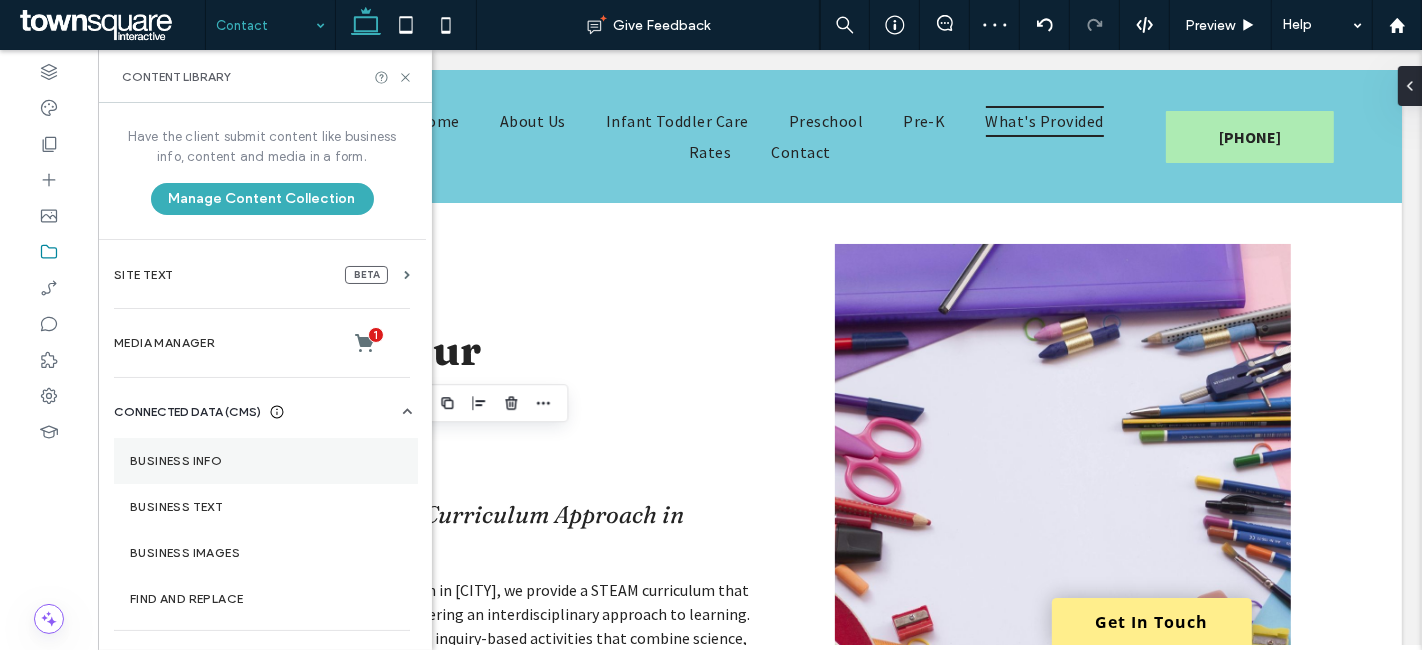 click on "Business Info" at bounding box center (266, 461) 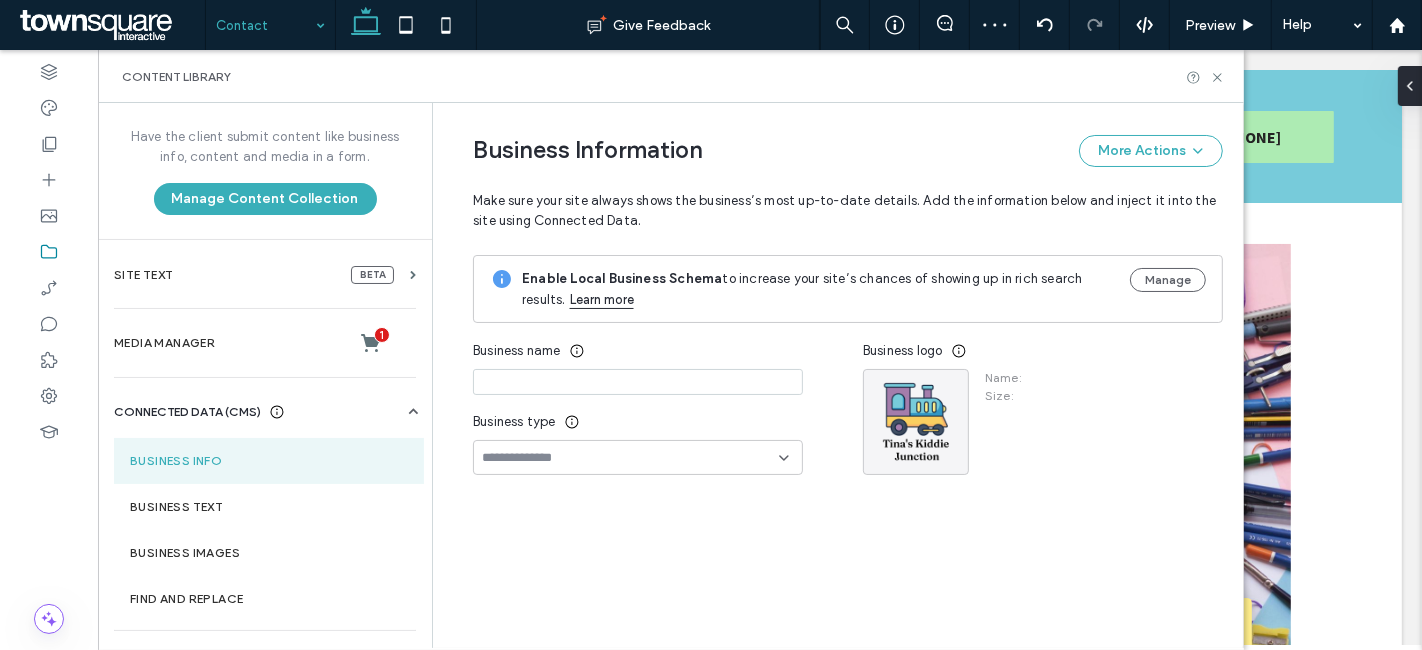 type on "**********" 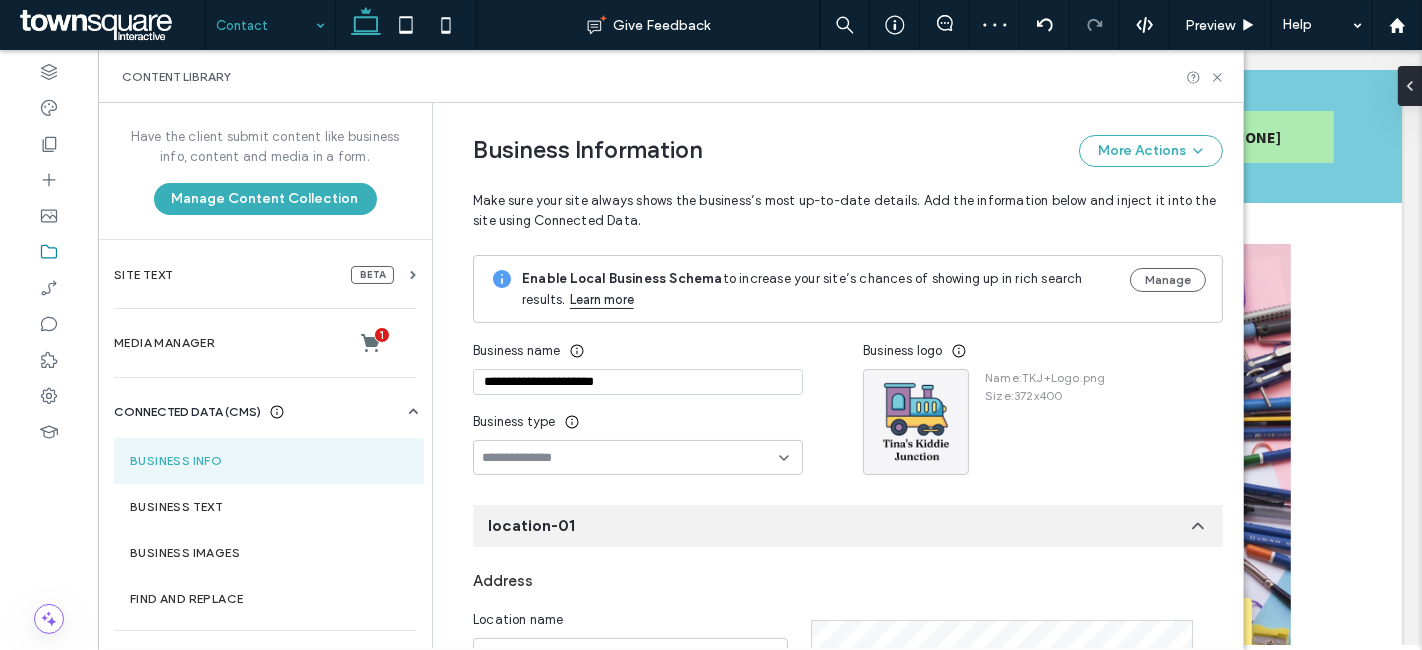scroll, scrollTop: 177, scrollLeft: 0, axis: vertical 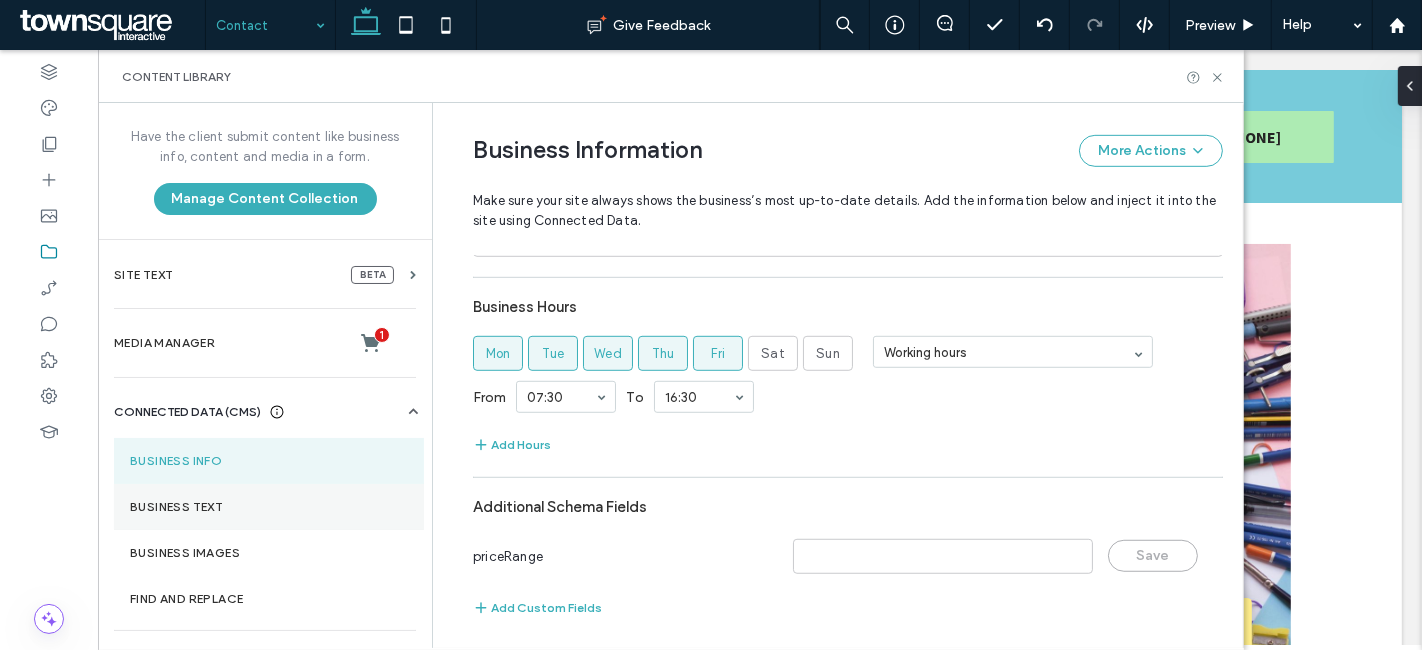 click on "Business Text" at bounding box center [269, 507] 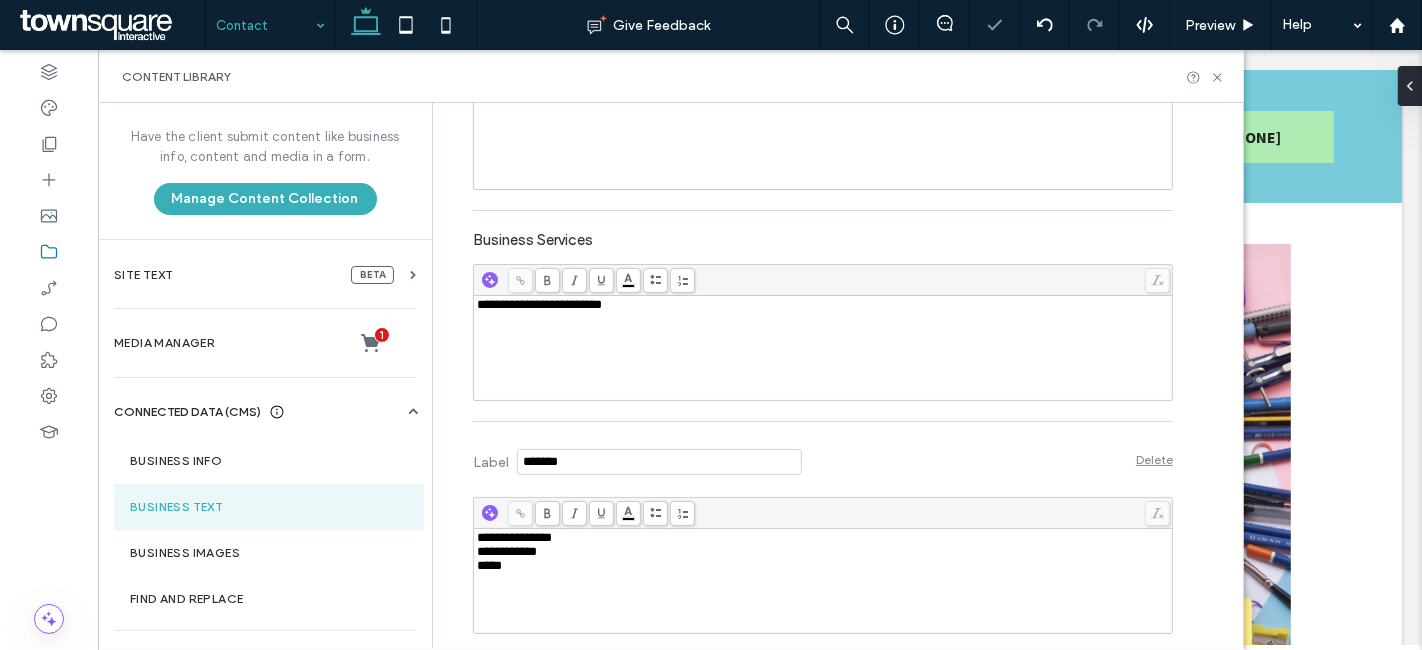 scroll, scrollTop: 666, scrollLeft: 0, axis: vertical 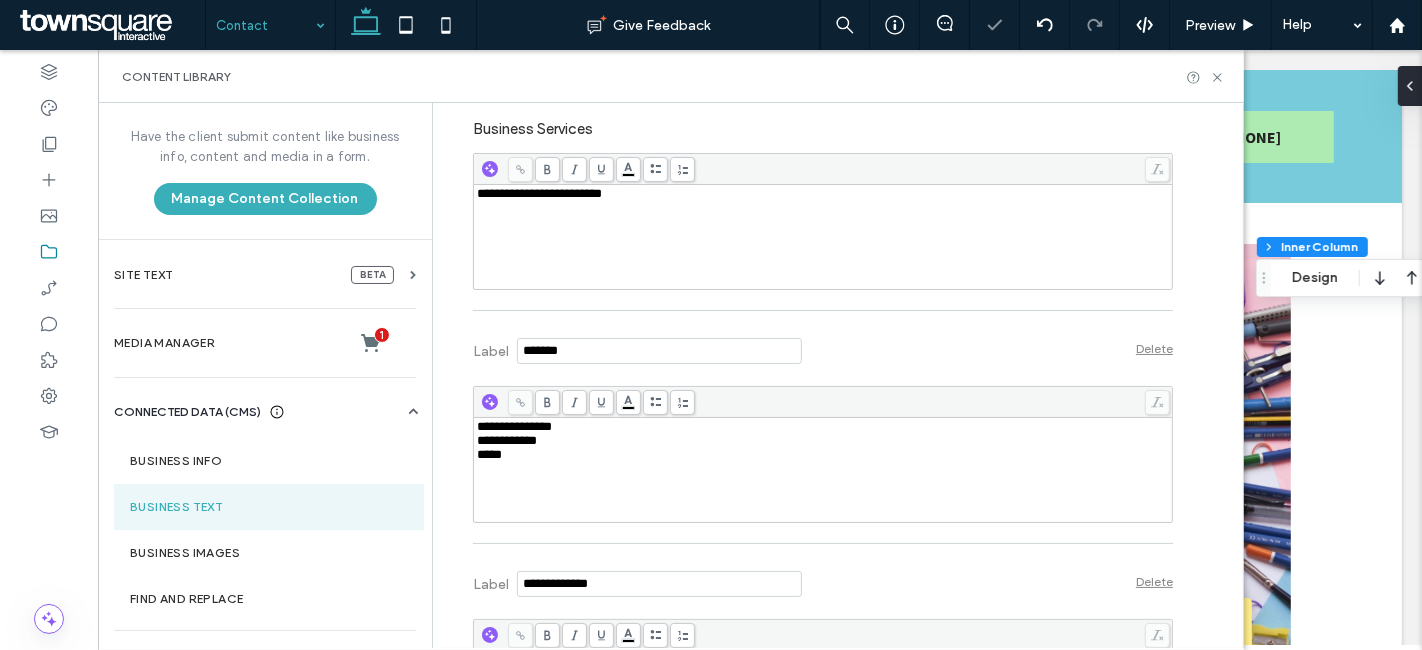 type on "**" 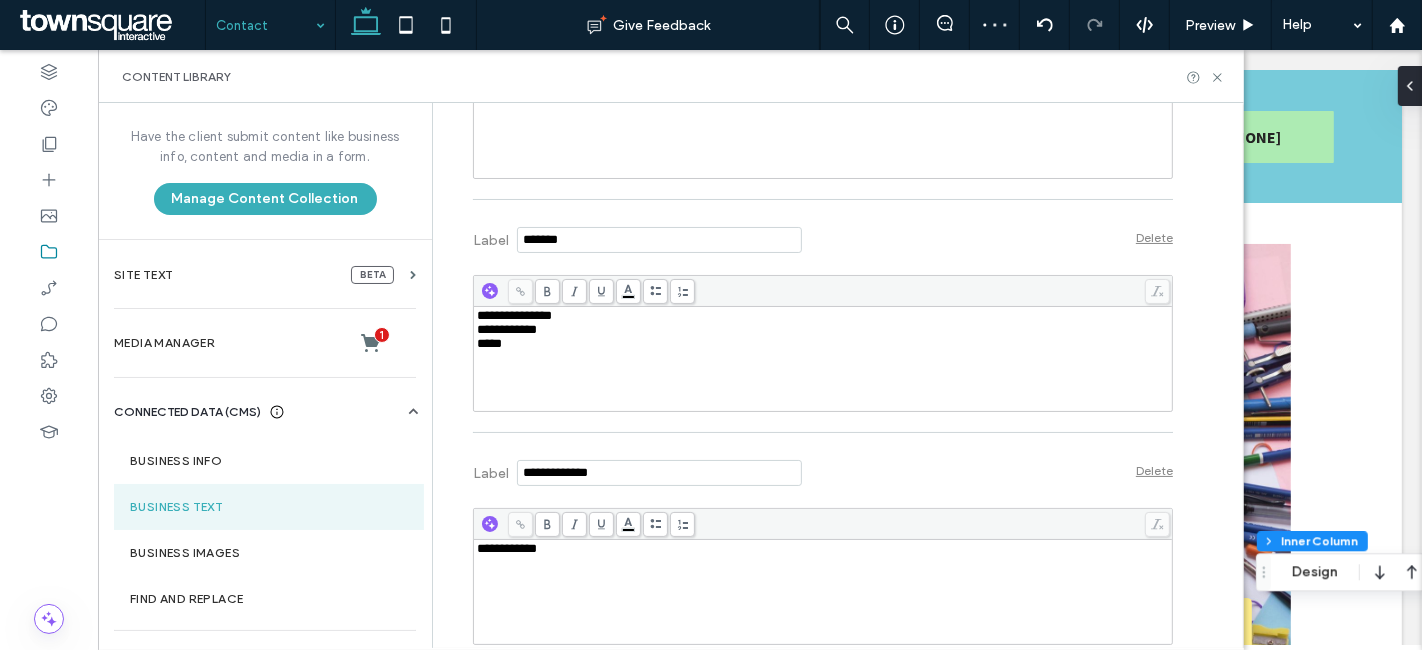 scroll, scrollTop: 848, scrollLeft: 0, axis: vertical 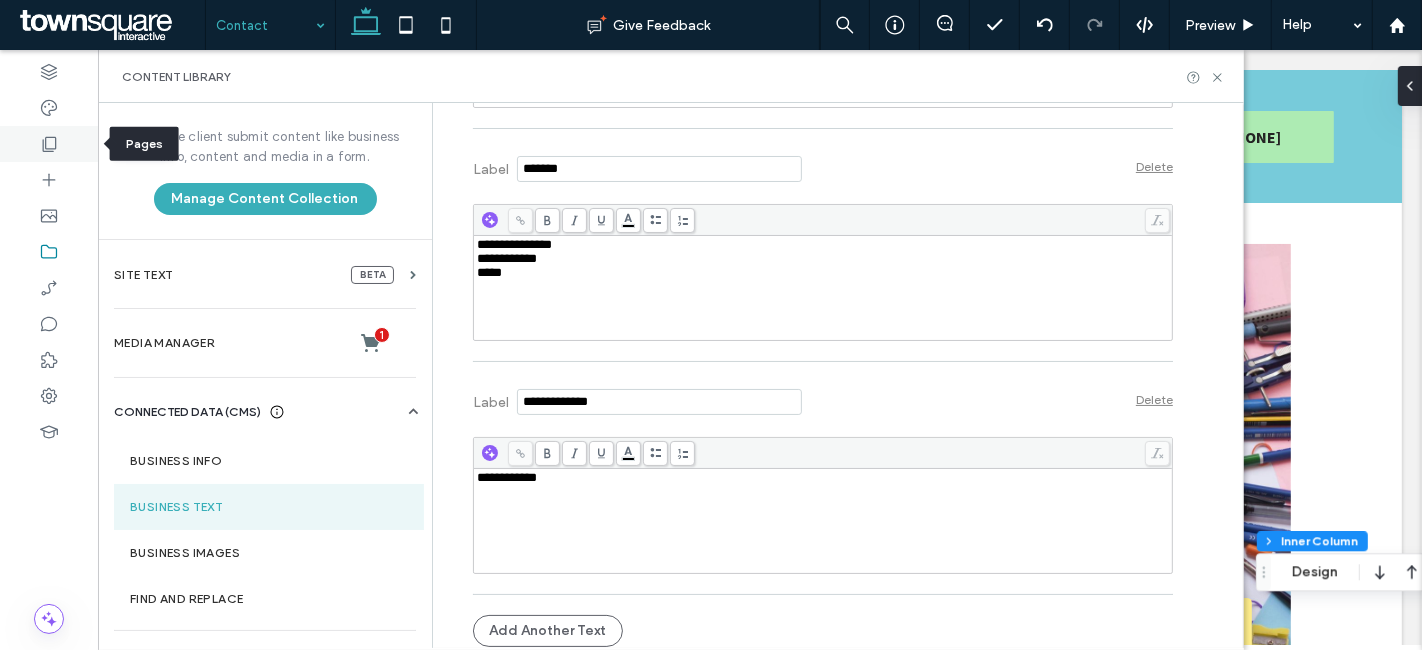 click 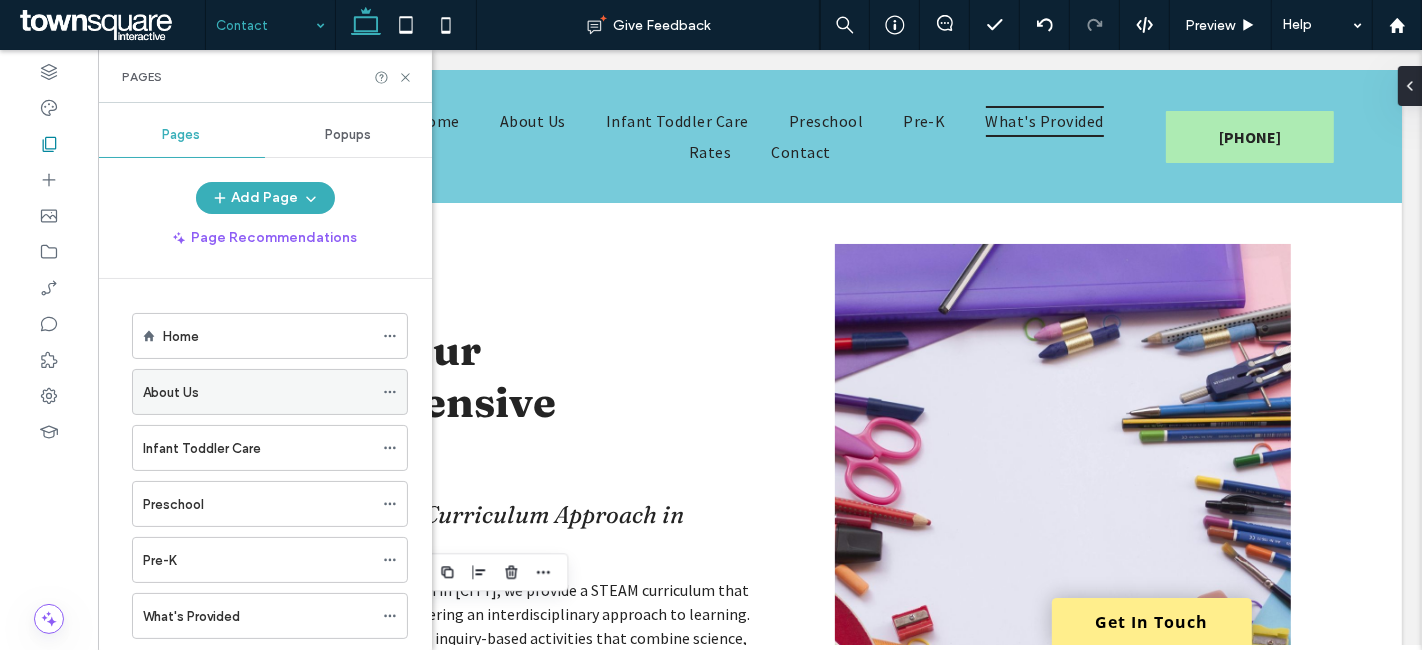 click 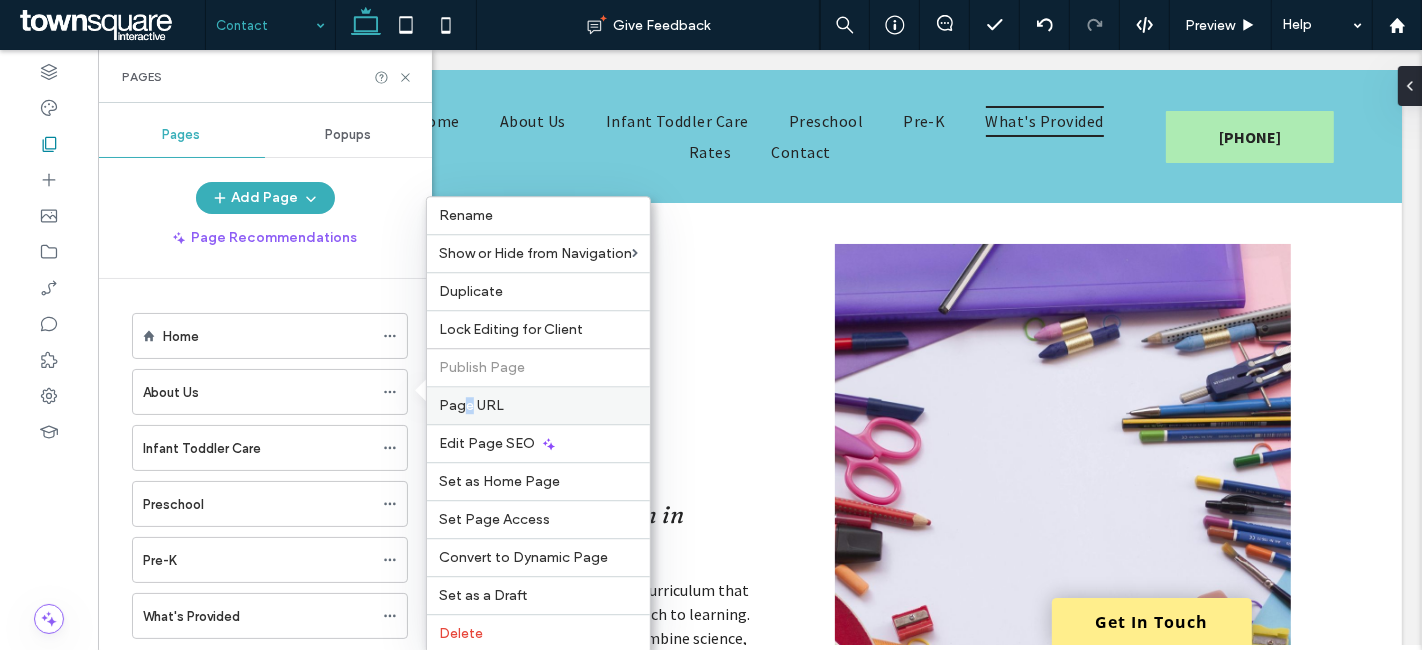click on "Page URL" at bounding box center (471, 405) 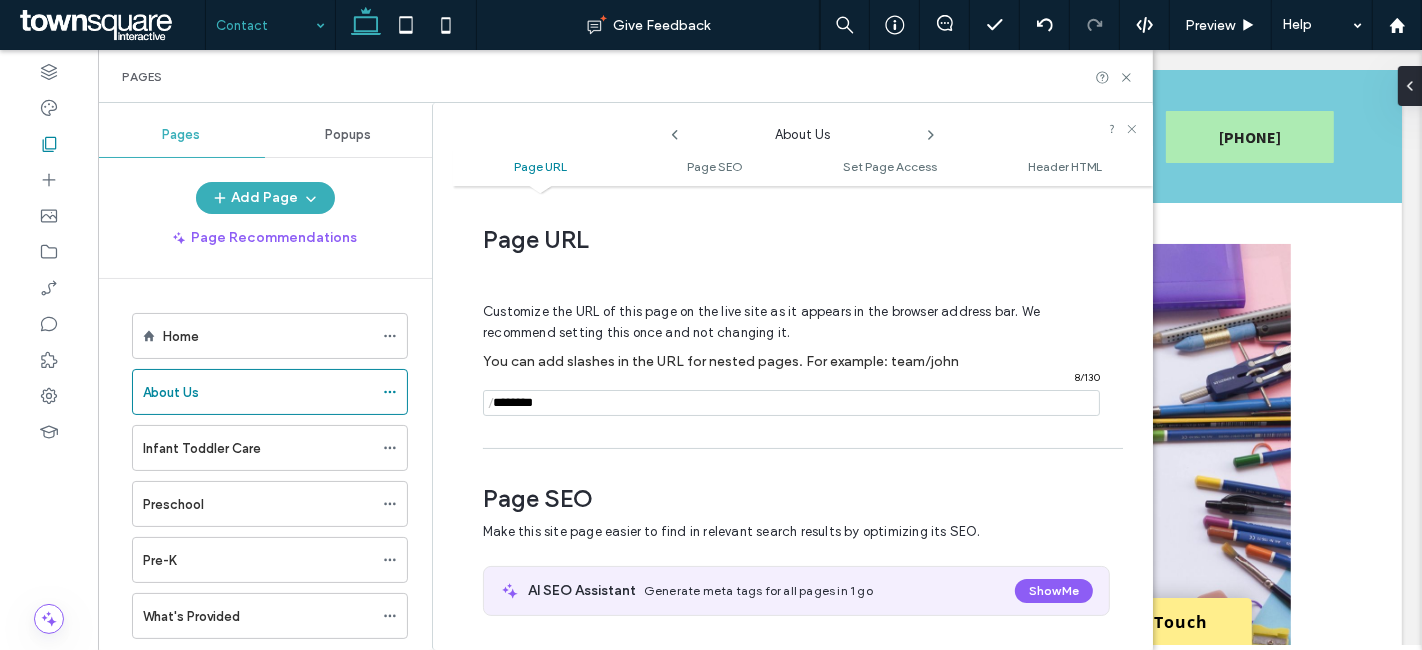 scroll, scrollTop: 9, scrollLeft: 0, axis: vertical 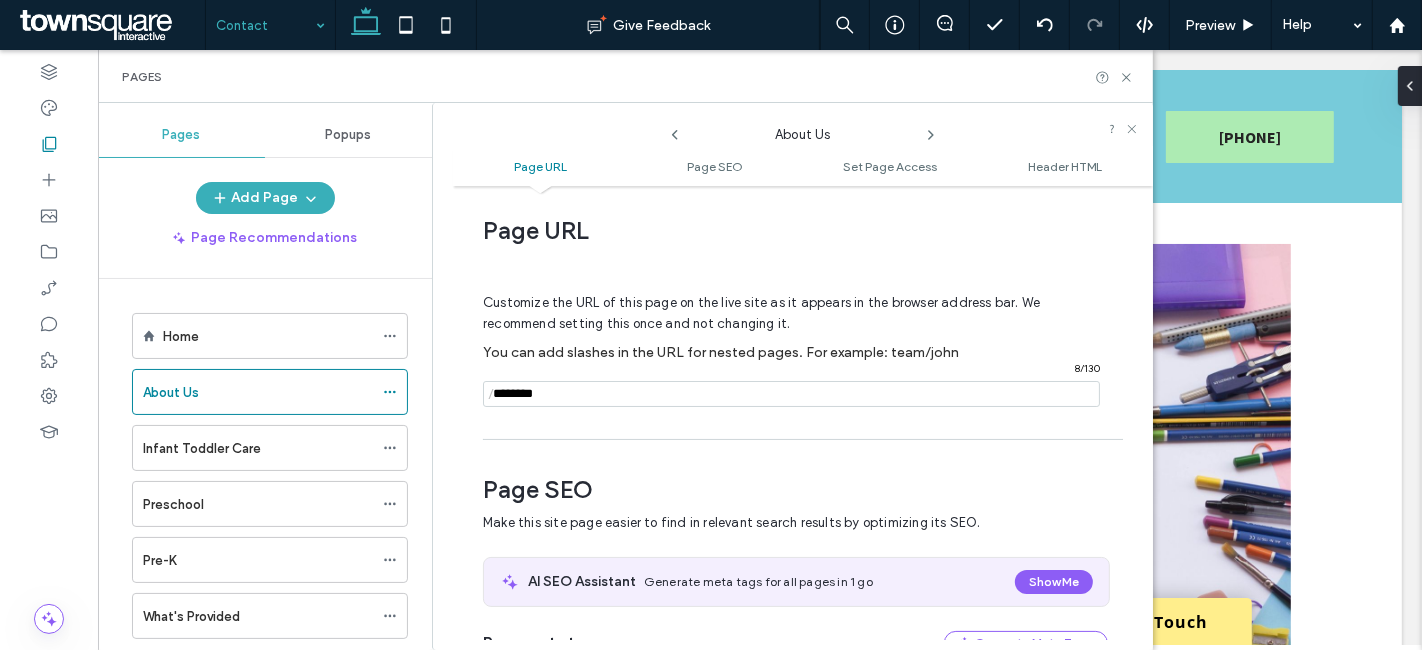 click 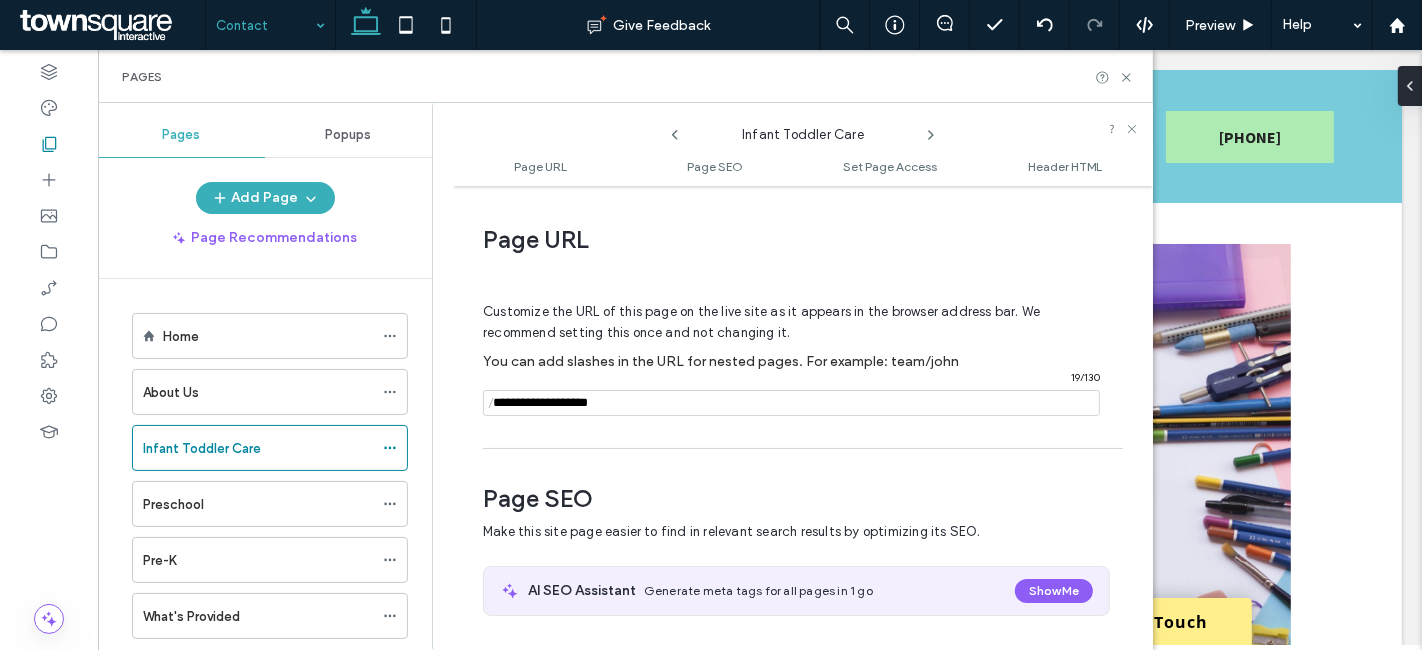 scroll, scrollTop: 9, scrollLeft: 0, axis: vertical 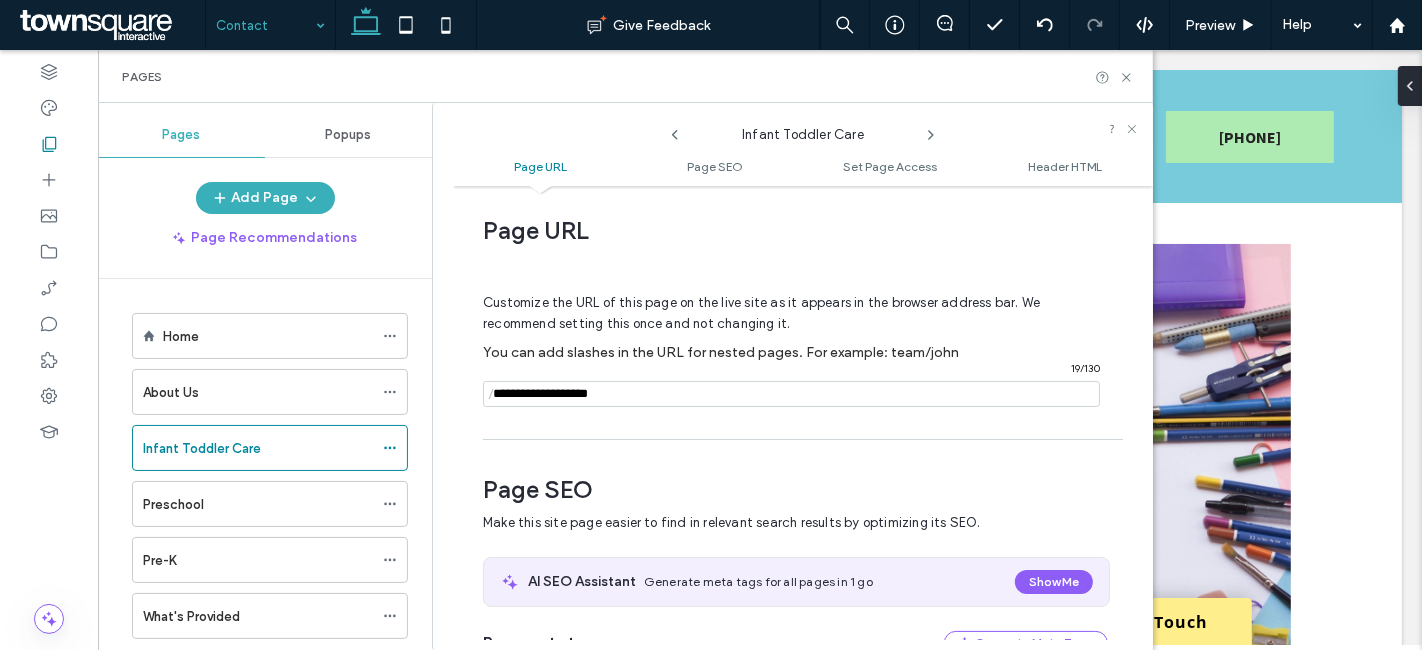 click 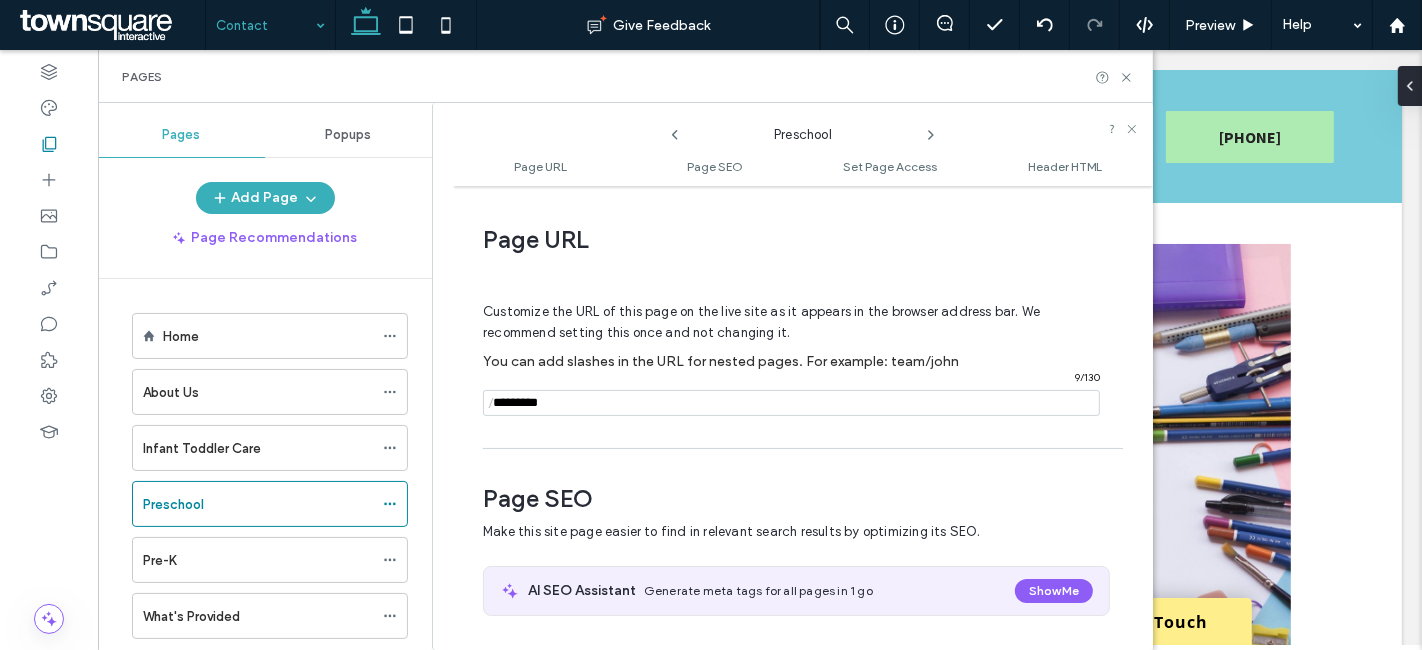 scroll, scrollTop: 9, scrollLeft: 0, axis: vertical 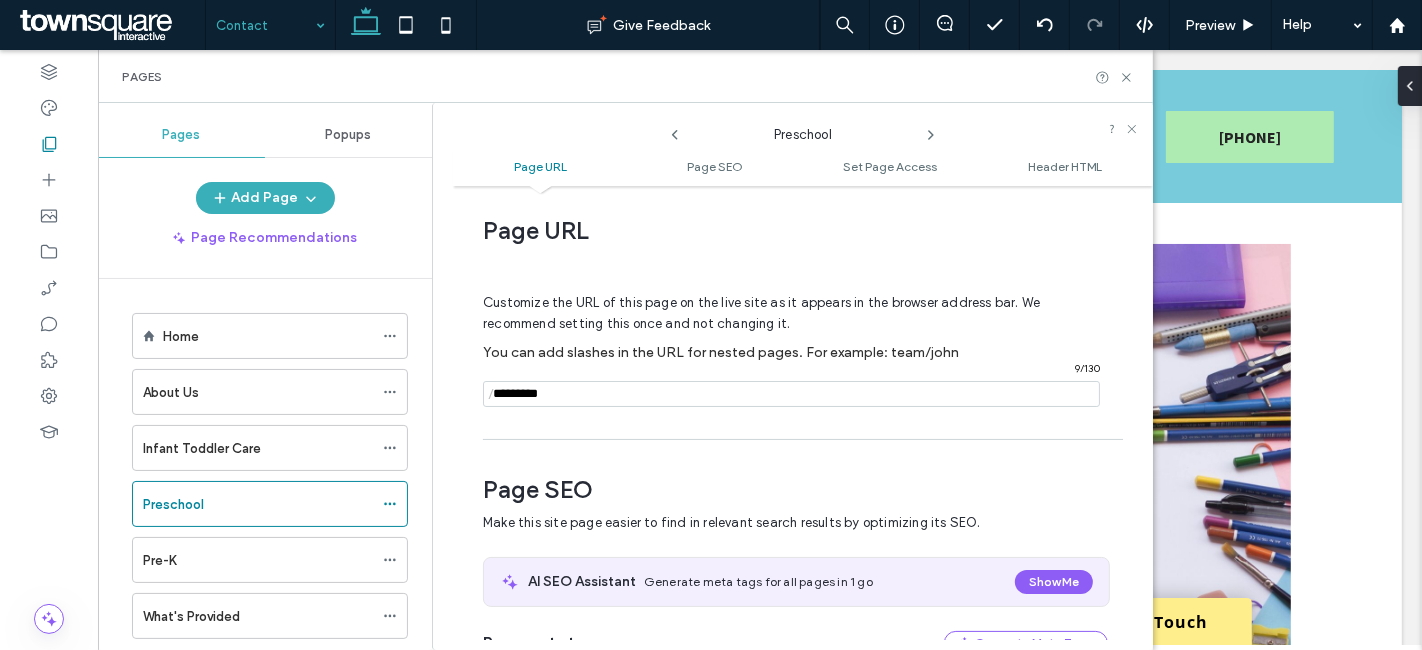 click 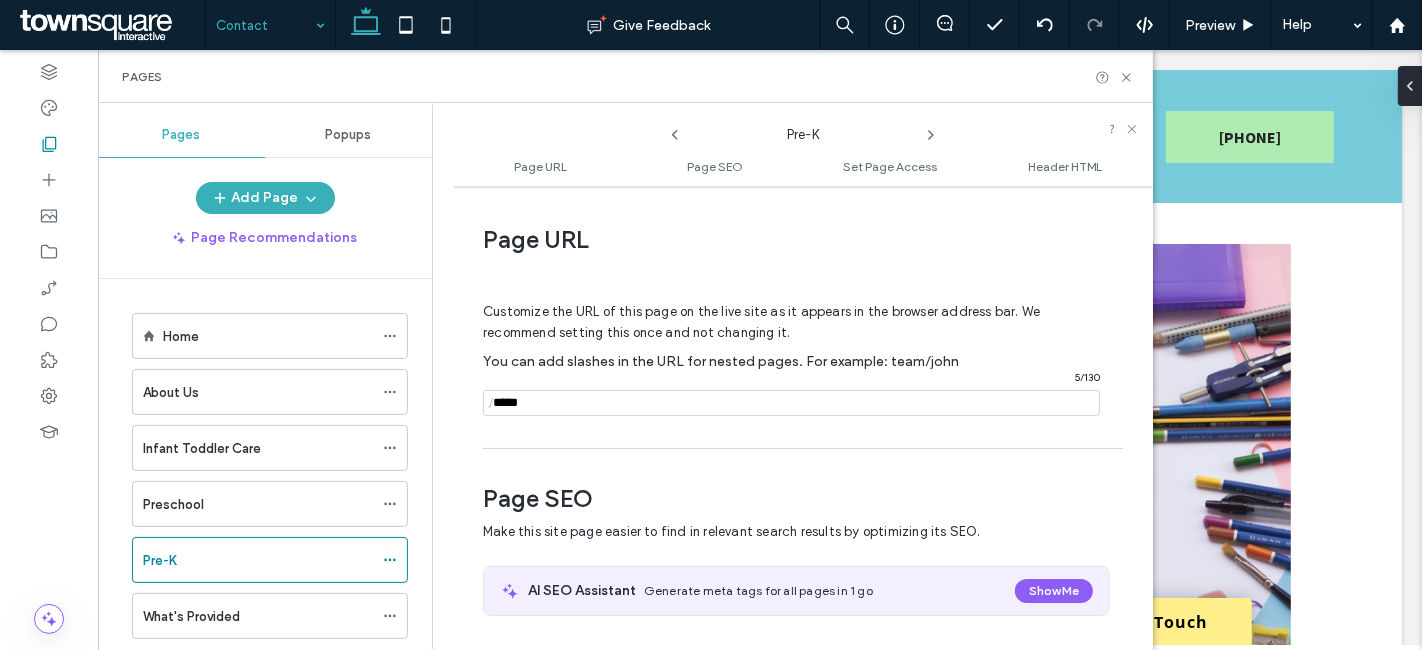 scroll, scrollTop: 9, scrollLeft: 0, axis: vertical 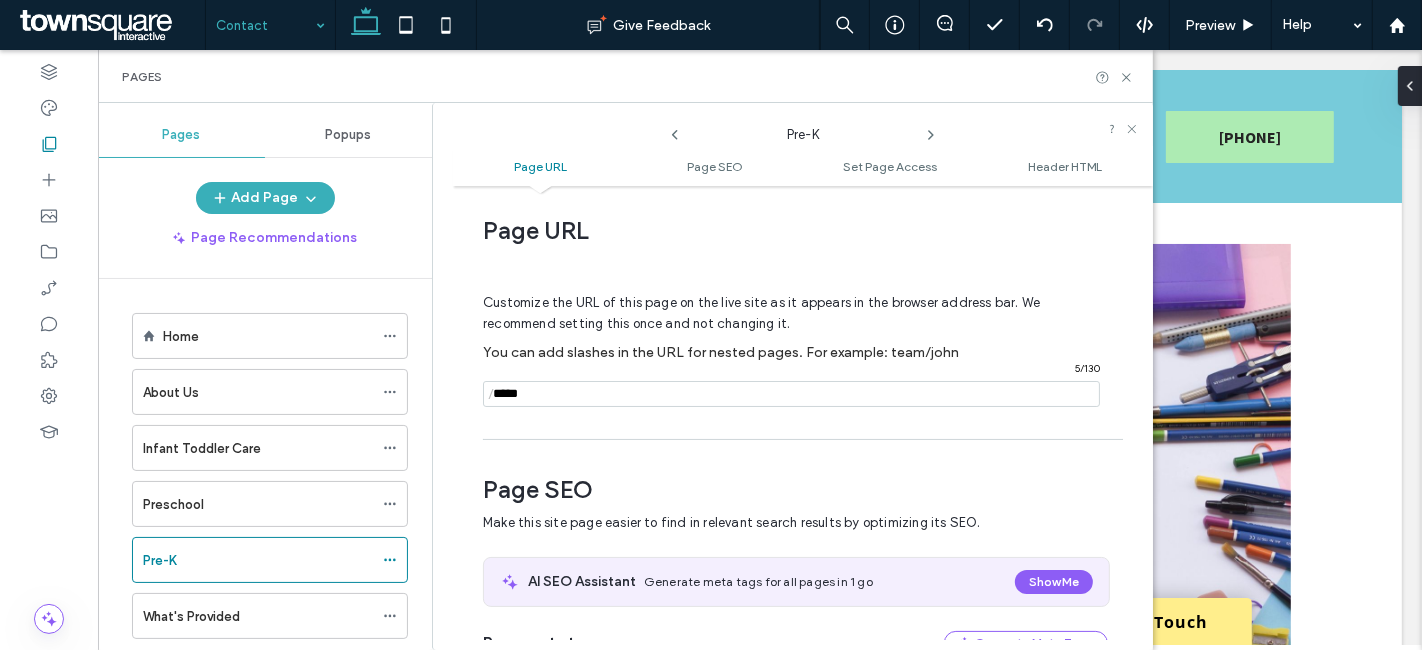click 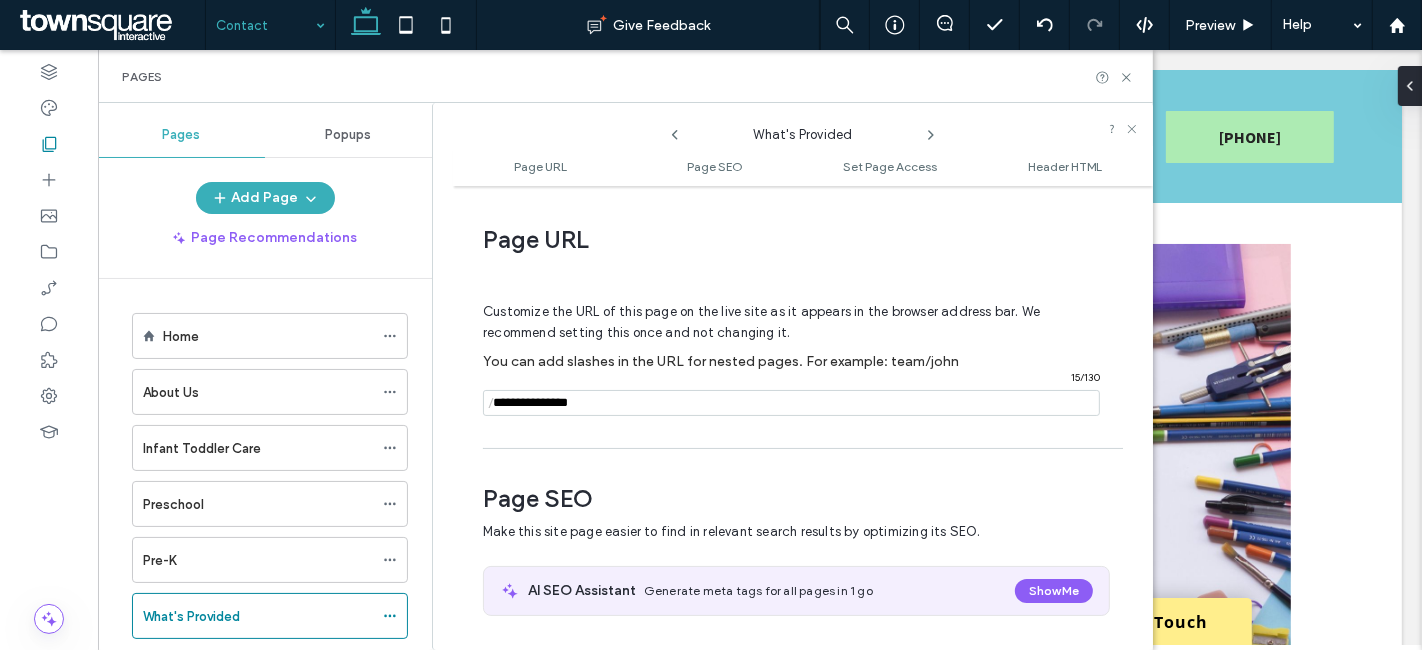 scroll, scrollTop: 9, scrollLeft: 0, axis: vertical 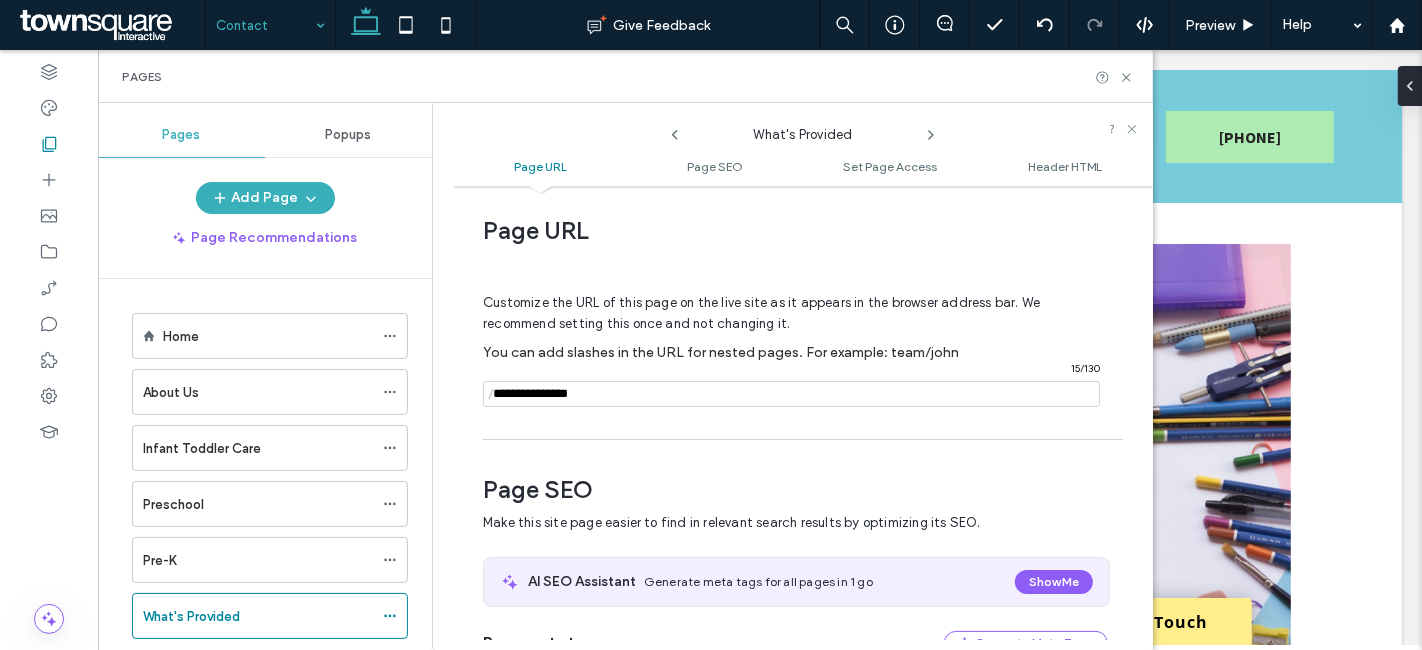 click 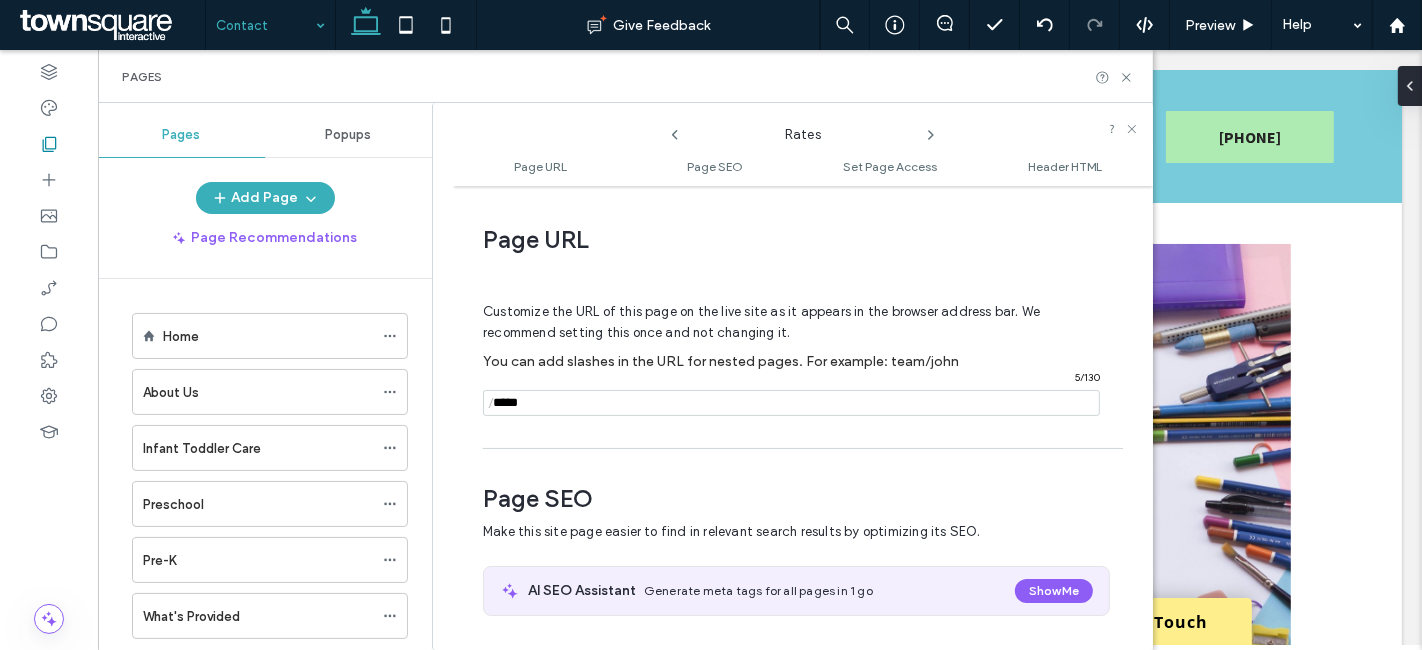 scroll, scrollTop: 9, scrollLeft: 0, axis: vertical 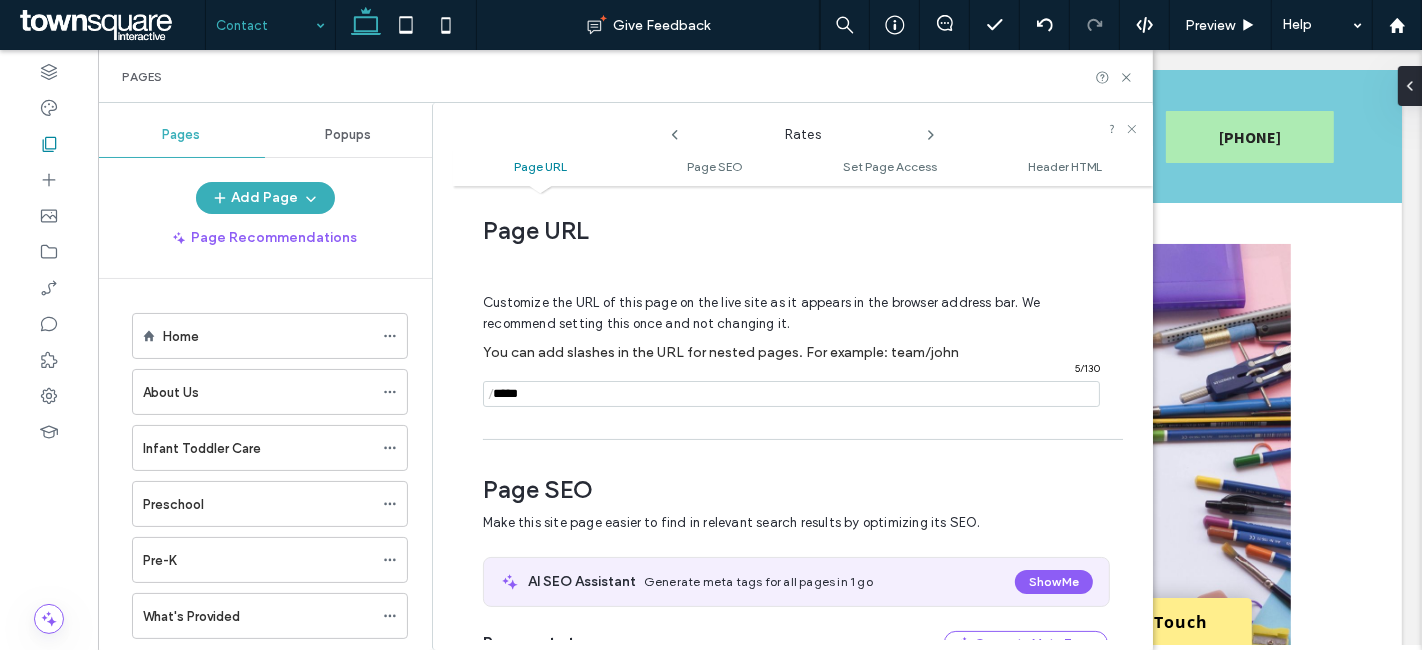 click 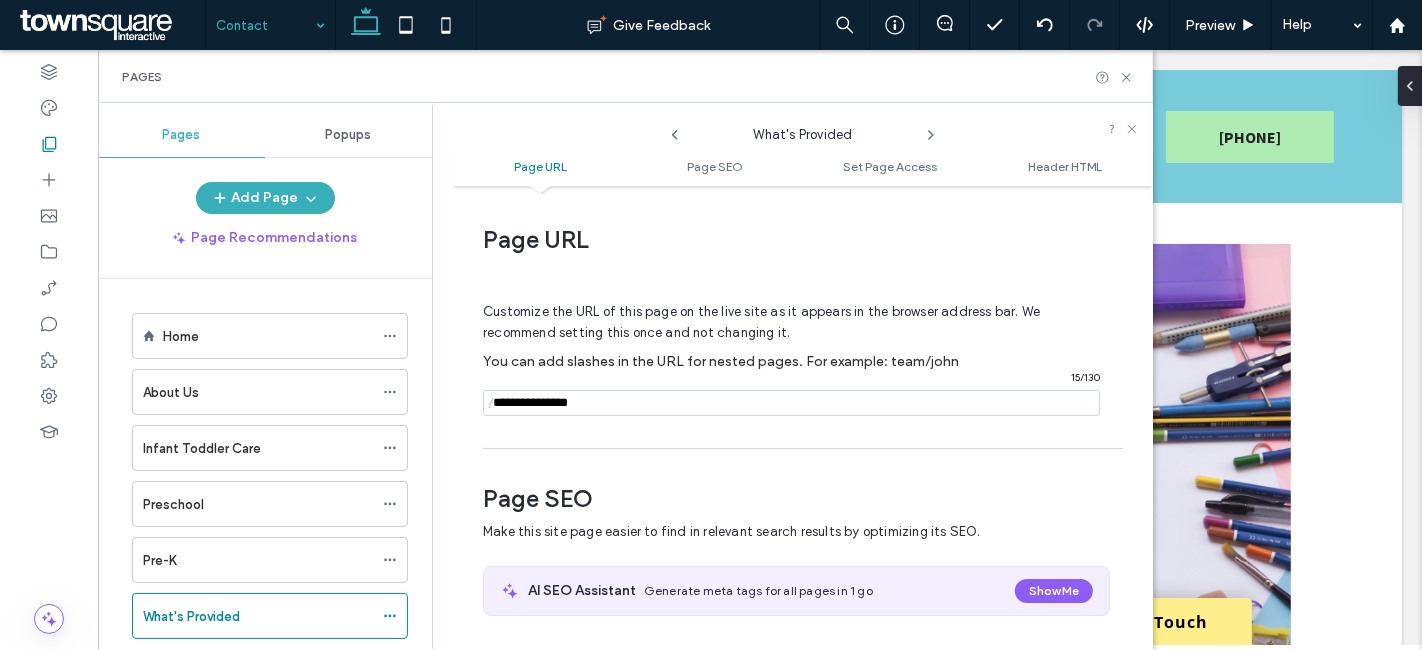 scroll, scrollTop: 9, scrollLeft: 0, axis: vertical 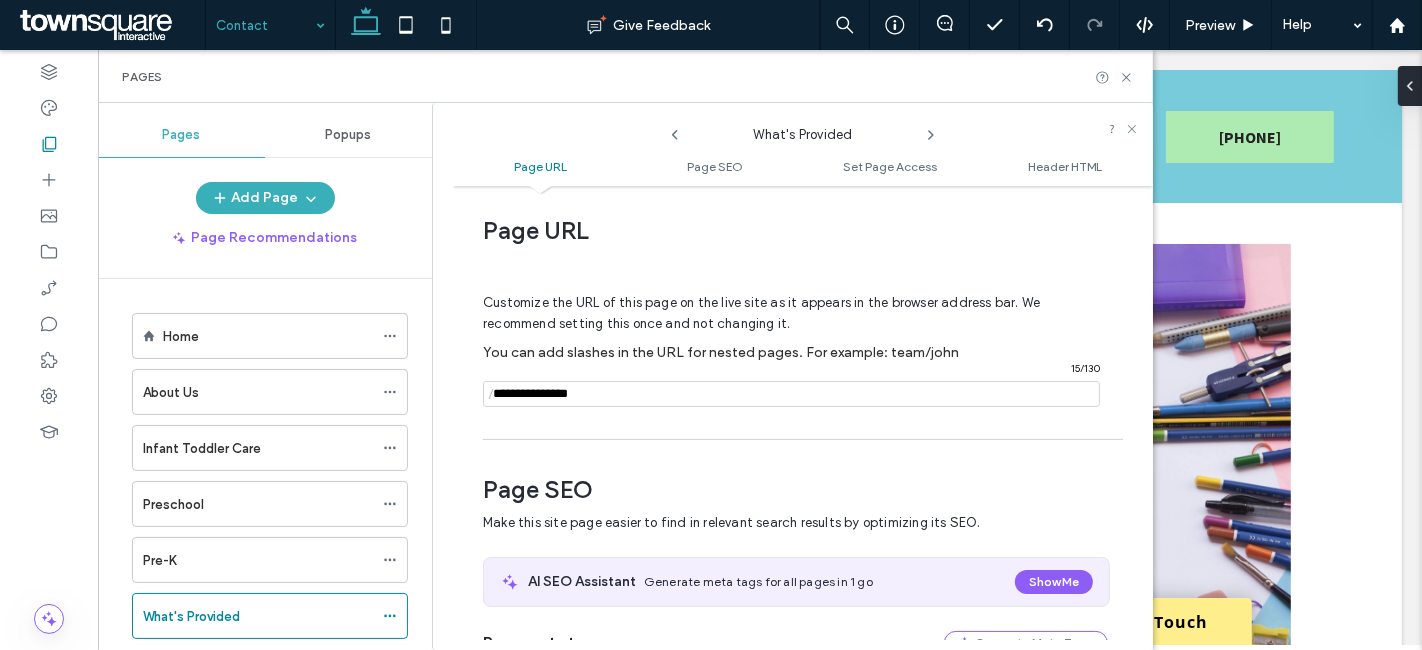 click at bounding box center (791, 394) 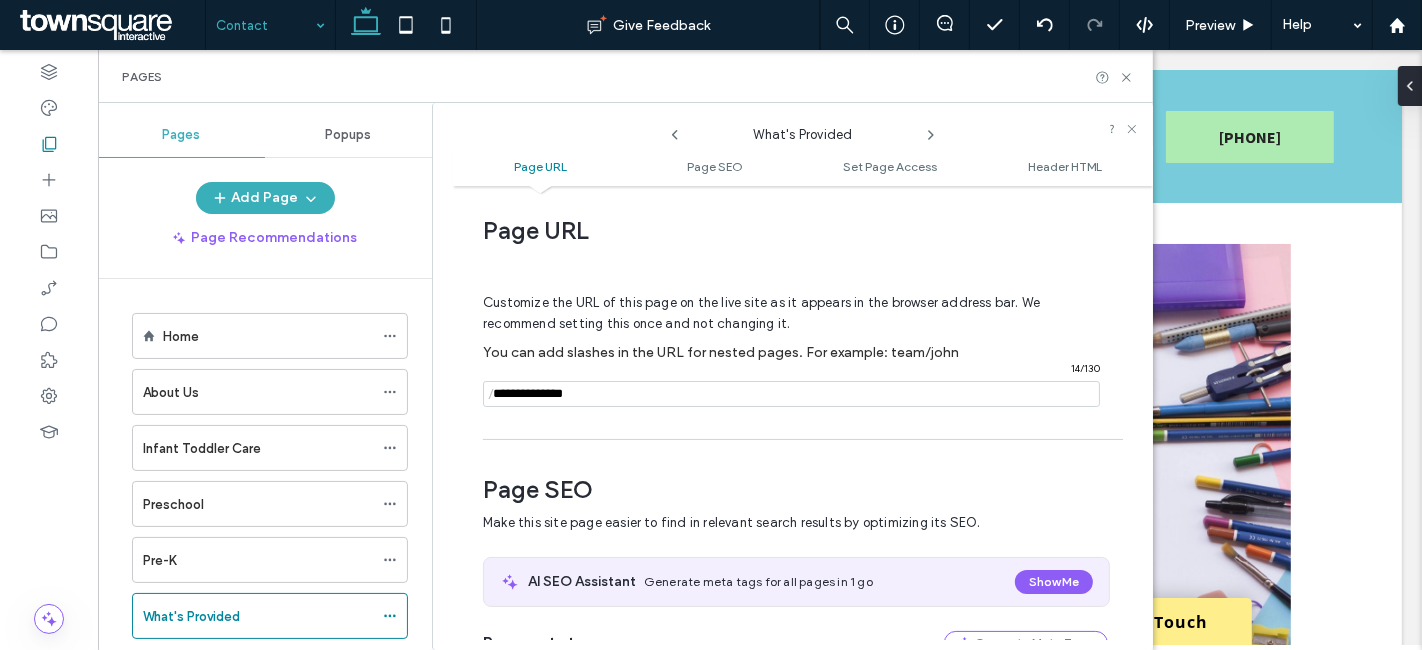 type on "**********" 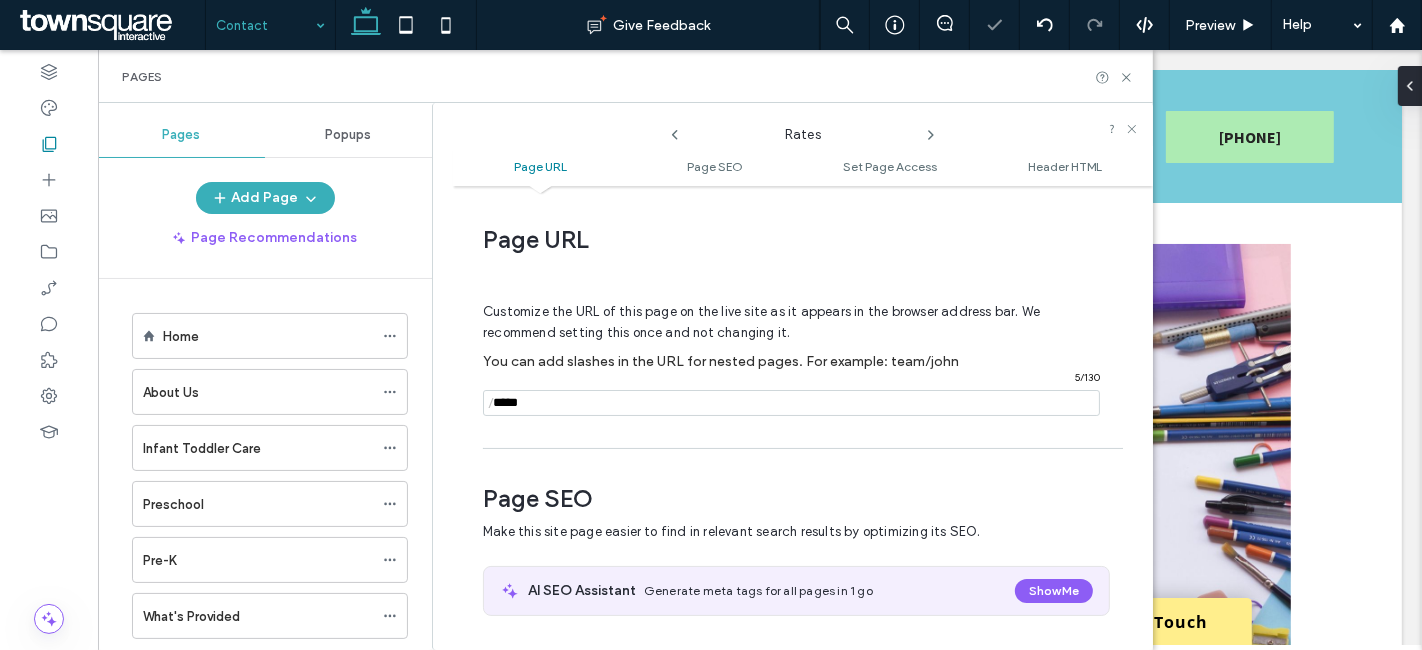 scroll, scrollTop: 9, scrollLeft: 0, axis: vertical 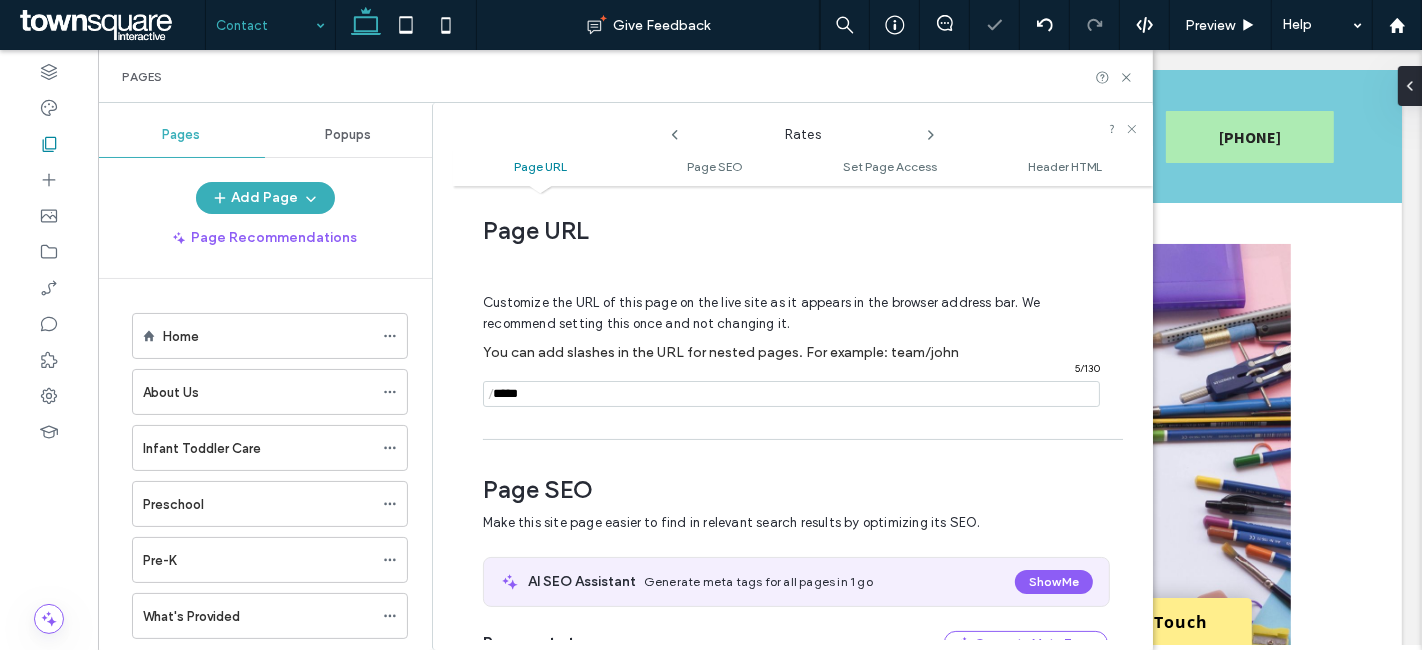 click 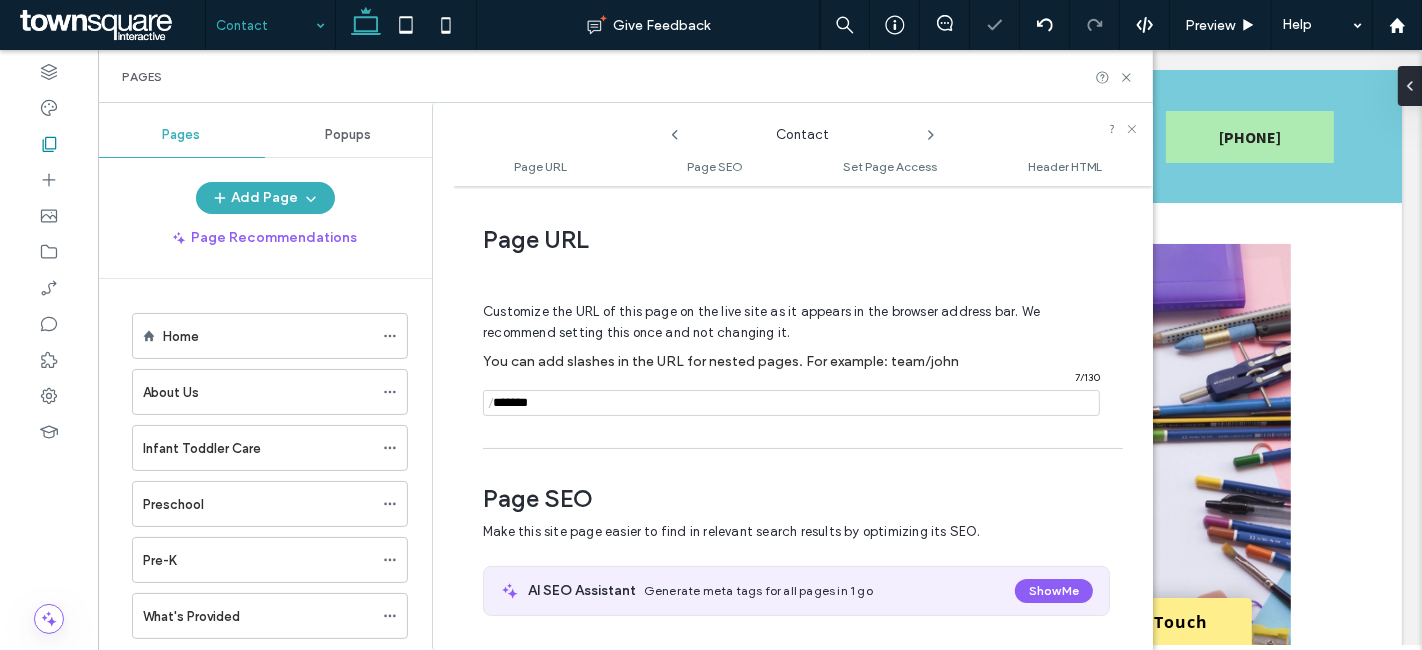 scroll, scrollTop: 9, scrollLeft: 0, axis: vertical 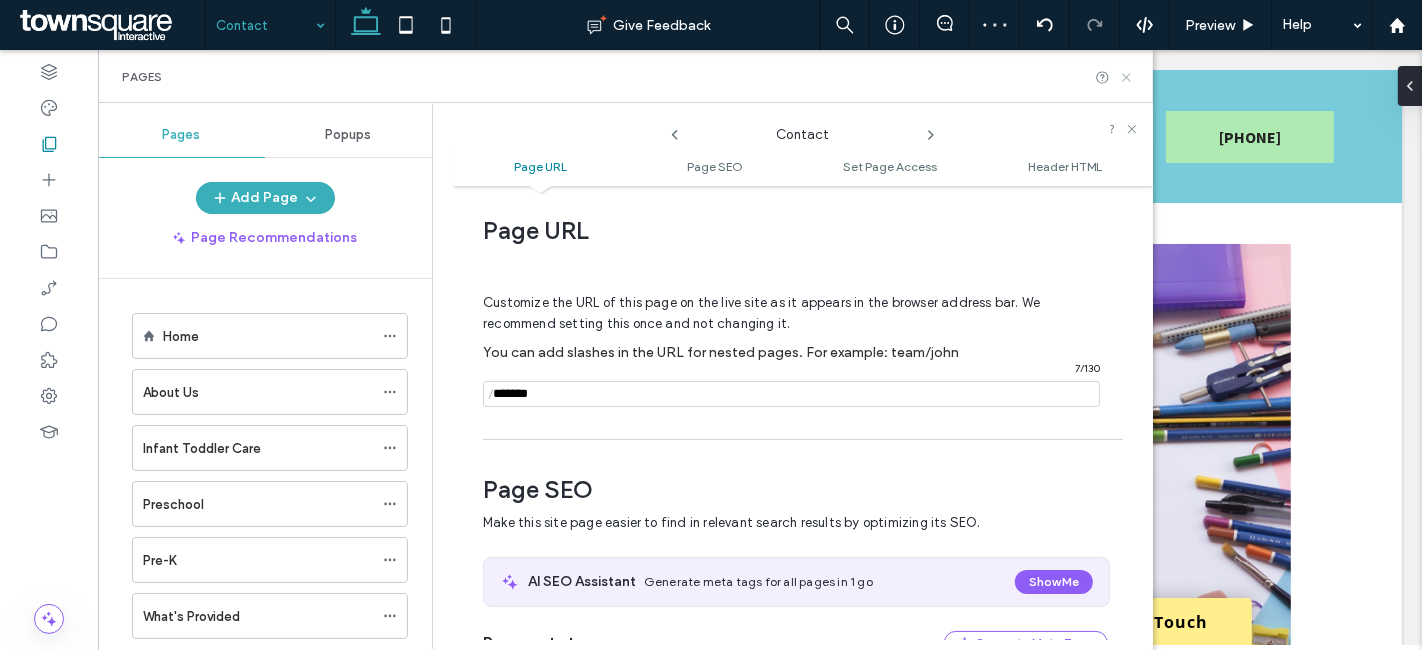 click 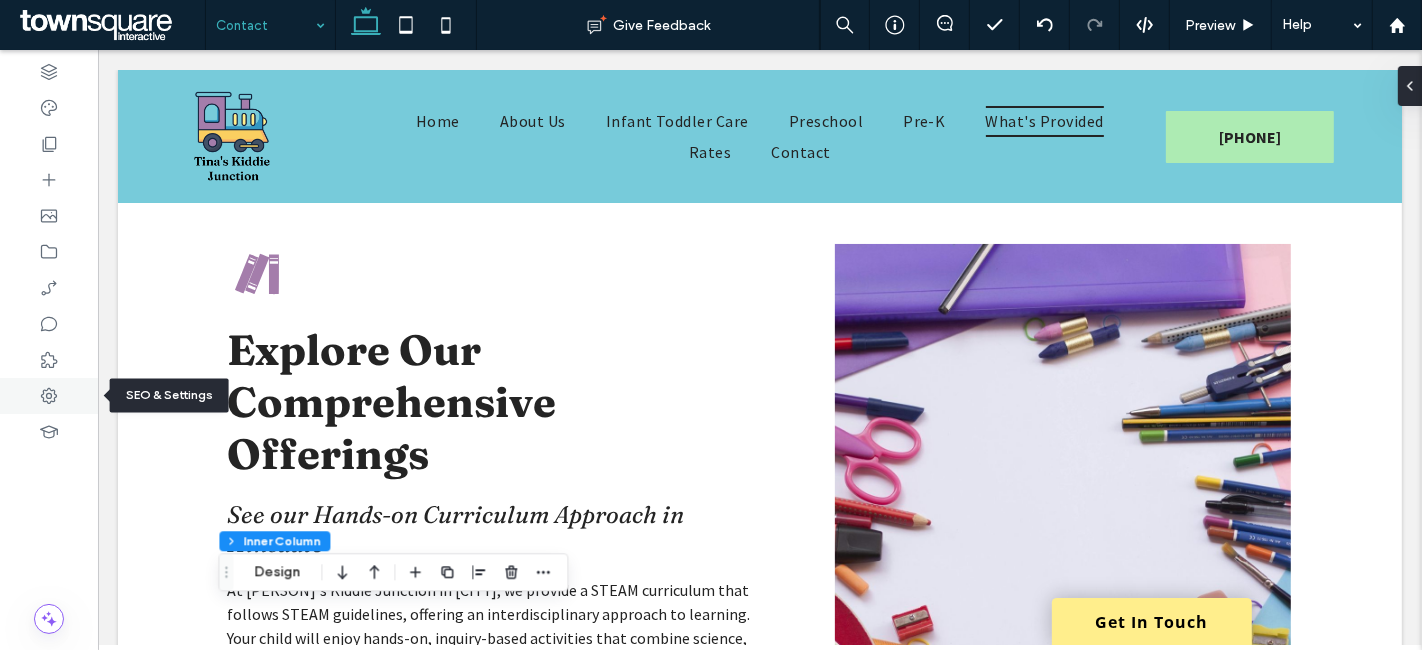 click at bounding box center (49, 396) 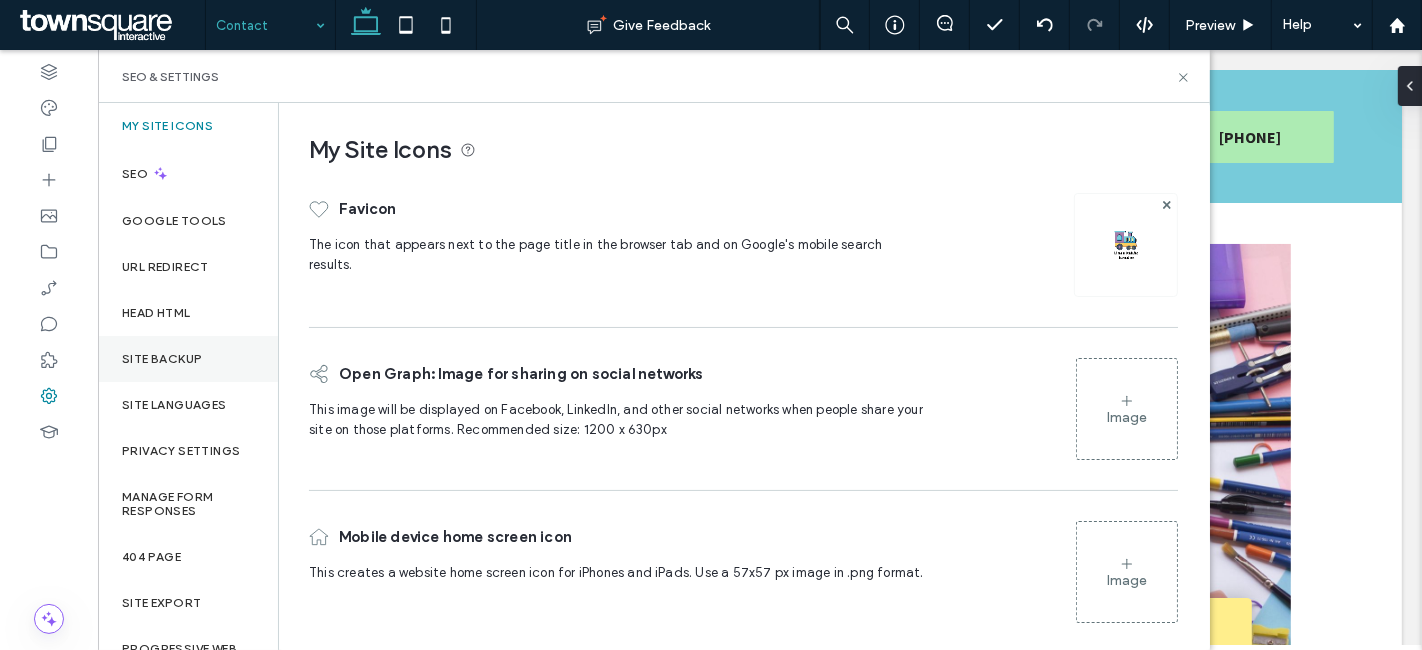click on "Site Backup" at bounding box center (162, 359) 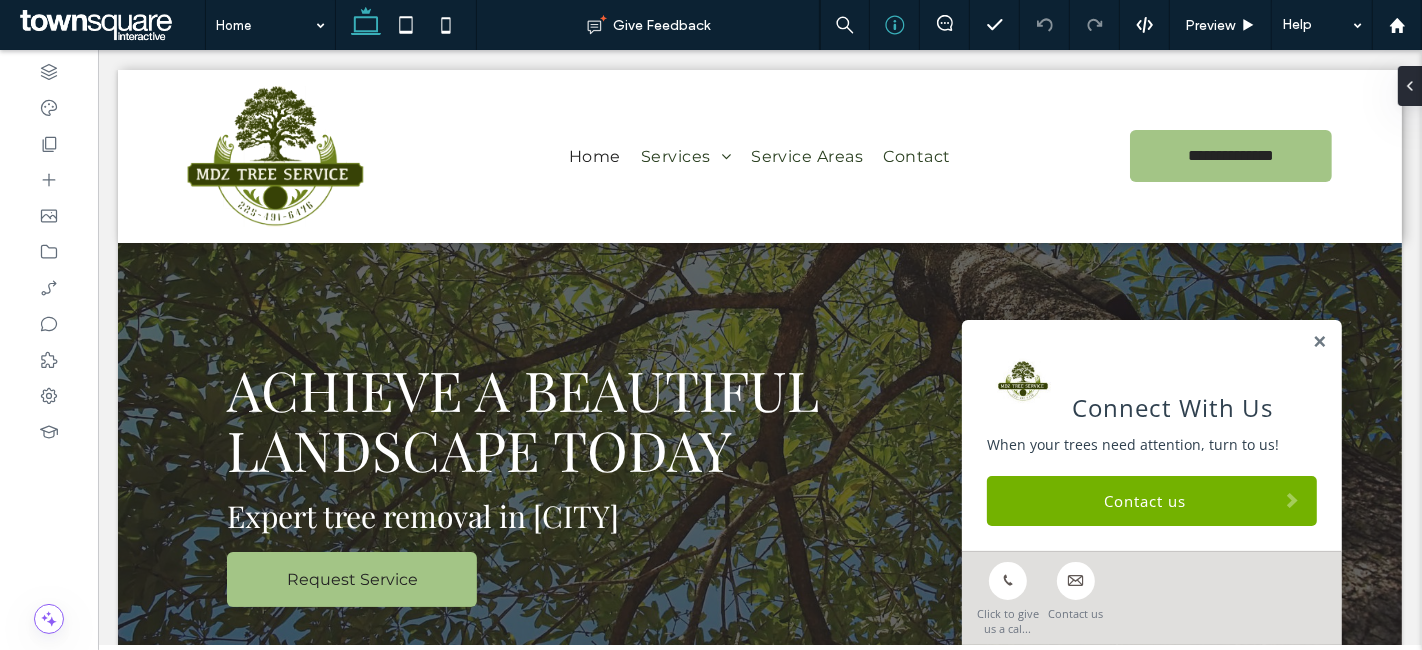 scroll, scrollTop: 0, scrollLeft: 0, axis: both 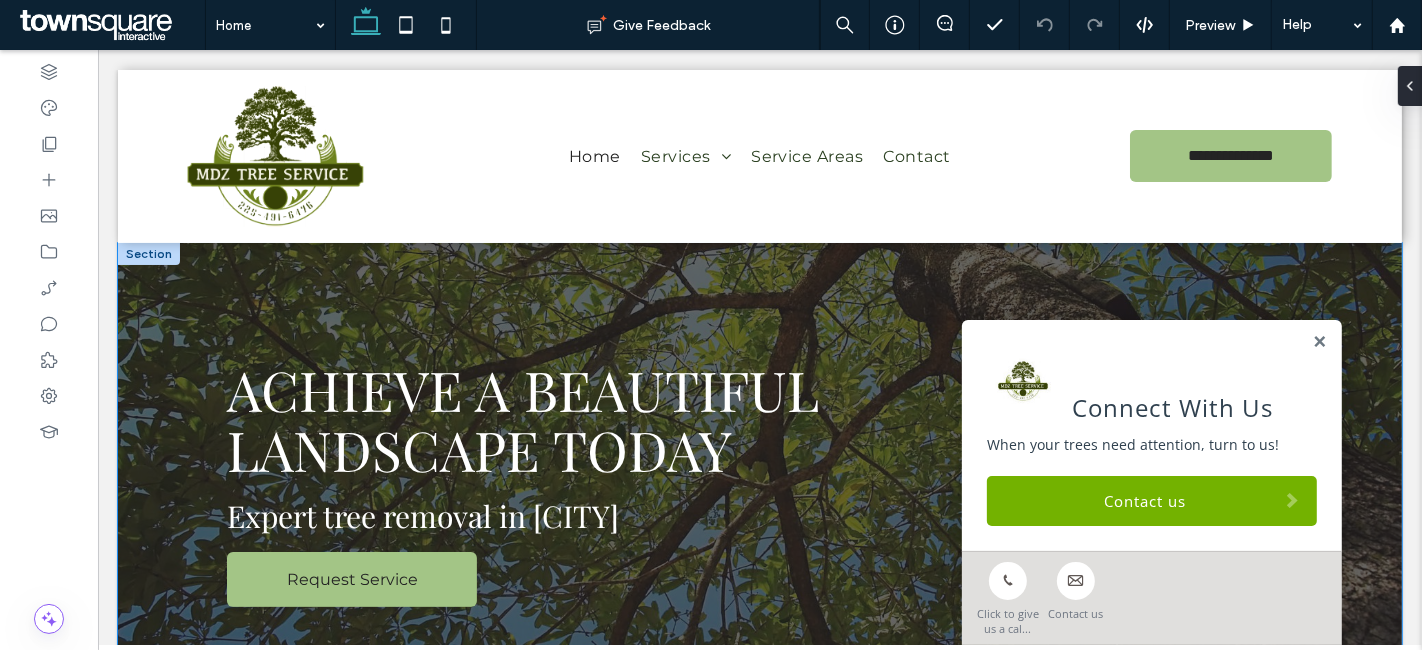 click on "Achieve a Beautiful Landscape Today
Expert tree removal in [CITY]
Request Service" at bounding box center (759, 508) 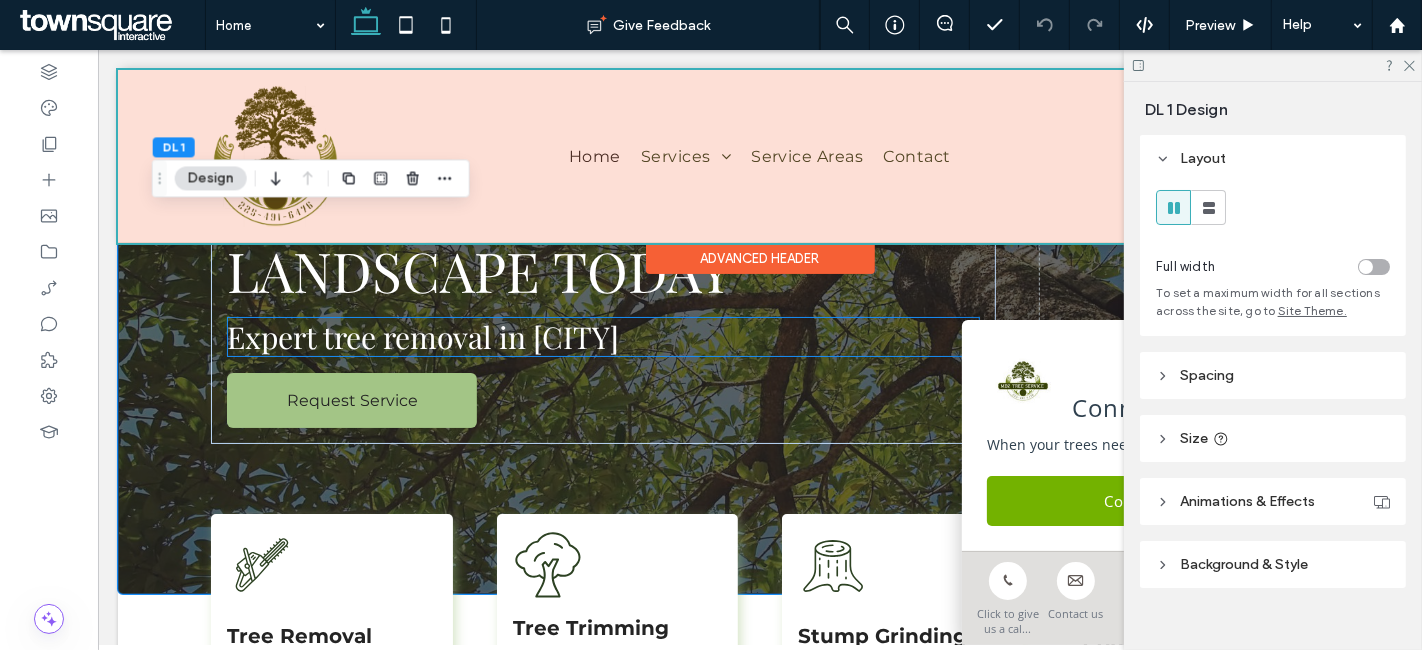 scroll, scrollTop: 222, scrollLeft: 0, axis: vertical 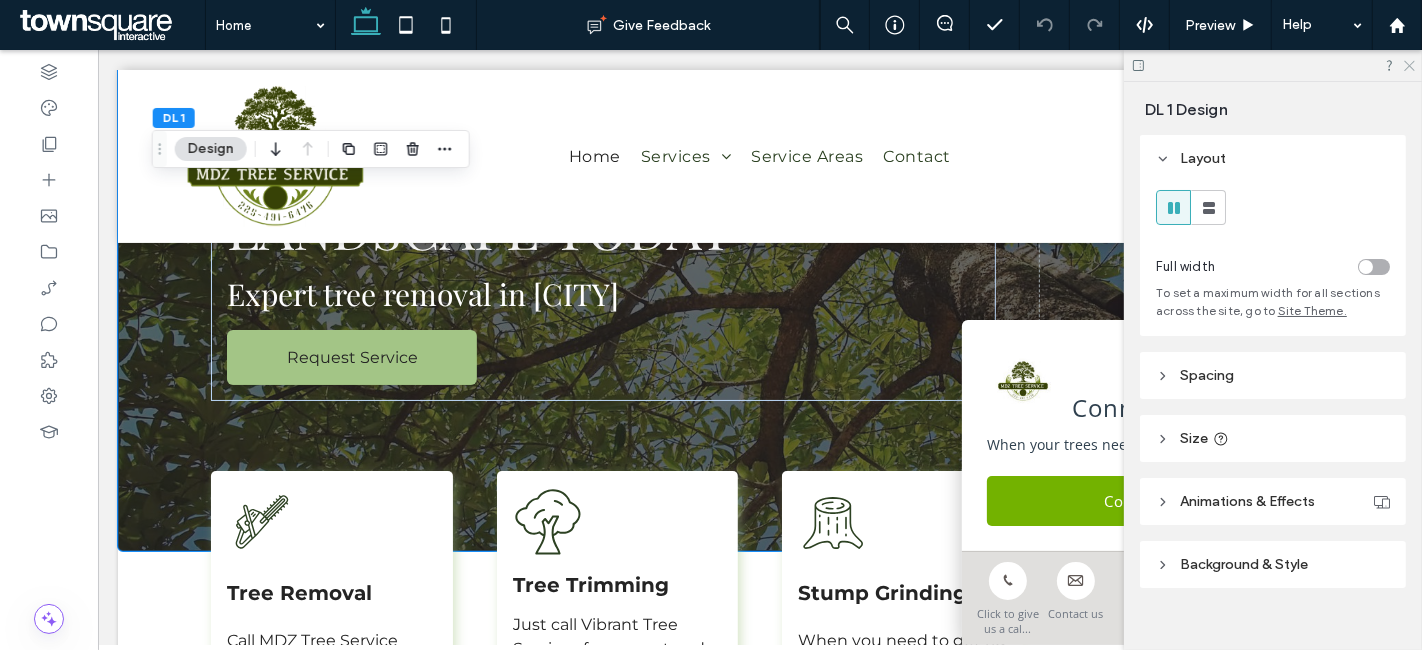 click 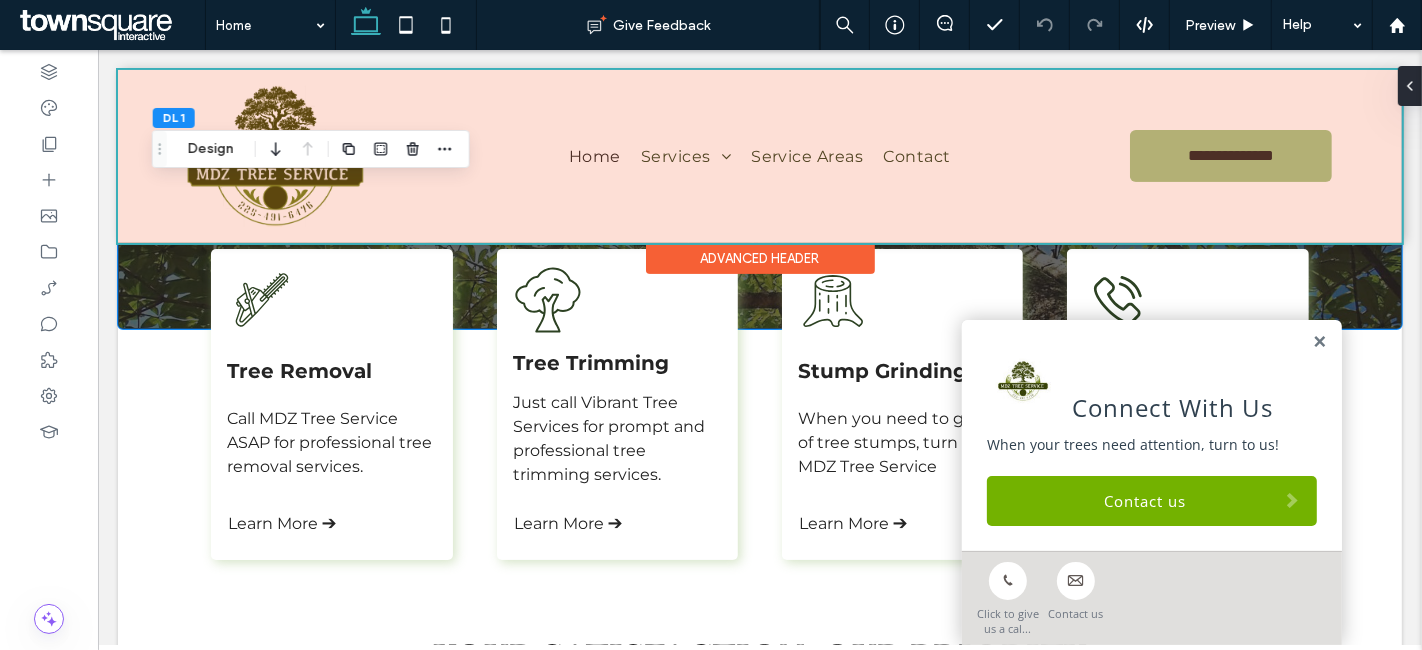 scroll, scrollTop: 0, scrollLeft: 0, axis: both 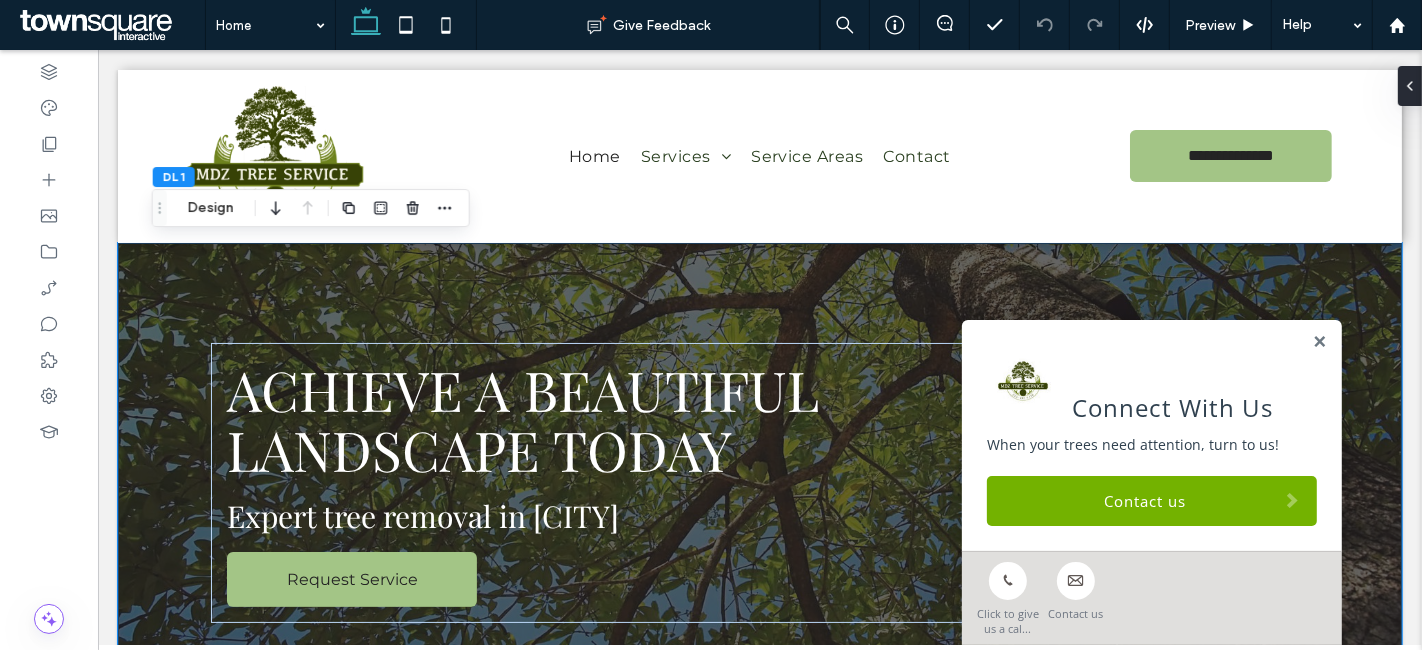 click on "Achieve a Beautiful Landscape Today
Expert tree removal in Baton Rouge
Request Service" at bounding box center [759, 508] 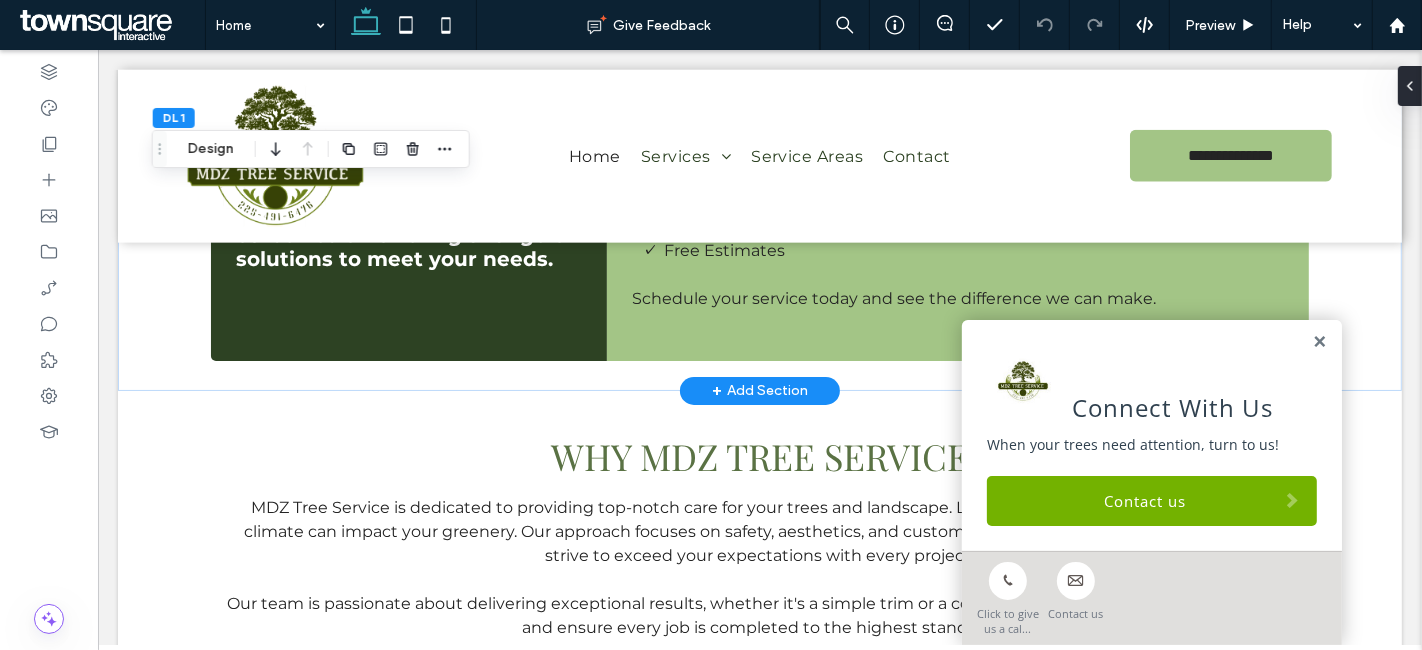 scroll, scrollTop: 2070, scrollLeft: 0, axis: vertical 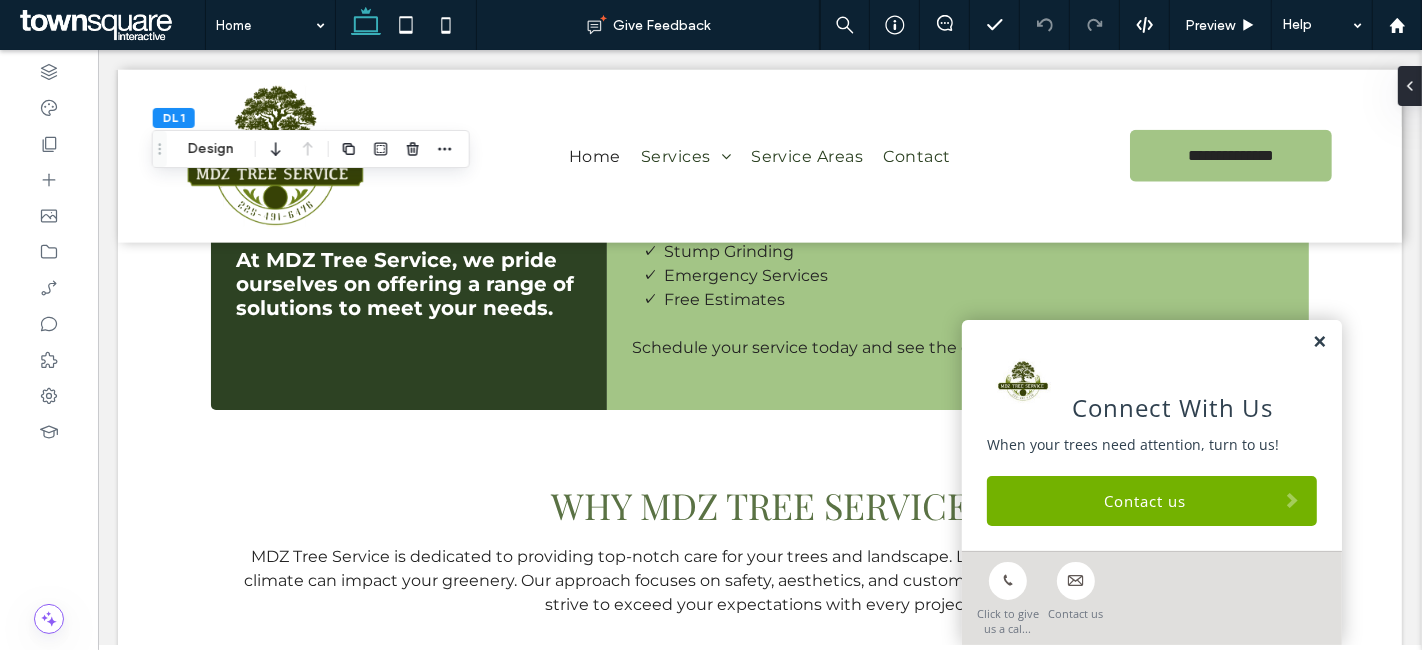 click at bounding box center [1318, 342] 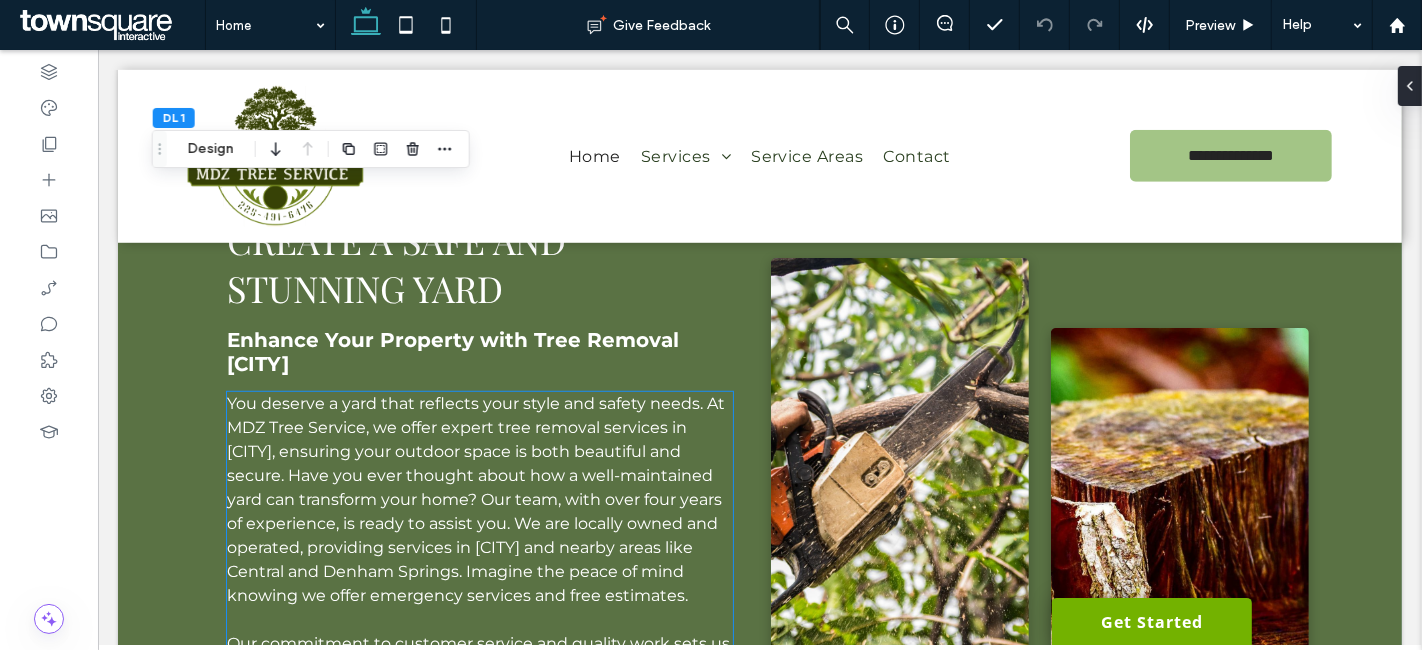 scroll, scrollTop: 1292, scrollLeft: 0, axis: vertical 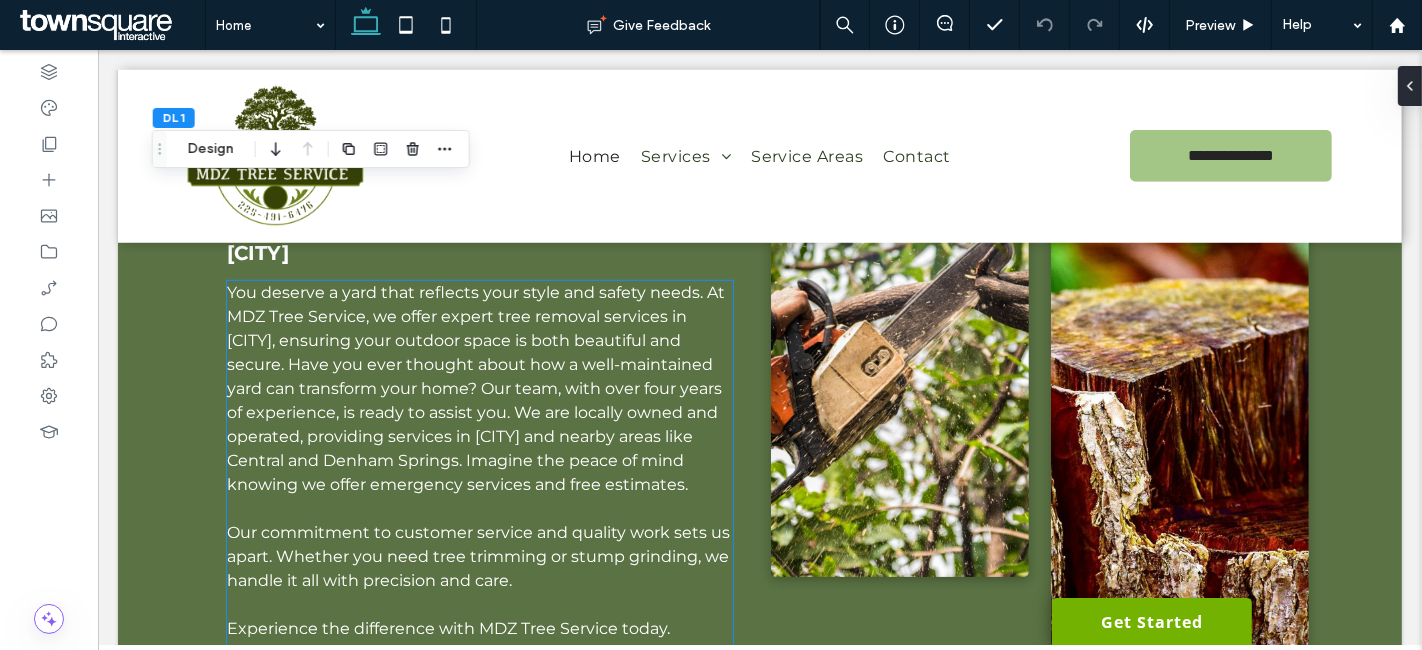 click on "You deserve a yard that reflects your style and safety needs. At MDZ Tree Service, we offer expert tree removal services in Baton Rouge, ensuring your outdoor space is both beautiful and secure. Have you ever thought about how a well-maintained yard can transform your home? Our team, with over four years of experience, is ready to assist you. We are locally owned and operated, providing services in Baton Rouge and nearby areas like Central and Denham Springs. Imagine" at bounding box center (475, 376) 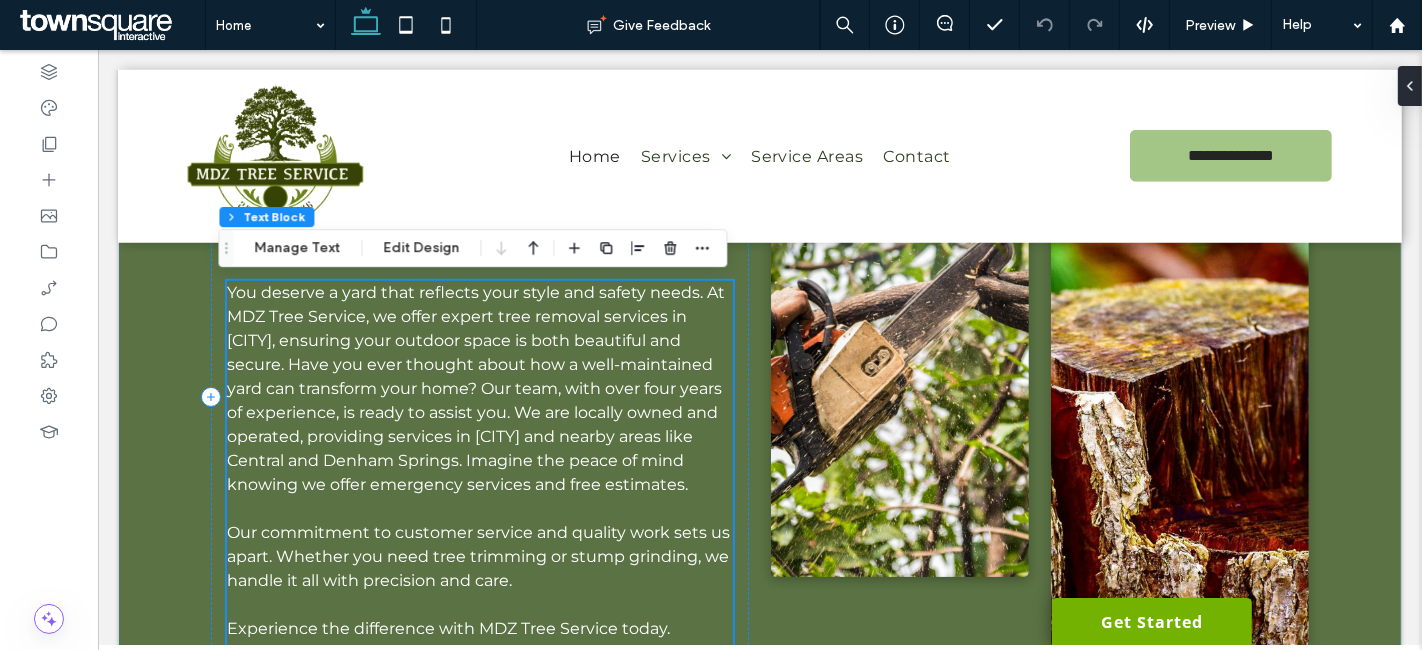 scroll, scrollTop: 1442, scrollLeft: 0, axis: vertical 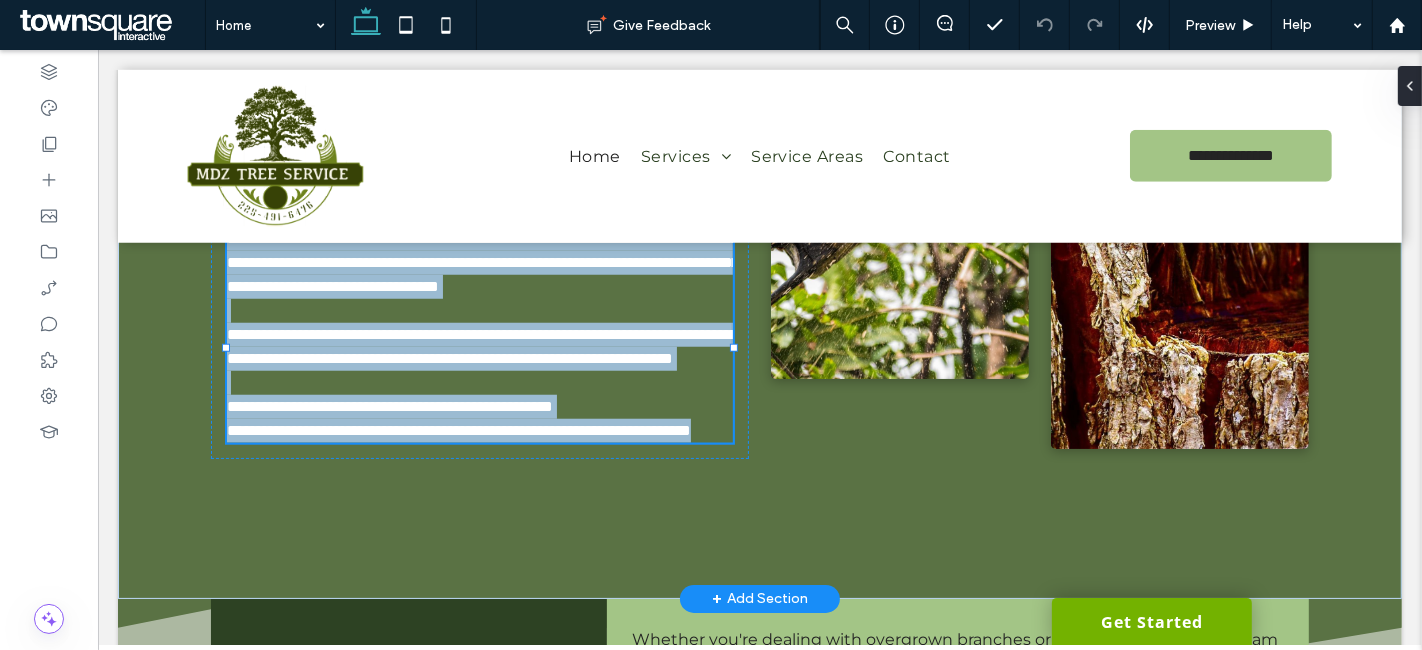 type on "**********" 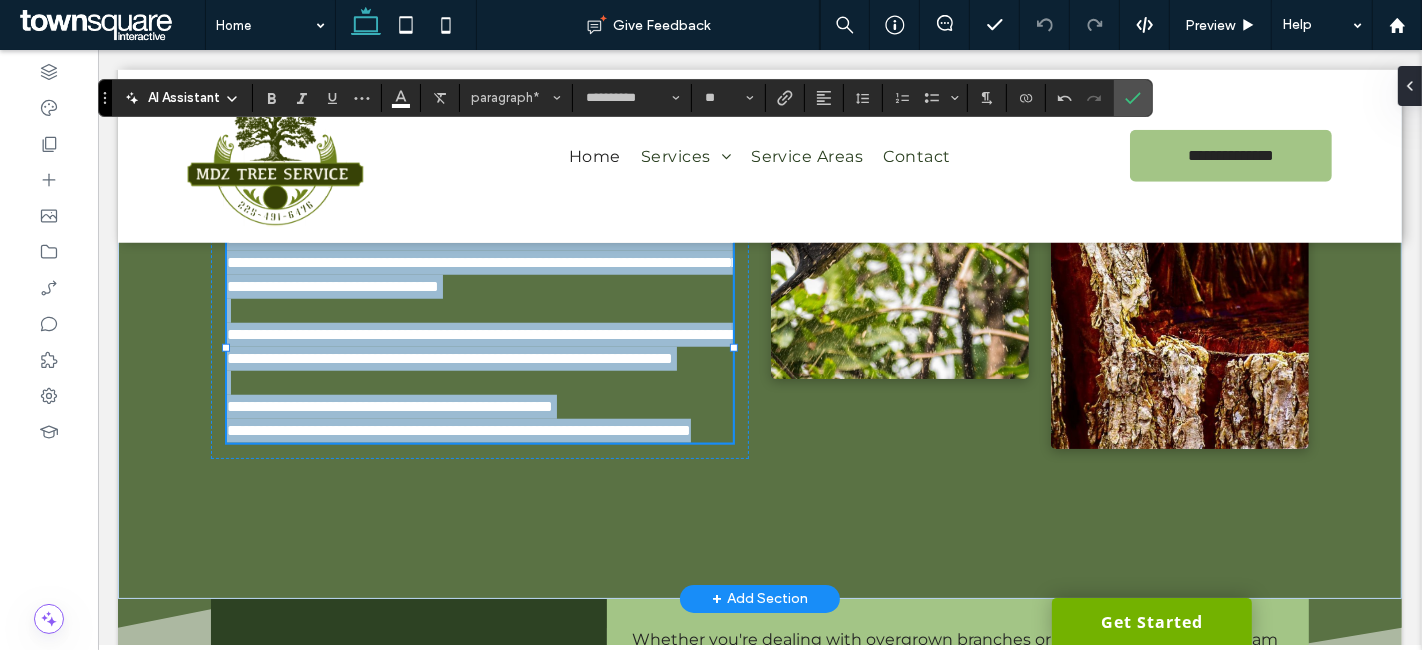 click on "**********" at bounding box center [479, 215] 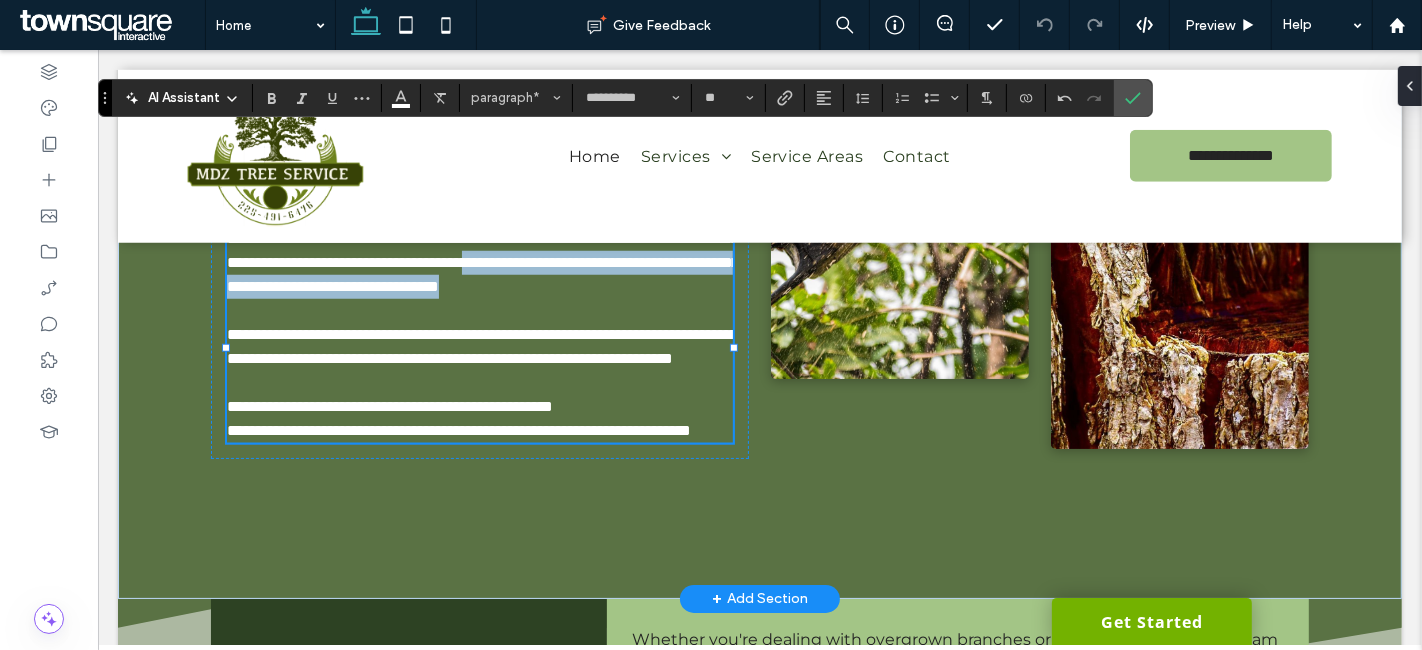 drag, startPoint x: 663, startPoint y: 357, endPoint x: 632, endPoint y: 301, distance: 64.00781 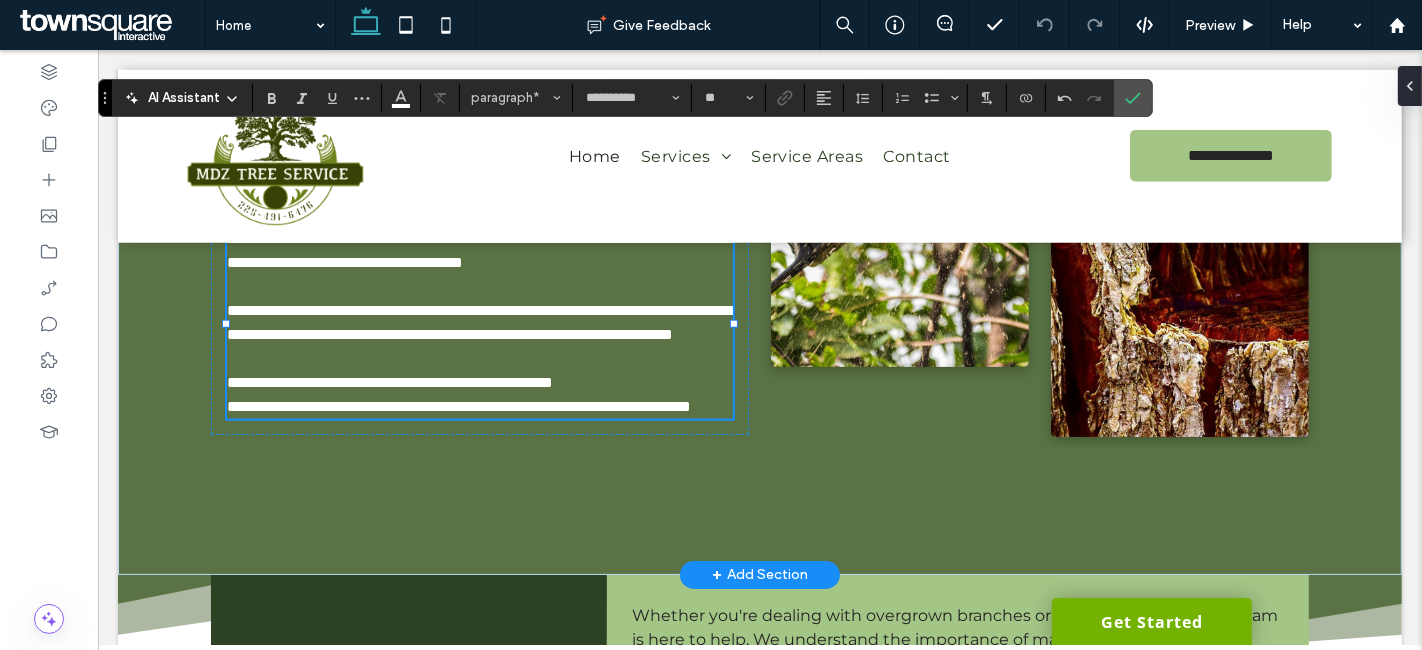 click on "**********" at bounding box center [481, 322] 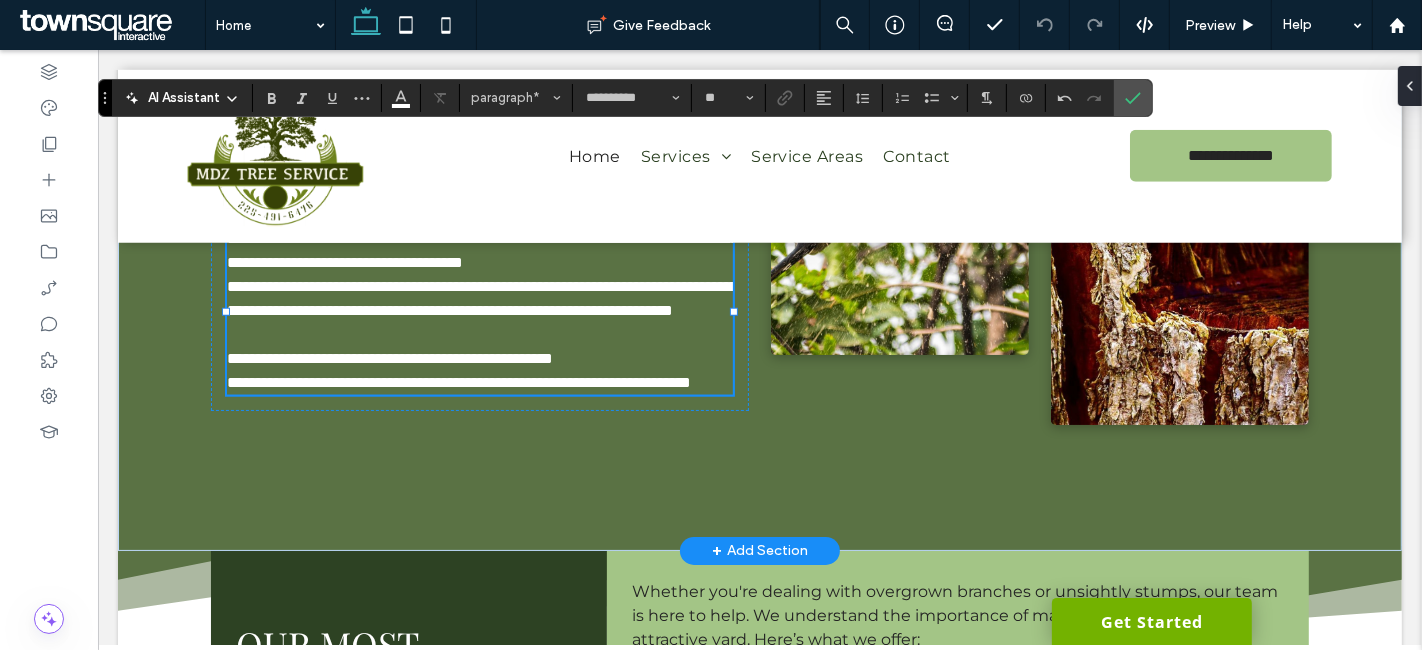 type 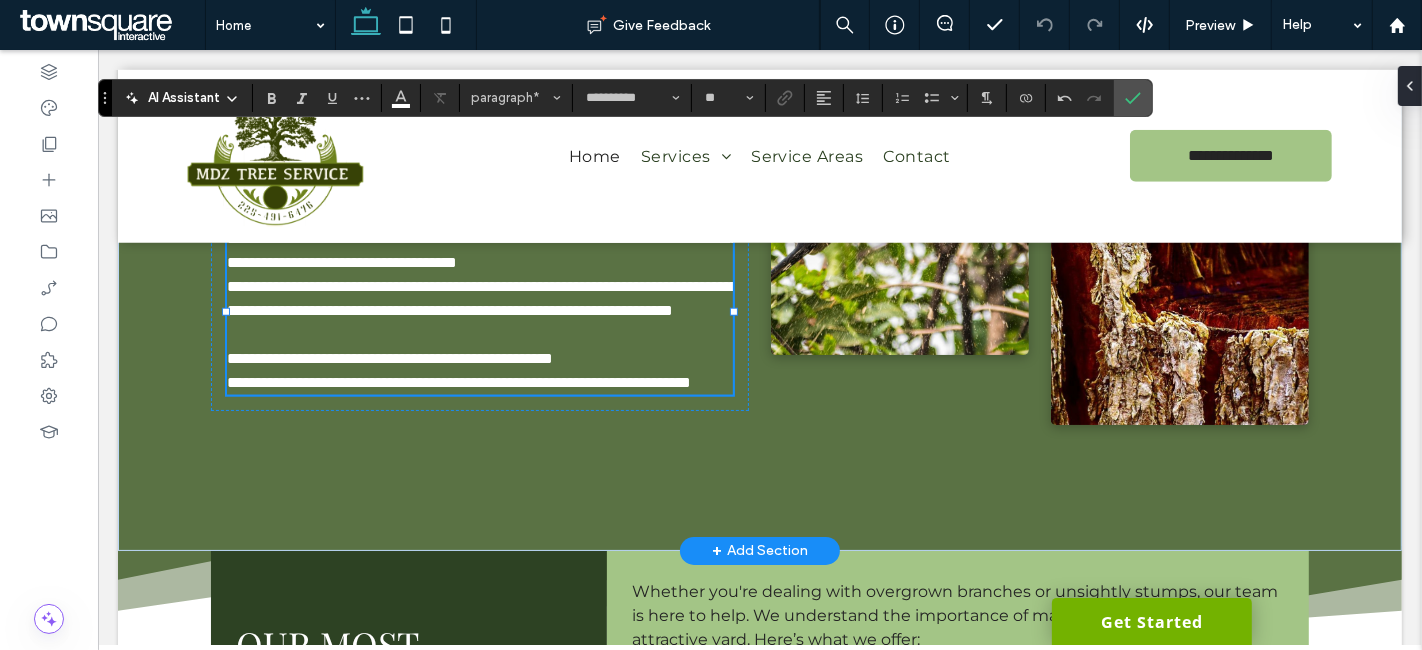 click on "**********" at bounding box center (481, 298) 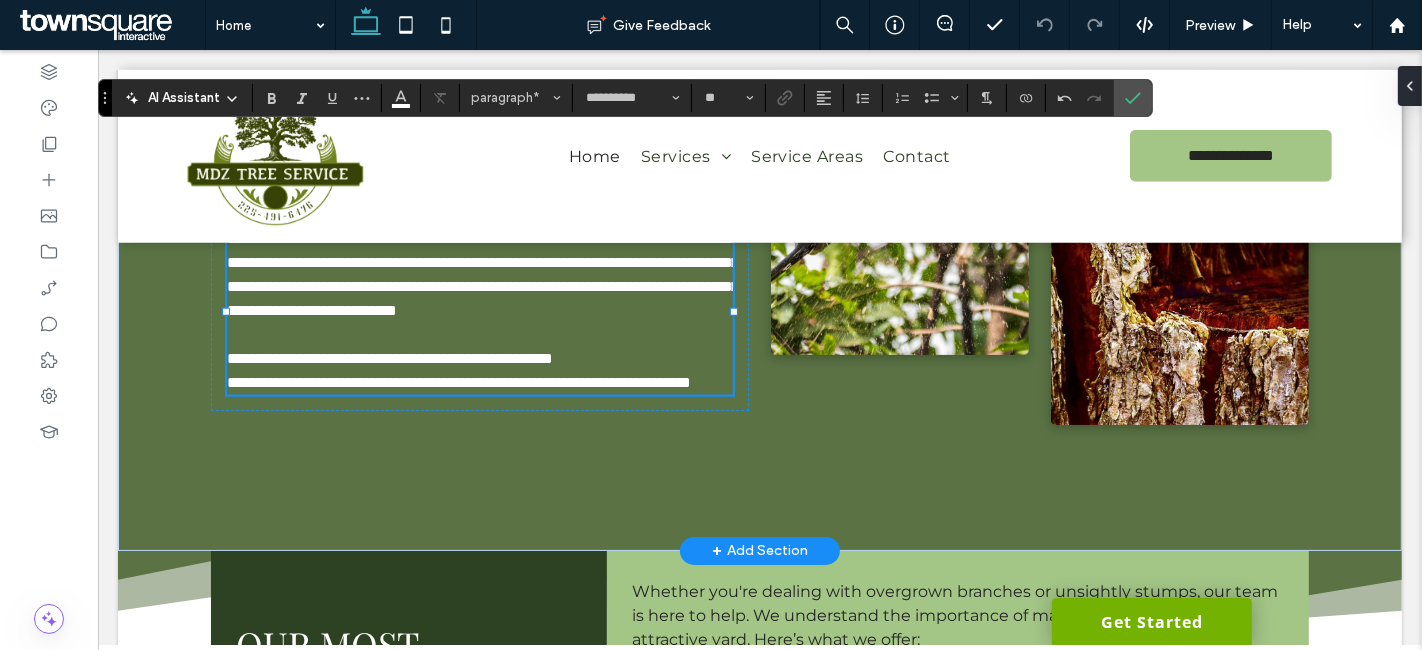 click on "**********" at bounding box center [389, 358] 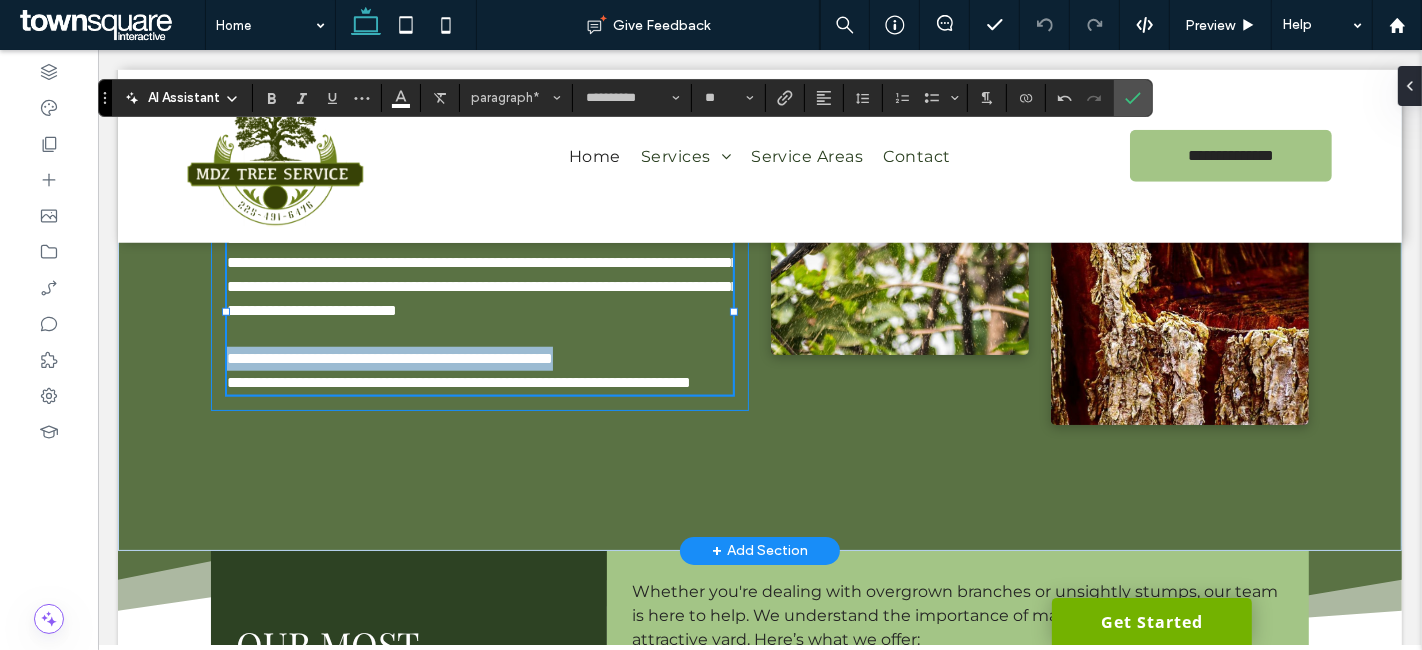 drag, startPoint x: 679, startPoint y: 425, endPoint x: 210, endPoint y: 435, distance: 469.1066 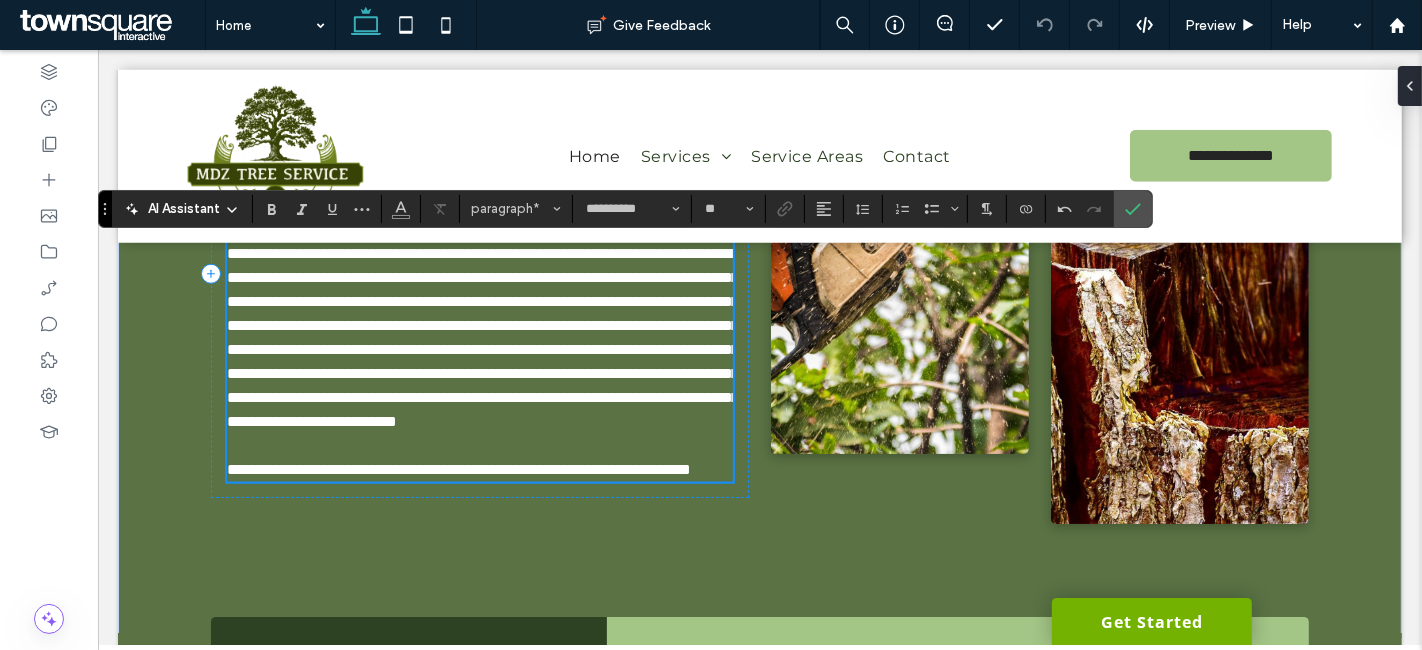 scroll, scrollTop: 1220, scrollLeft: 0, axis: vertical 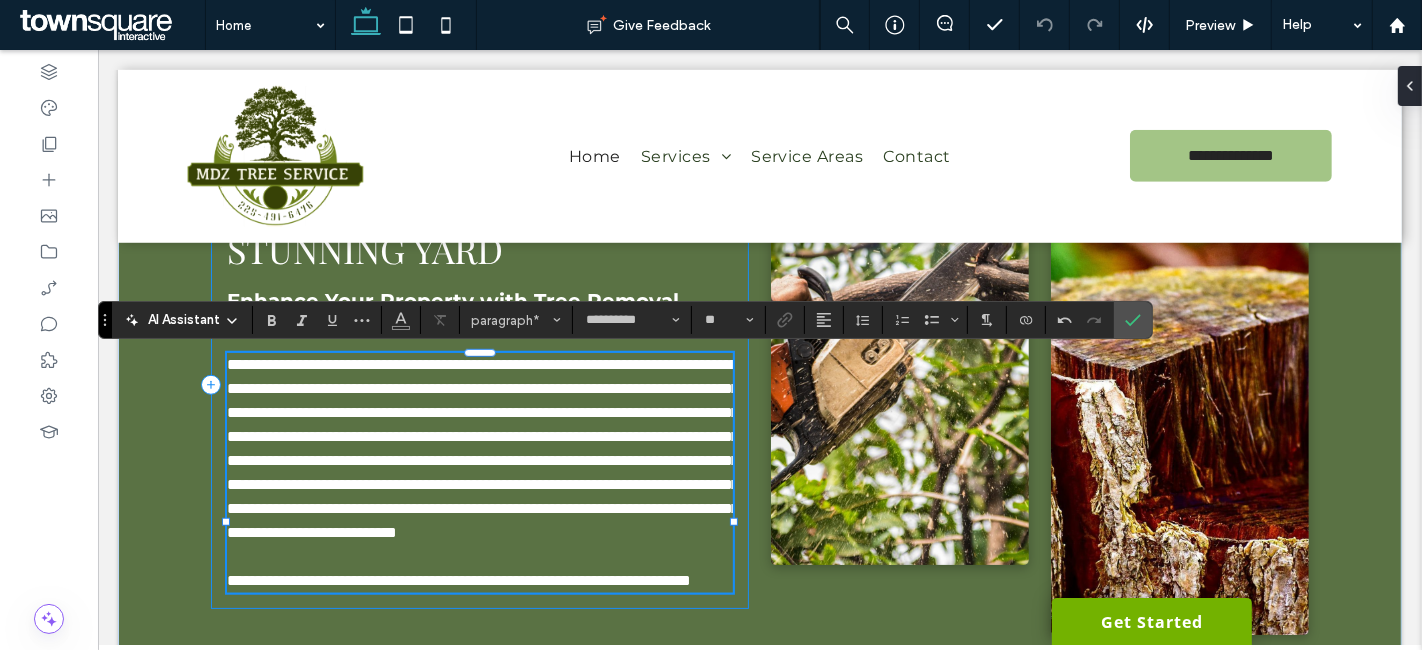 click on "**********" at bounding box center [479, 385] 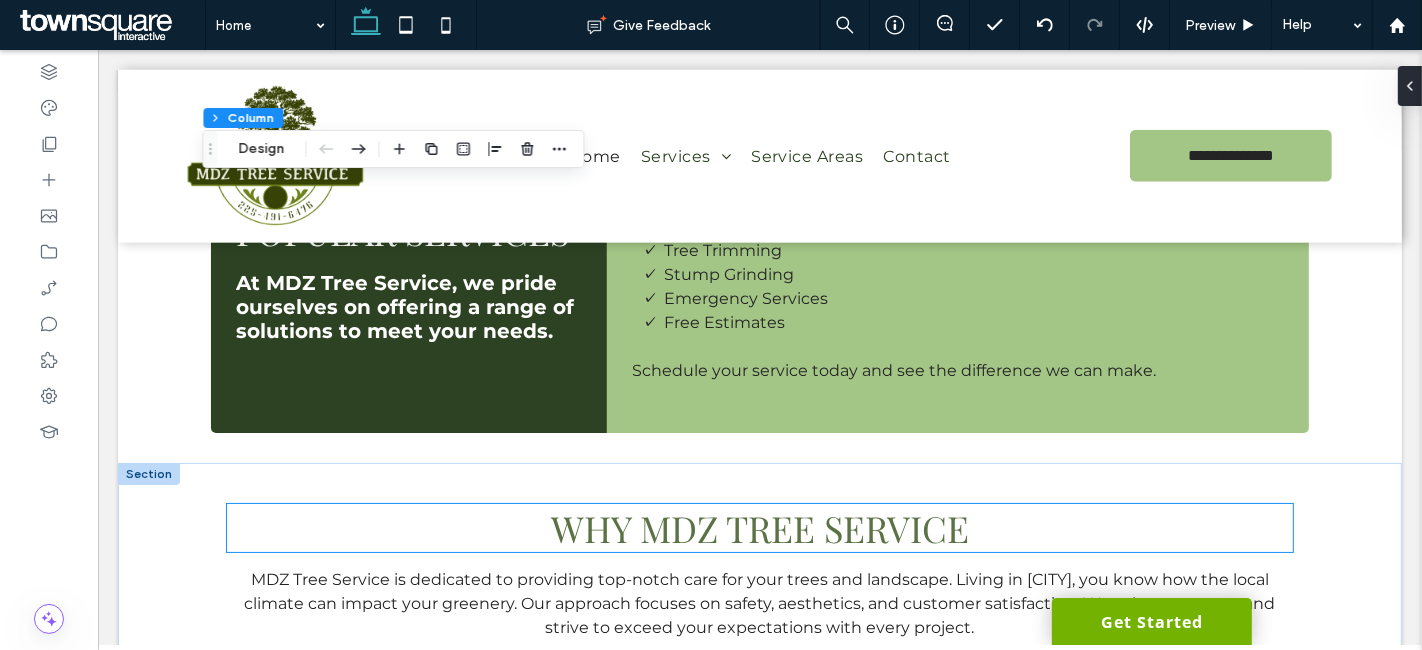 scroll, scrollTop: 2222, scrollLeft: 0, axis: vertical 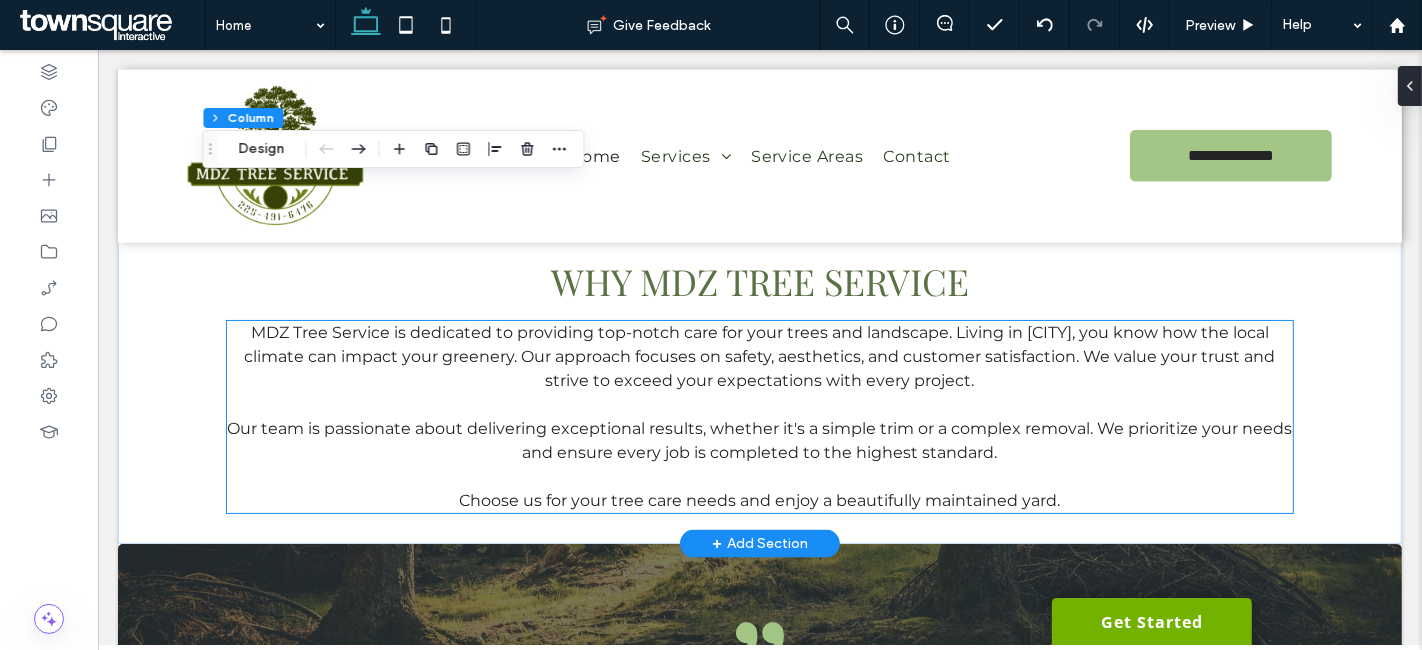 click on "Our team is passionate about delivering exceptional results, whether it's a simple trim or a complex removal. We prioritize your needs and ensure every job is completed to the highest standard." at bounding box center (759, 440) 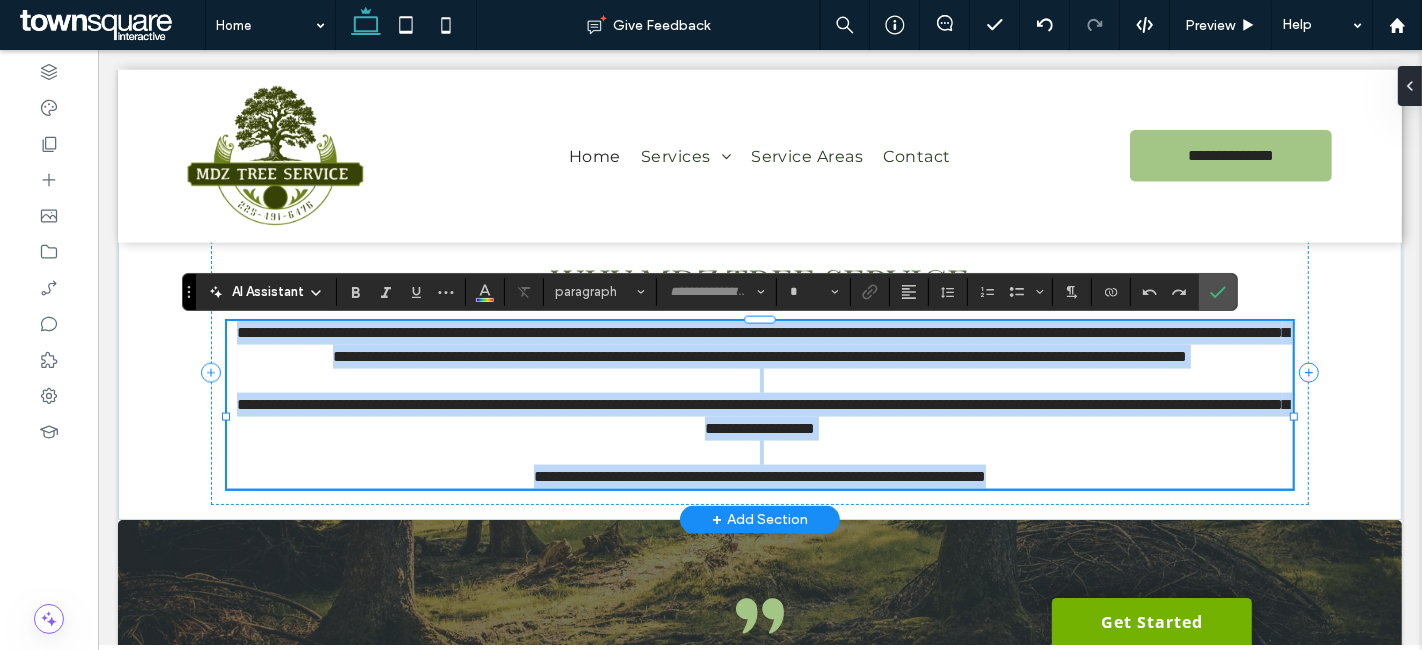 type on "**********" 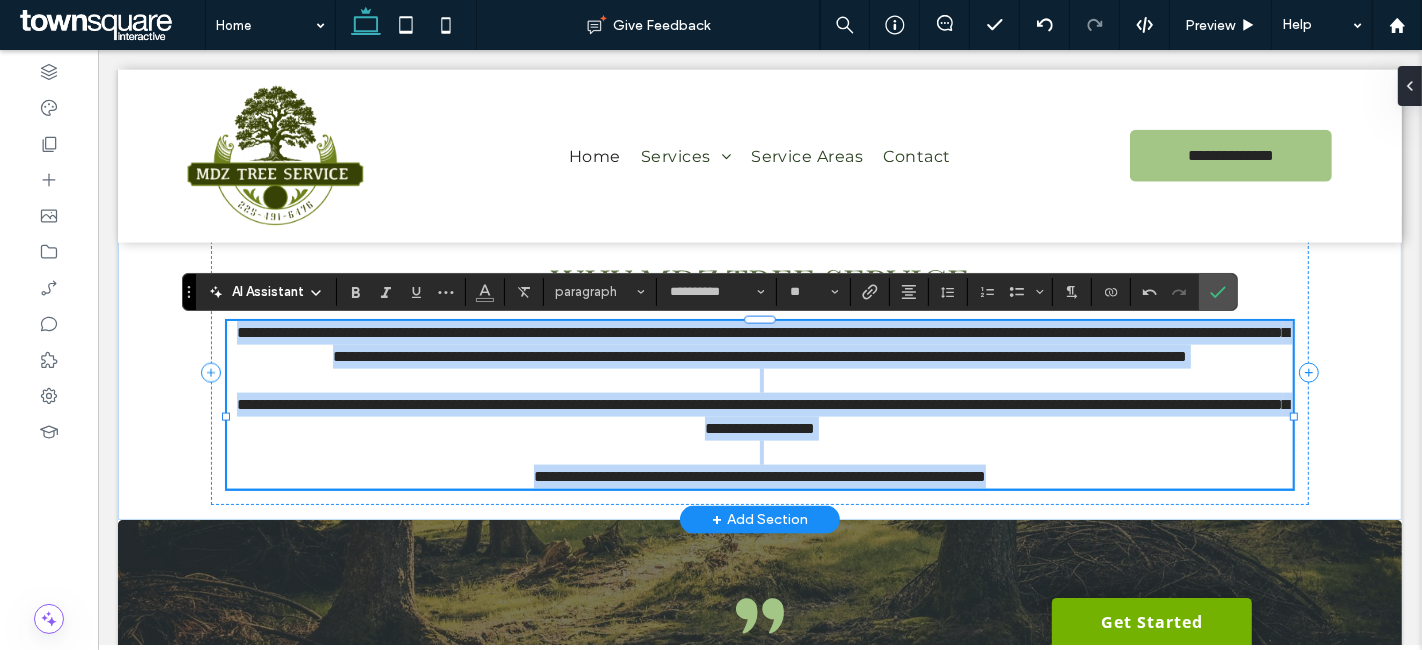 click on "**********" at bounding box center [762, 416] 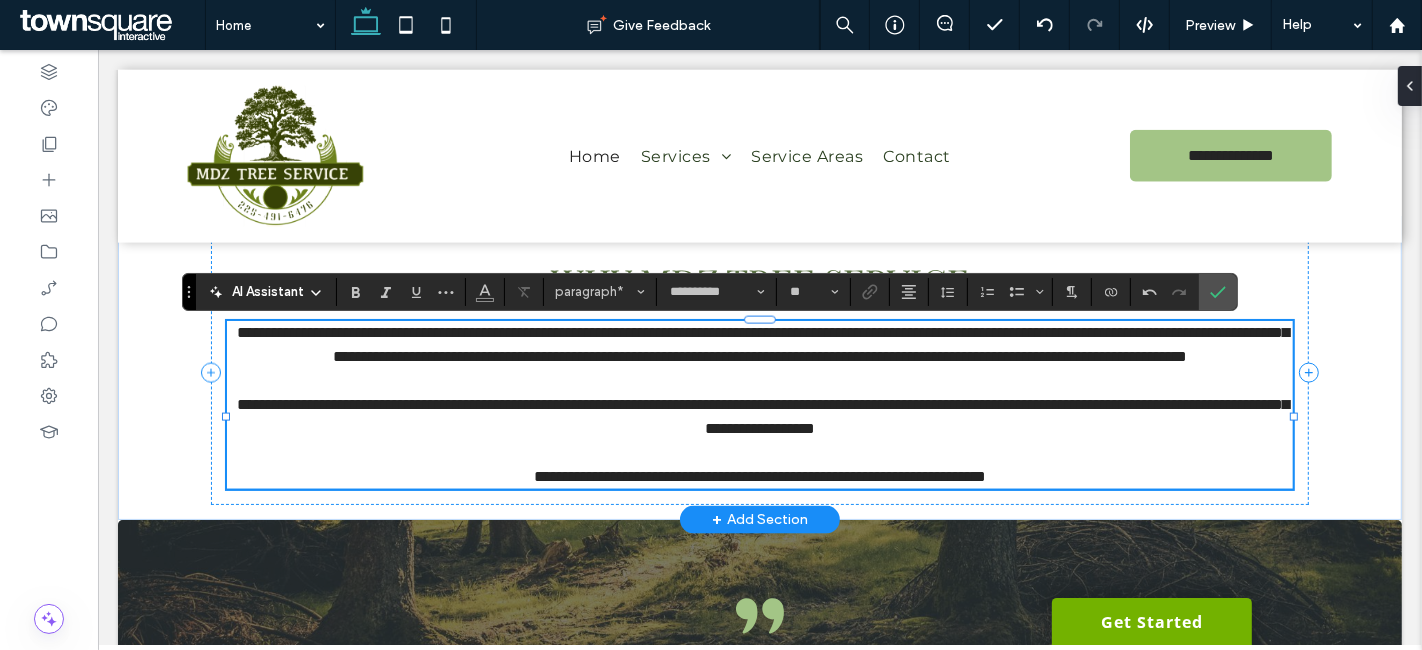 click on "**********" at bounding box center [762, 416] 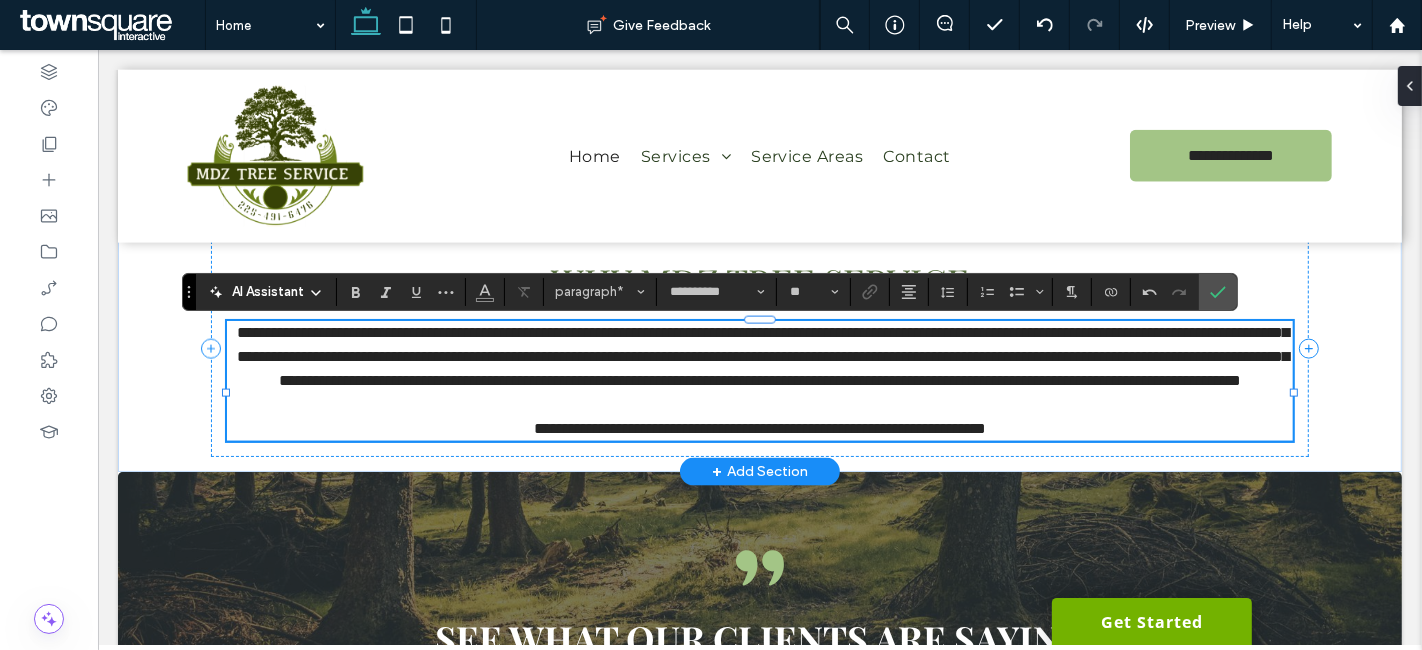 type 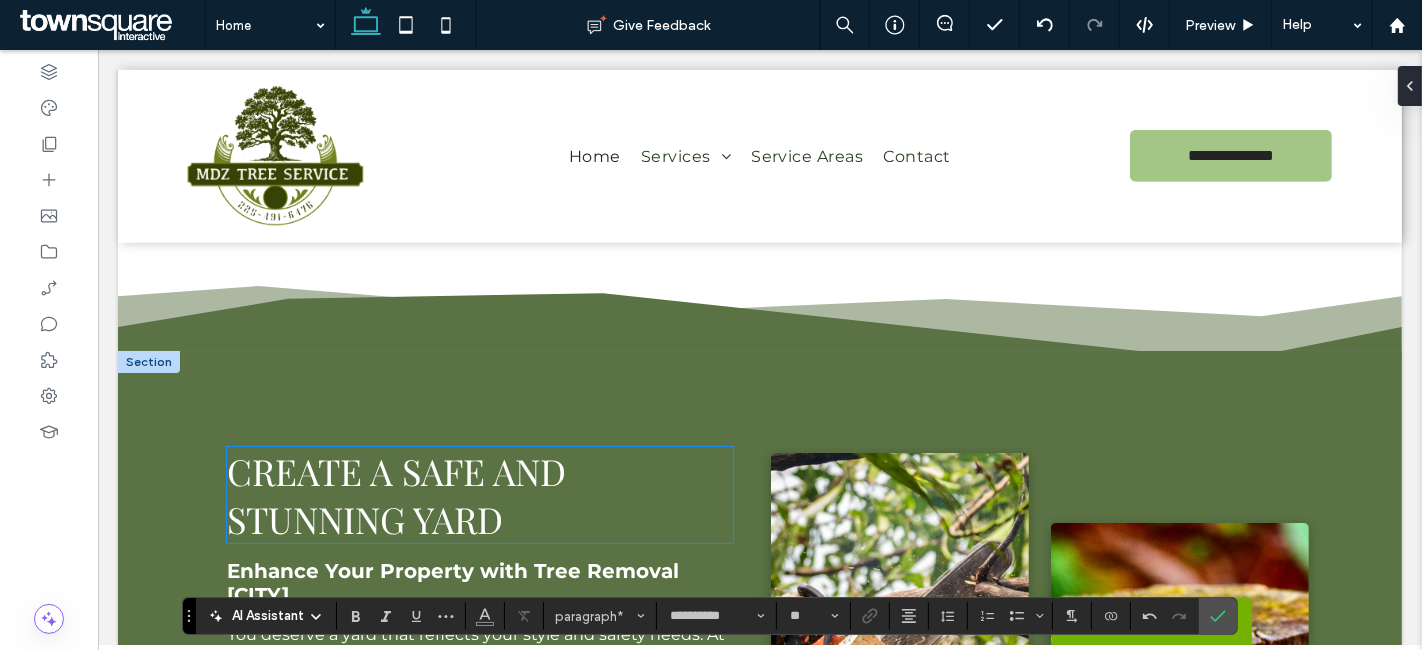 scroll, scrollTop: 1061, scrollLeft: 0, axis: vertical 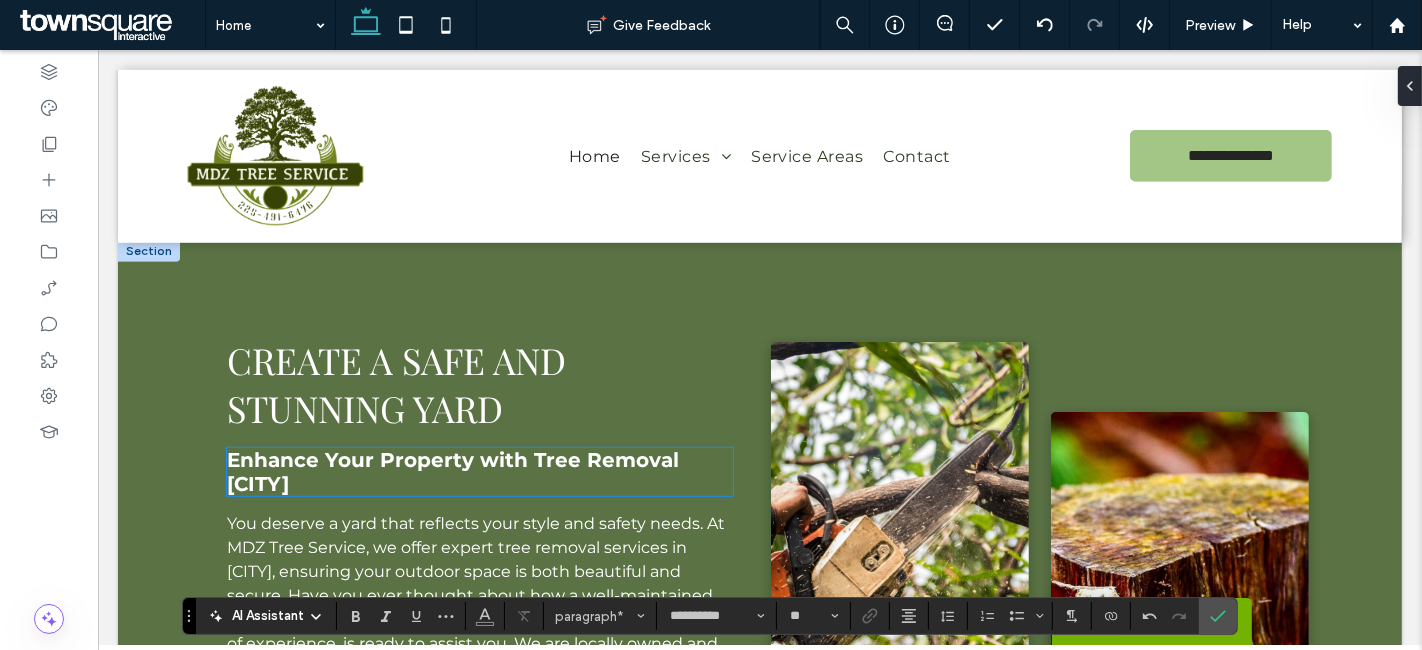 click on "Enhance Your Property with Tree Removal Baton Rouge" at bounding box center (452, 472) 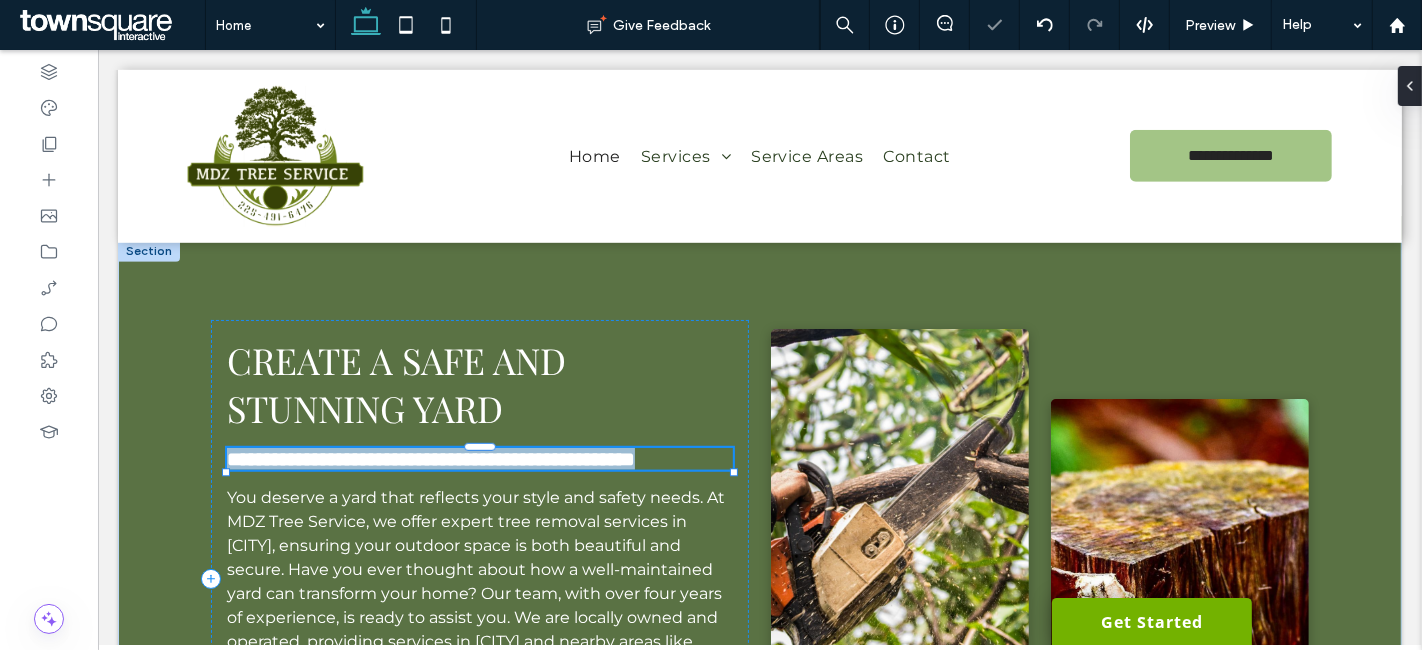 type on "**********" 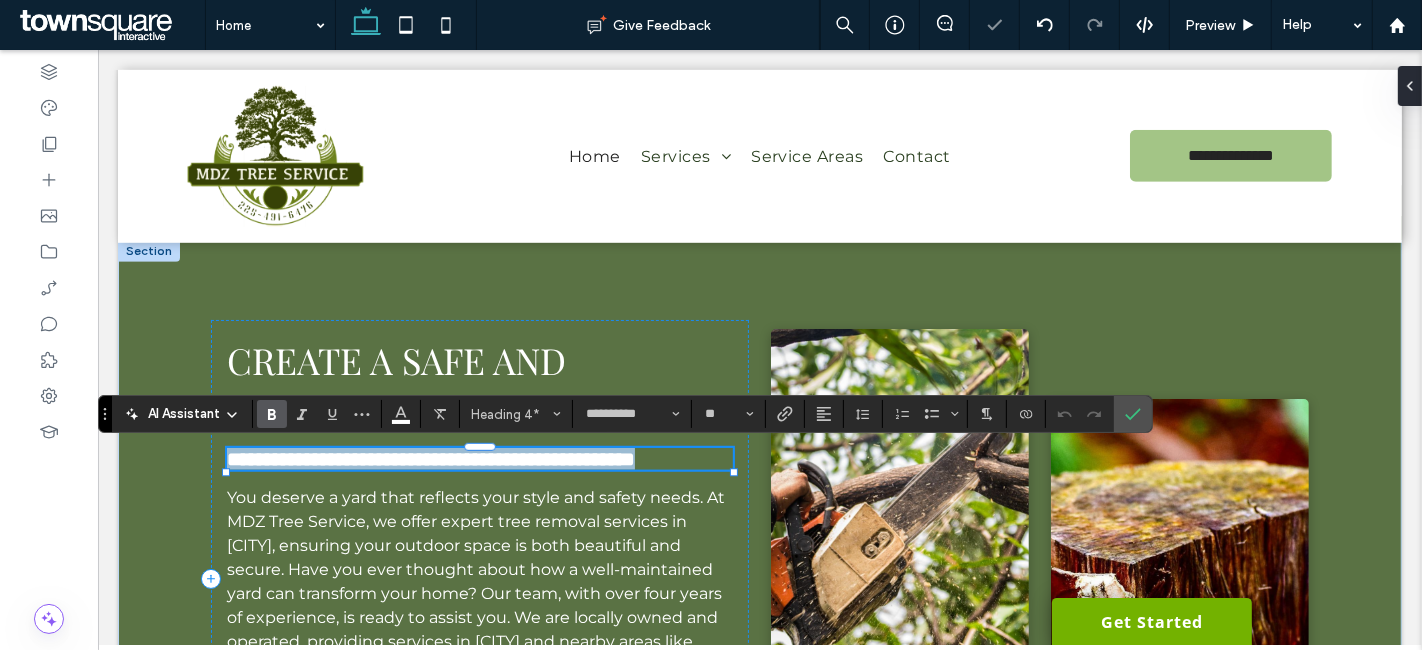 click on "**********" at bounding box center (479, 459) 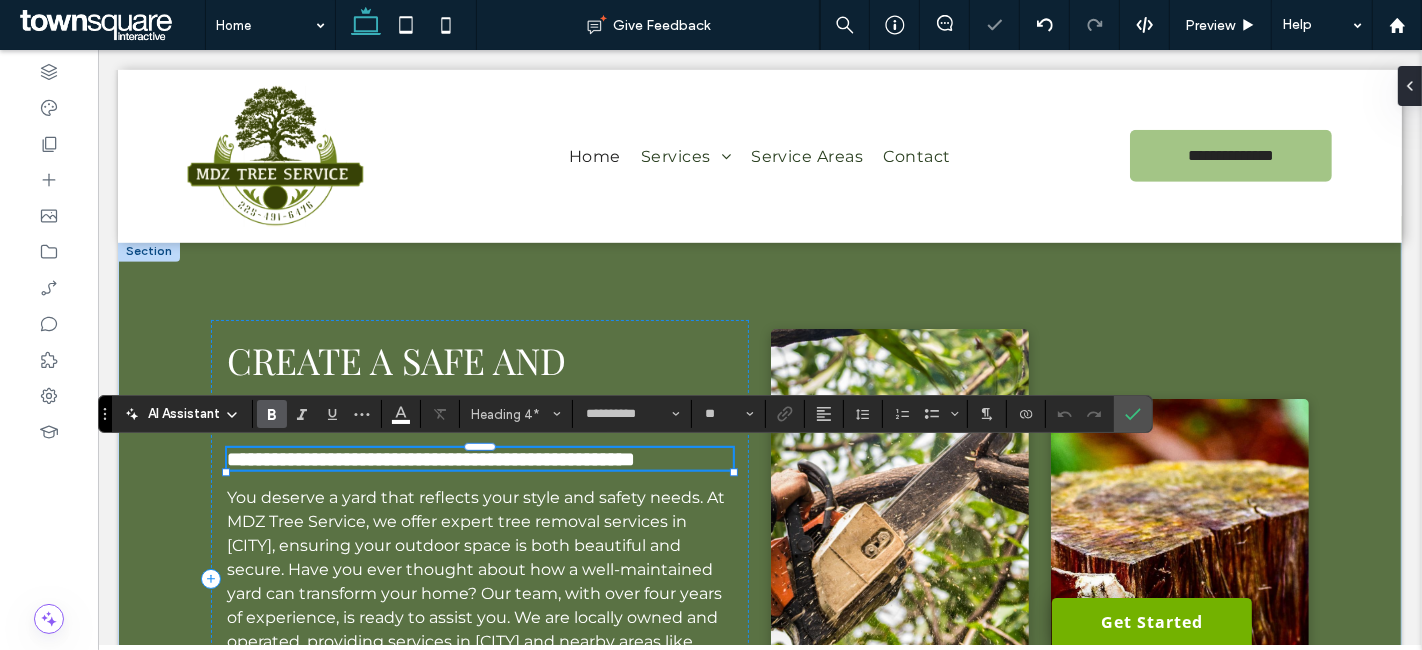 type 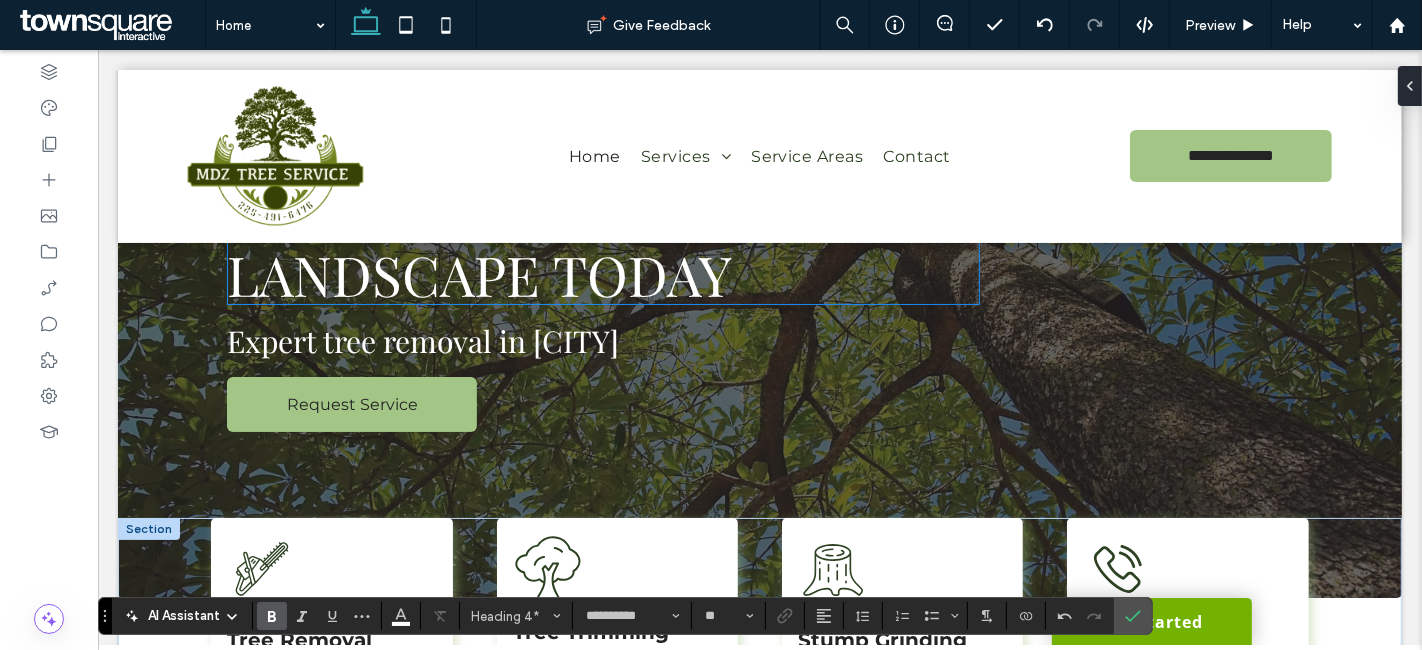 scroll, scrollTop: 0, scrollLeft: 0, axis: both 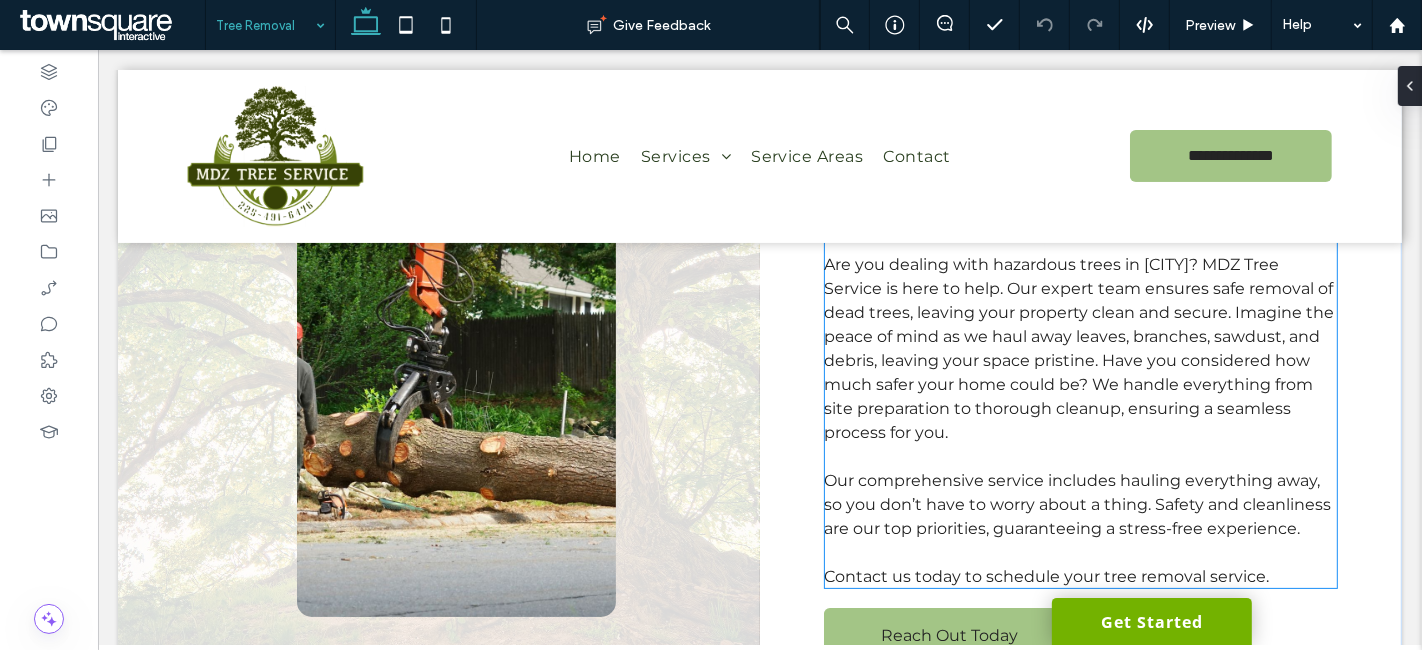 click on "Are you dealing with hazardous trees in Baton Rouge? MDZ Tree Service is here to help. Our expert team ensures safe removal of dead trees, leaving your property clean and secure. Imagine the peace of mind as we haul away leaves, branches, sawdust, and debris, leaving your space pristine. Have you considered how much safer your home could be? We handle everything from site preparation to thorough cleanup, ensuring a seamless process for you." at bounding box center [1080, 349] 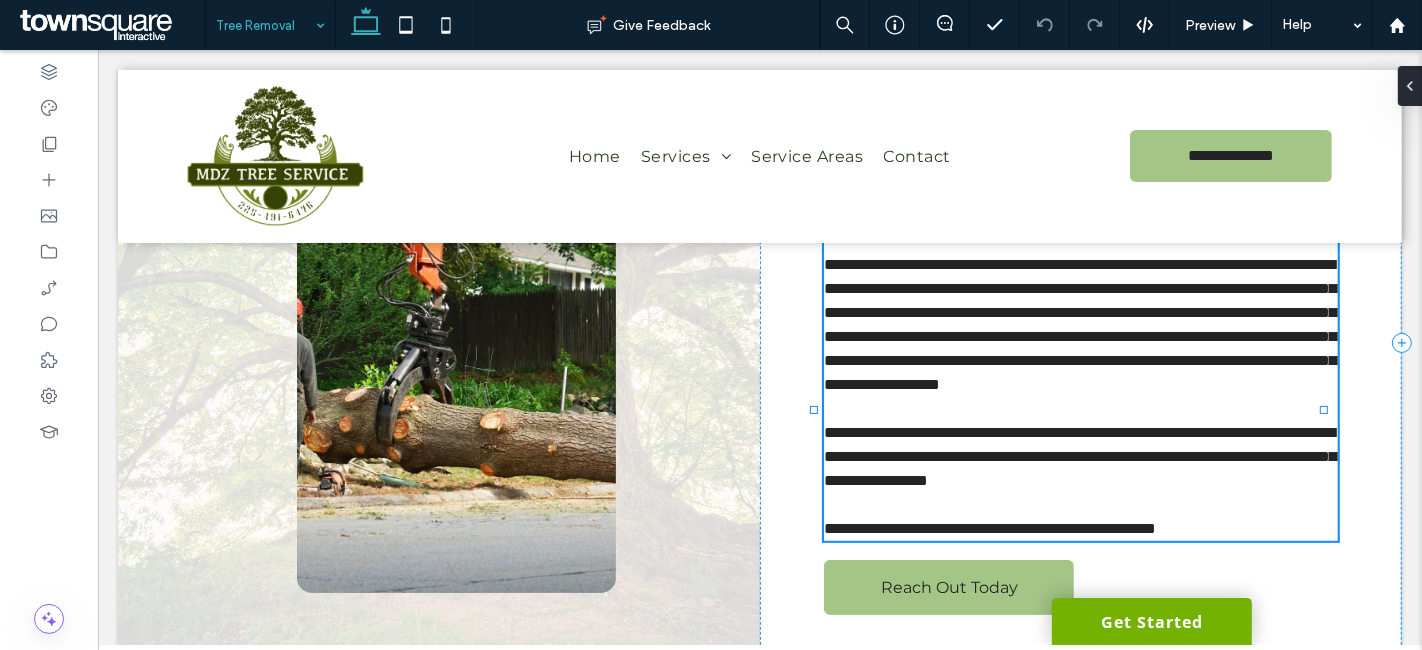 click at bounding box center (1080, 409) 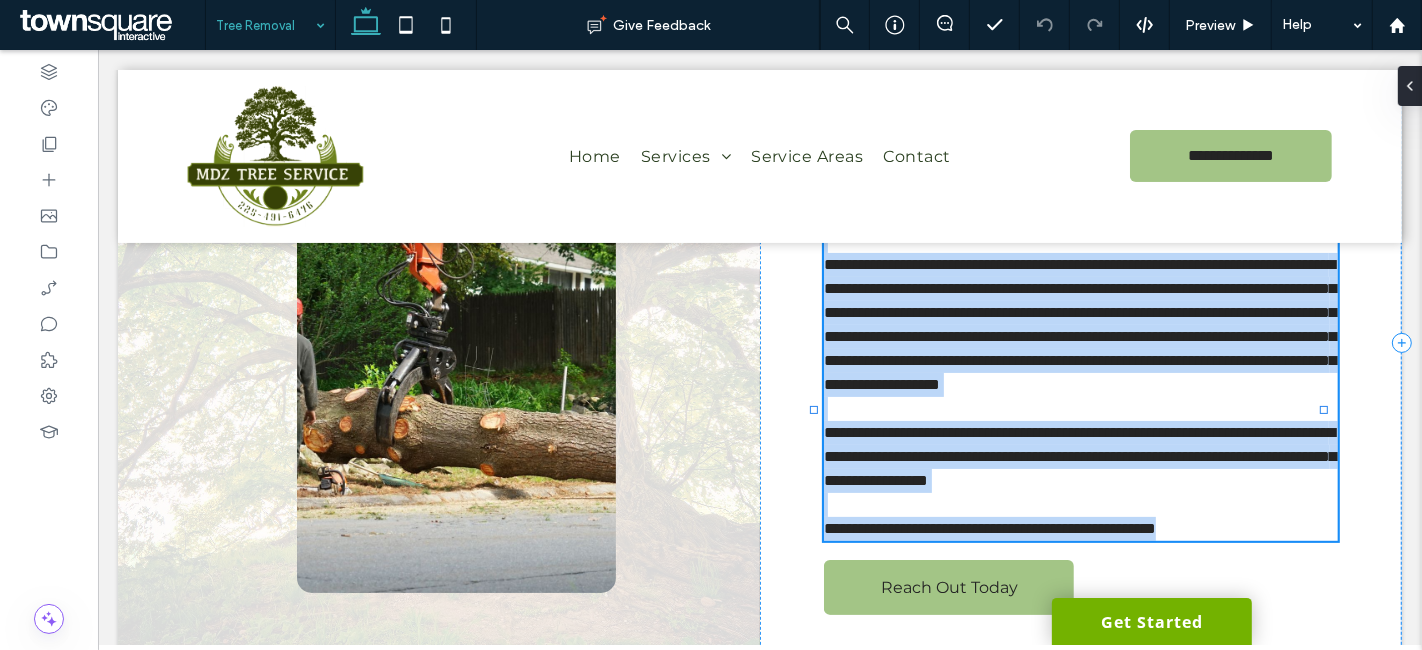 type on "**********" 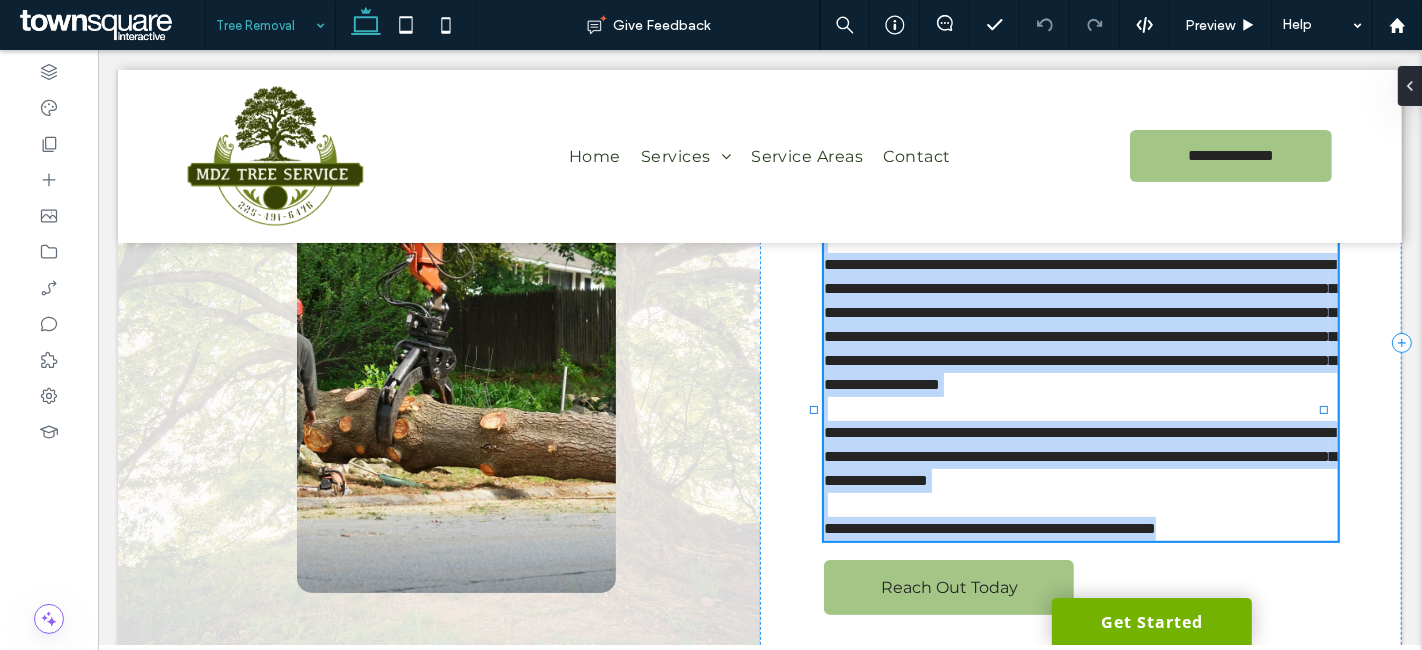 type on "**" 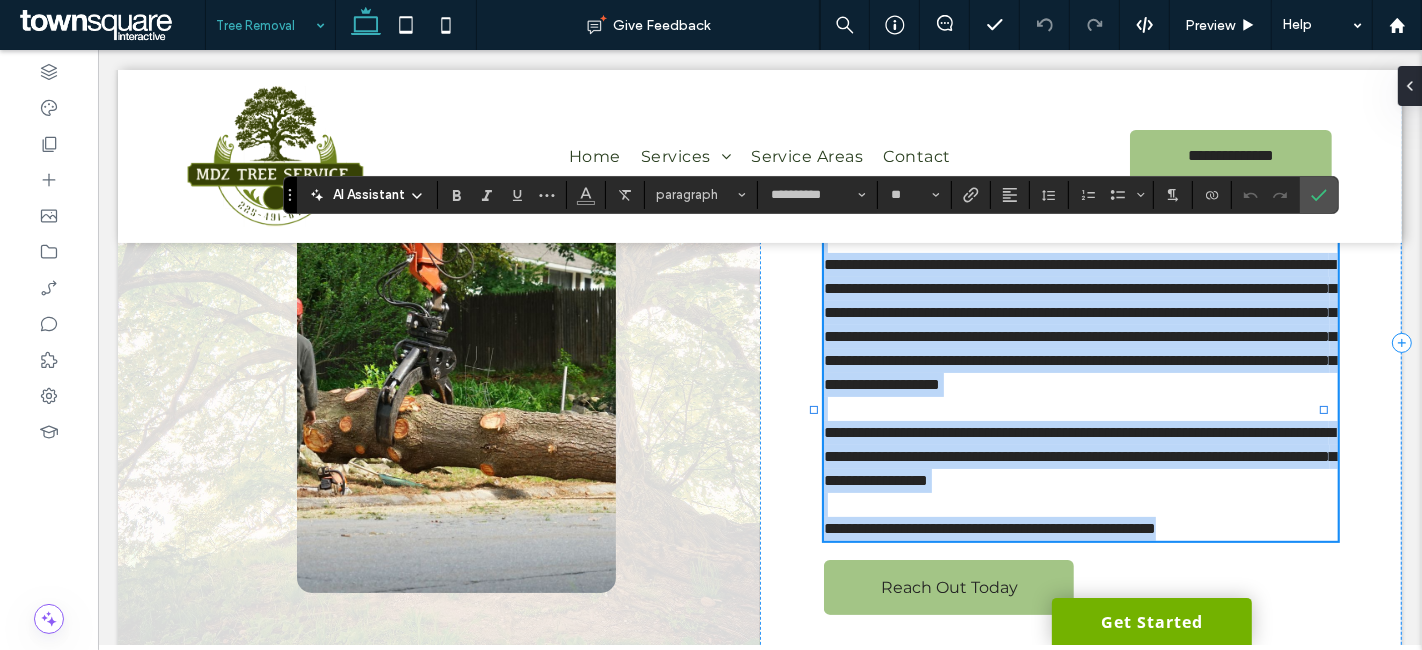 click on "**********" at bounding box center (1079, 456) 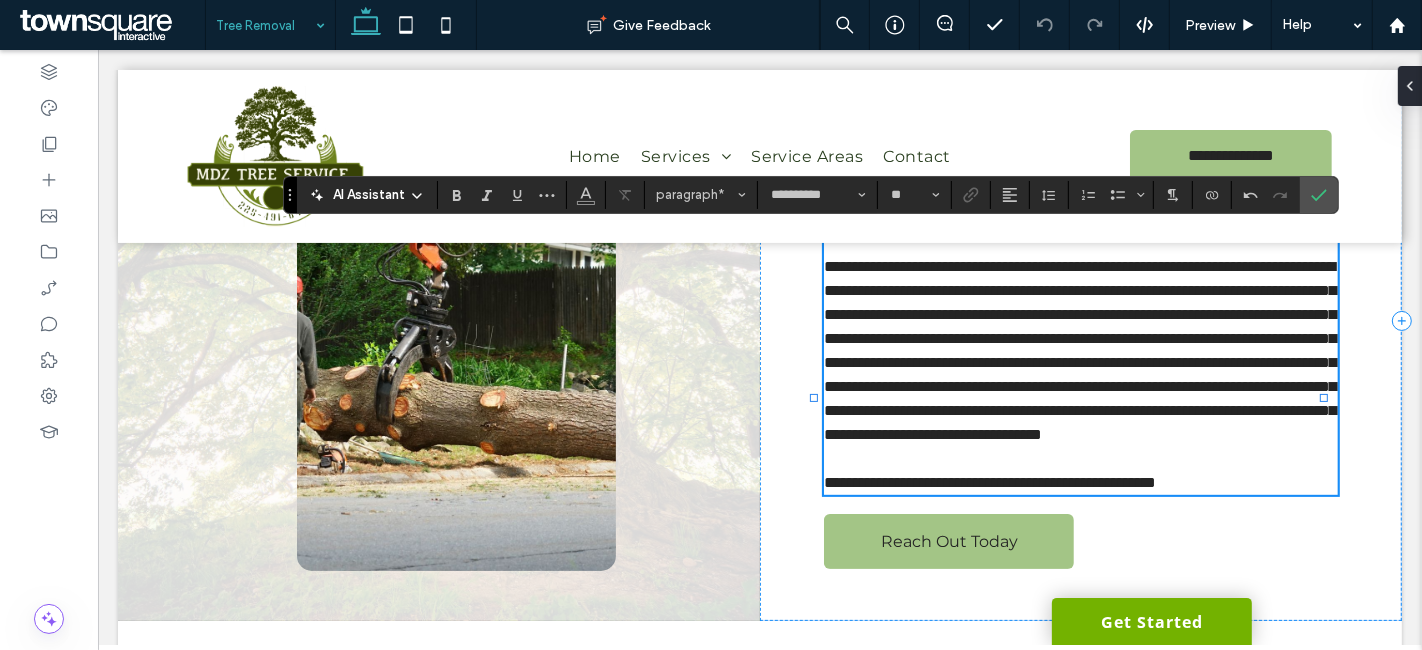 type 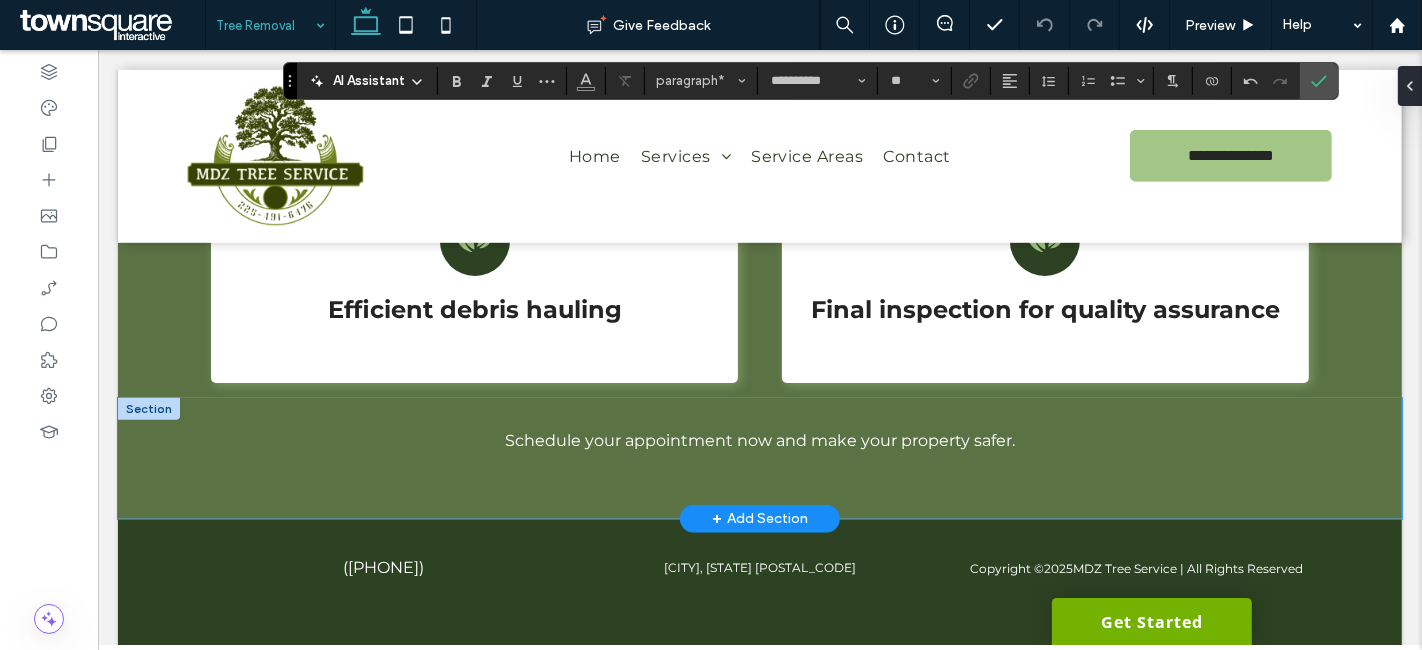 scroll, scrollTop: 1190, scrollLeft: 0, axis: vertical 